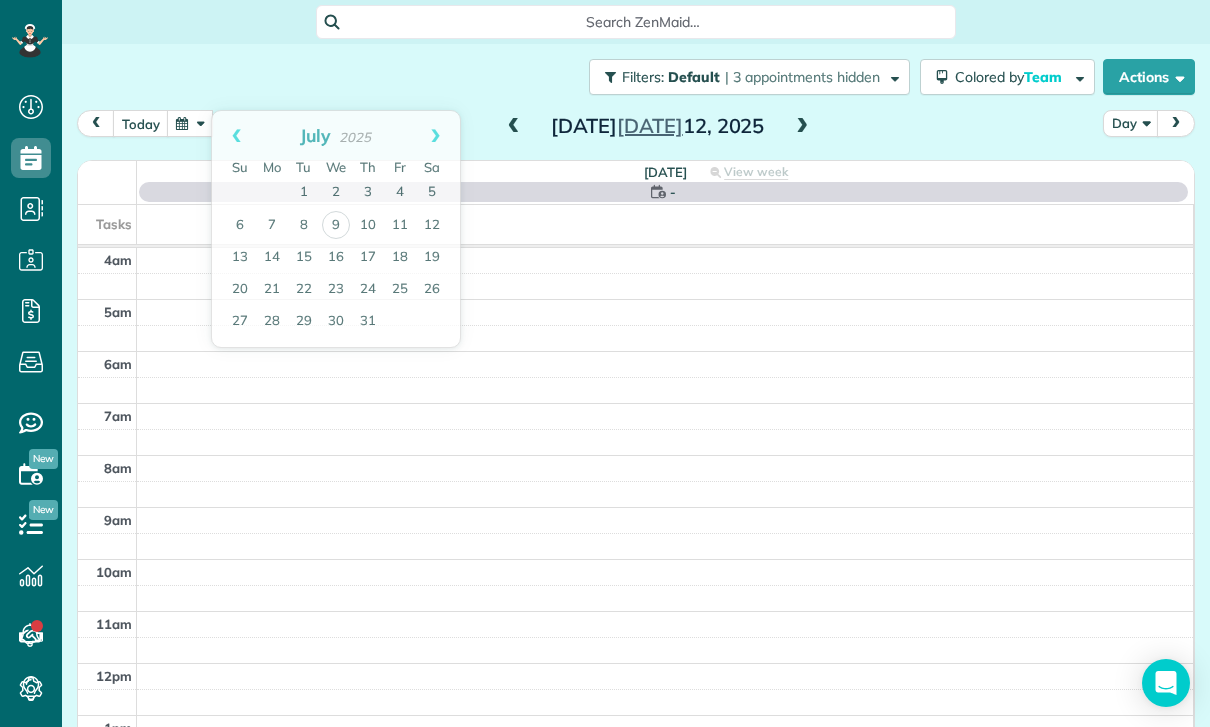 scroll, scrollTop: 0, scrollLeft: 0, axis: both 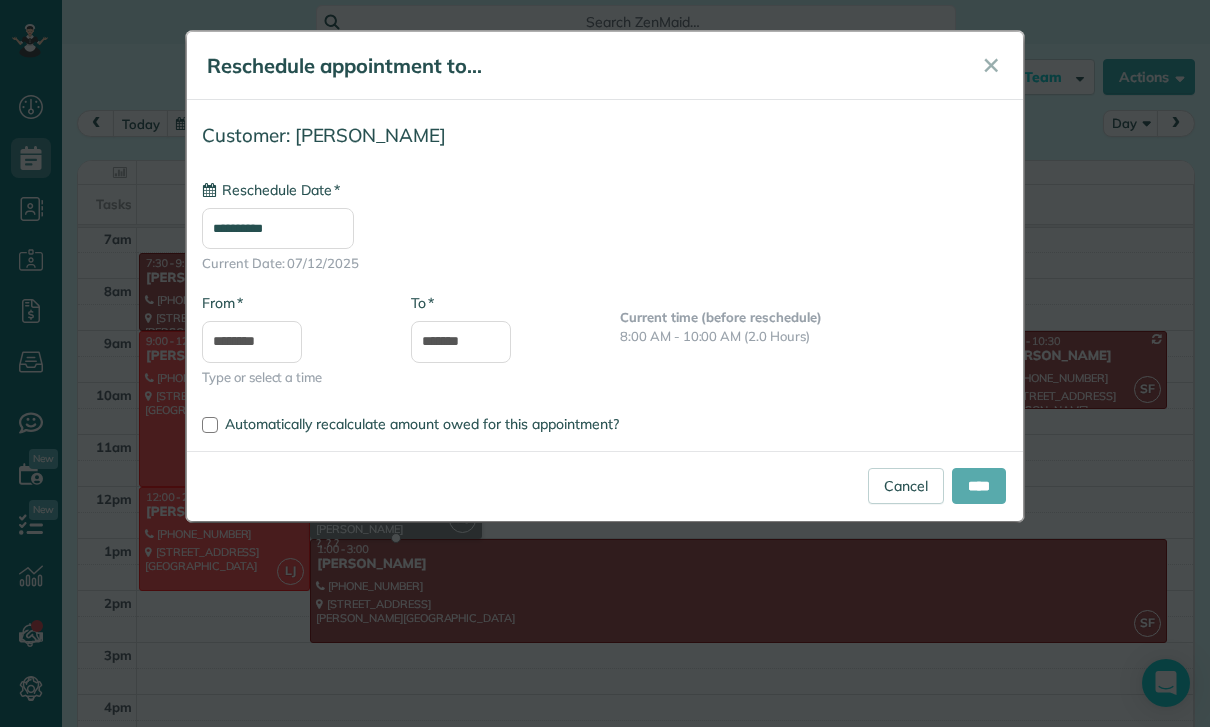 type on "**********" 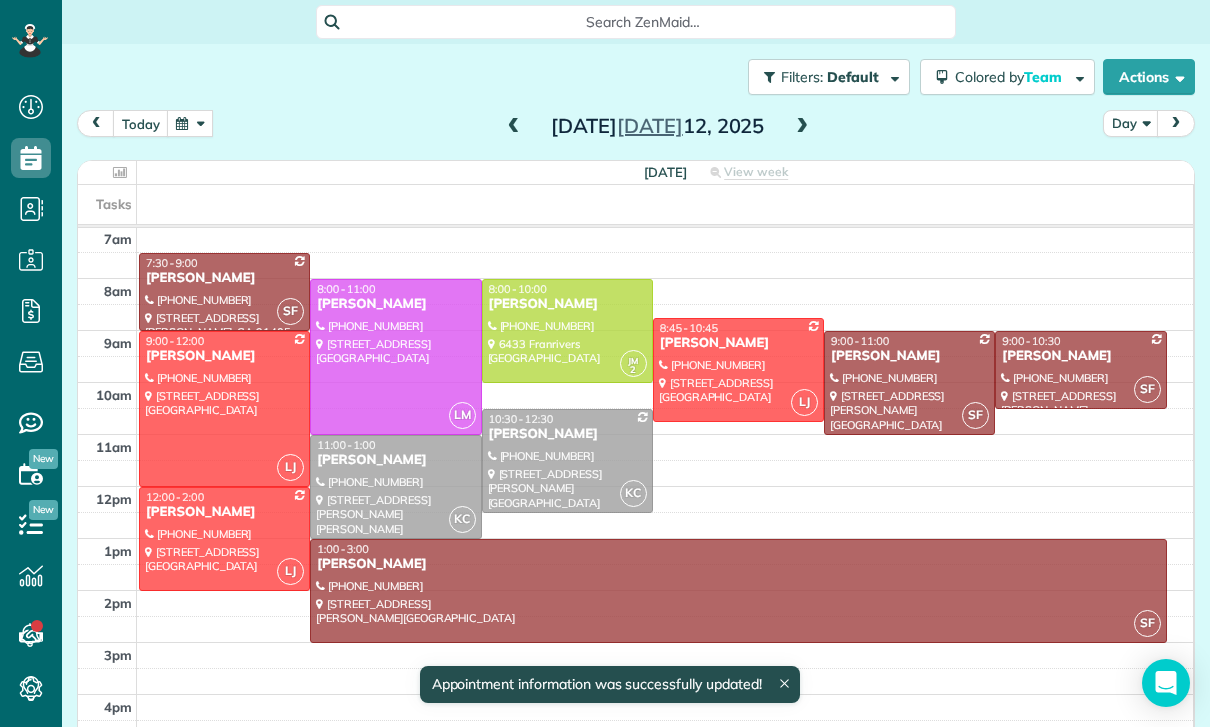click at bounding box center [665, 474] 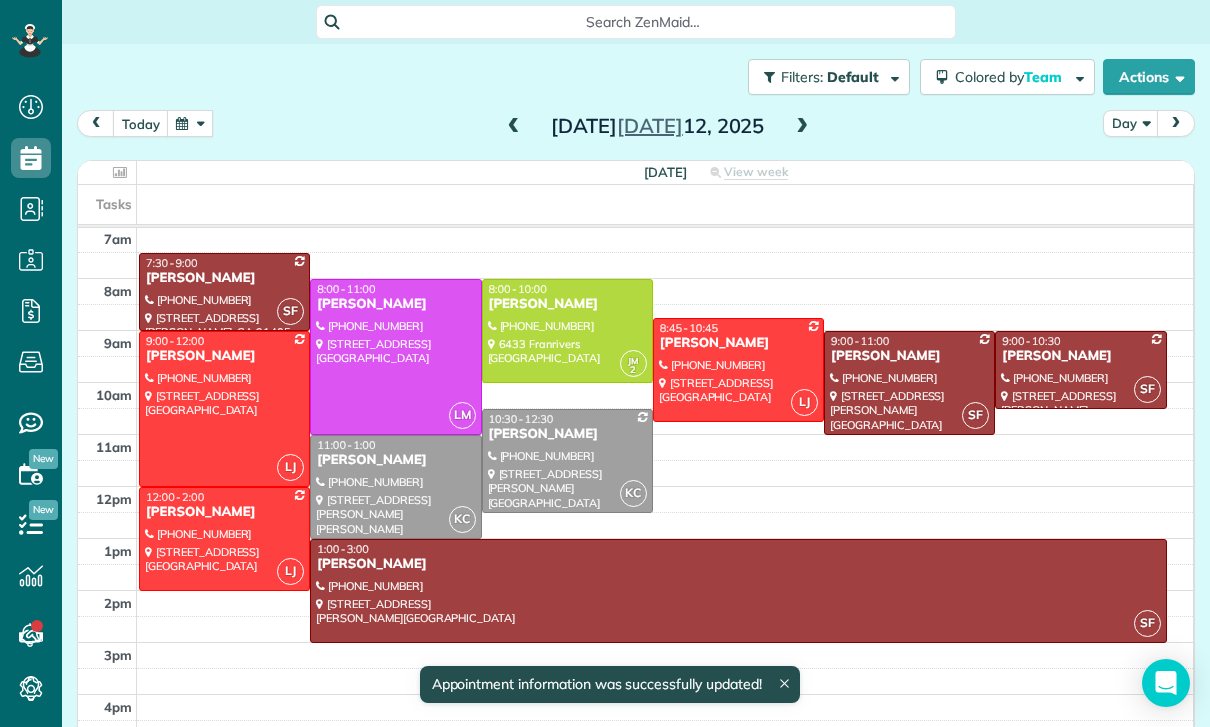 scroll, scrollTop: 157, scrollLeft: 0, axis: vertical 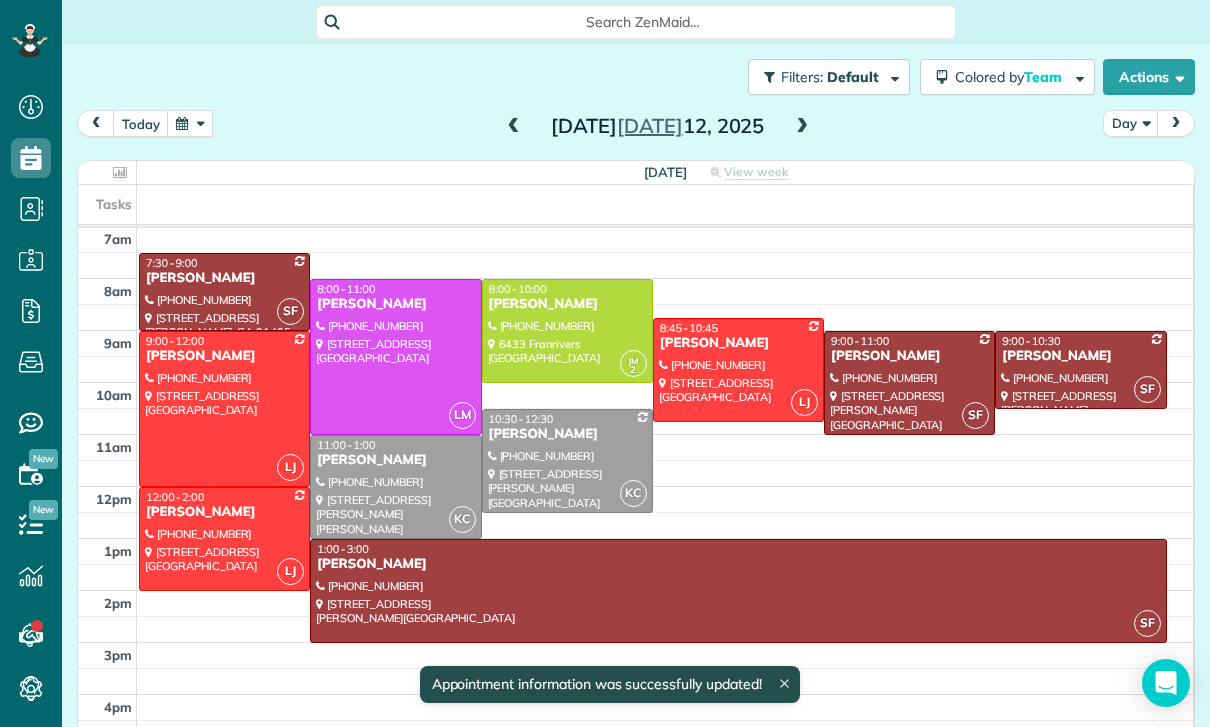 click at bounding box center (395, 487) 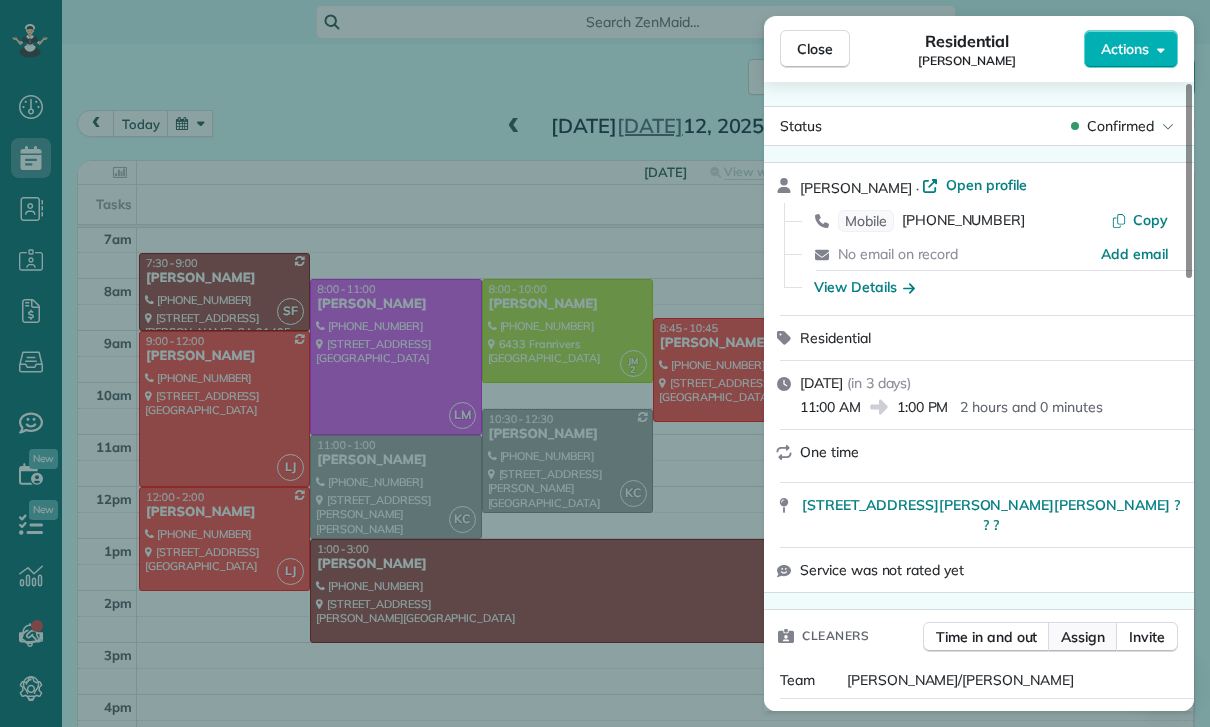 click on "Assign" at bounding box center (1083, 637) 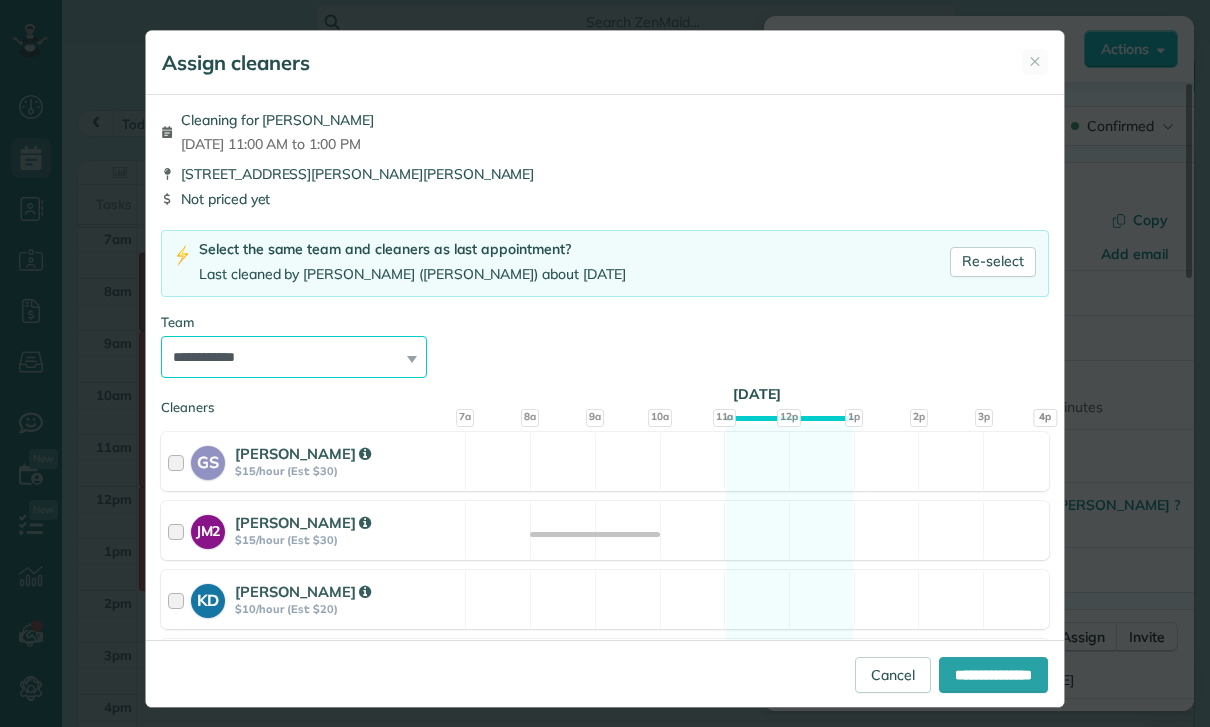 click on "**********" at bounding box center [294, 357] 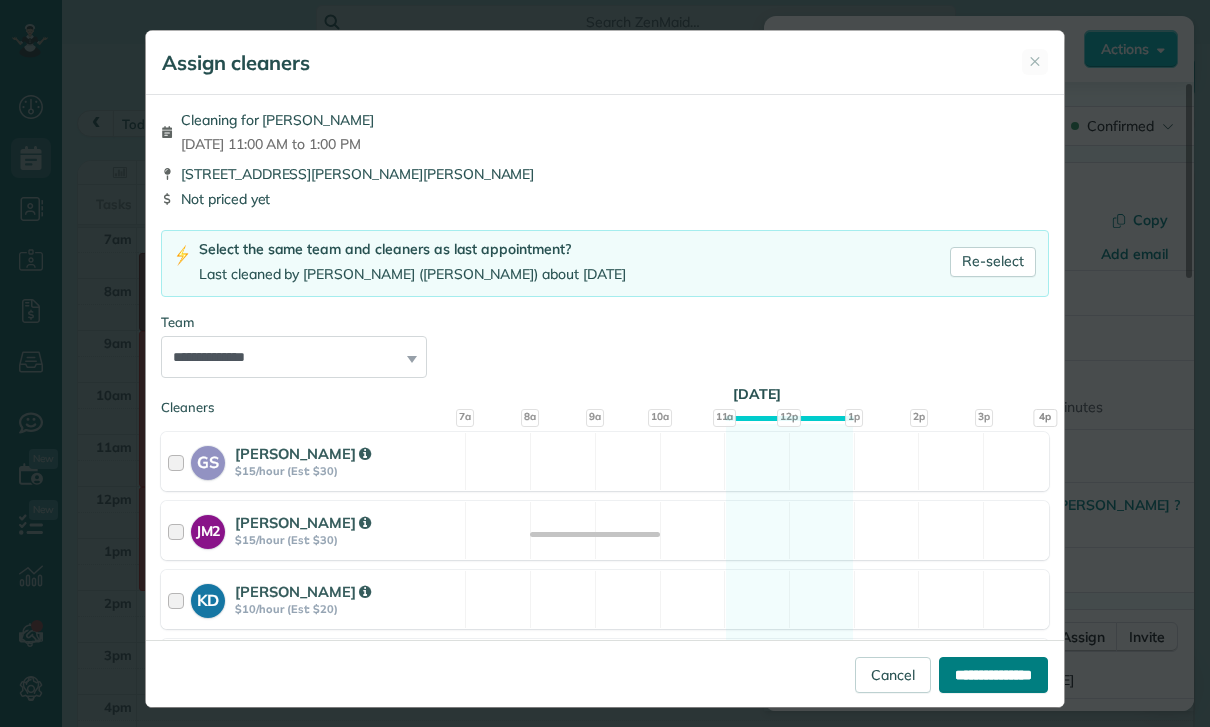 click on "**********" at bounding box center [993, 675] 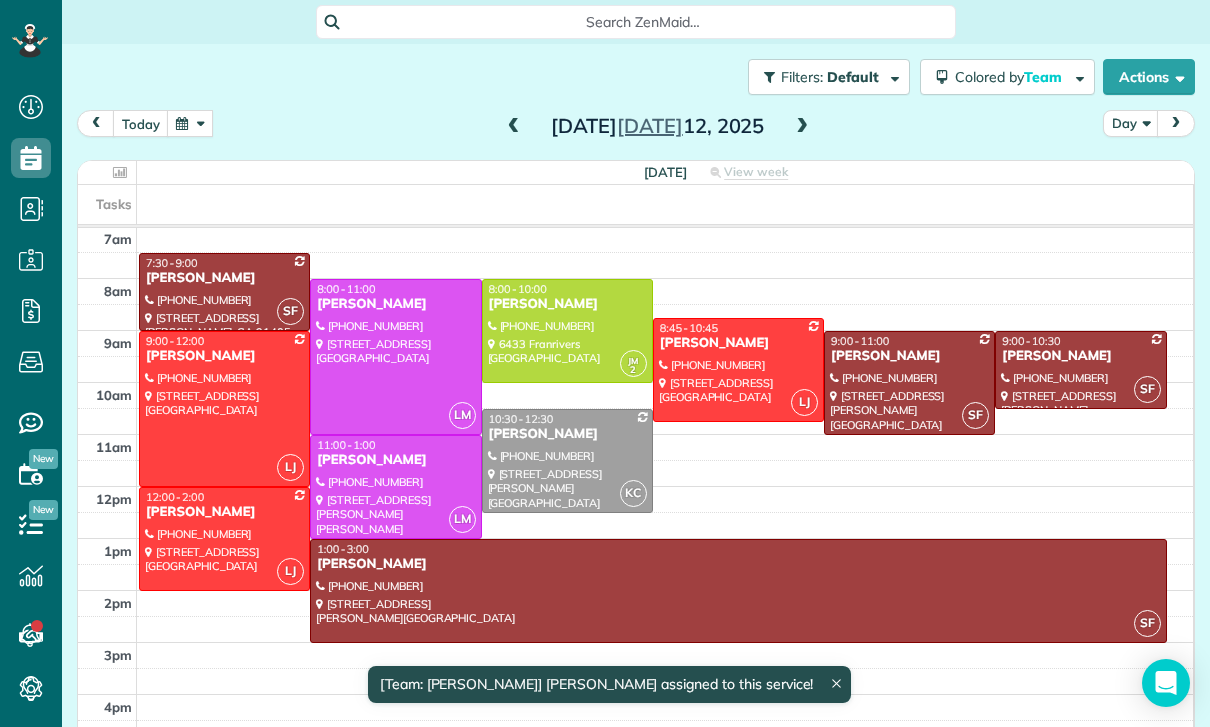 scroll, scrollTop: 157, scrollLeft: 0, axis: vertical 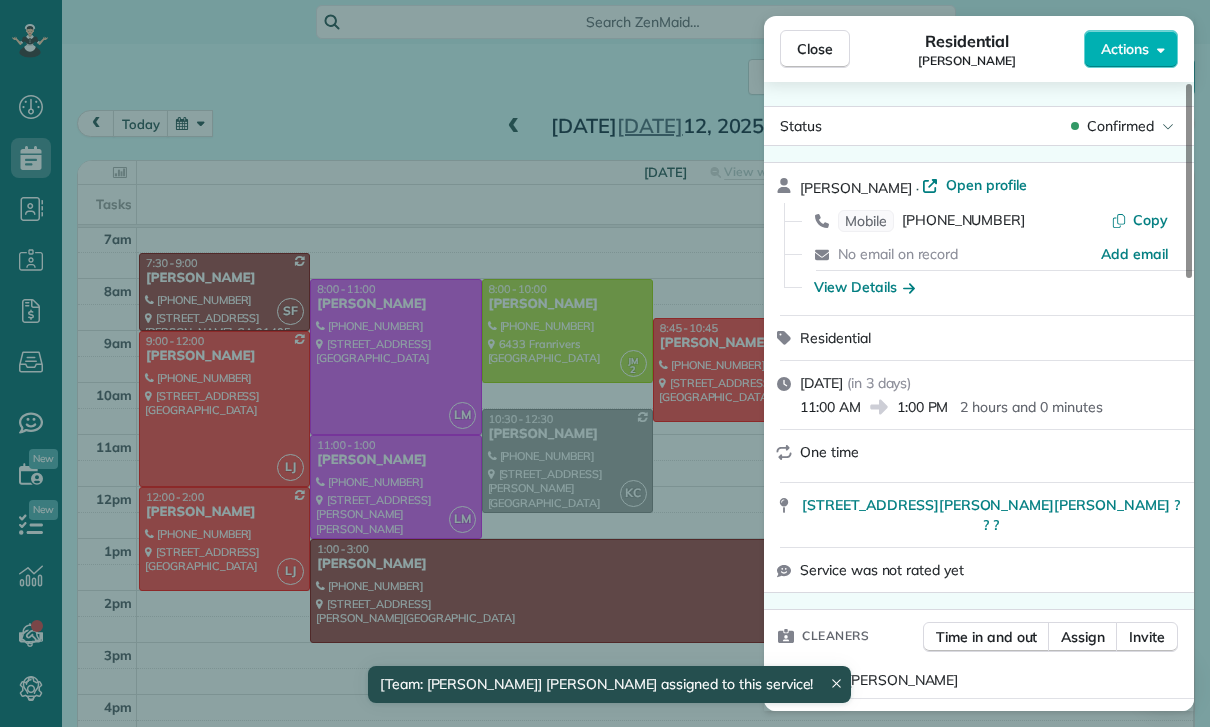 click on "Close Residential George Muench Actions Status Confirmed George Muench · Open profile Mobile (805) 907-1039 Copy No email on record Add email View Details Residential Saturday, July 12, 2025 ( in 3 days ) 11:00 AM 1:00 PM 2 hours and 0 minutes One time 4433 Colbath Avenue, Apt 21, Sherman Oaks, CA, 91423 ? ? ? Service was not rated yet Cleaners Time in and out Assign Invite Team Leslie Miranda Cleaners Leslie Mirnada   11:00 AM 1:00 PM Checklist Try Now Keep this appointment up to your standards. Stay on top of every detail, keep your cleaners organised, and your client happy. Assign a checklist Watch a 5 min demo Billing Billing actions Price $0.00 Overcharge $0.00 Discount $0.00 Coupon discount - Primary tax - Secondary tax - Total appointment price $0.00 Tips collected New feature! $0.00 Mark as paid Total including tip $0.00 Get paid online in no-time! Send an invoice and reward your cleaners with tips Charge customer credit card Appointment custom fields Key # - Work items No work items to display Notes" at bounding box center [605, 363] 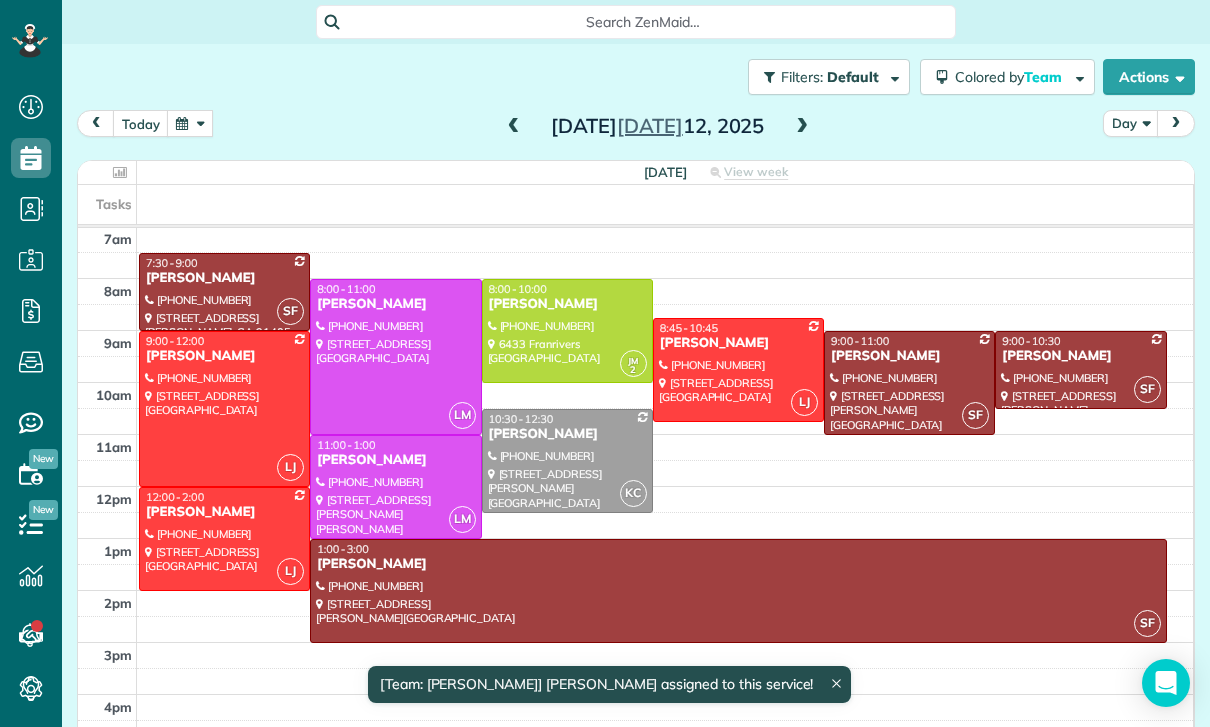 click at bounding box center (190, 123) 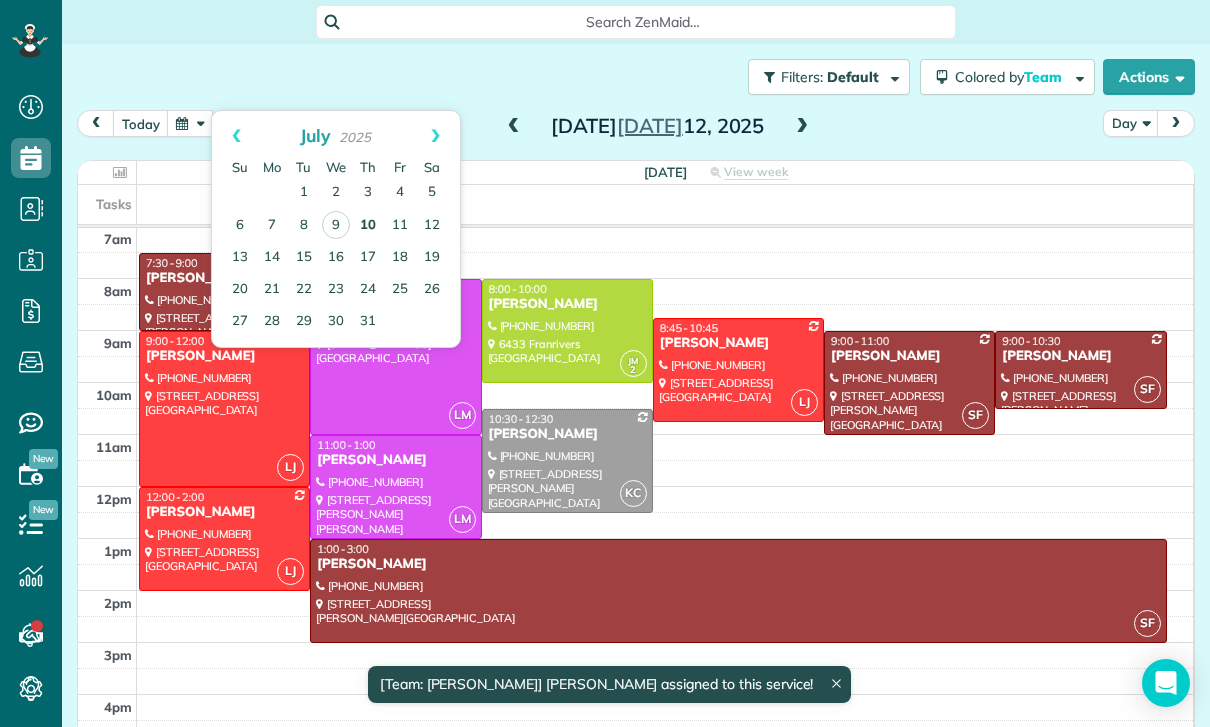 click on "10" at bounding box center [368, 226] 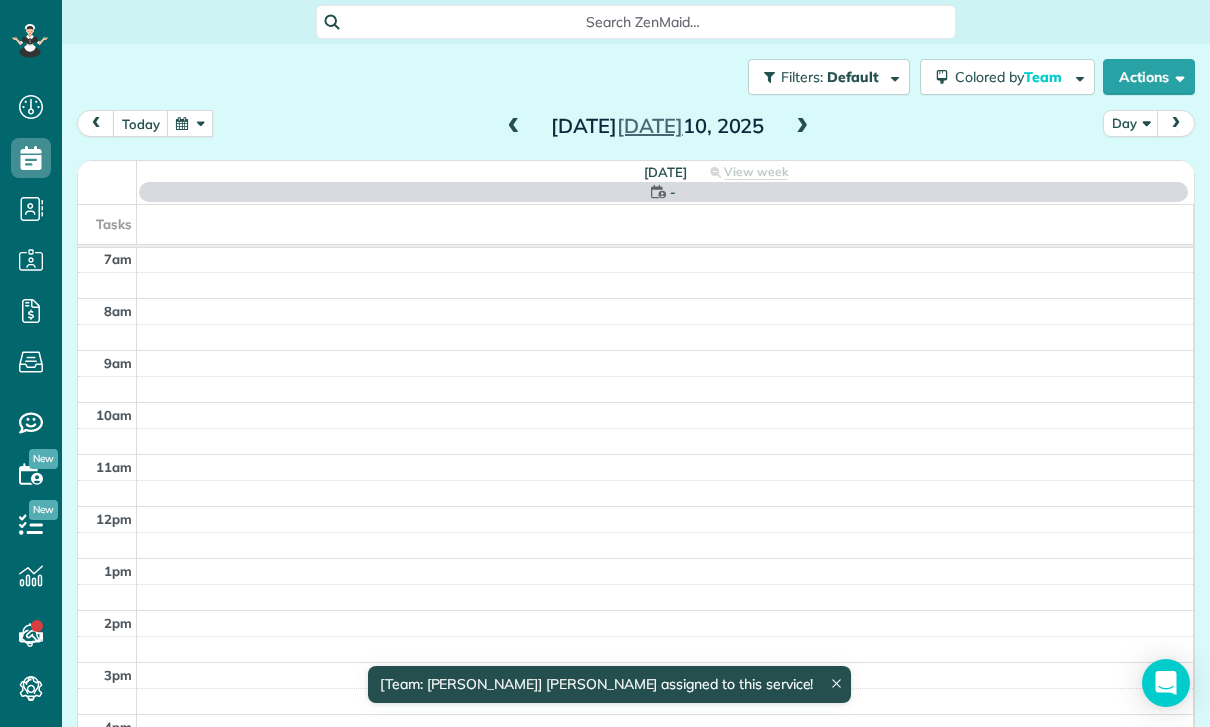 scroll, scrollTop: 157, scrollLeft: 0, axis: vertical 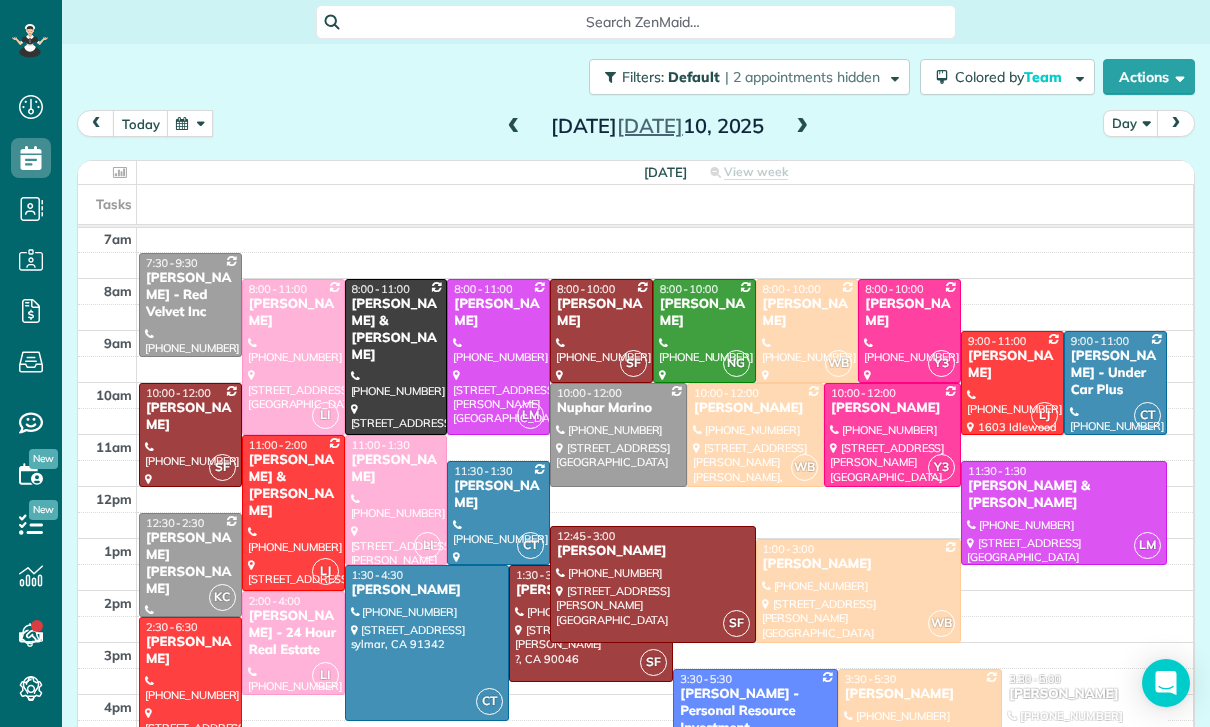 click at bounding box center [802, 127] 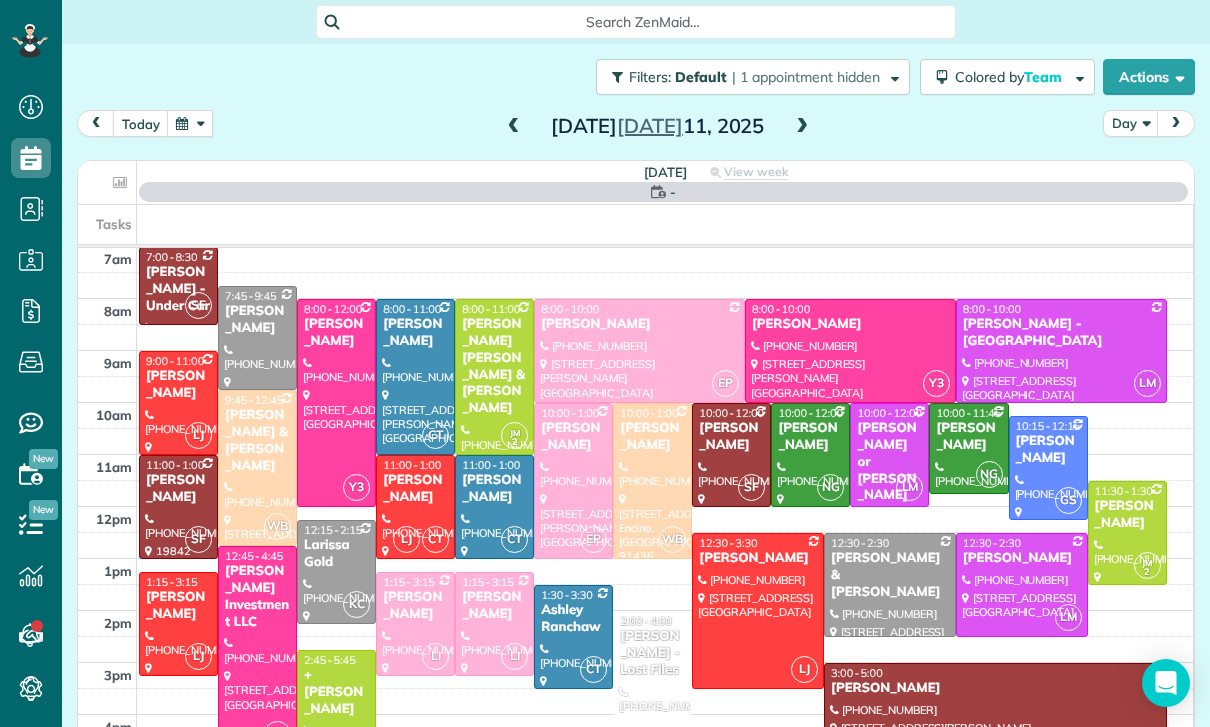 scroll, scrollTop: 157, scrollLeft: 0, axis: vertical 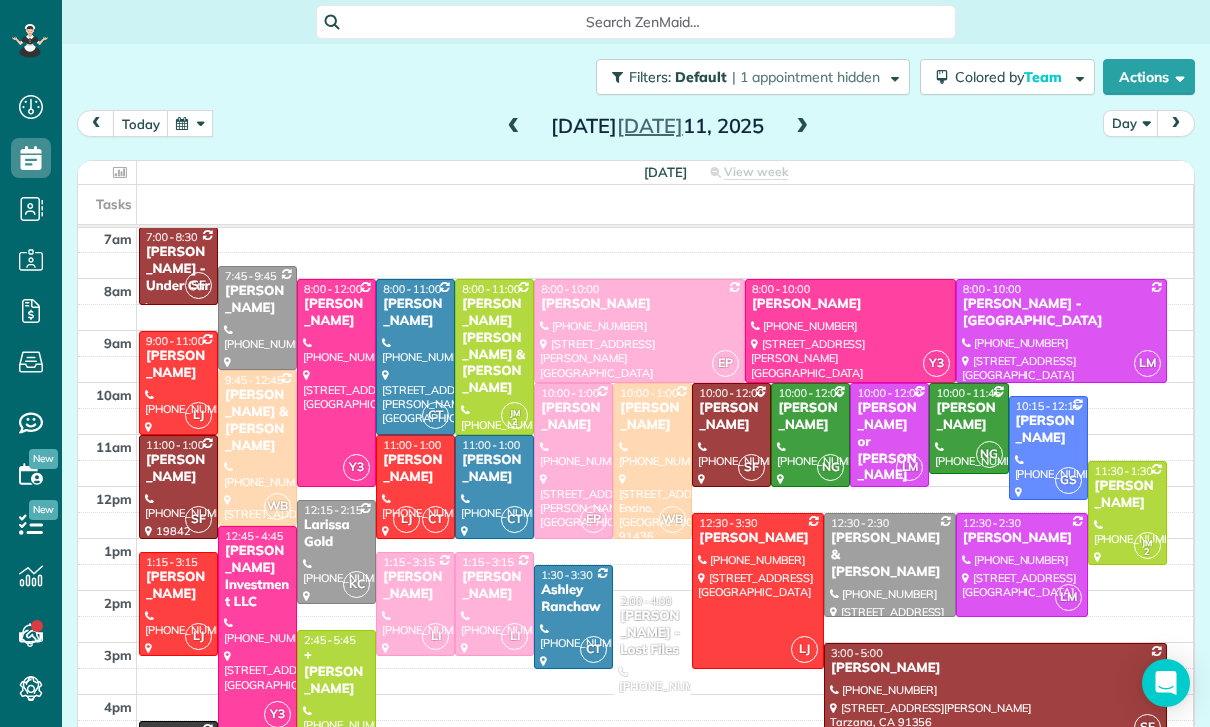 click on "Friday  Jul  11, 2025" at bounding box center (658, 126) 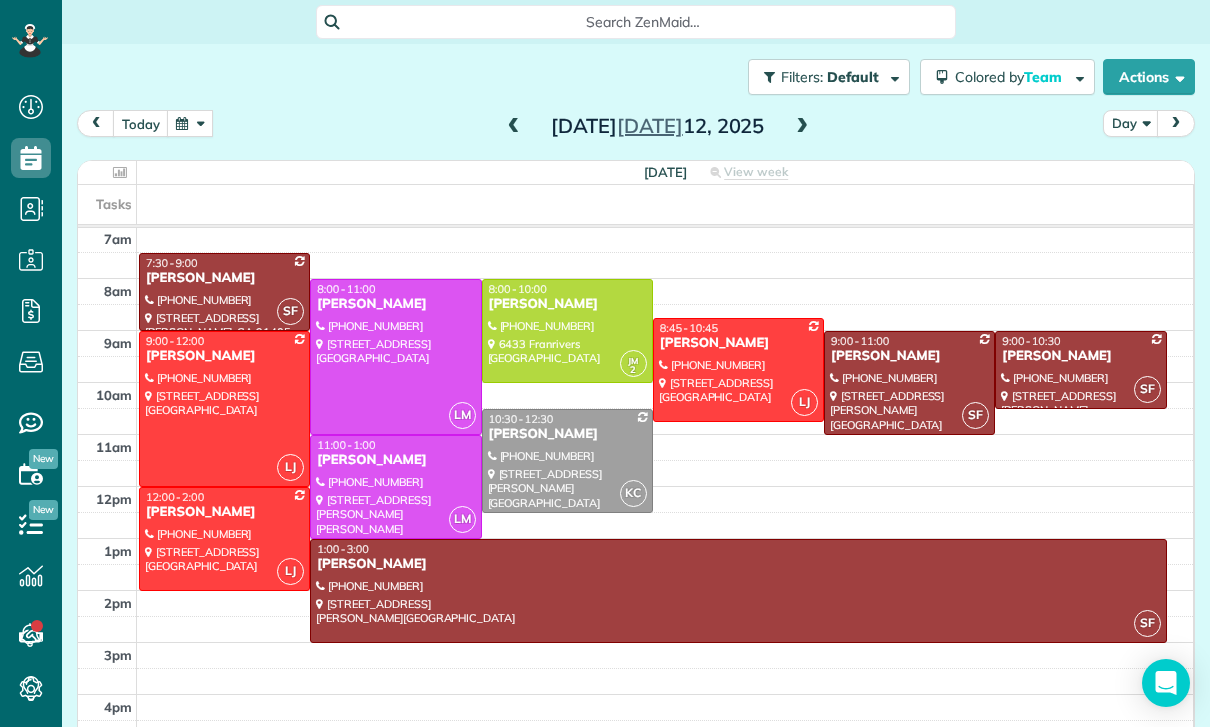 scroll, scrollTop: 157, scrollLeft: 0, axis: vertical 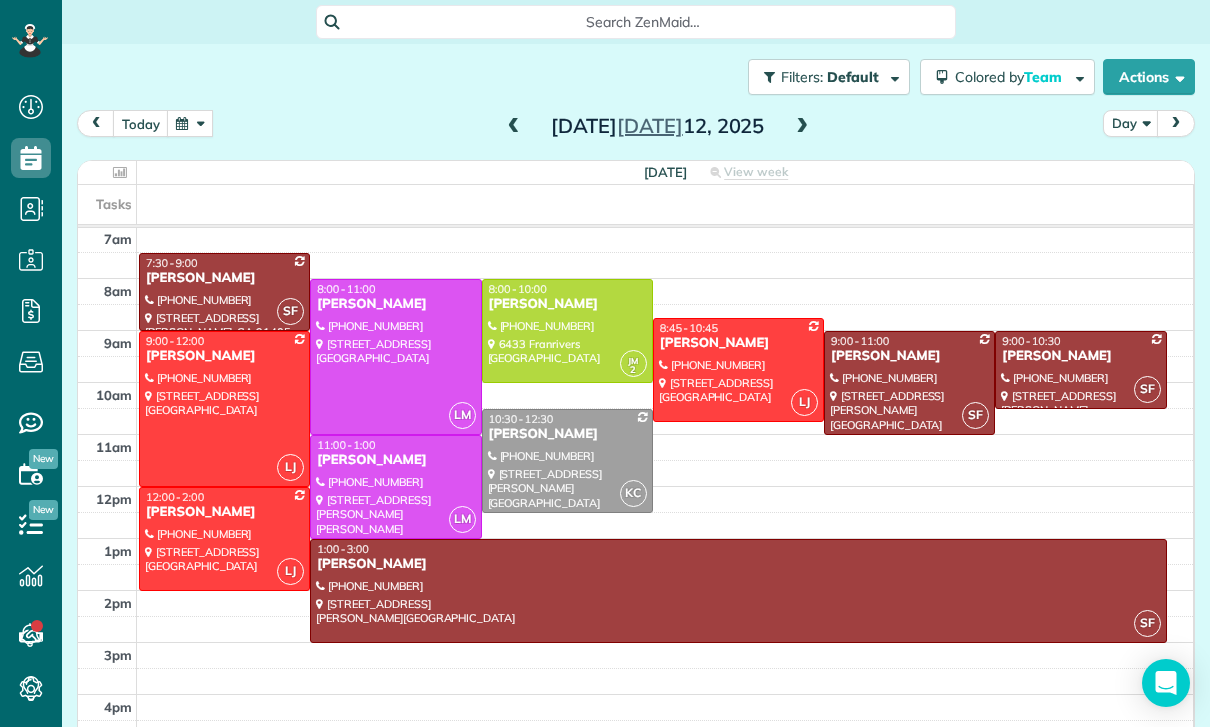 click at bounding box center [190, 123] 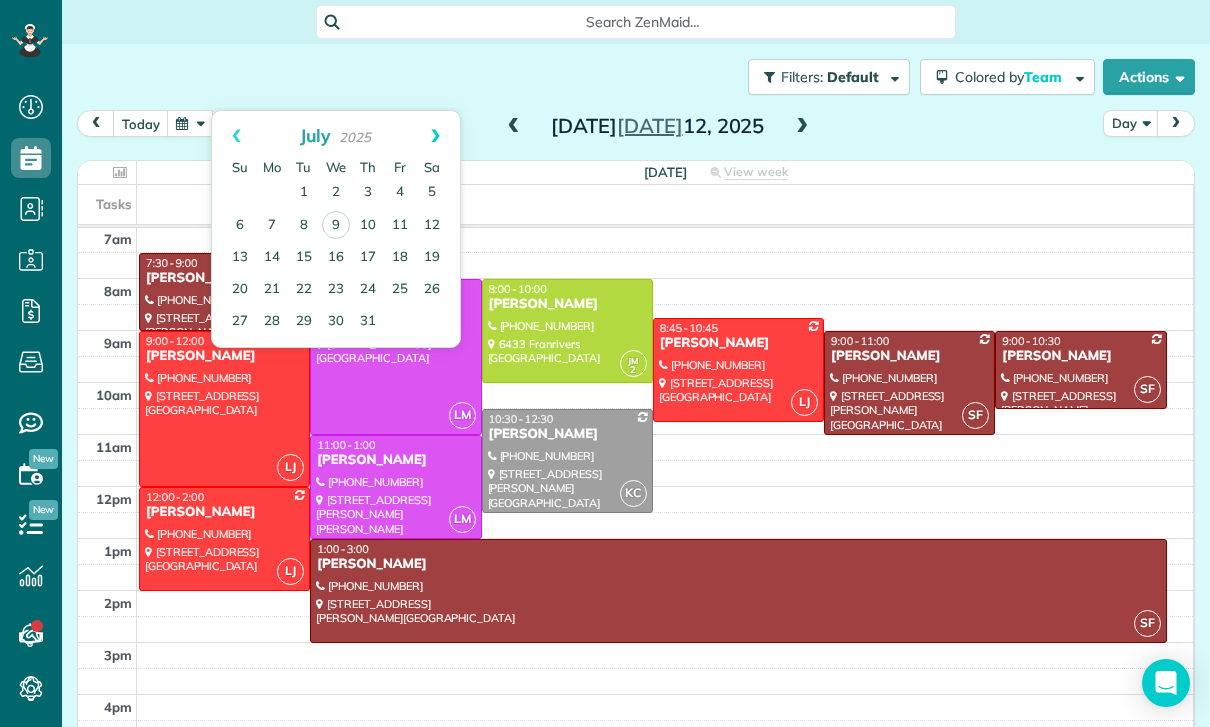 click on "Next" at bounding box center [435, 136] 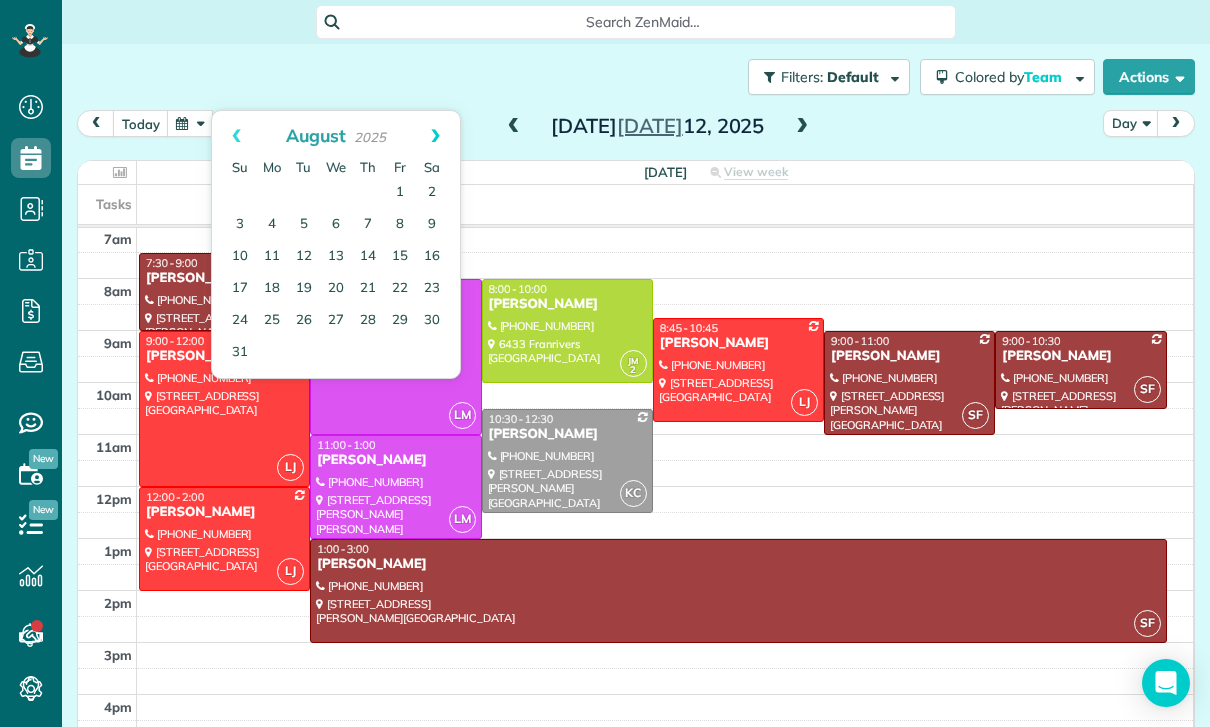 click on "Next" at bounding box center [435, 136] 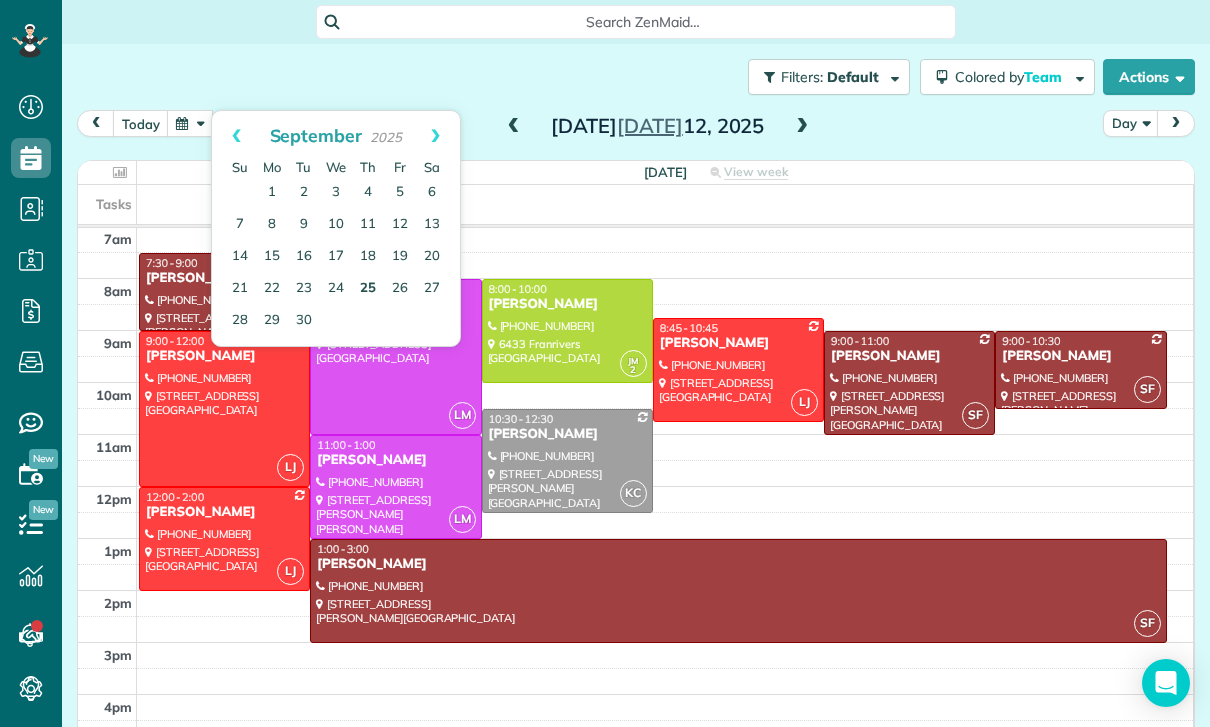 click on "25" at bounding box center (368, 289) 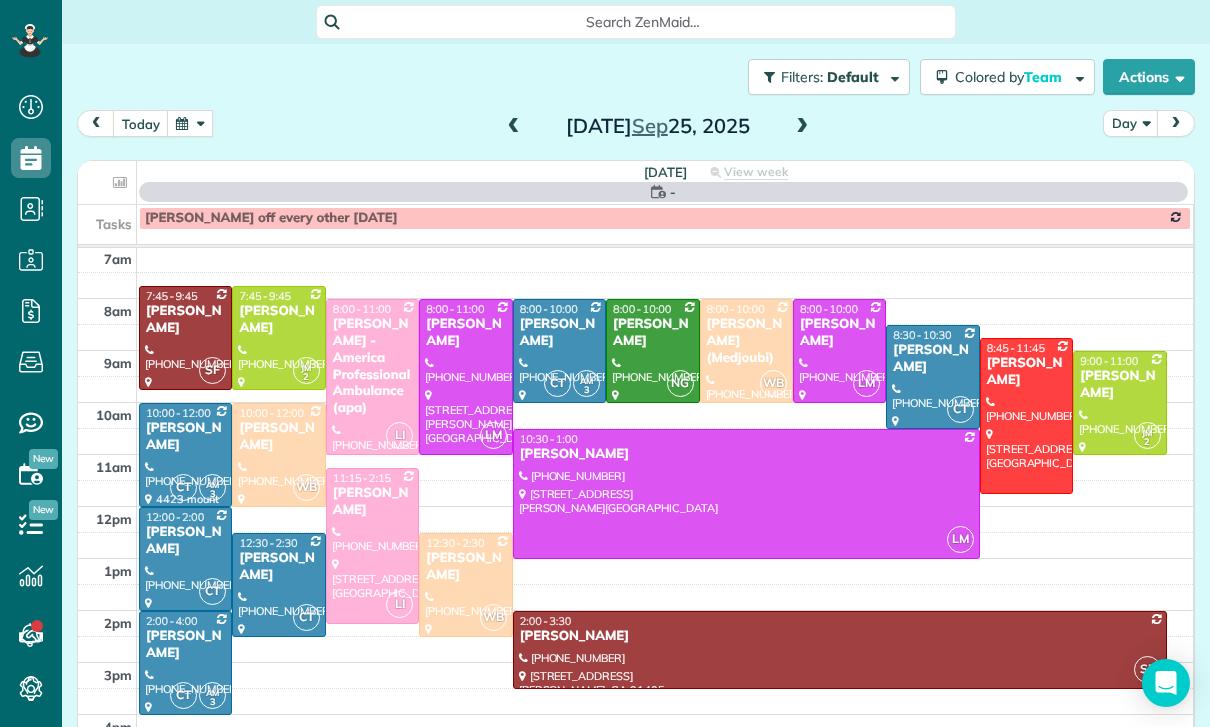 scroll, scrollTop: 157, scrollLeft: 0, axis: vertical 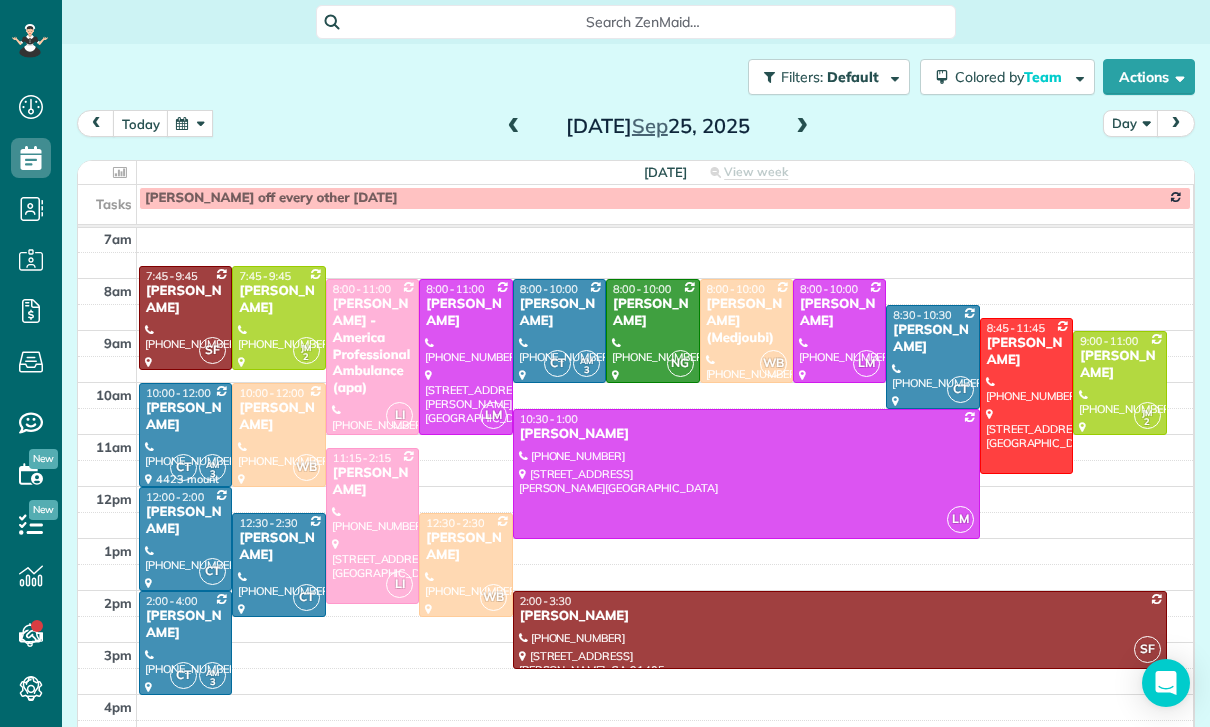 click at bounding box center (802, 127) 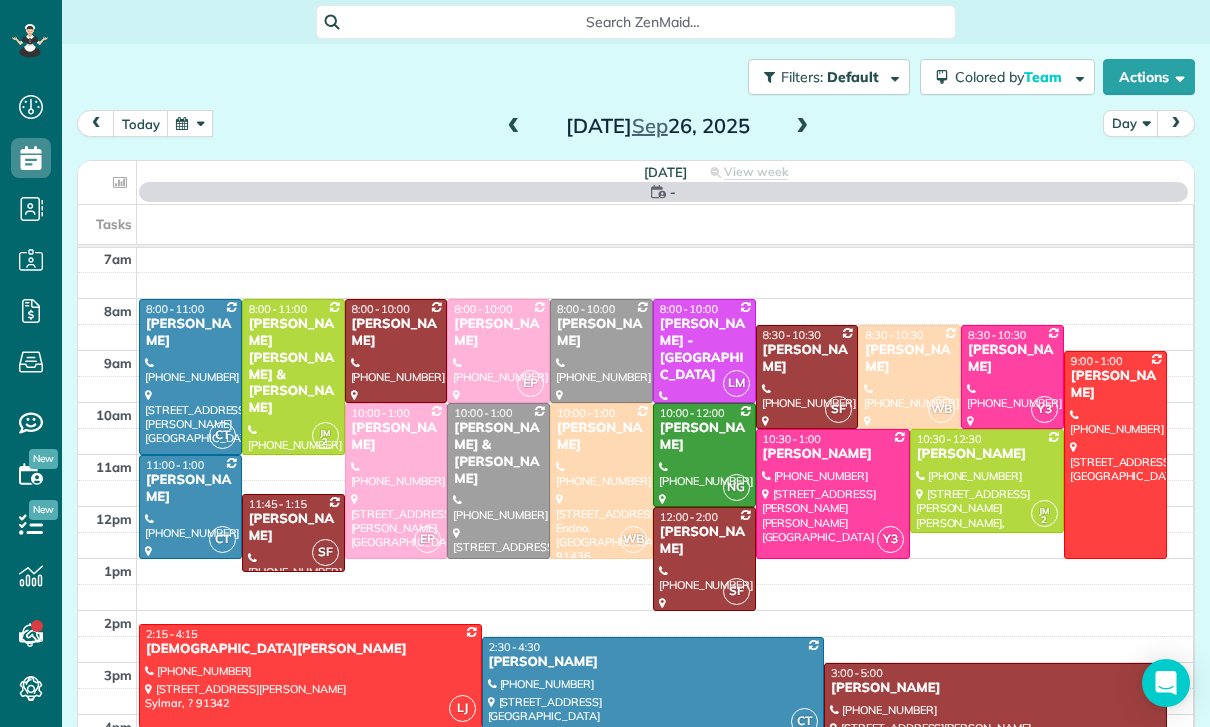 scroll, scrollTop: 157, scrollLeft: 0, axis: vertical 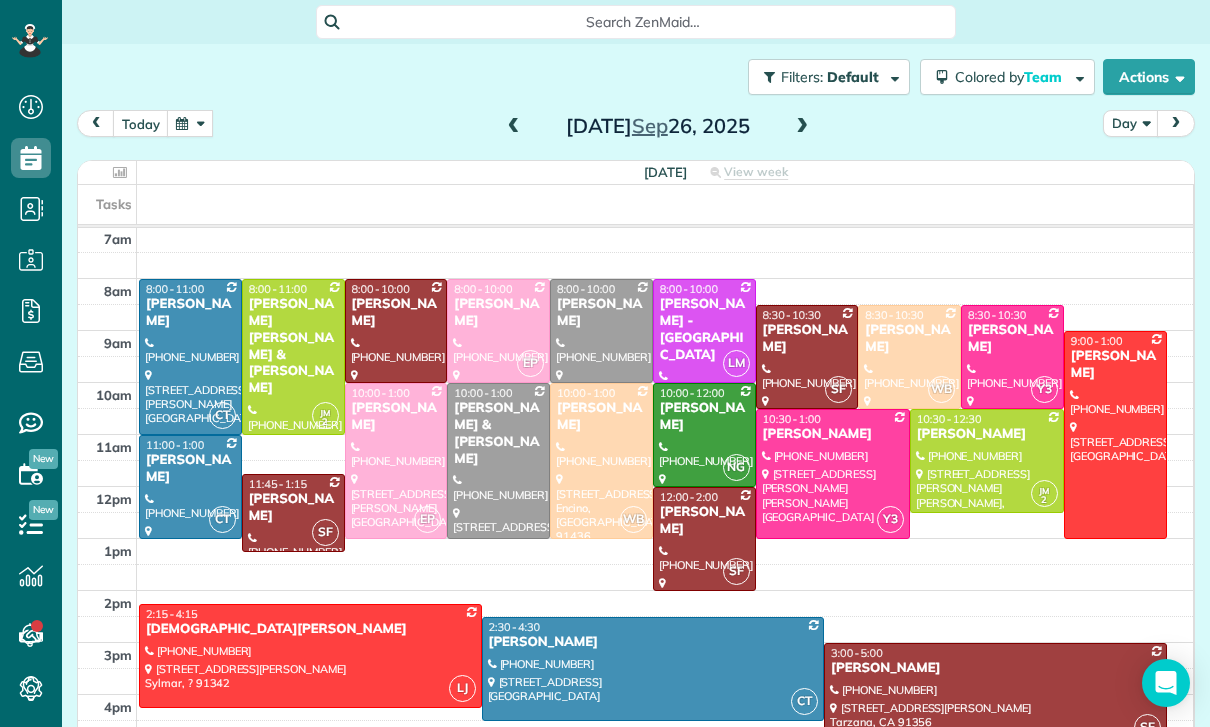 click at bounding box center (802, 127) 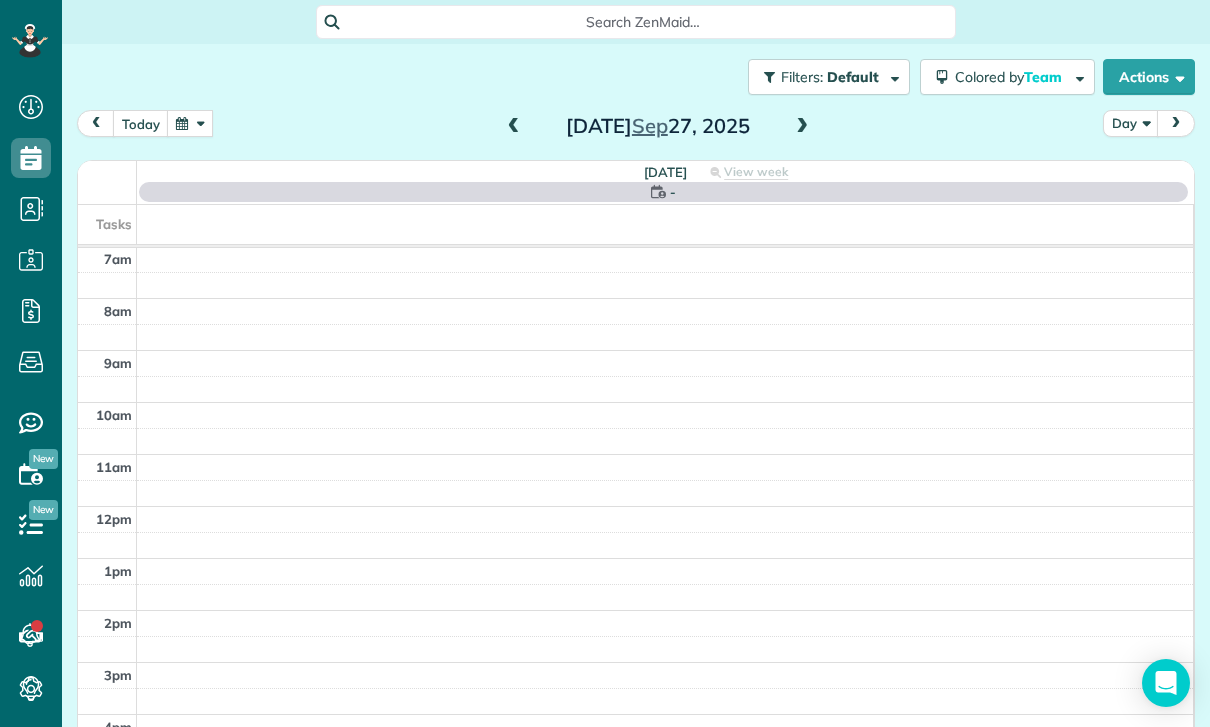 scroll, scrollTop: 157, scrollLeft: 0, axis: vertical 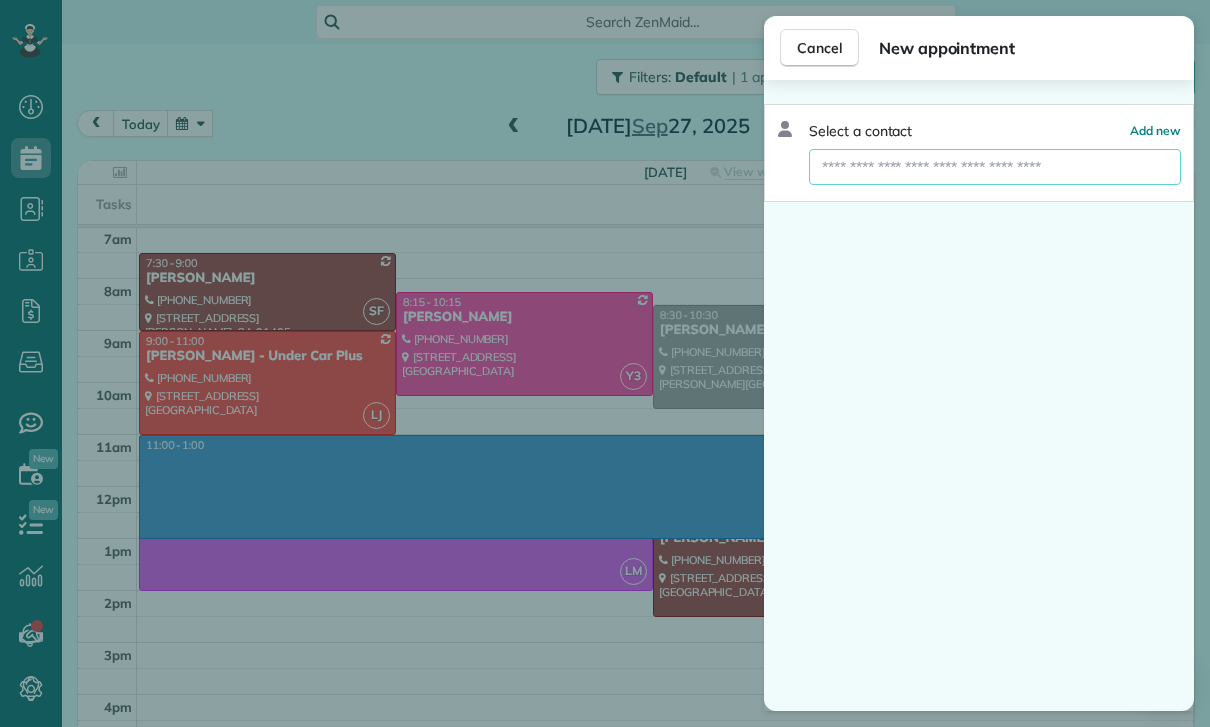 click at bounding box center [995, 167] 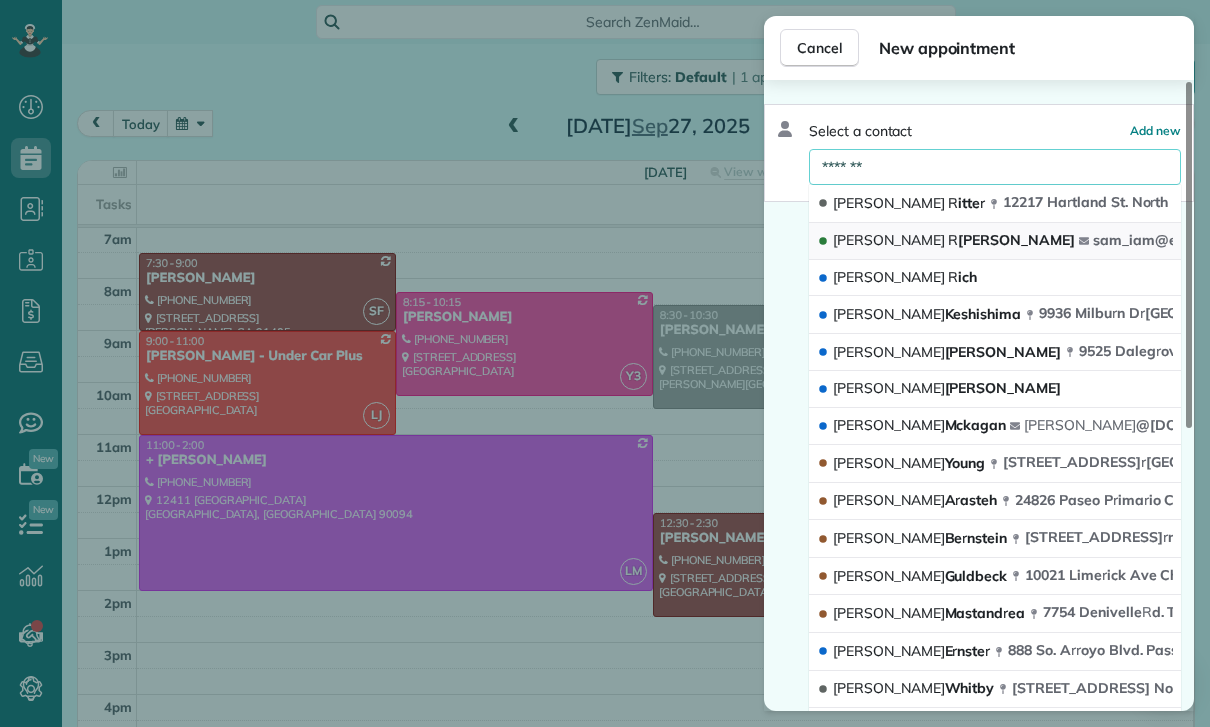 type on "*******" 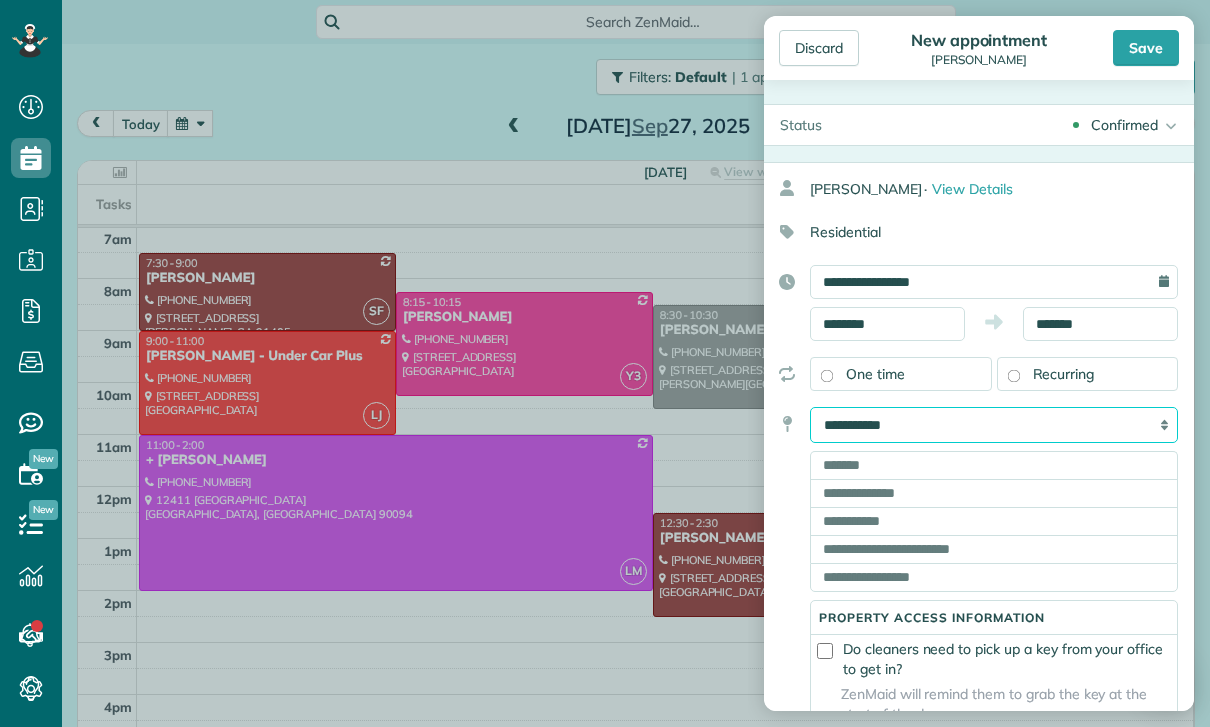 click on "**********" at bounding box center [994, 425] 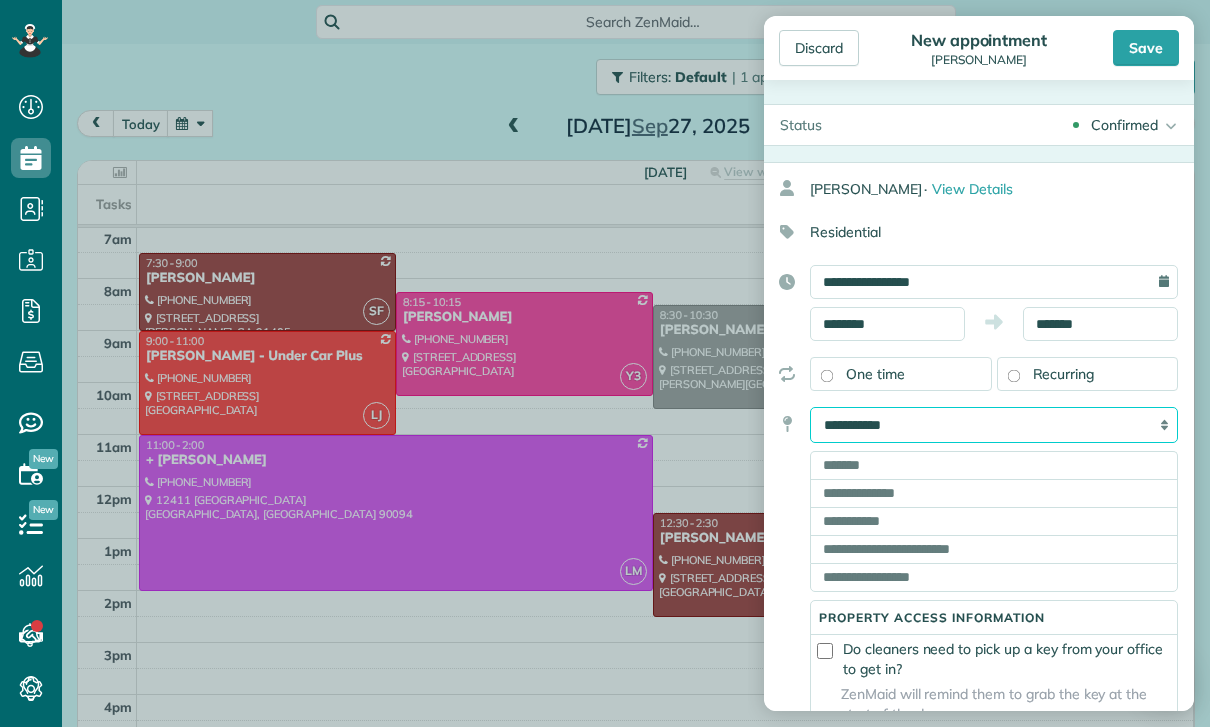 select on "*****" 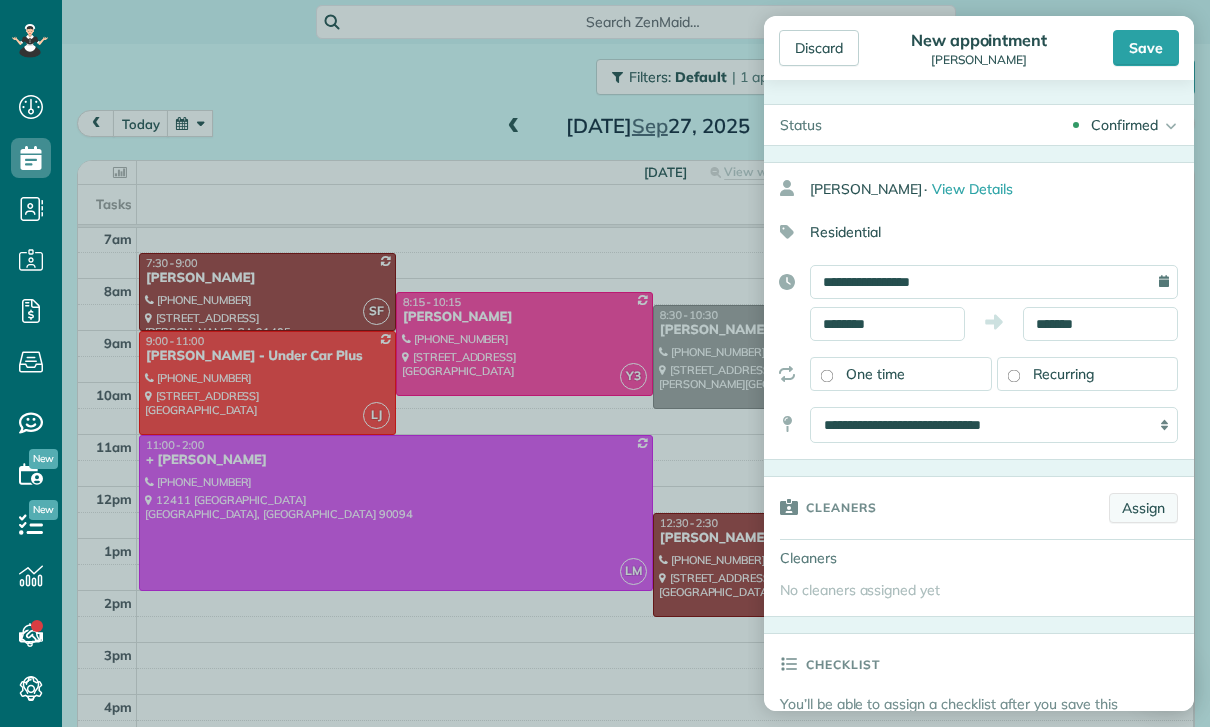 click on "Assign" at bounding box center (1143, 508) 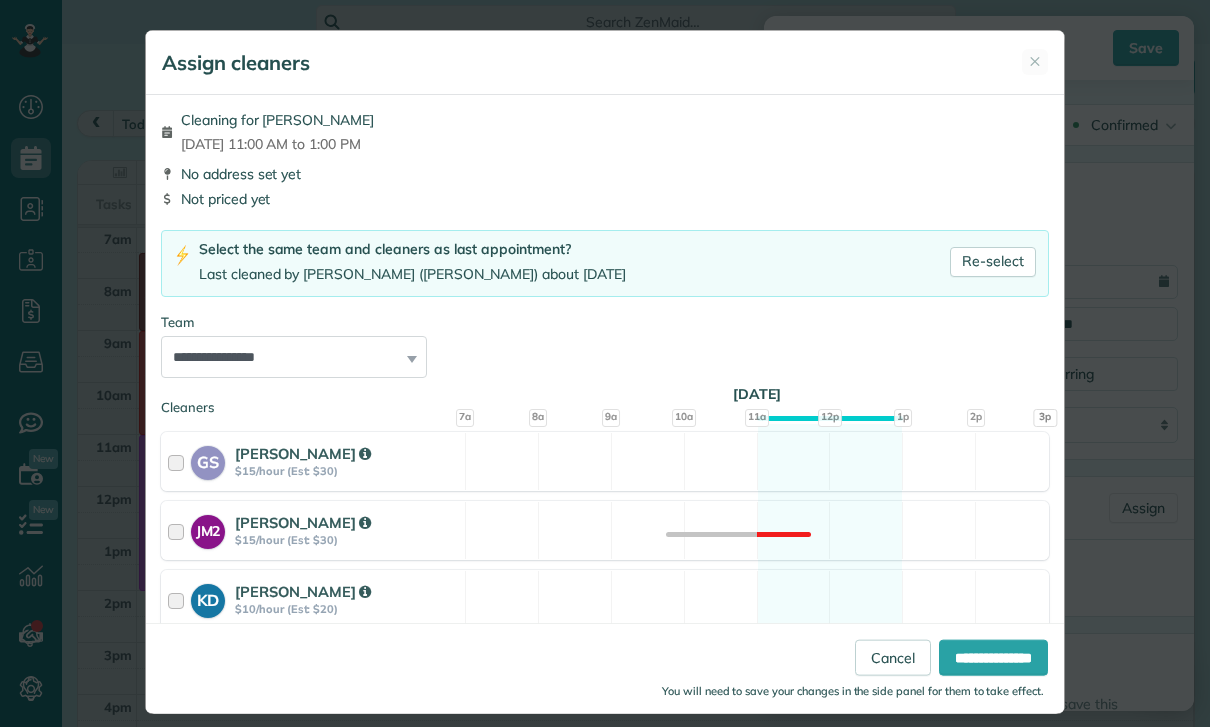 click on "**********" at bounding box center [294, 357] 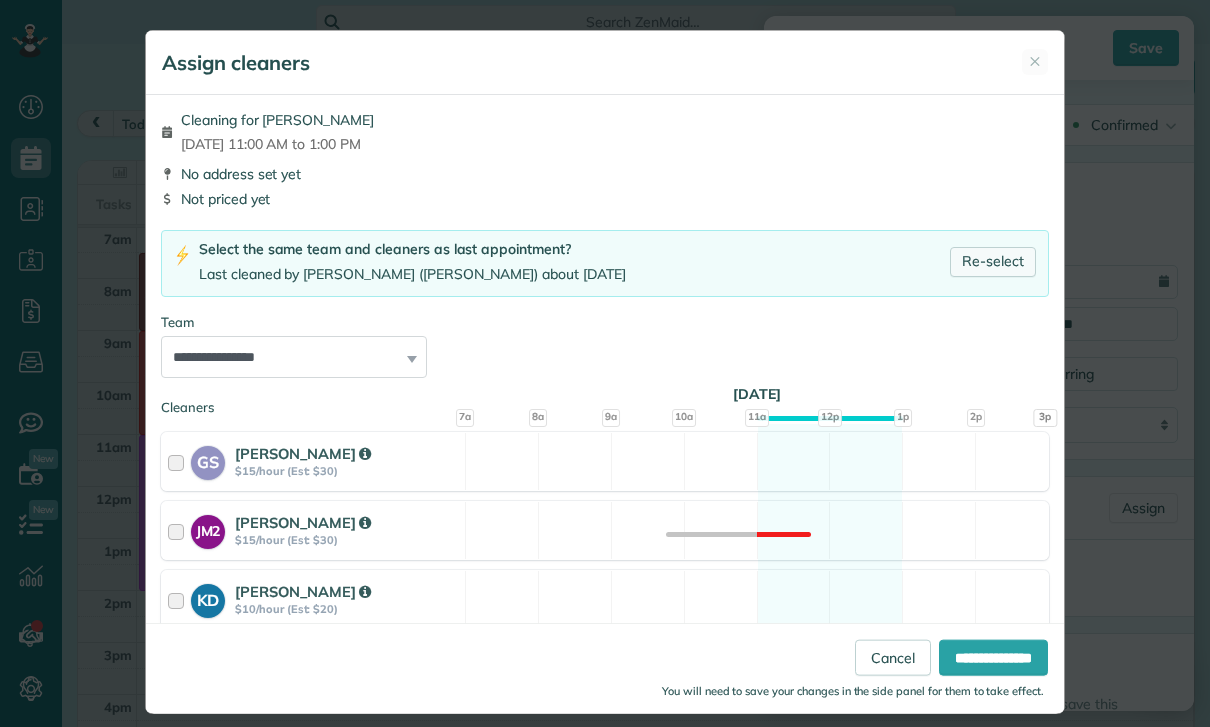 click on "Re-select" at bounding box center [993, 262] 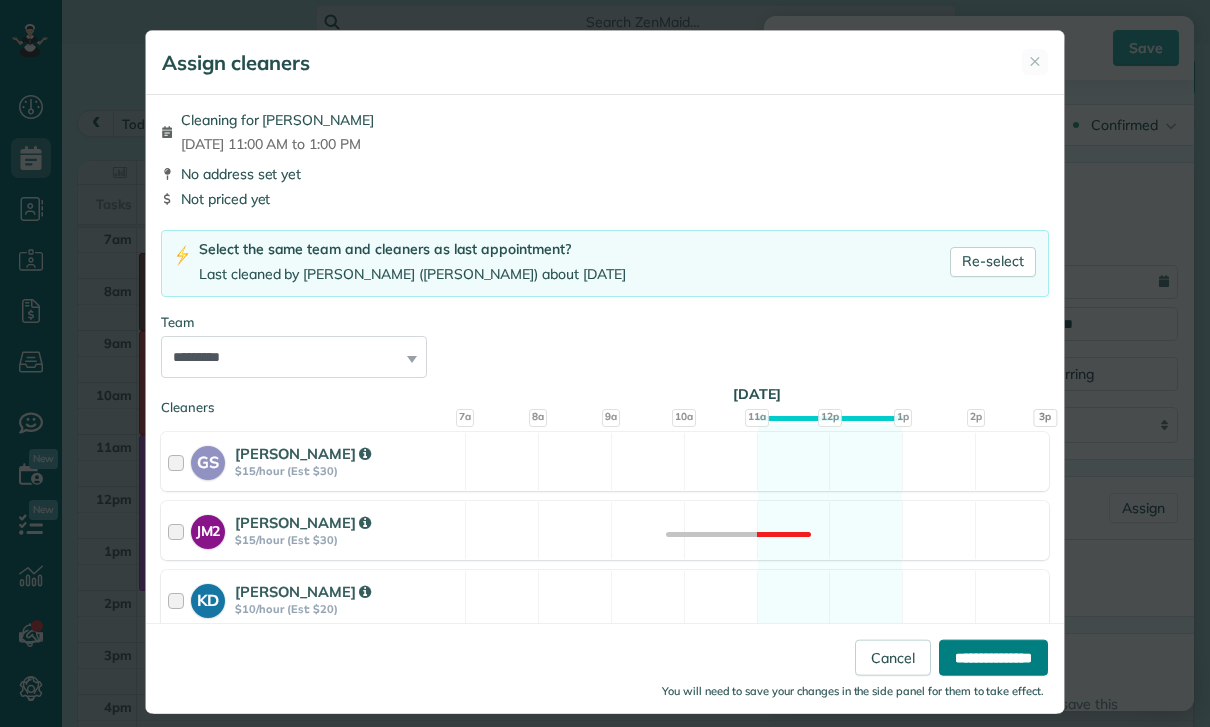 click on "**********" at bounding box center (993, 658) 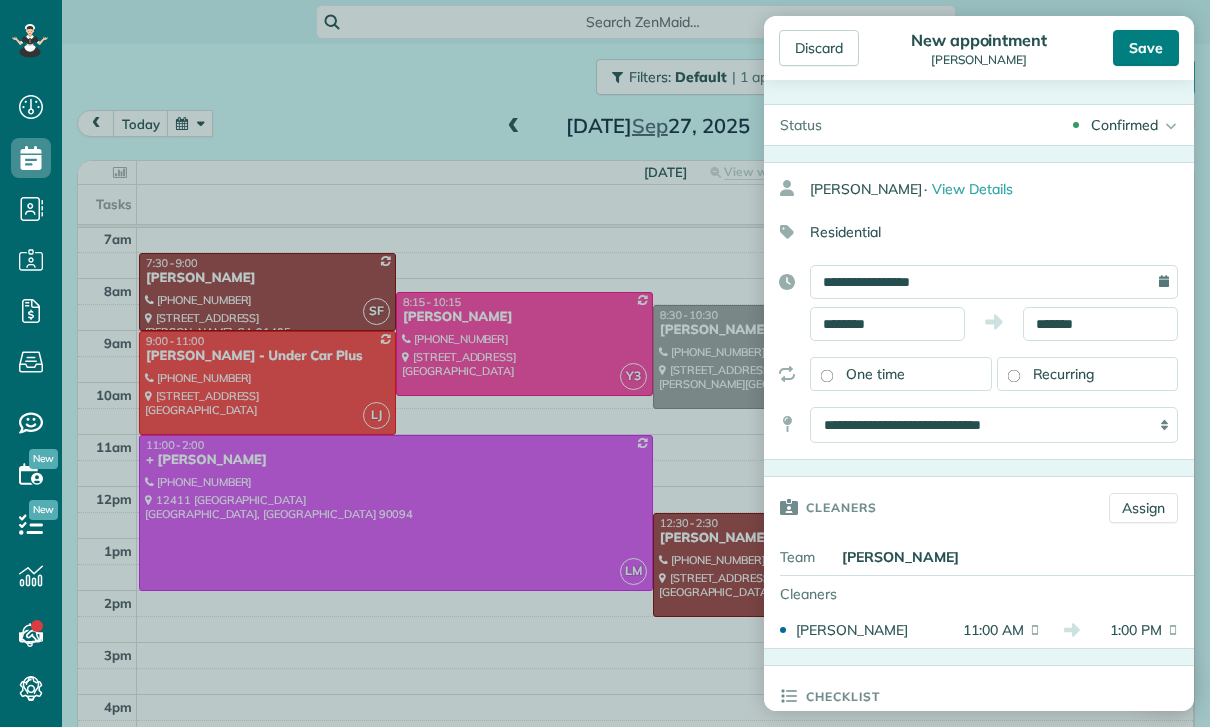 click on "Save" at bounding box center [1146, 48] 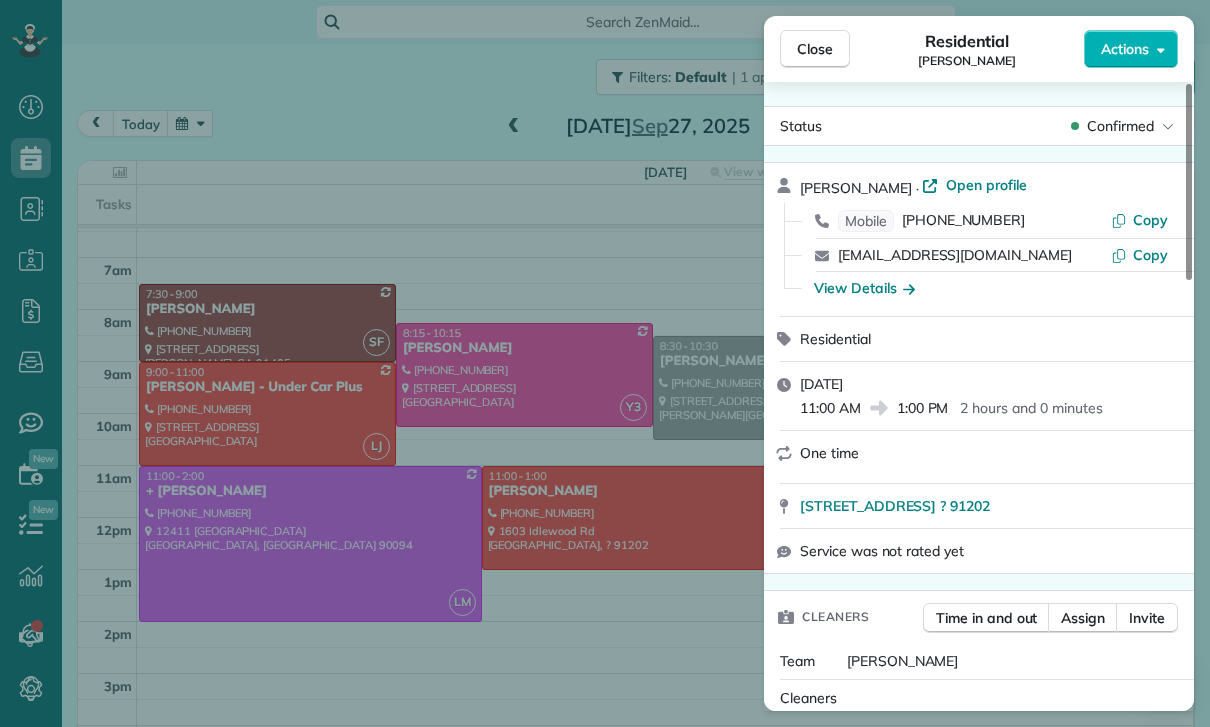 scroll, scrollTop: 157, scrollLeft: 0, axis: vertical 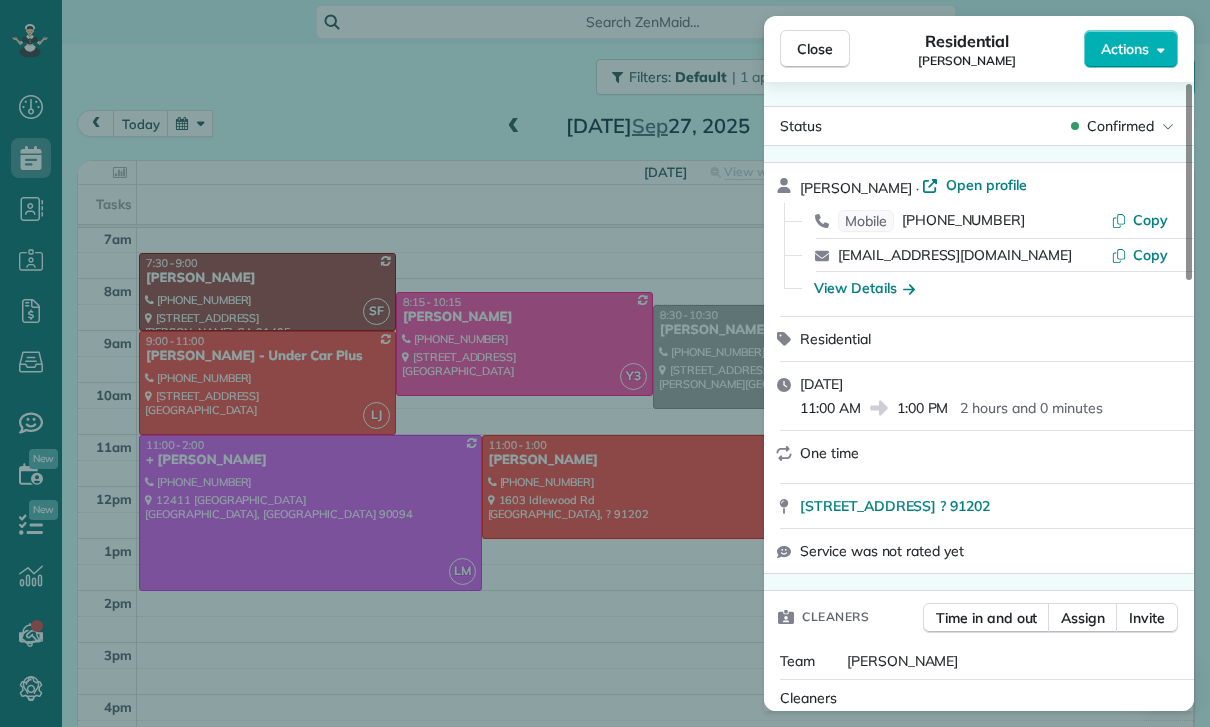 click on "Close Residential Susan Ryan Actions Status Confirmed Susan Ryan · Open profile Mobile (617) 257-8633 Copy sam_iam@earthlink.net Copy View Details Residential Saturday, September 27, 2025 11:00 AM 1:00 PM 2 hours and 0 minutes One time 1603 Idlewood Rd Glendale ? 91202 Service was not rated yet Cleaners Time in and out Assign Invite Team Luisa Cleaners Luisa   Juarez 11:00 AM 1:00 PM Checklist Try Now Keep this appointment up to your standards. Stay on top of every detail, keep your cleaners organised, and your client happy. Assign a checklist Watch a 5 min demo Billing Billing actions Price $0.00 Overcharge $0.00 Discount $0.00 Coupon discount - Primary tax - Secondary tax - Total appointment price $0.00 Tips collected New feature! $0.00 Mark as paid Total including tip $0.00 Get paid online in no-time! Send an invoice and reward your cleaners with tips Charge customer credit card Appointment custom fields Key # - Work items No work items to display Notes Appointment 0 Customer 1 New note New note Private (" at bounding box center [605, 363] 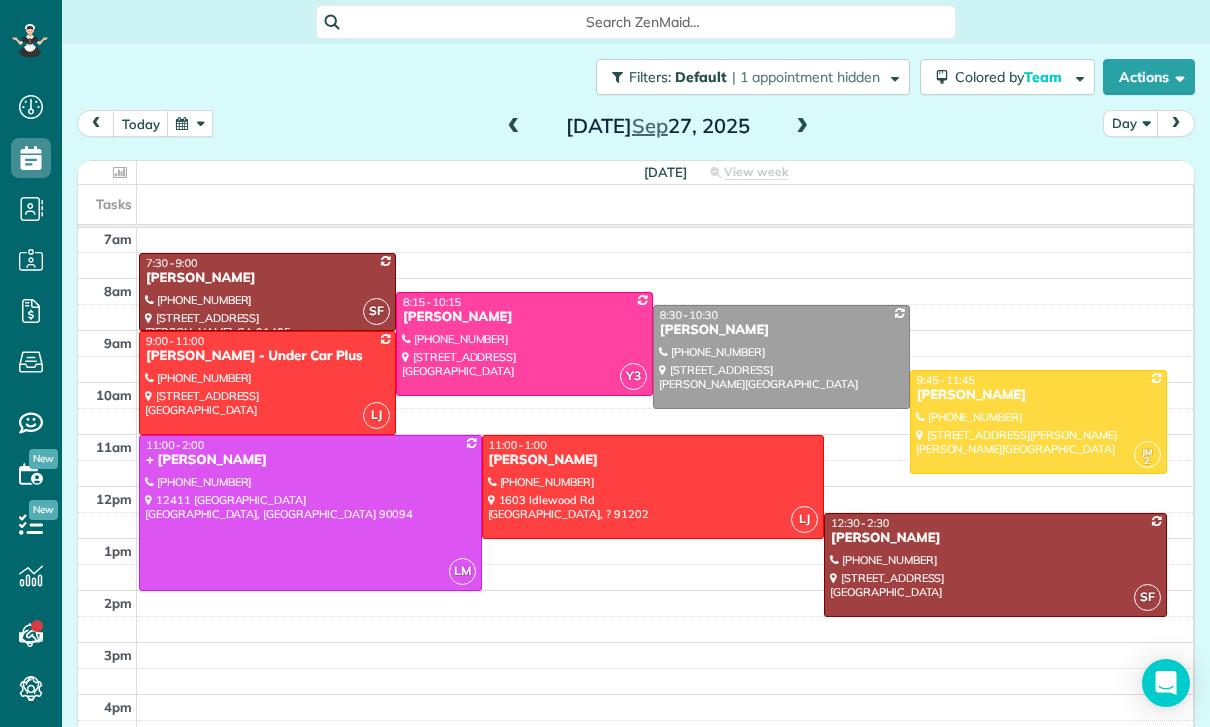 click at bounding box center (190, 123) 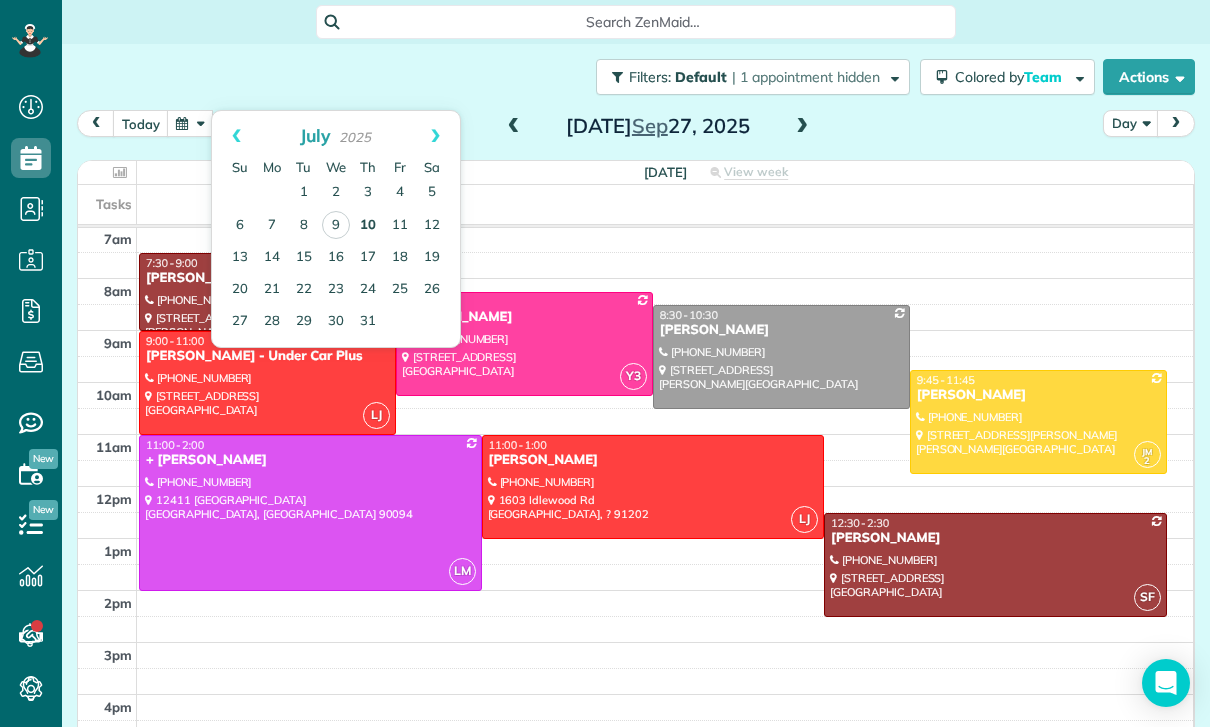 click on "10" at bounding box center [368, 226] 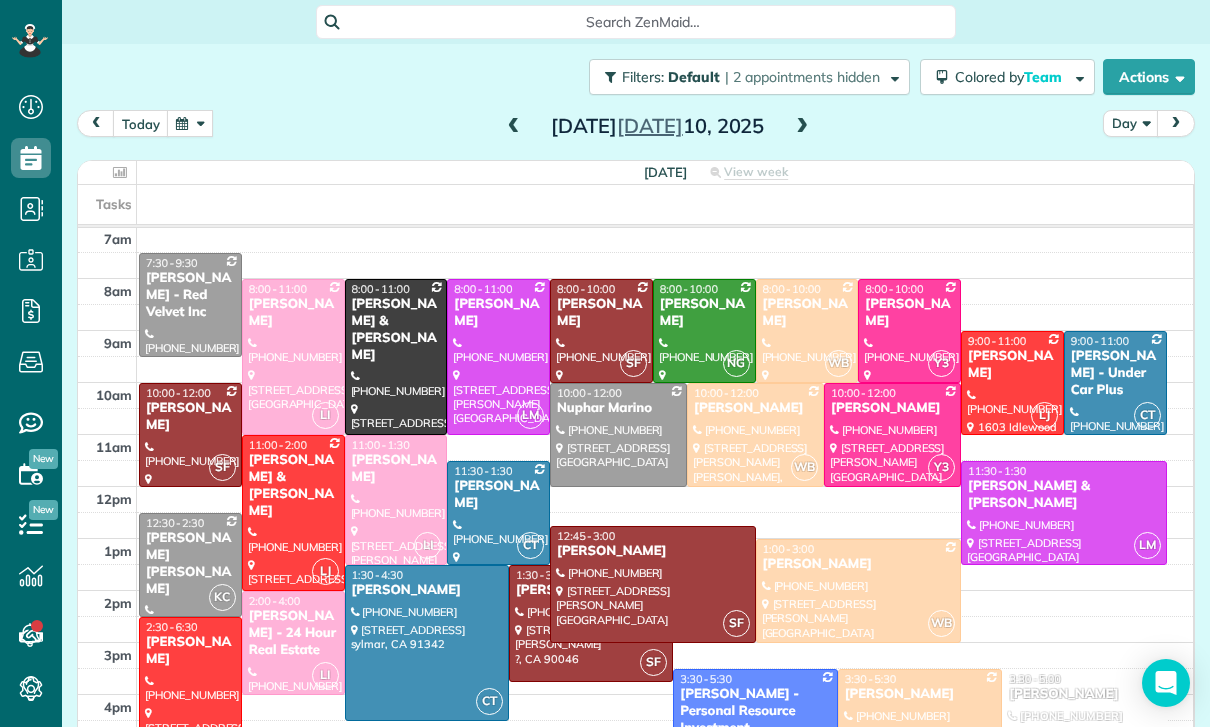 scroll, scrollTop: 157, scrollLeft: 0, axis: vertical 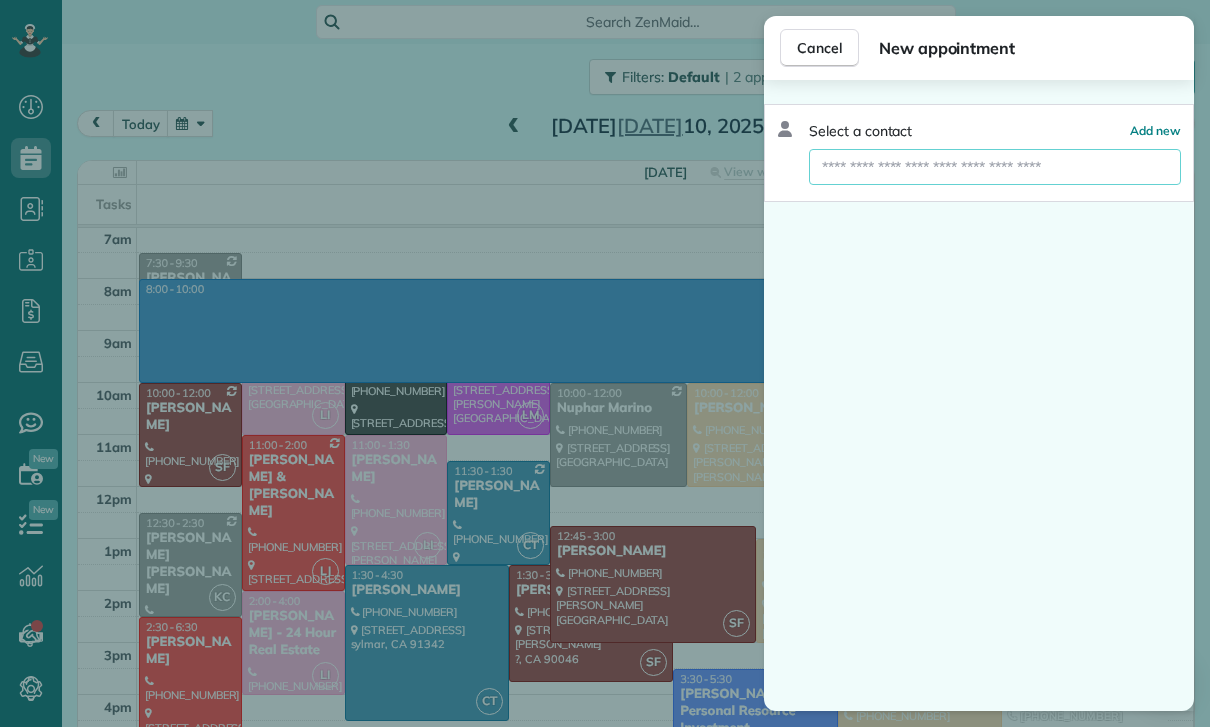 click at bounding box center (995, 167) 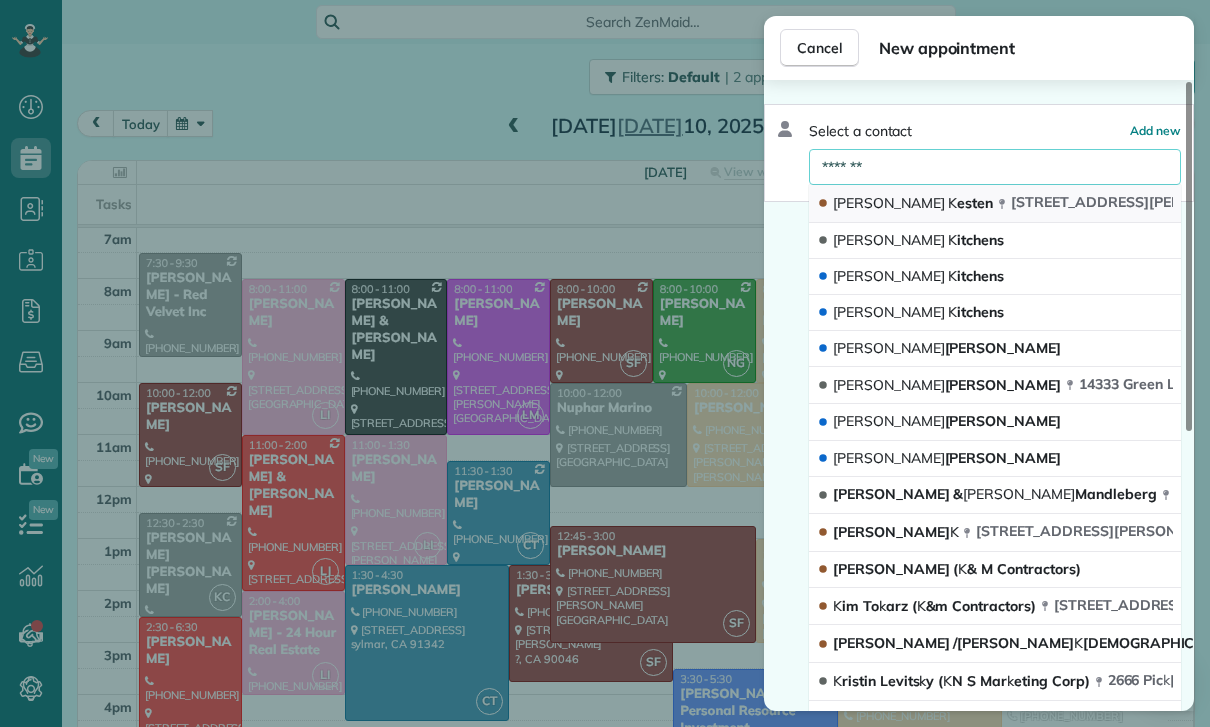type on "*******" 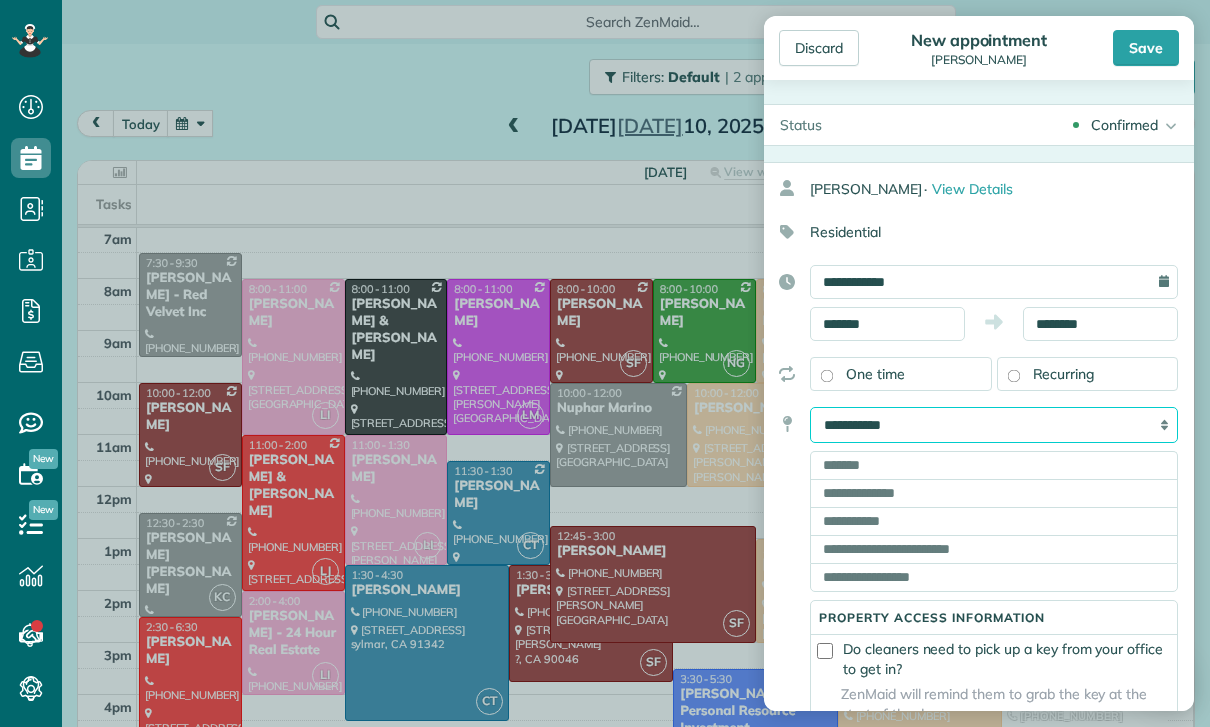 click on "**********" at bounding box center [994, 425] 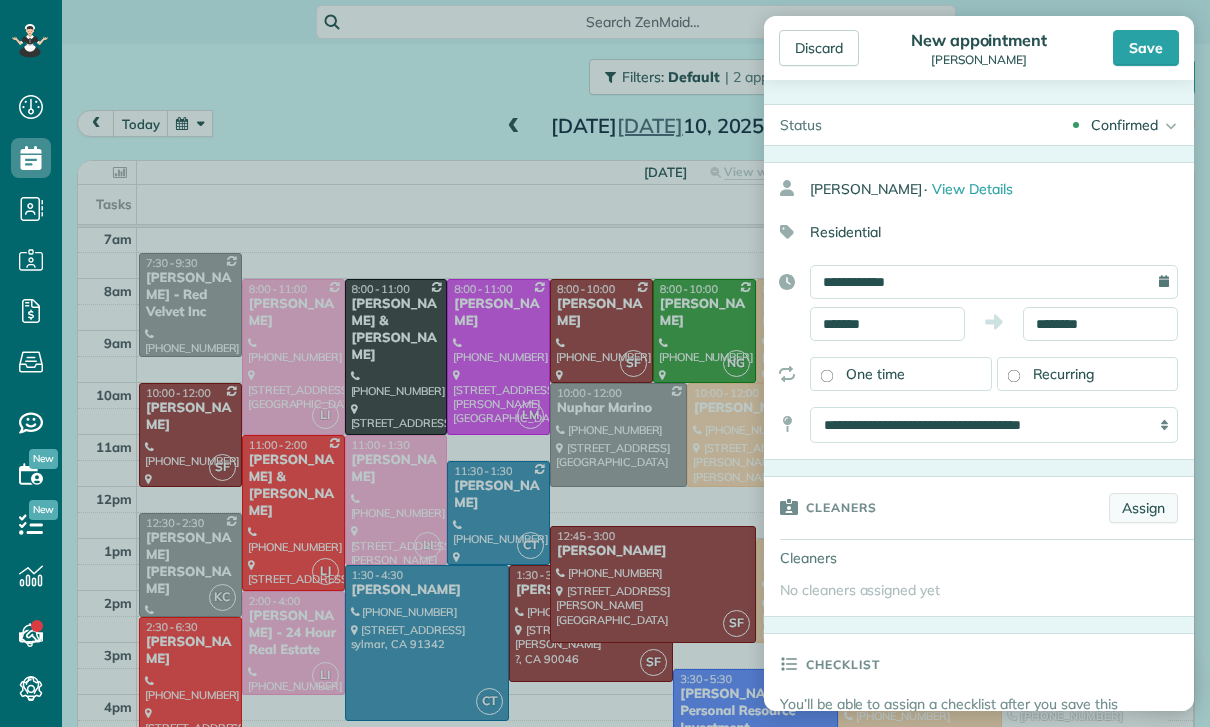 click on "Assign" at bounding box center (1143, 508) 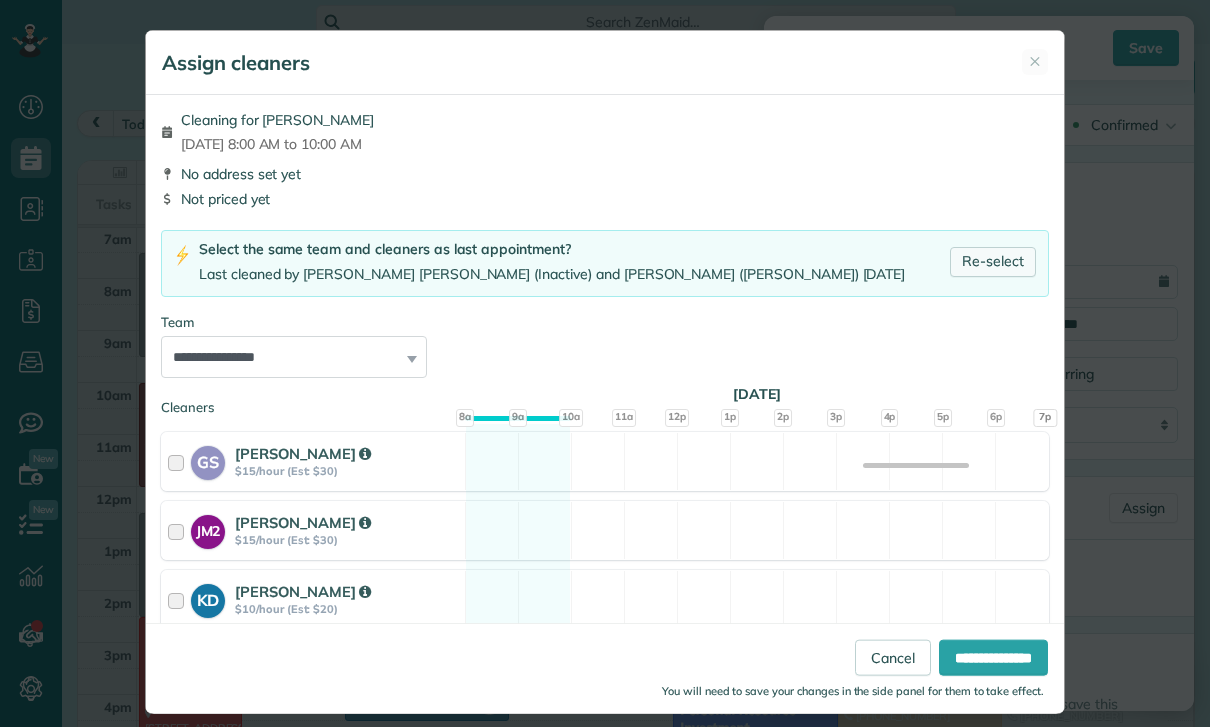 click on "Re-select" at bounding box center (993, 262) 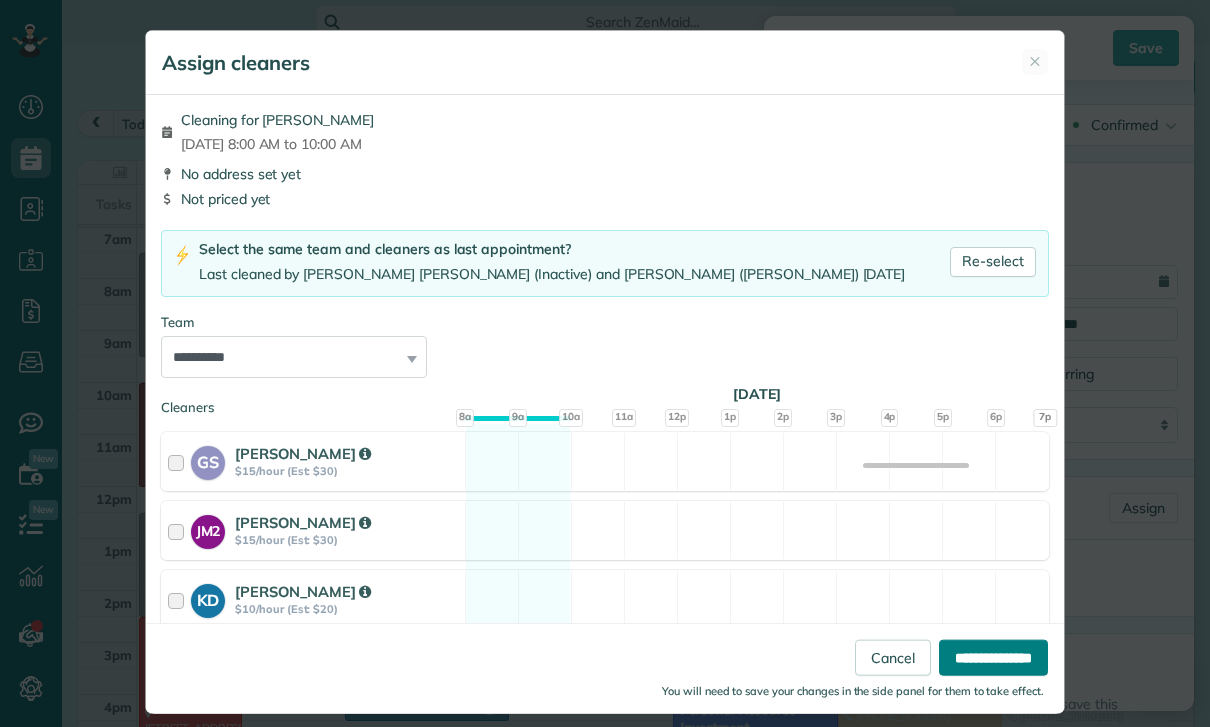 click on "**********" at bounding box center (993, 658) 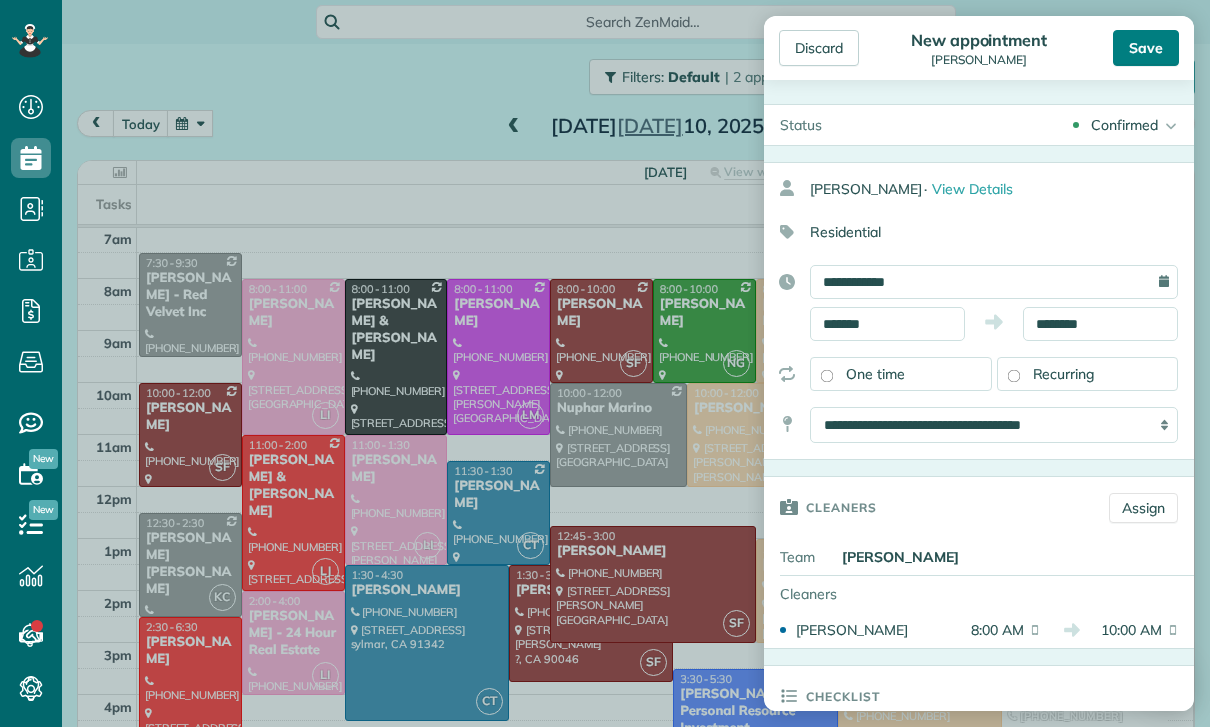 click on "Save" at bounding box center (1146, 48) 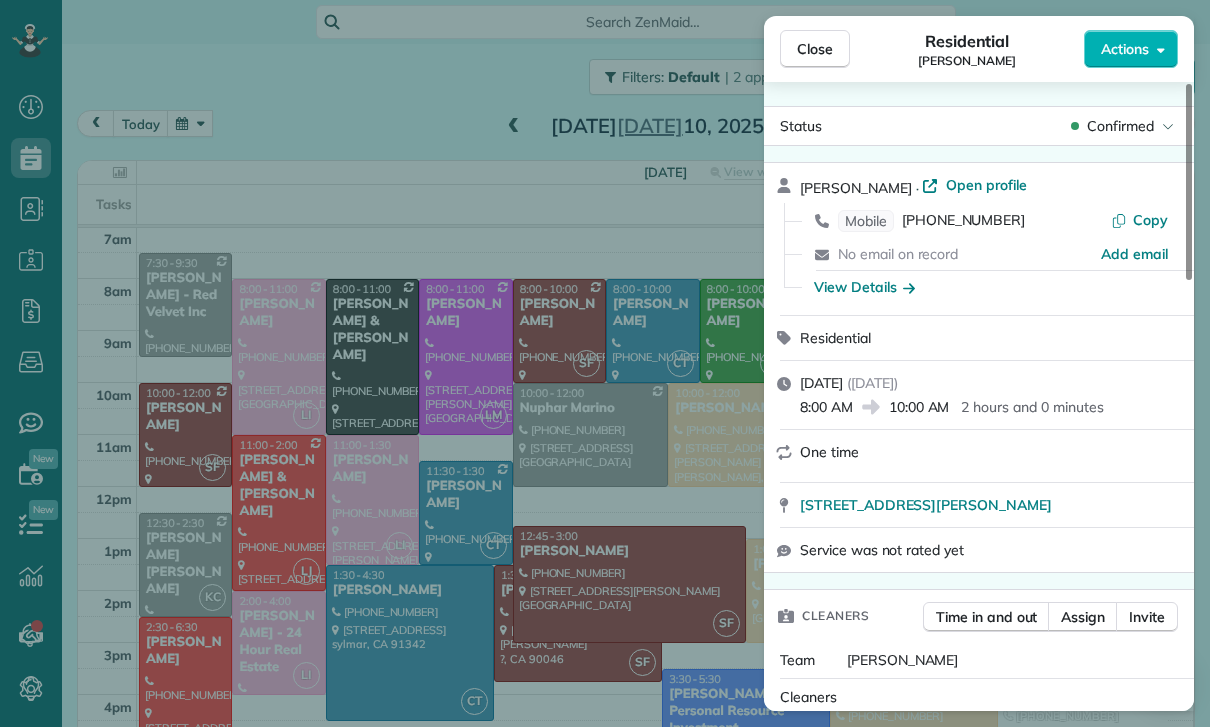 scroll, scrollTop: 157, scrollLeft: 0, axis: vertical 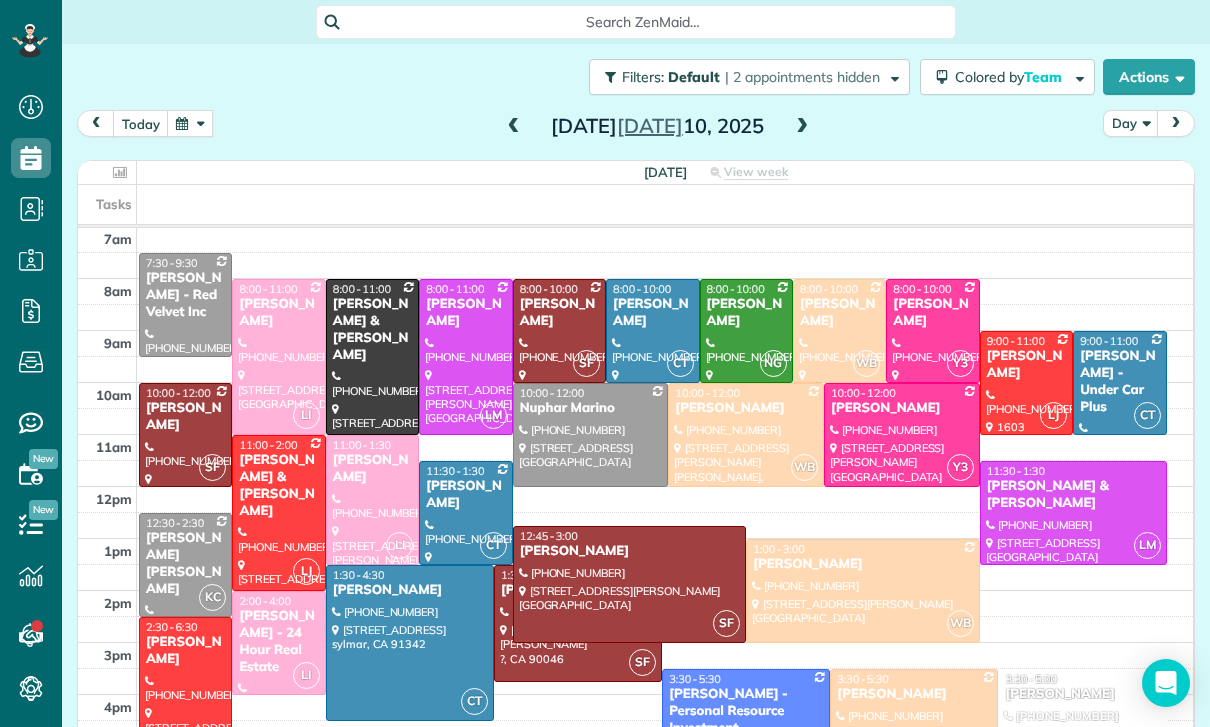 click at bounding box center (190, 123) 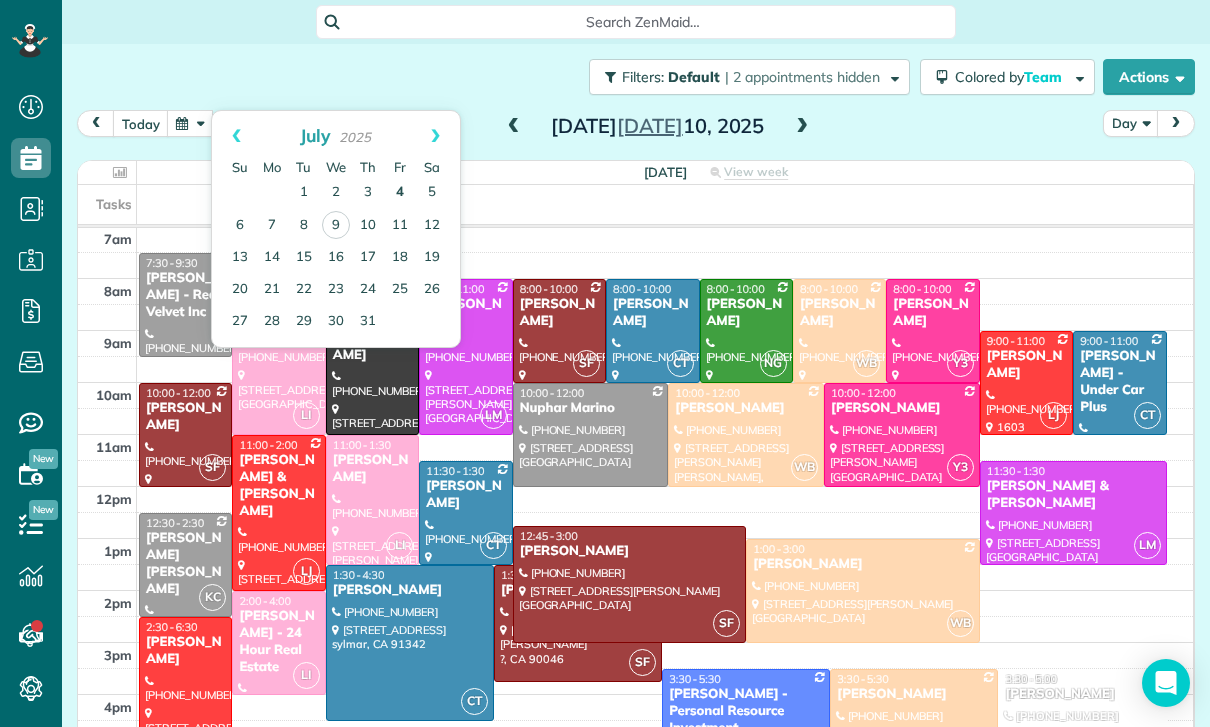 click on "4" at bounding box center (400, 193) 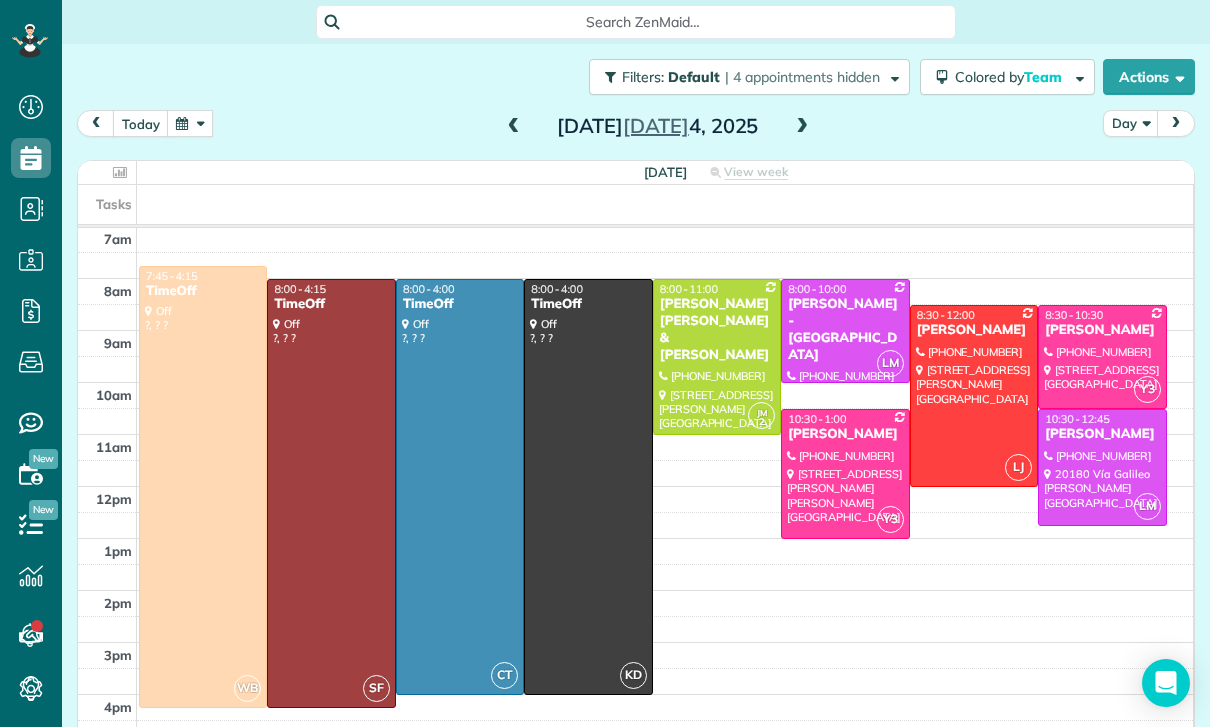 click at bounding box center (802, 127) 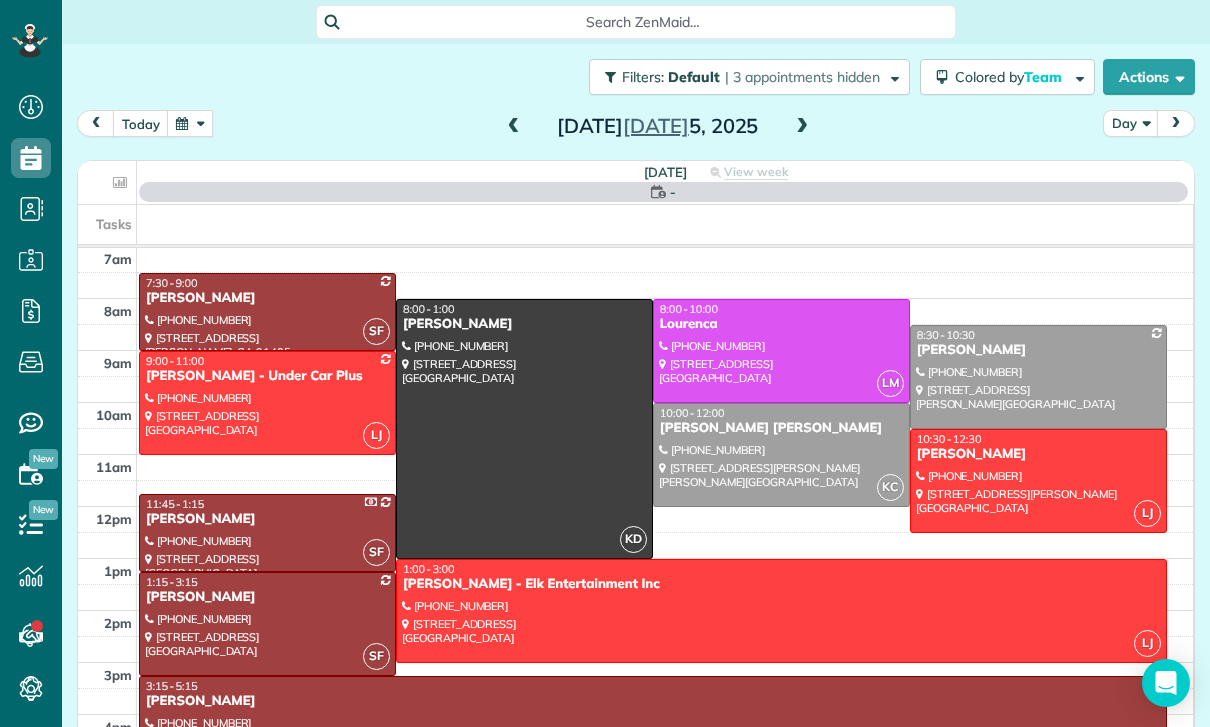 scroll, scrollTop: 157, scrollLeft: 0, axis: vertical 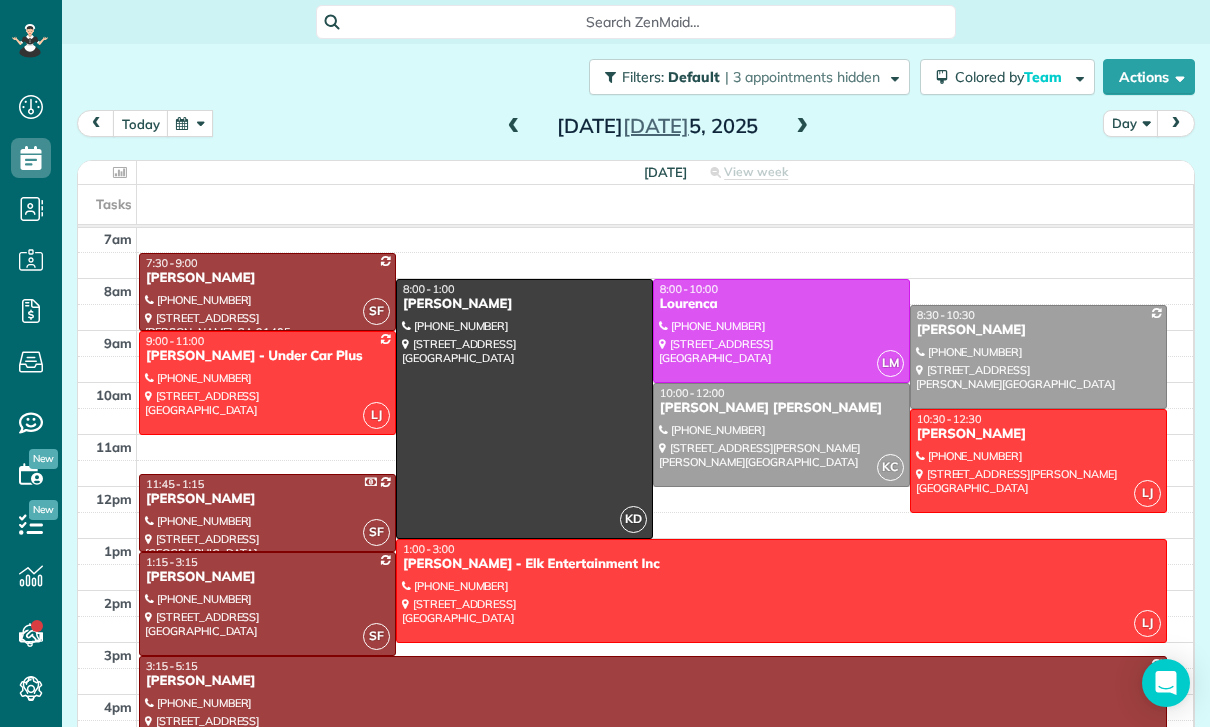 click at bounding box center [781, 591] 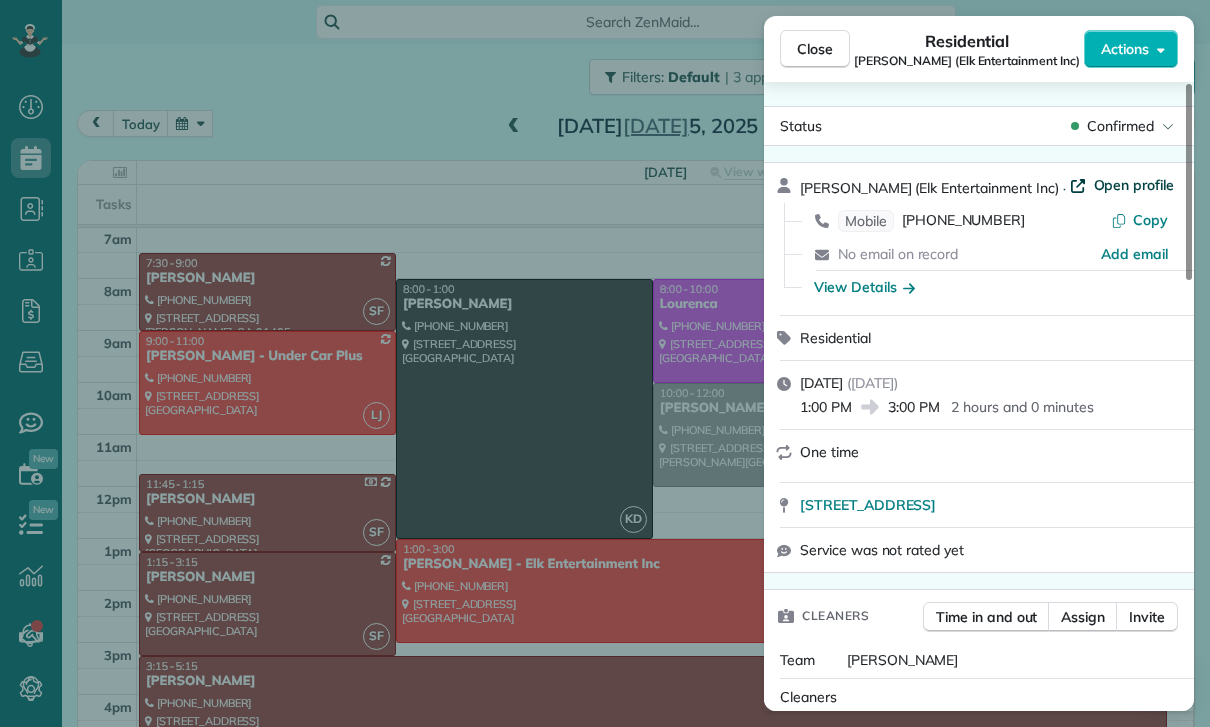 click on "Open profile" at bounding box center (1134, 185) 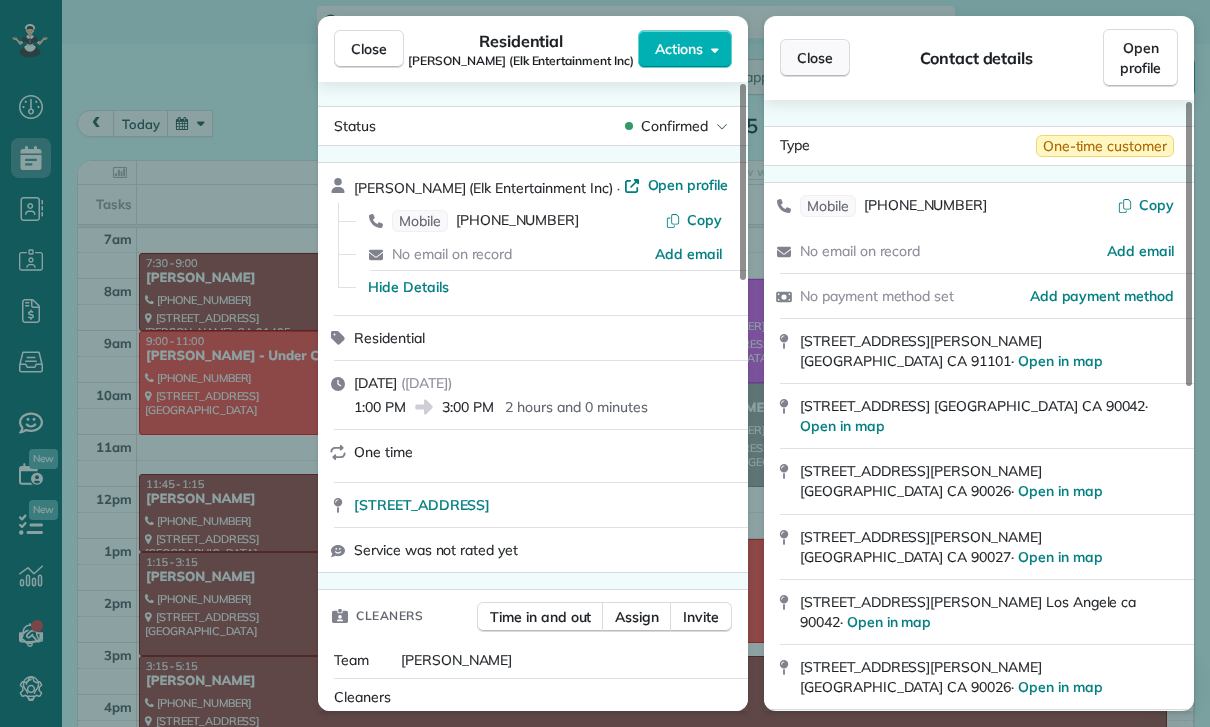 click on "Close" at bounding box center [815, 58] 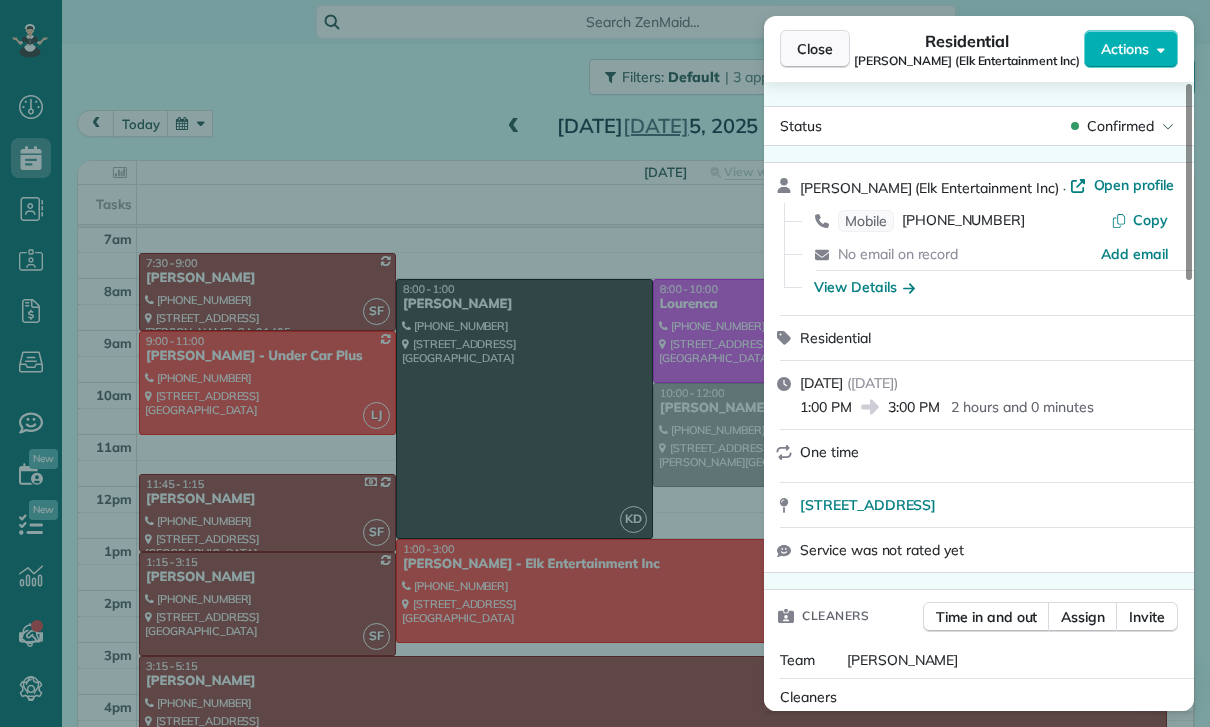 click on "Close" at bounding box center [815, 49] 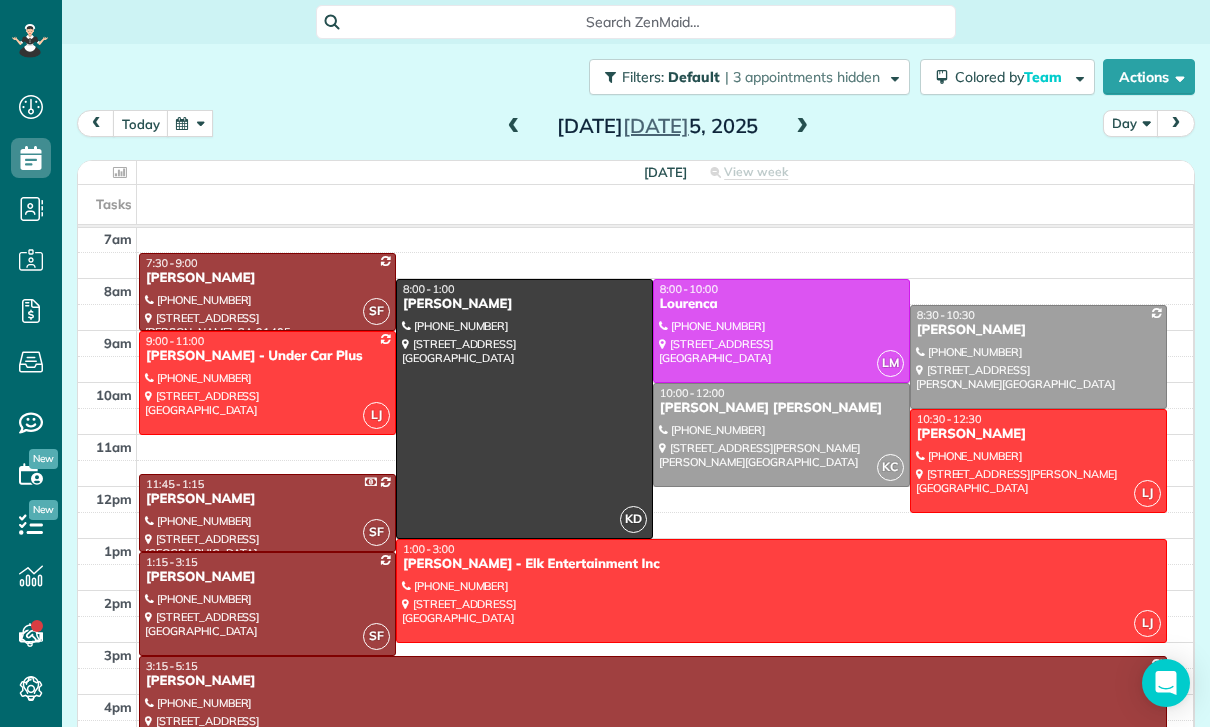 click at bounding box center [190, 123] 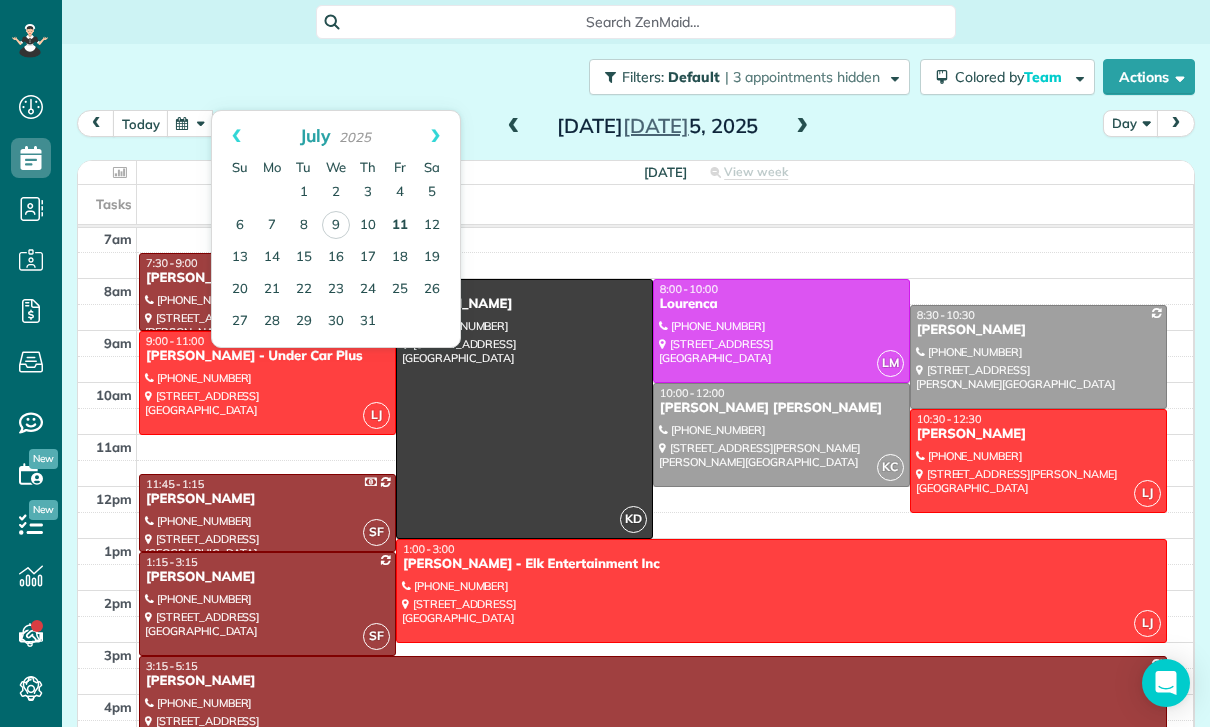click on "11" at bounding box center [400, 226] 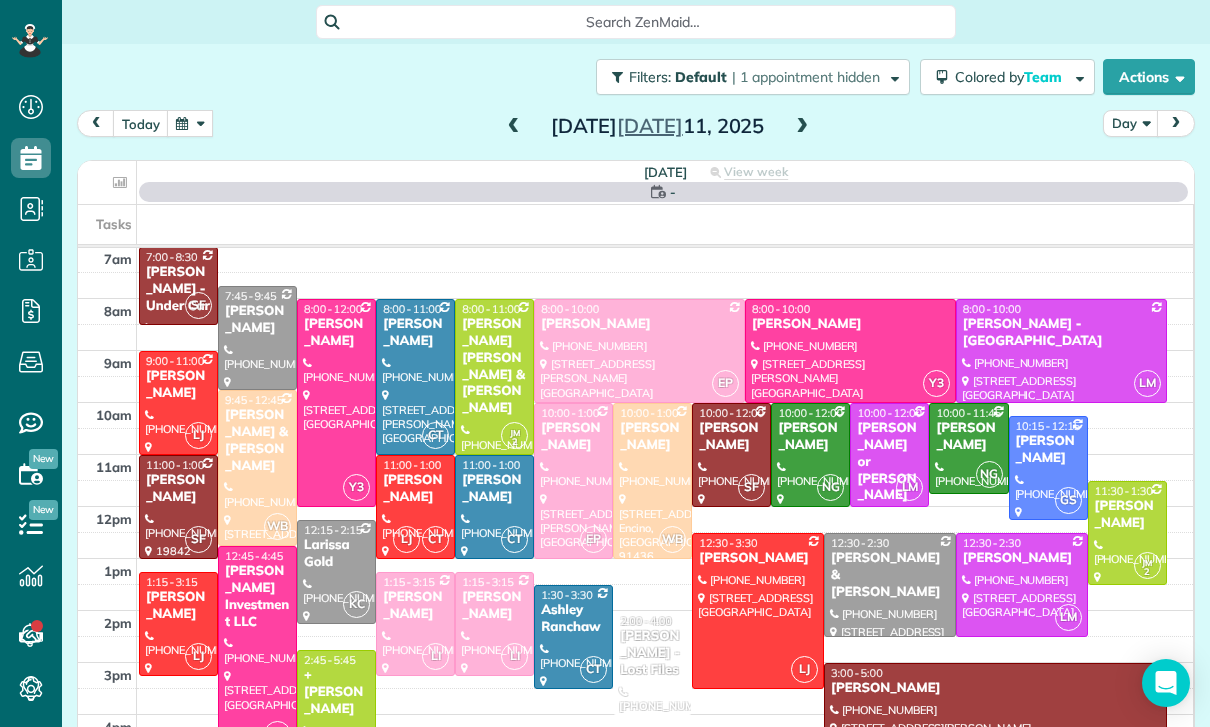 scroll, scrollTop: 157, scrollLeft: 0, axis: vertical 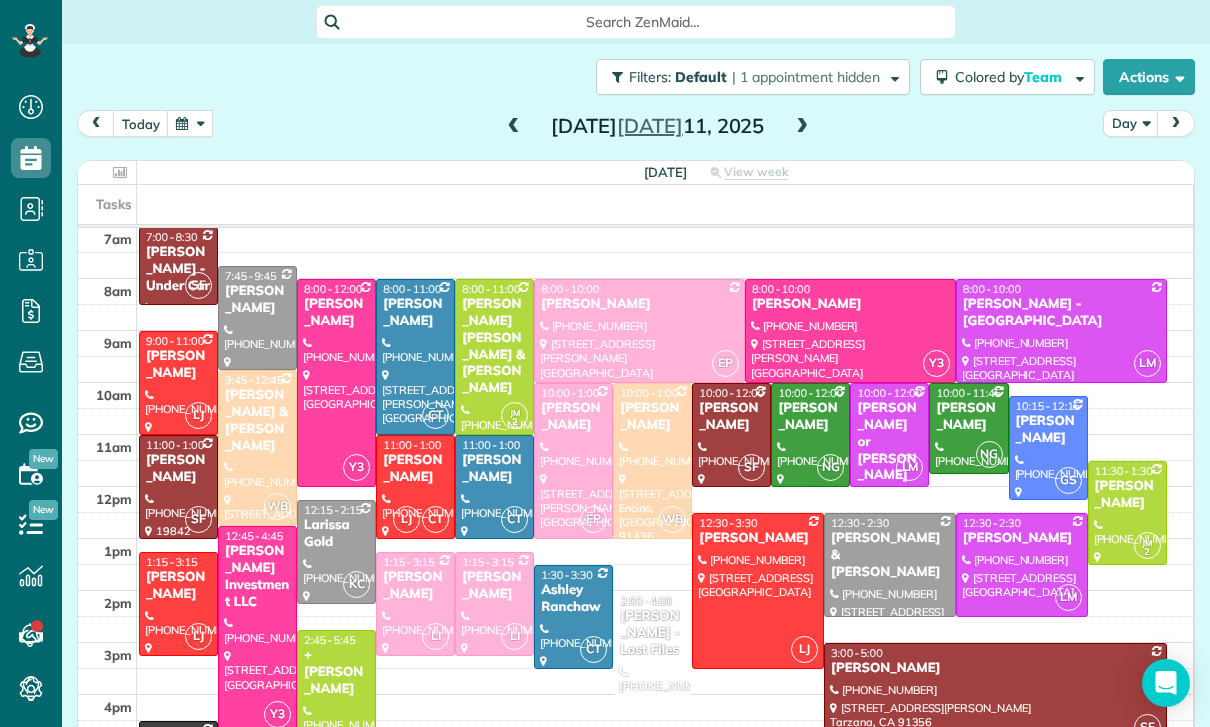 click on "Brendon Ferguson - Lost Files" at bounding box center (652, 633) 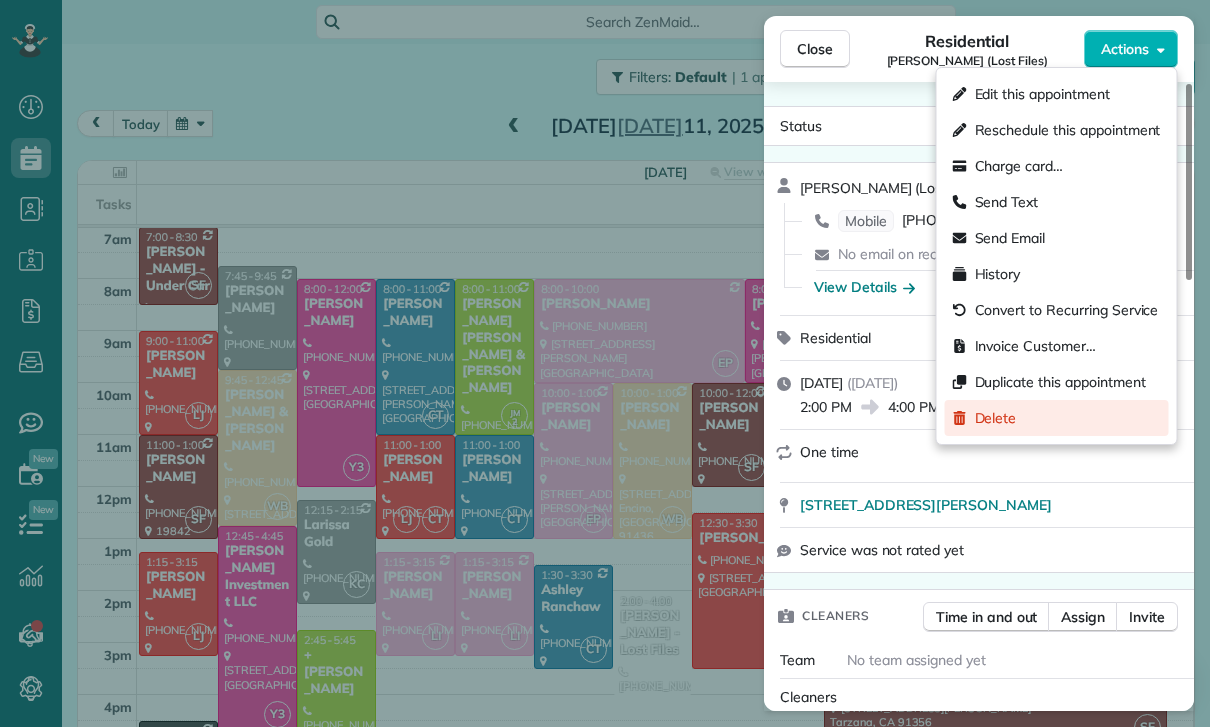click on "Delete" at bounding box center (1057, 418) 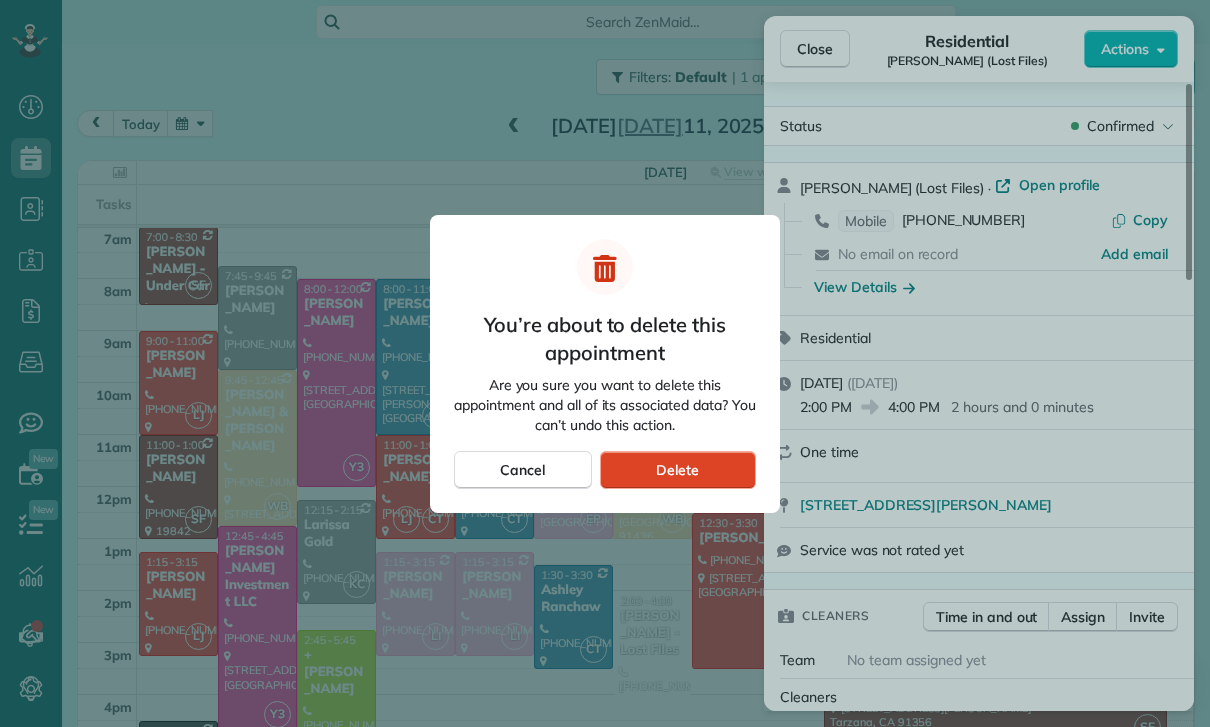 click on "Delete" at bounding box center (678, 470) 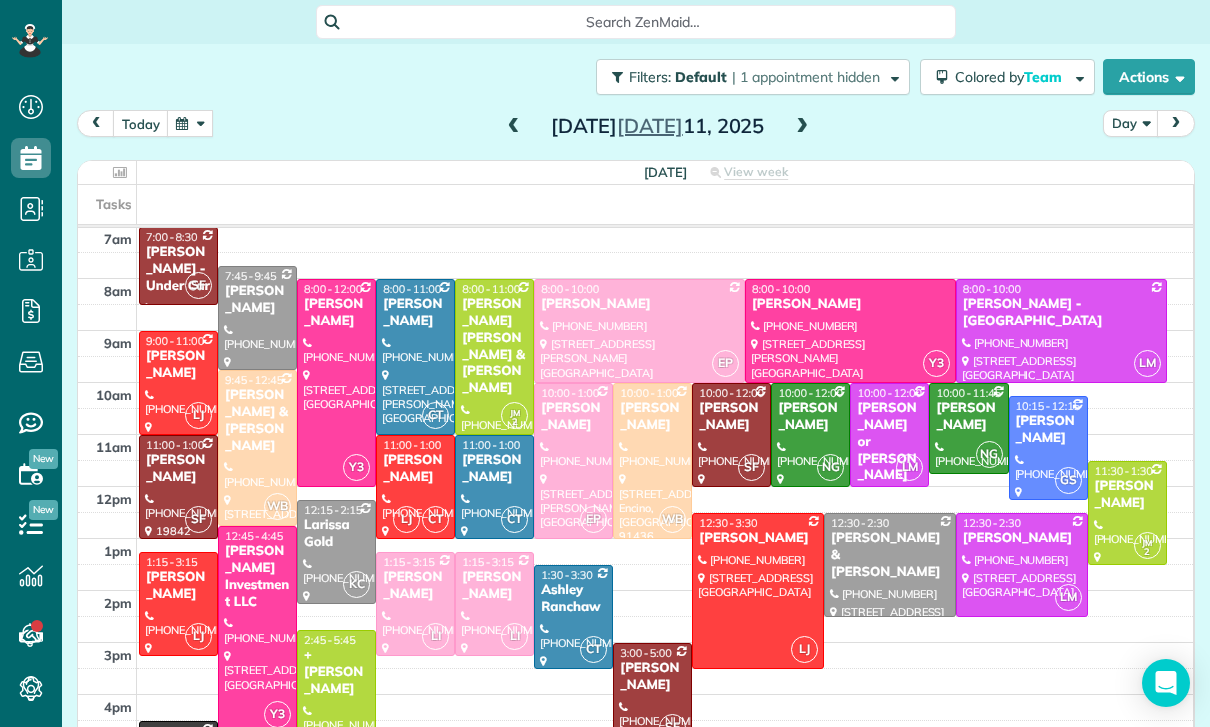 scroll, scrollTop: 157, scrollLeft: 0, axis: vertical 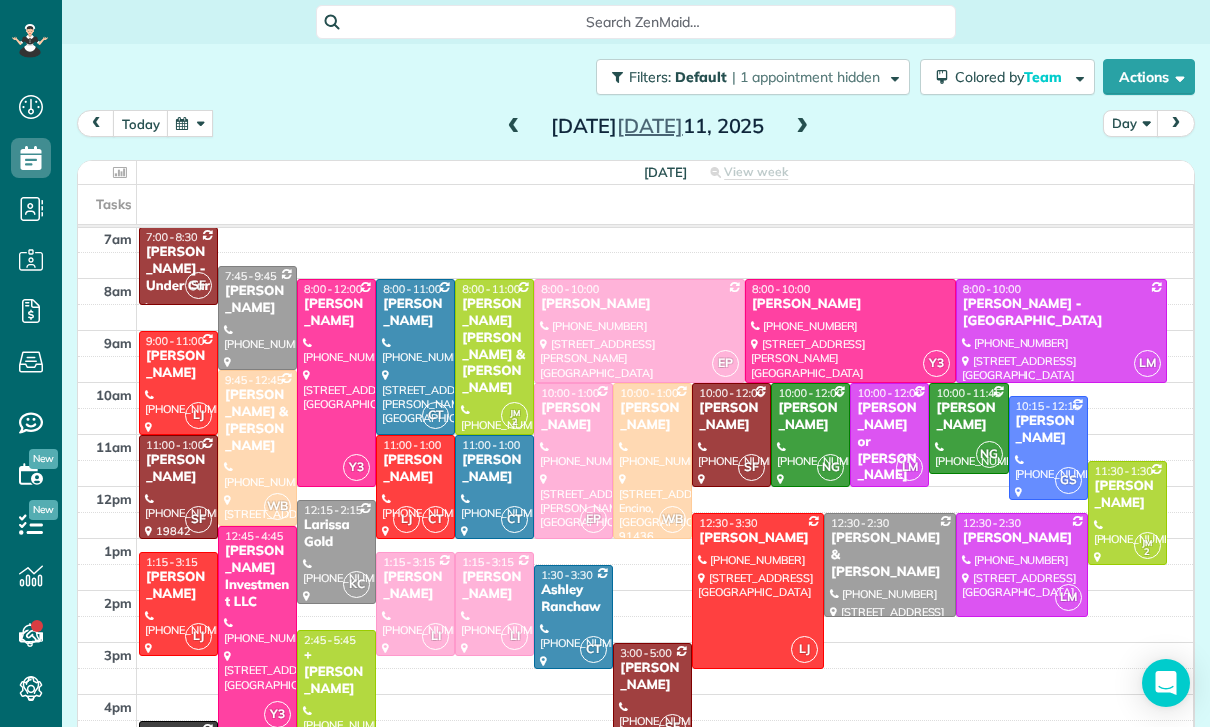 click on "today   Day Friday  Jul  11, 2025" at bounding box center (636, 128) 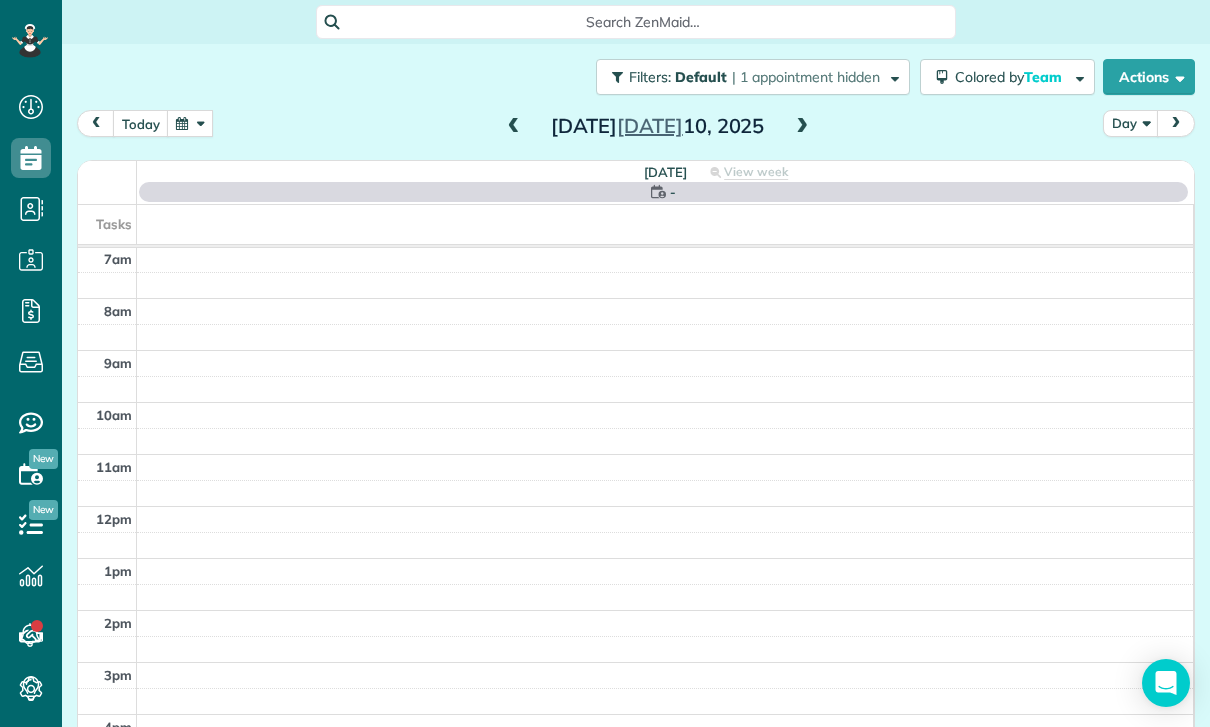 scroll, scrollTop: 157, scrollLeft: 0, axis: vertical 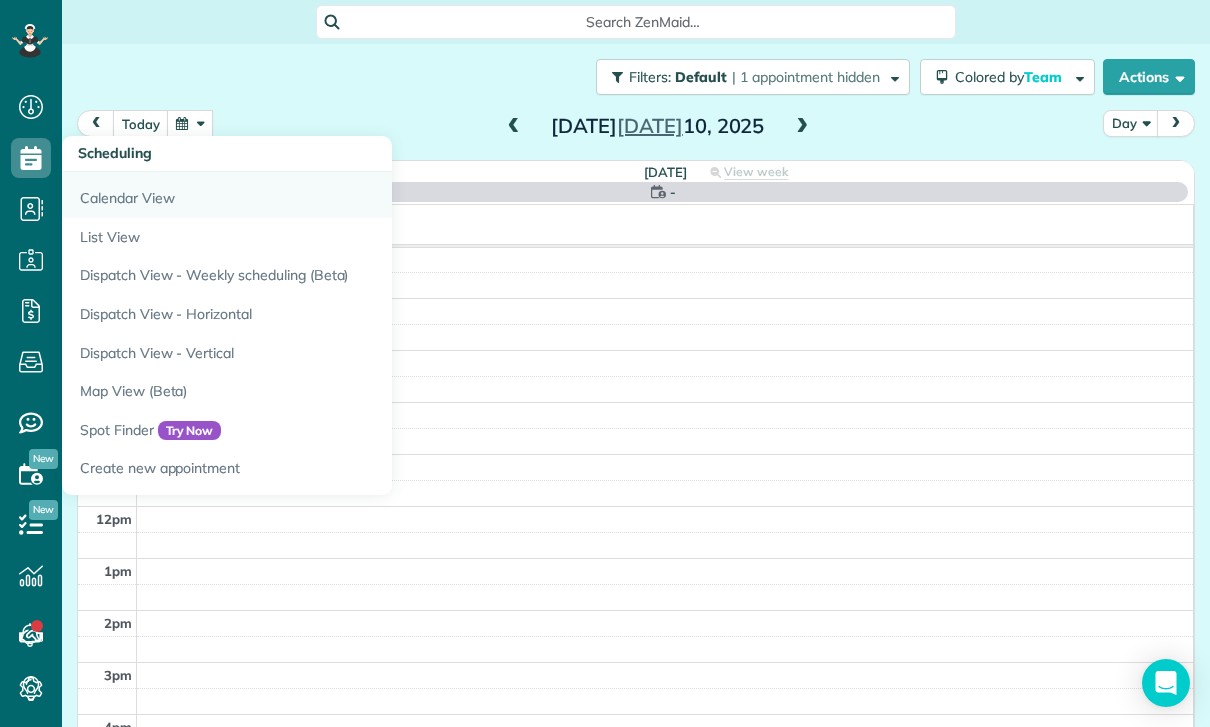 click on "Calendar View" at bounding box center [312, 195] 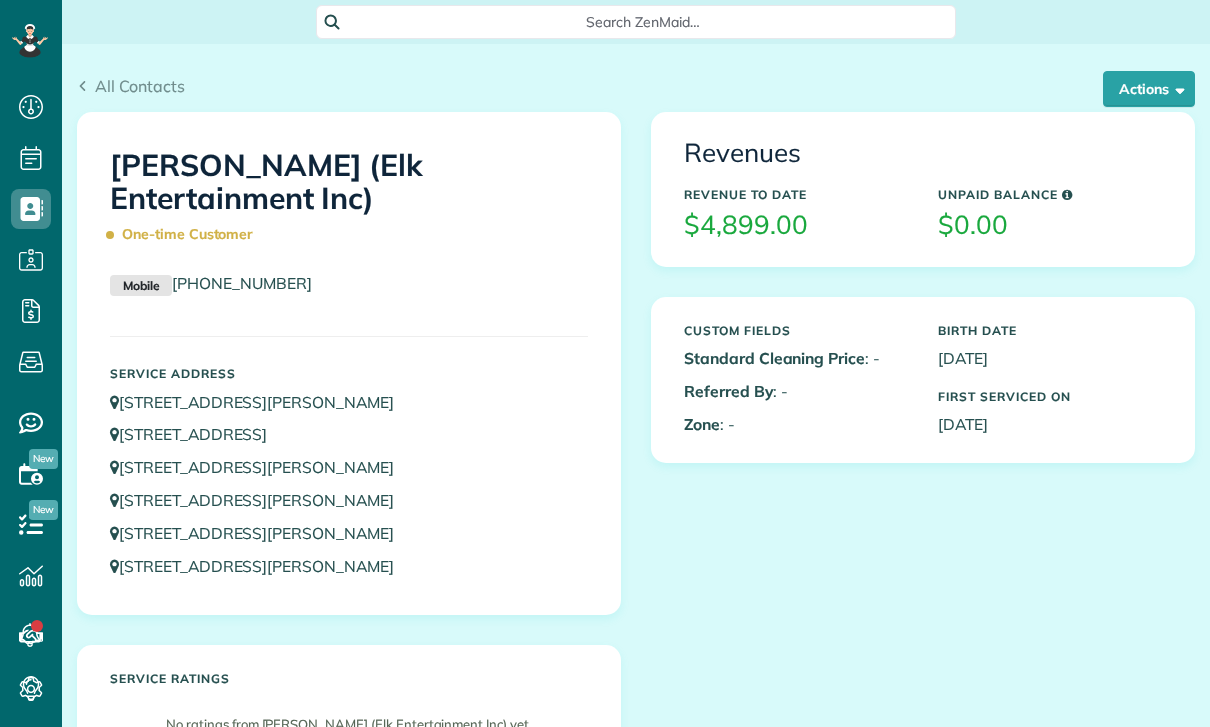 scroll, scrollTop: 0, scrollLeft: 0, axis: both 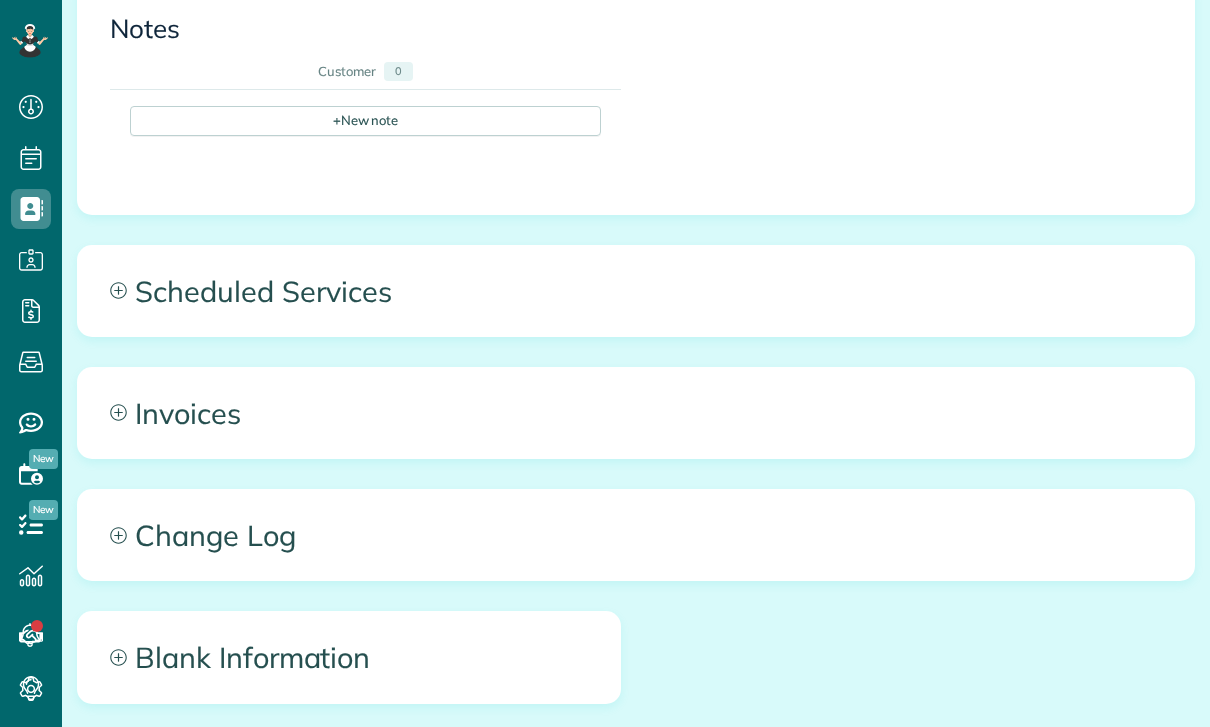 click on "Scheduled Services" at bounding box center (636, 291) 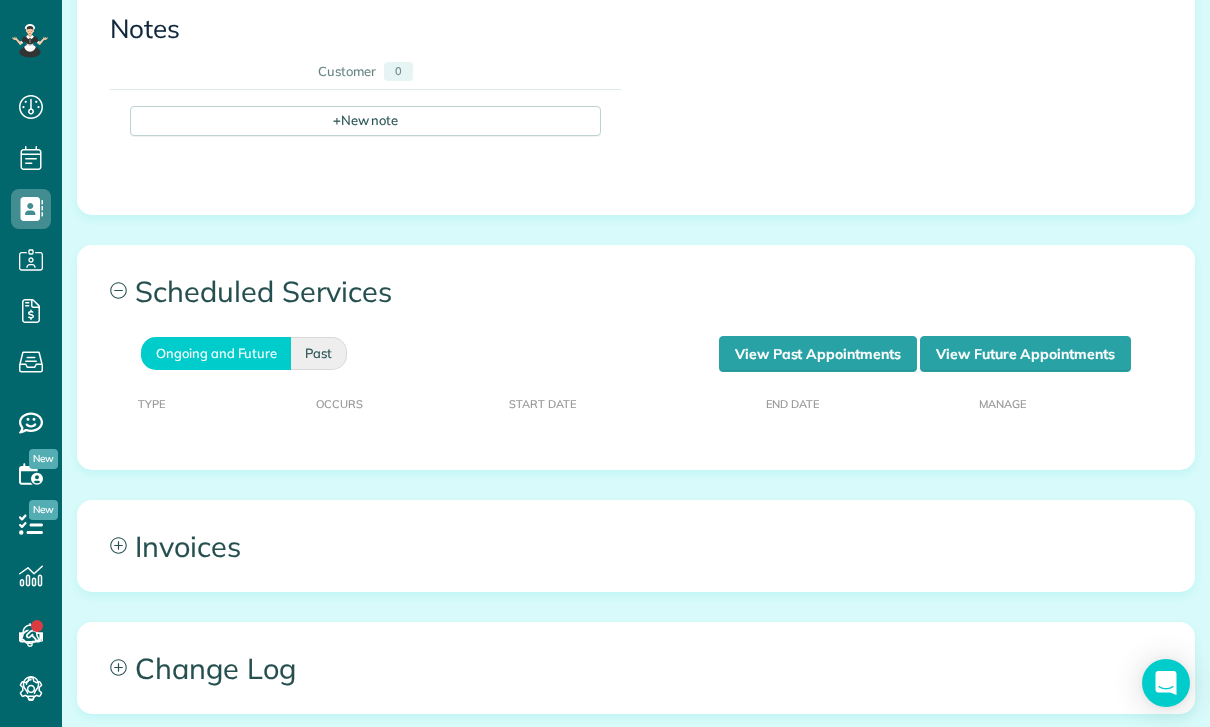 click on "Past" at bounding box center (319, 353) 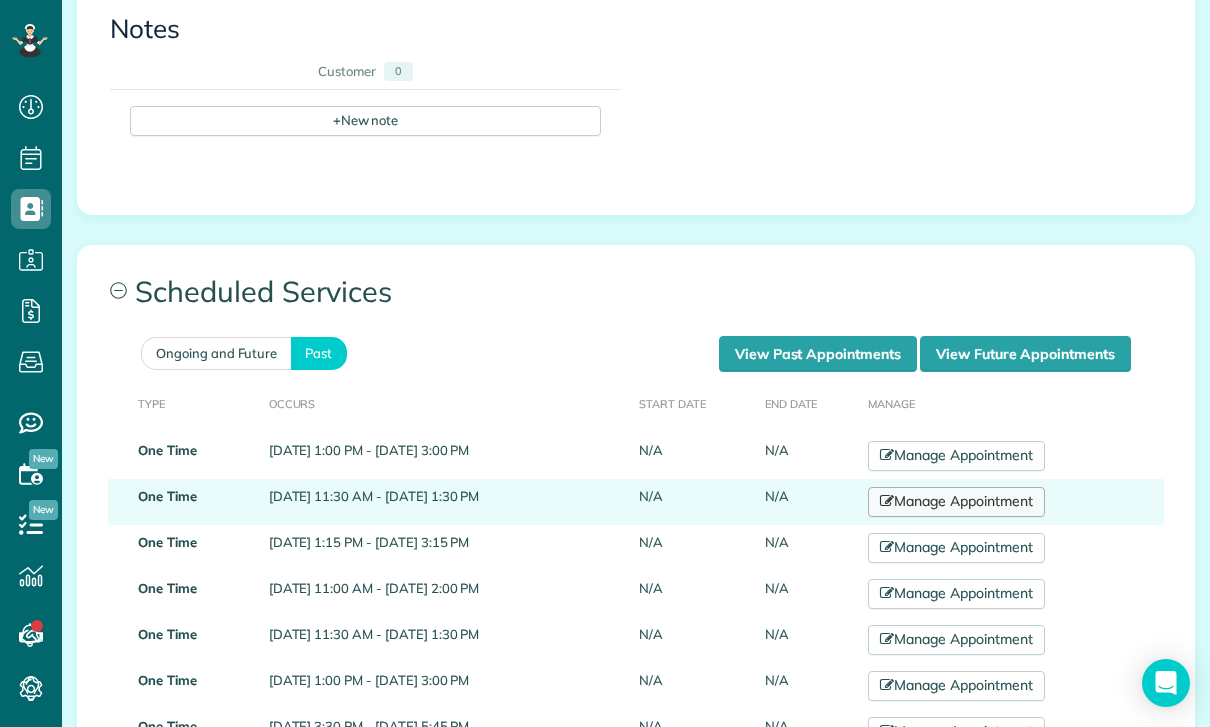 click on "Manage Appointment" at bounding box center [956, 502] 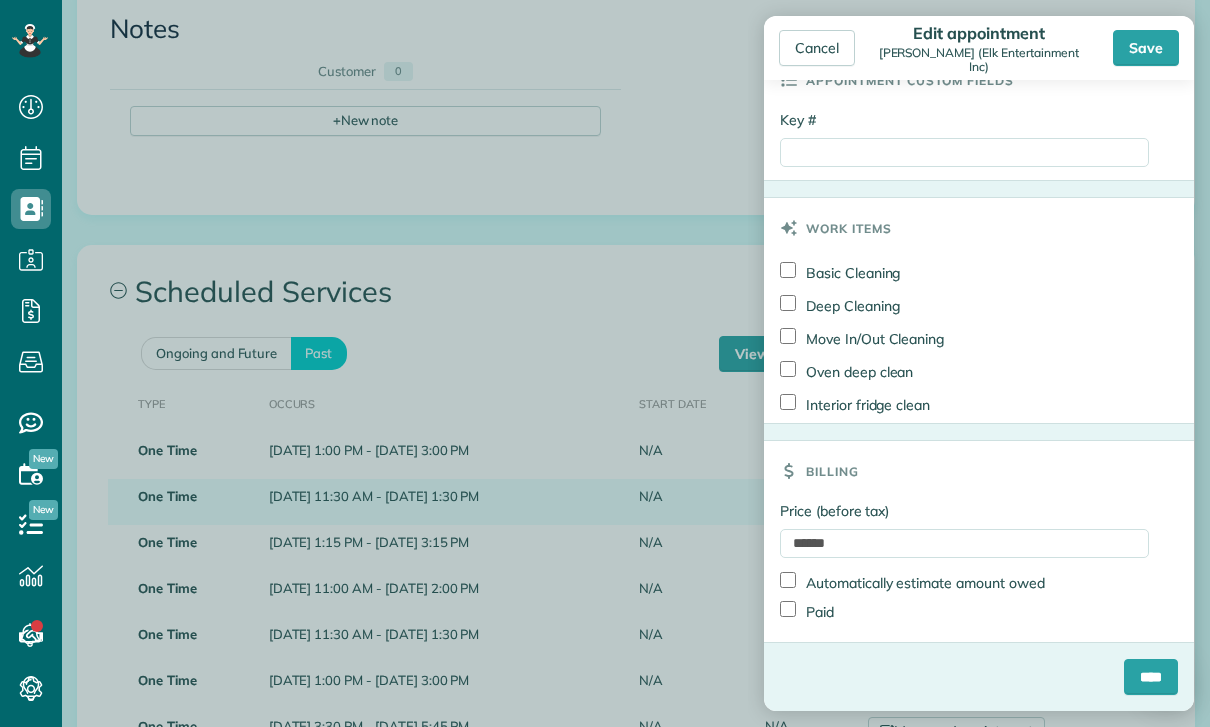 scroll, scrollTop: 1086, scrollLeft: 0, axis: vertical 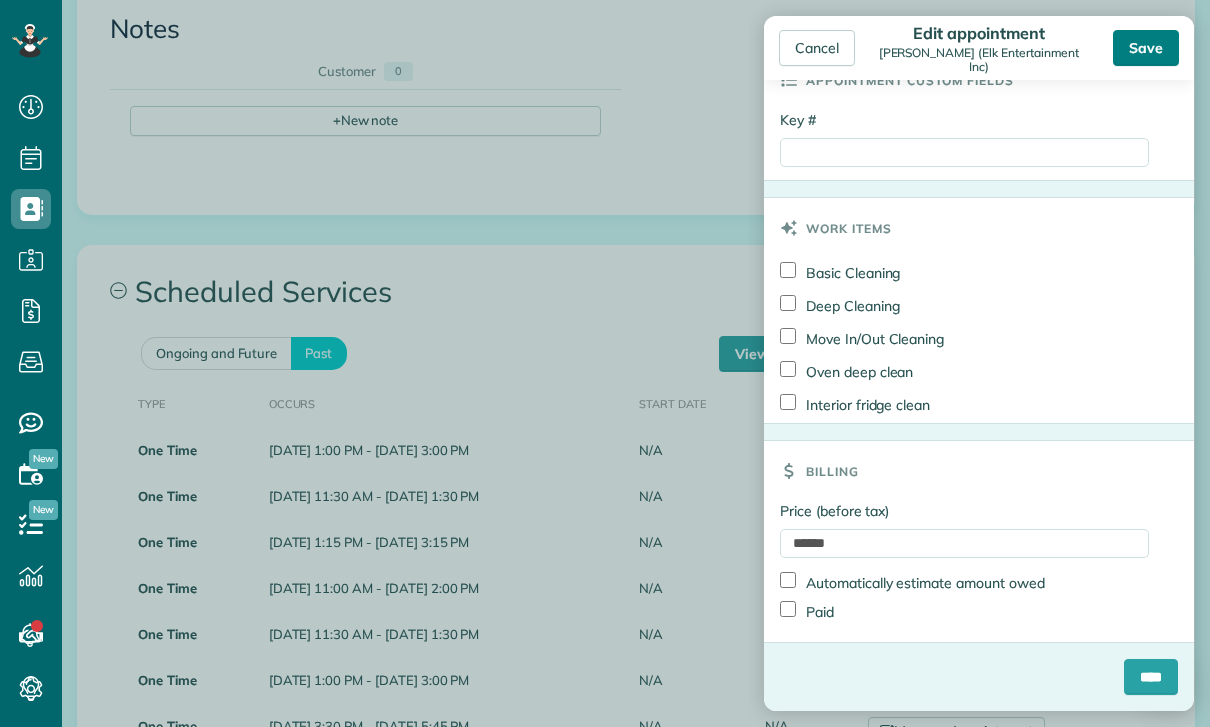 click on "Save" at bounding box center (1146, 48) 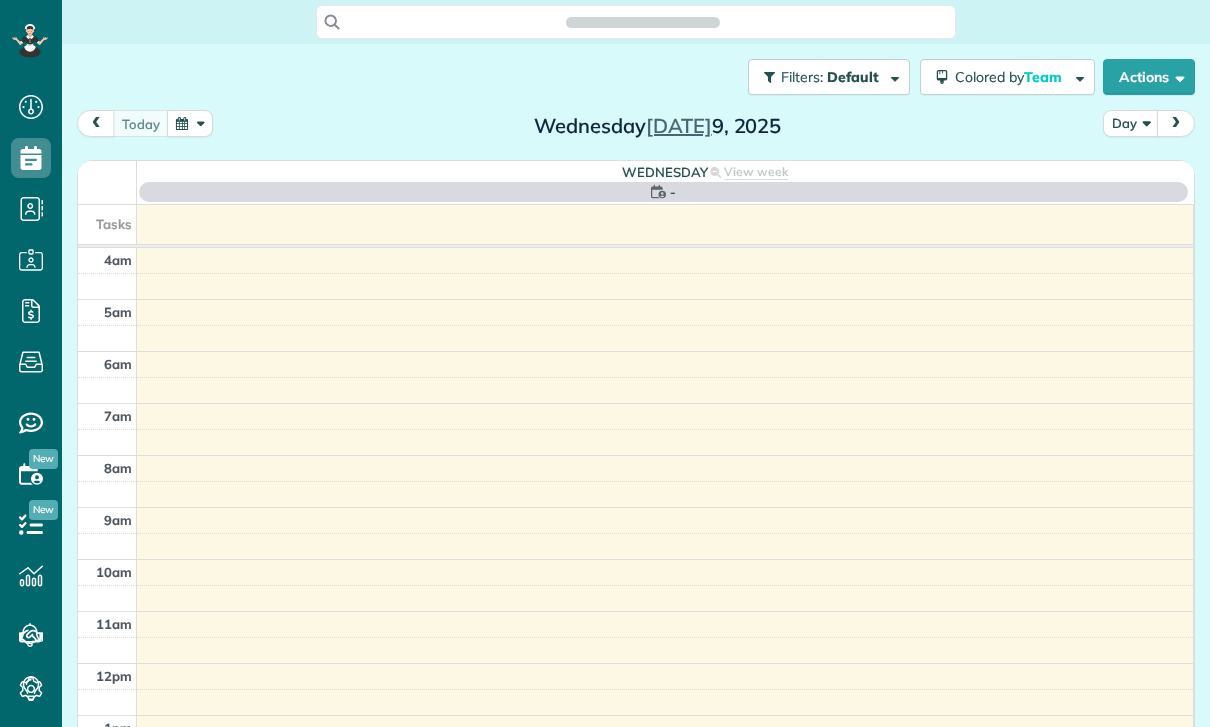 scroll, scrollTop: 0, scrollLeft: 0, axis: both 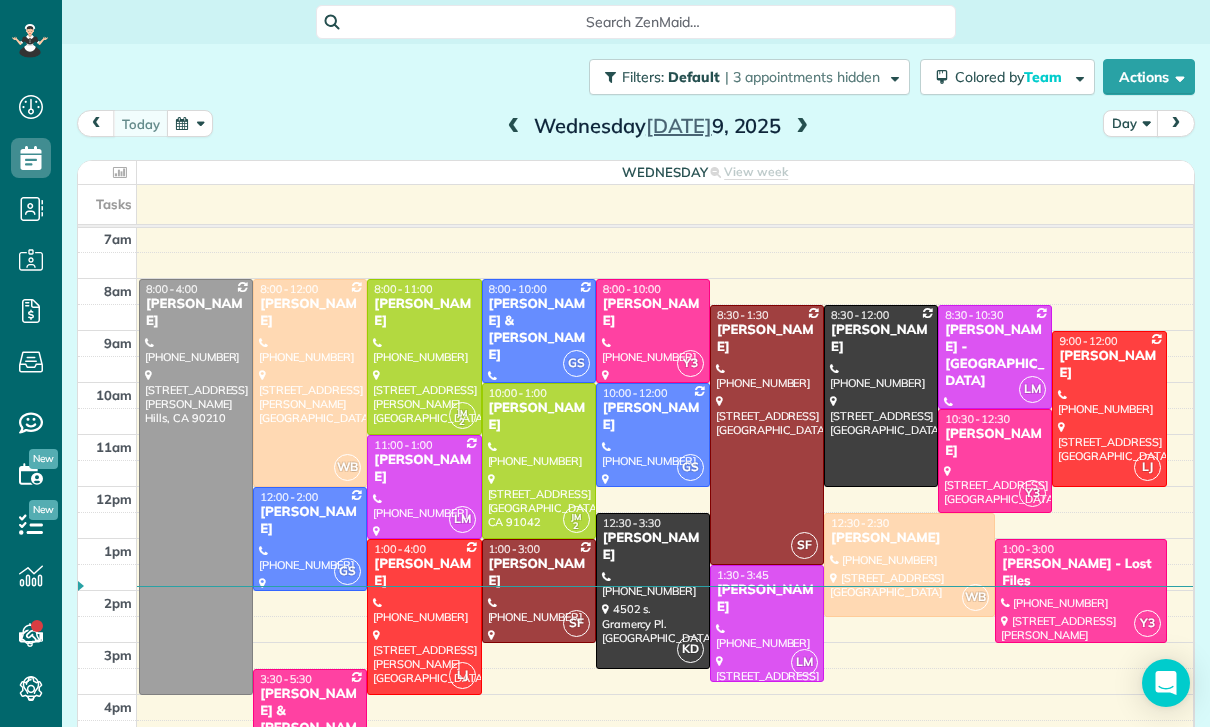 click at bounding box center (190, 123) 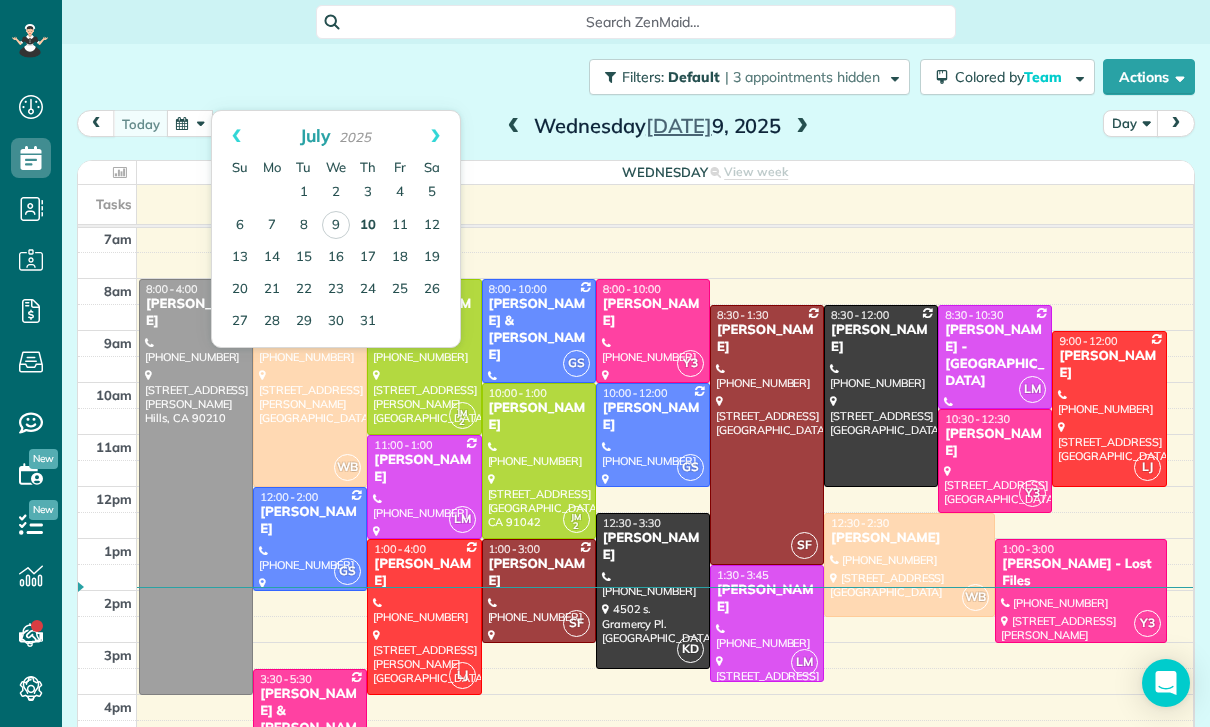 click on "10" at bounding box center (368, 226) 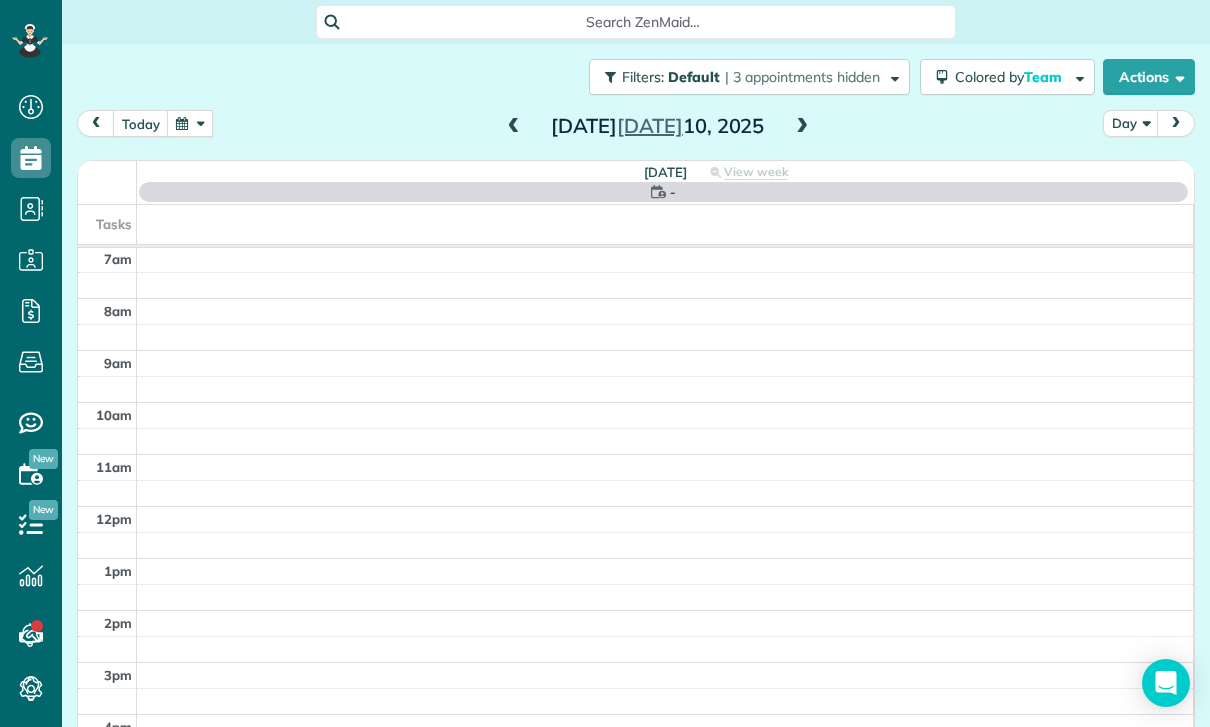scroll, scrollTop: 157, scrollLeft: 0, axis: vertical 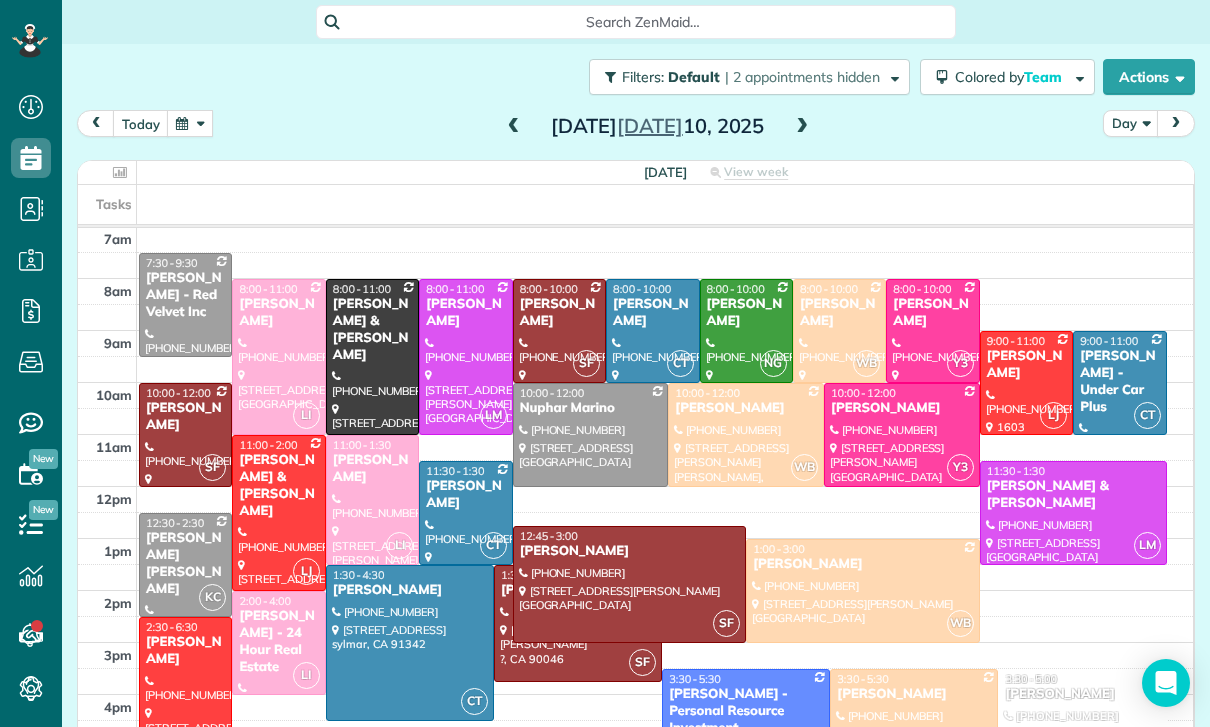 click at bounding box center [372, 500] 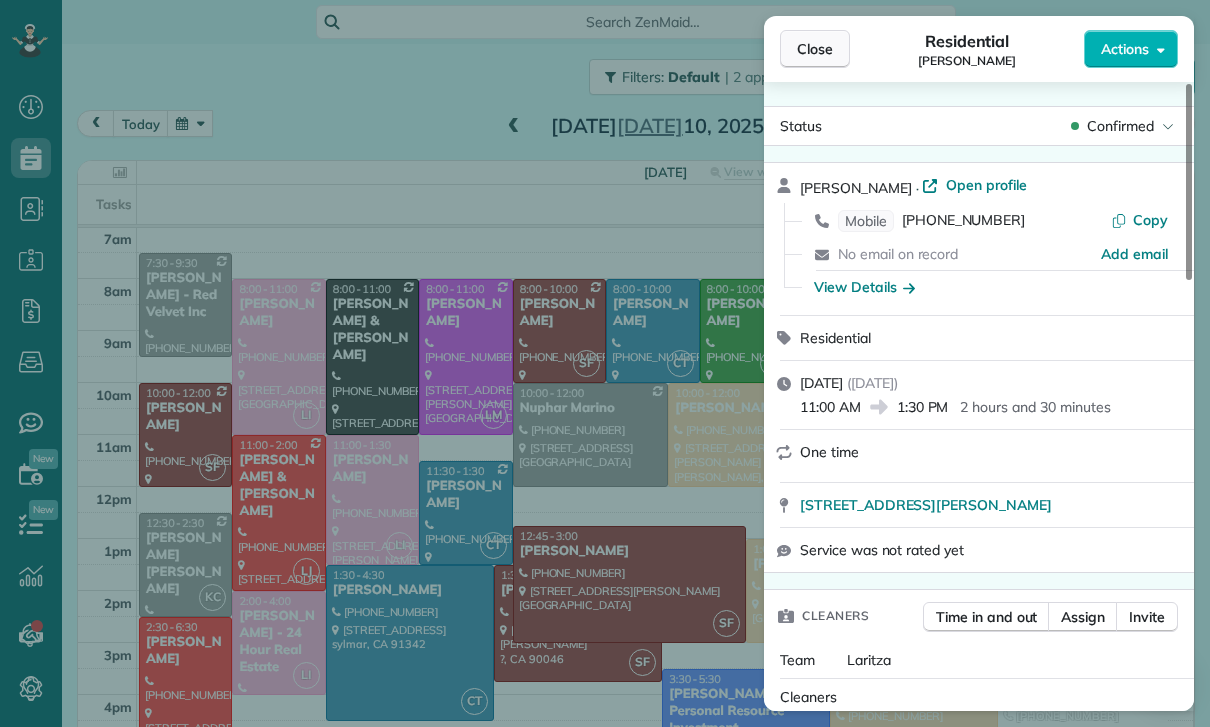 click on "Close" at bounding box center [815, 49] 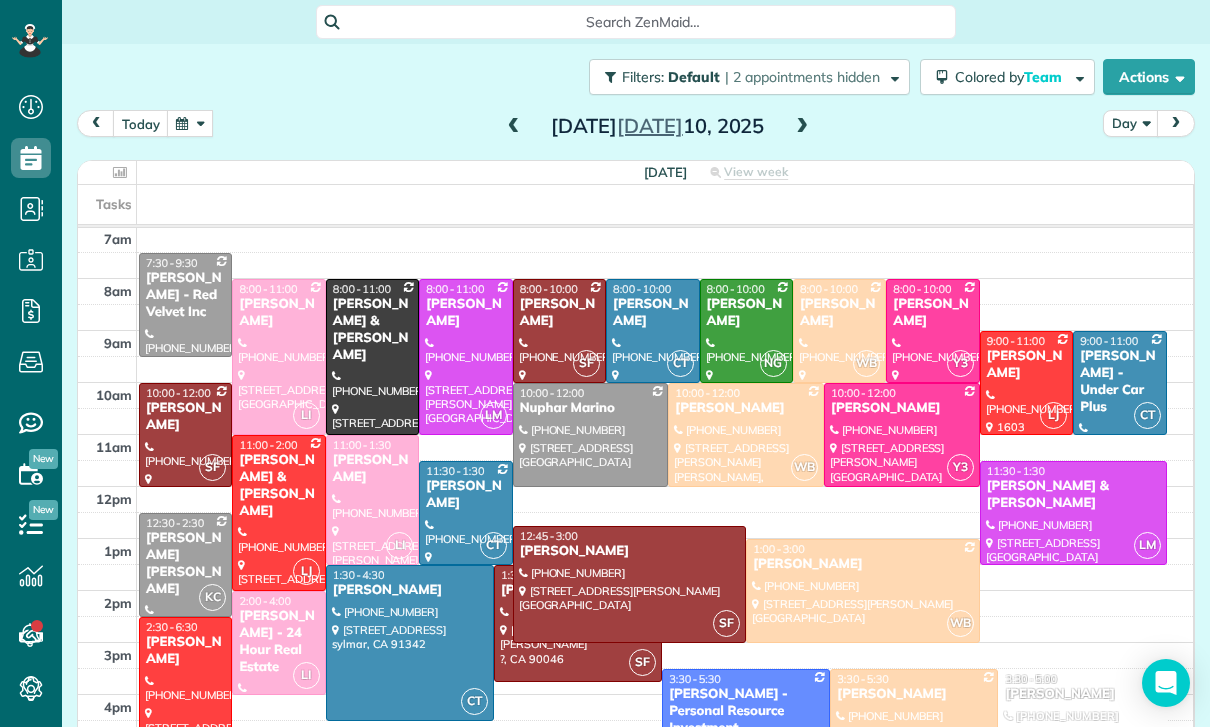scroll, scrollTop: 157, scrollLeft: 0, axis: vertical 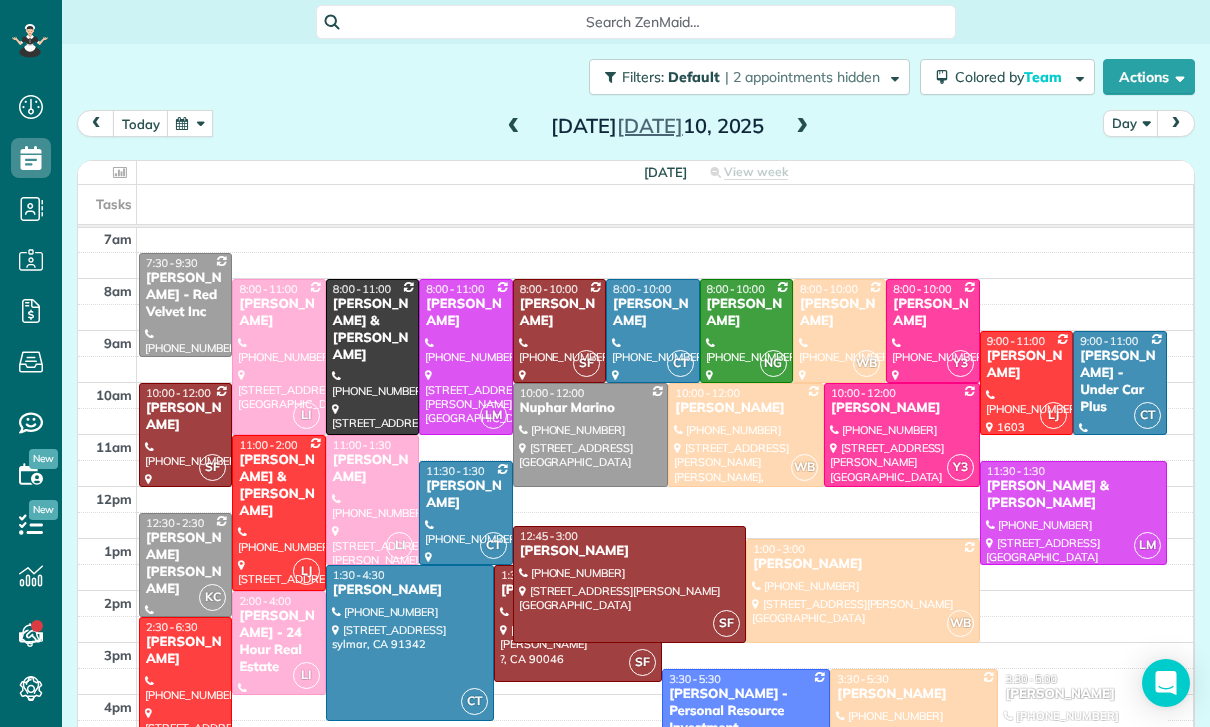 click on "Jordan Worona" at bounding box center (372, 469) 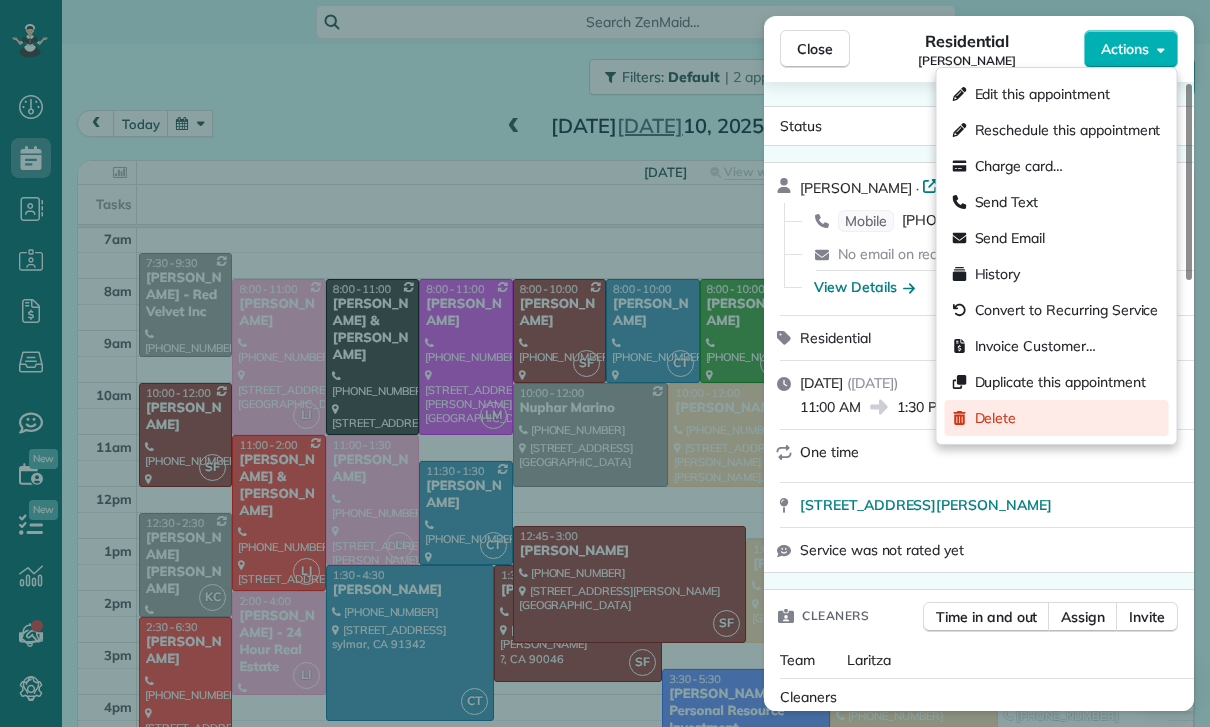 click on "Delete" at bounding box center (996, 418) 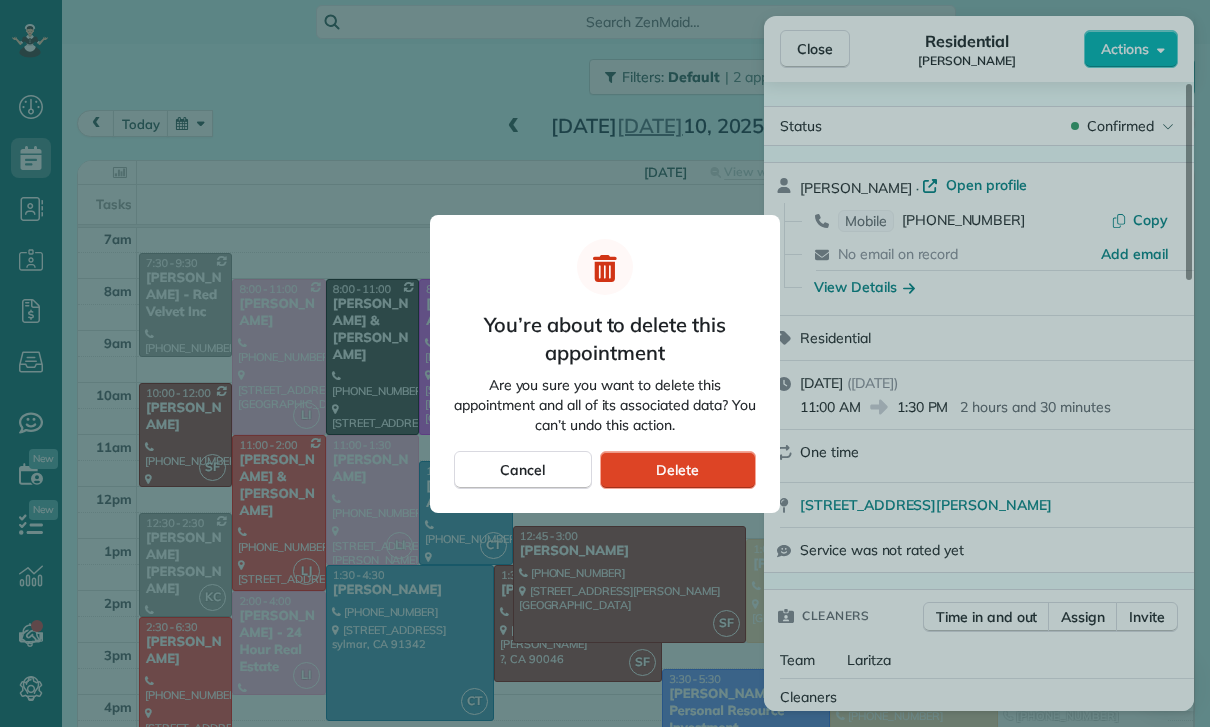 click on "Delete" at bounding box center (678, 470) 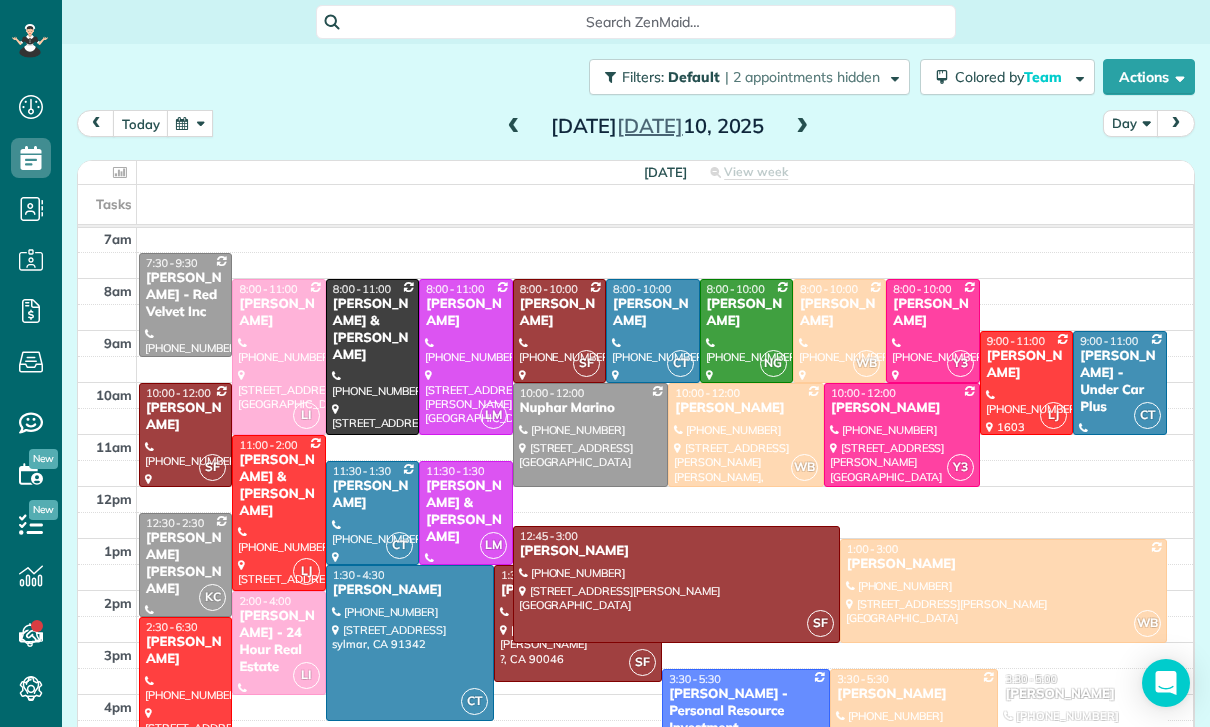 scroll, scrollTop: 157, scrollLeft: 0, axis: vertical 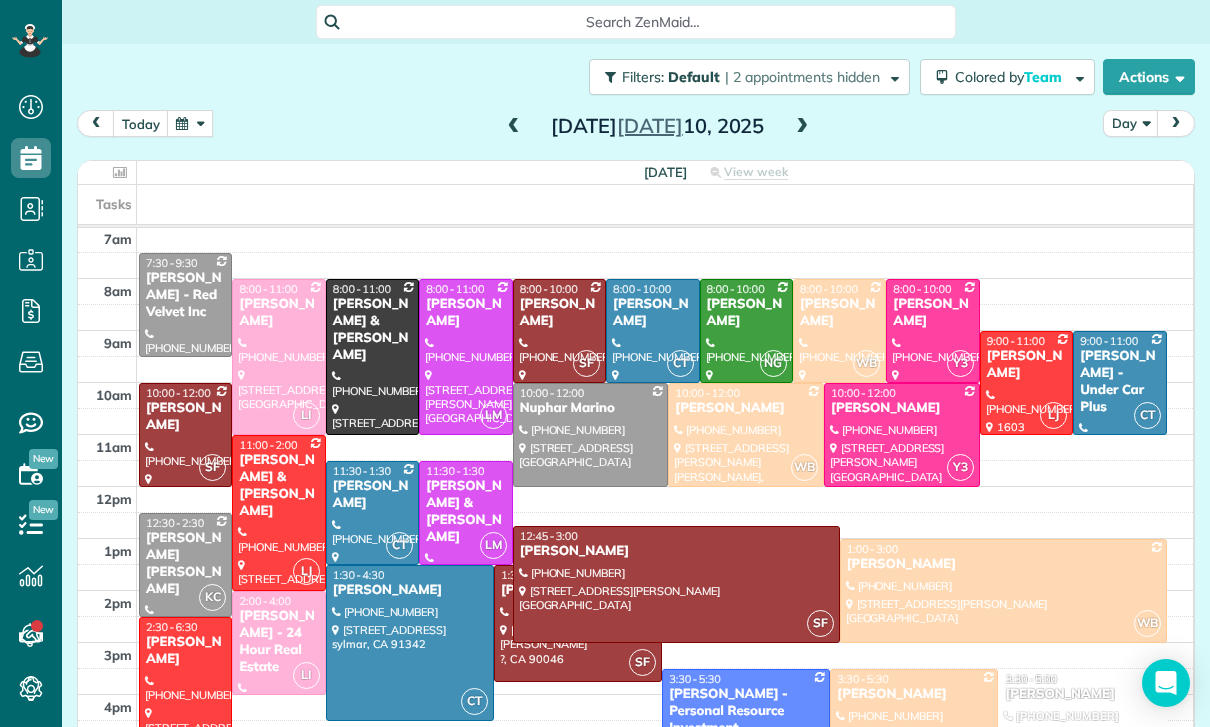 click at bounding box center (190, 123) 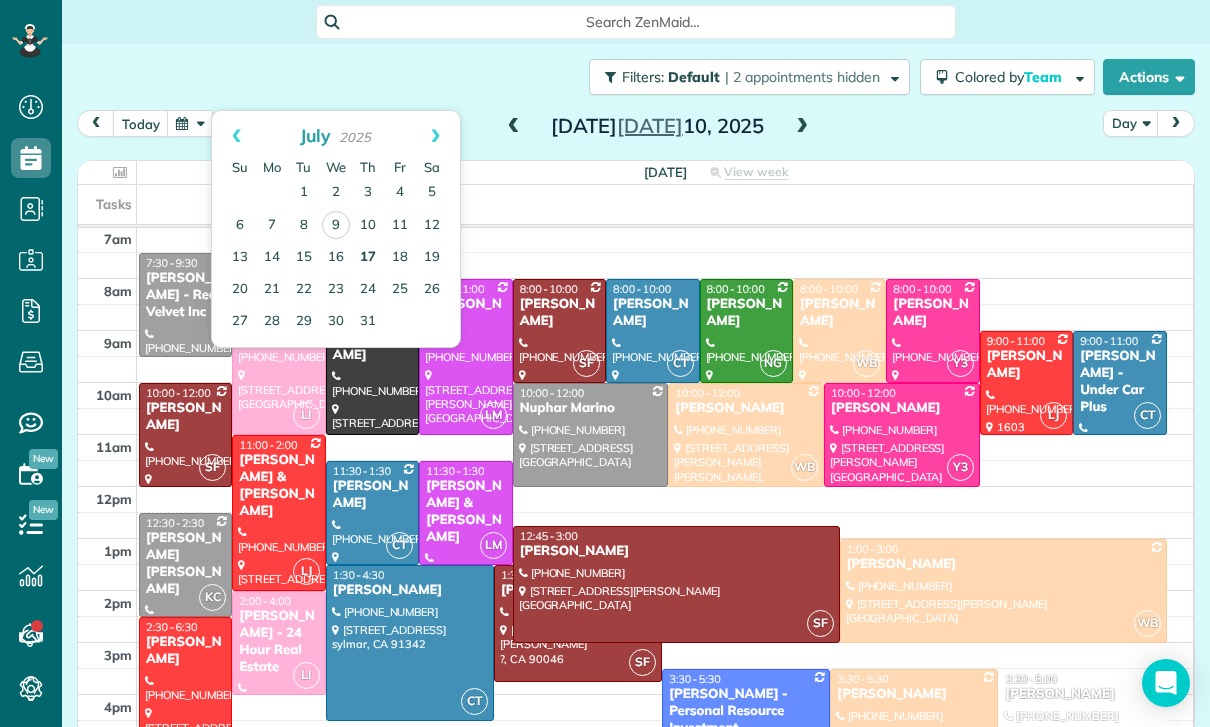 click on "17" at bounding box center (368, 258) 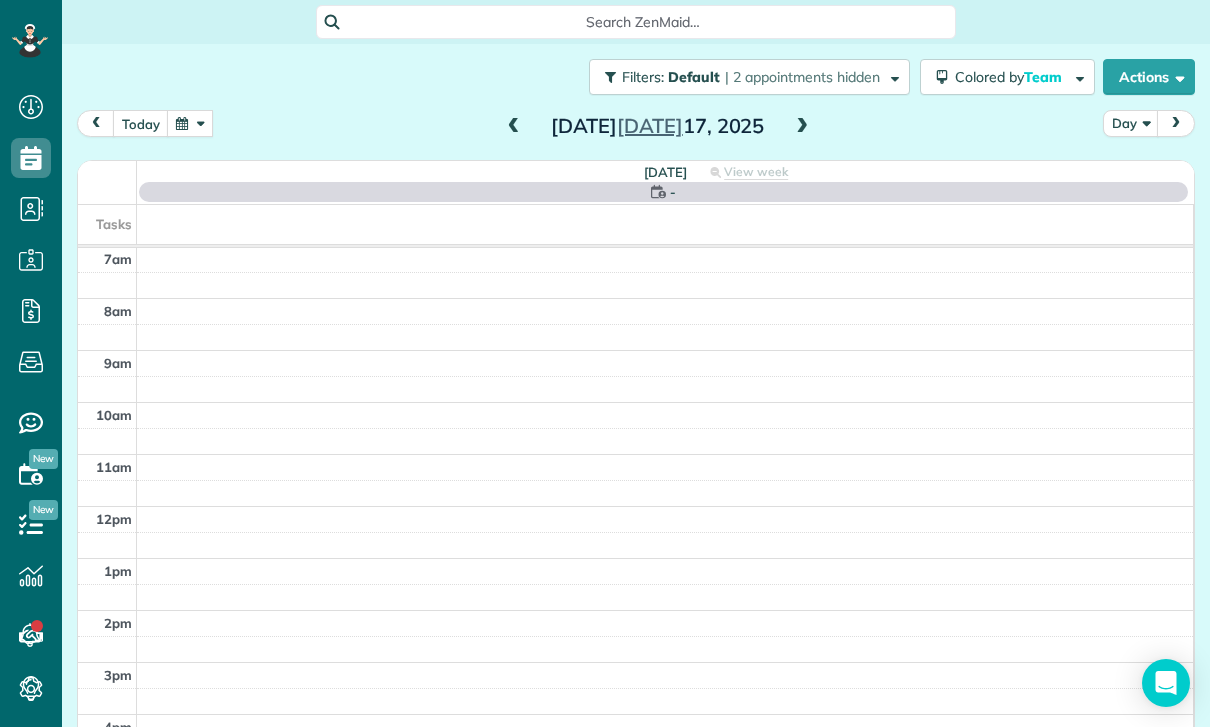 scroll, scrollTop: 157, scrollLeft: 0, axis: vertical 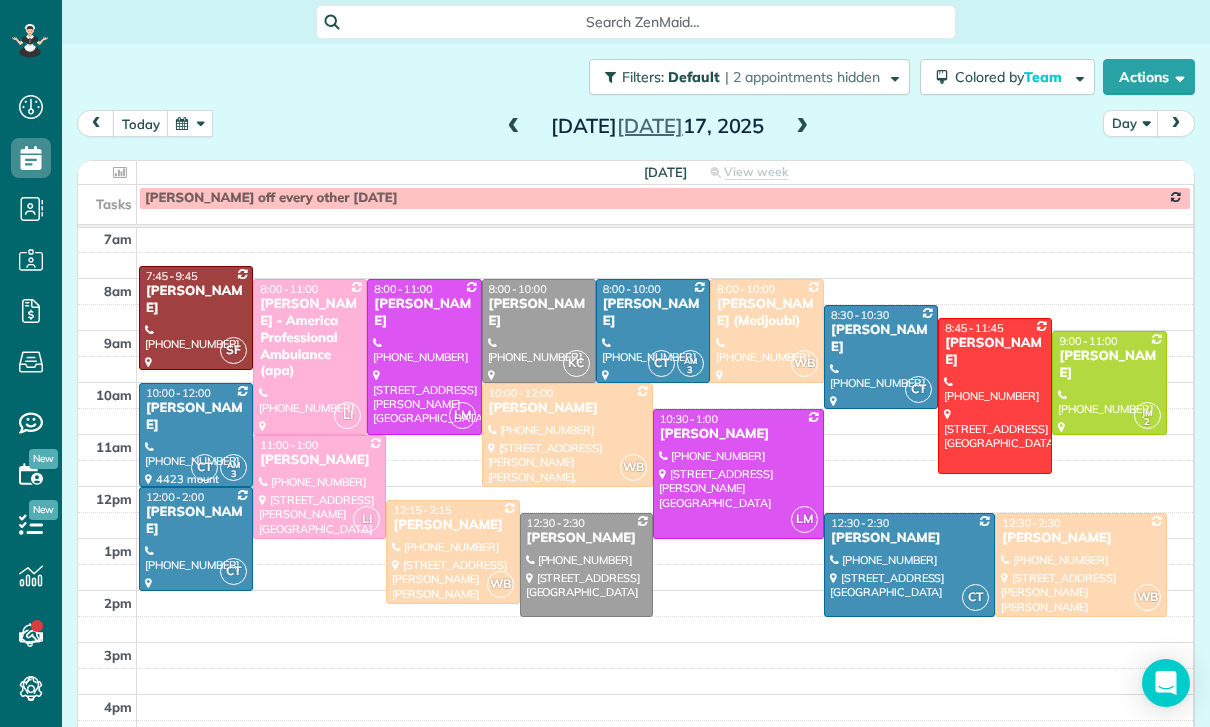 click at bounding box center [190, 123] 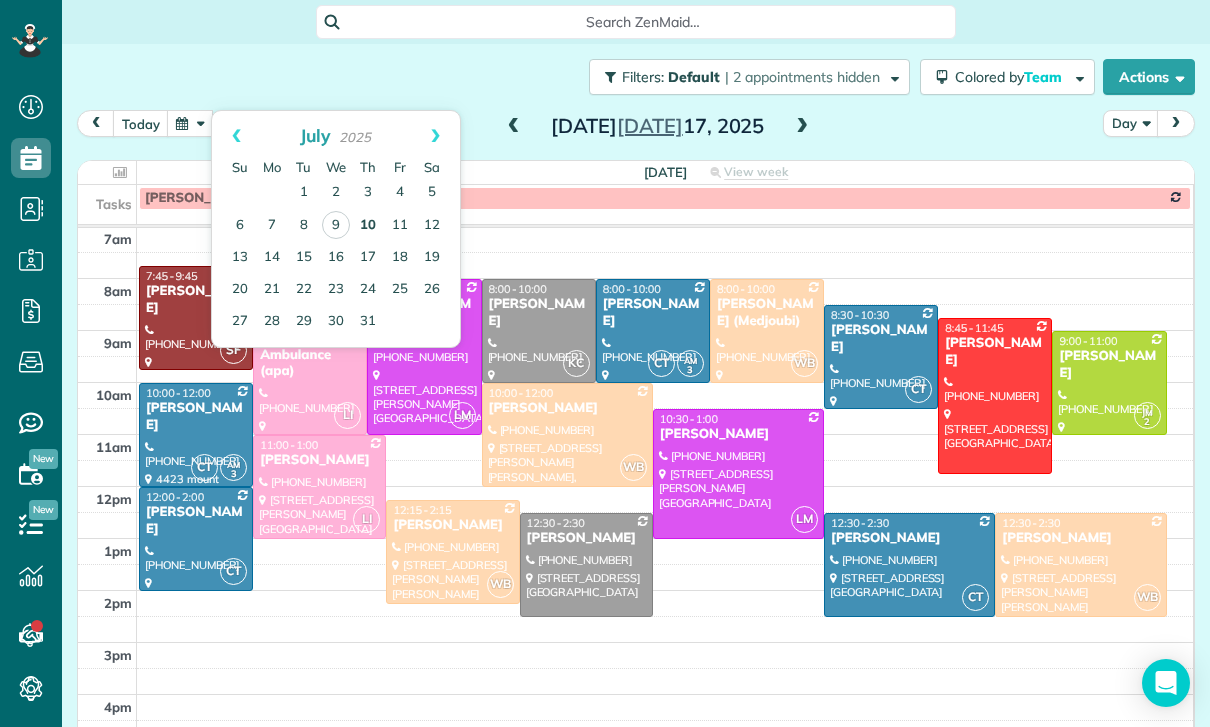 click on "10" at bounding box center [368, 226] 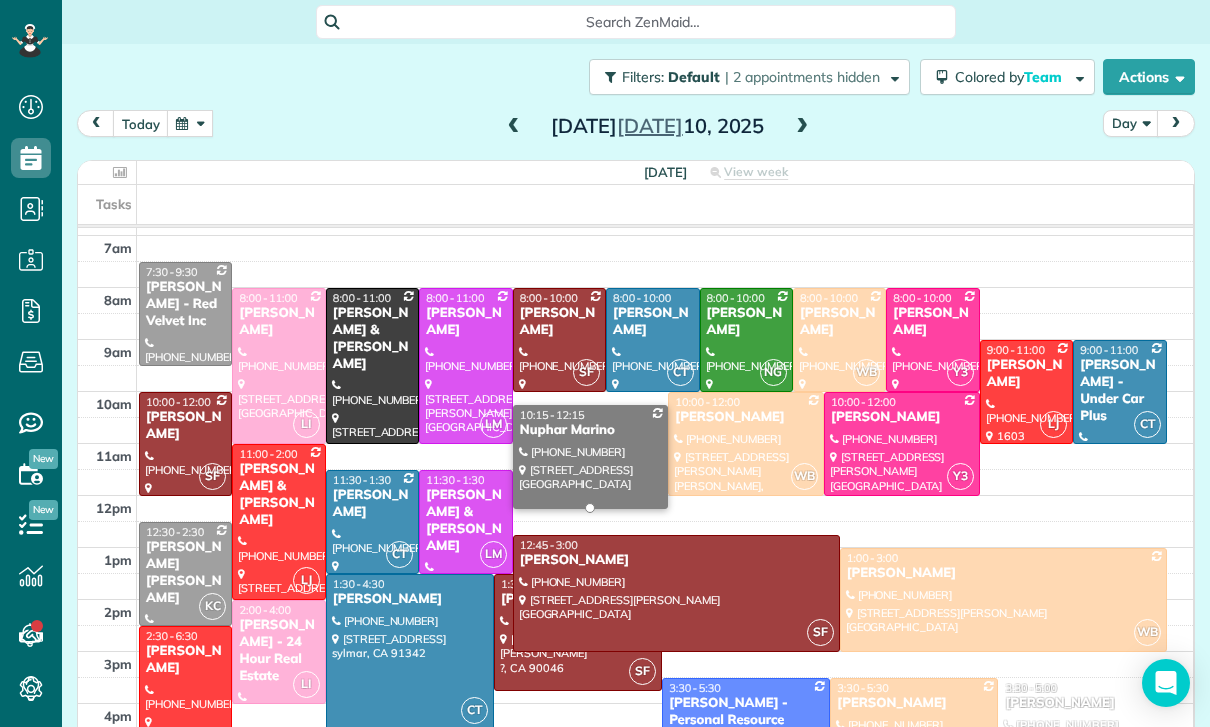 scroll, scrollTop: 148, scrollLeft: 0, axis: vertical 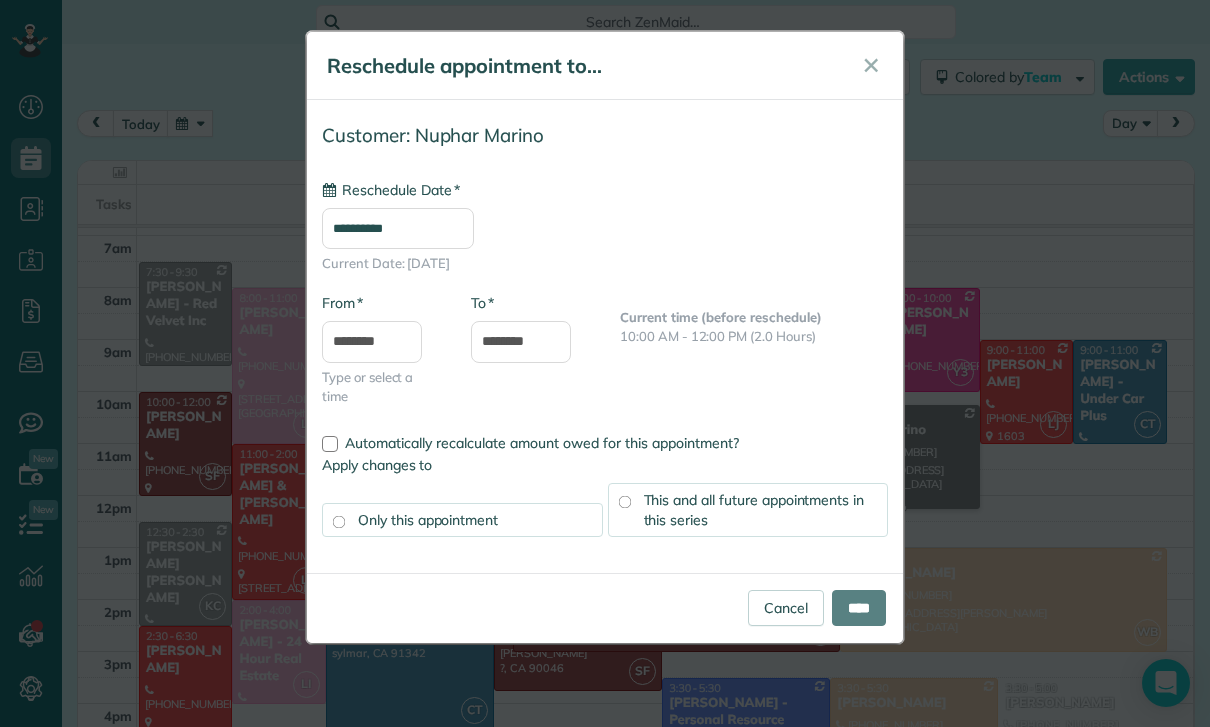 click on "**********" at bounding box center [398, 228] 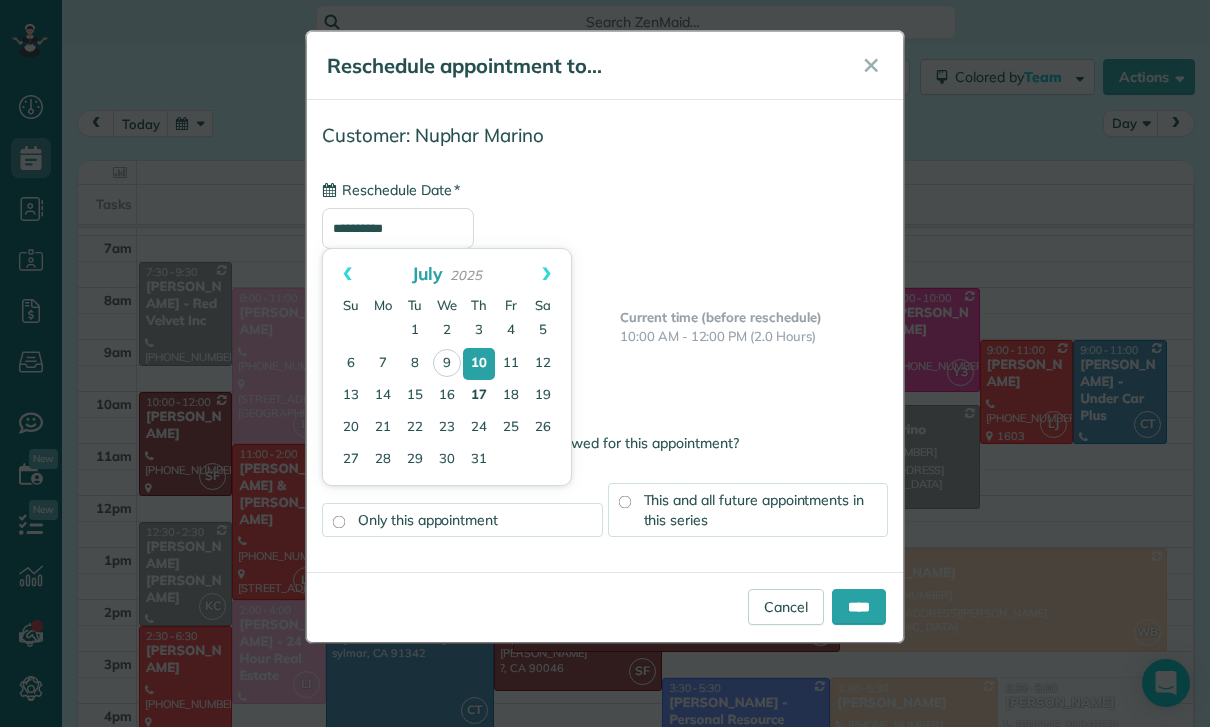 click on "17" at bounding box center (479, 396) 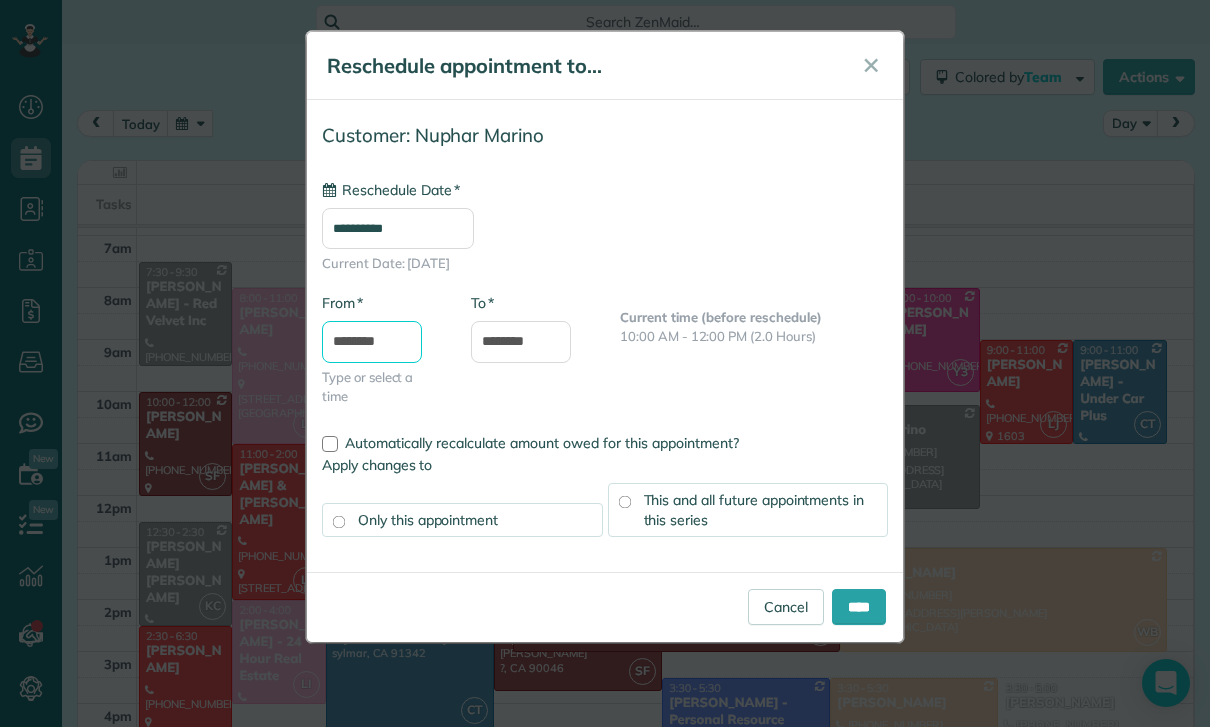 click on "********" at bounding box center [372, 342] 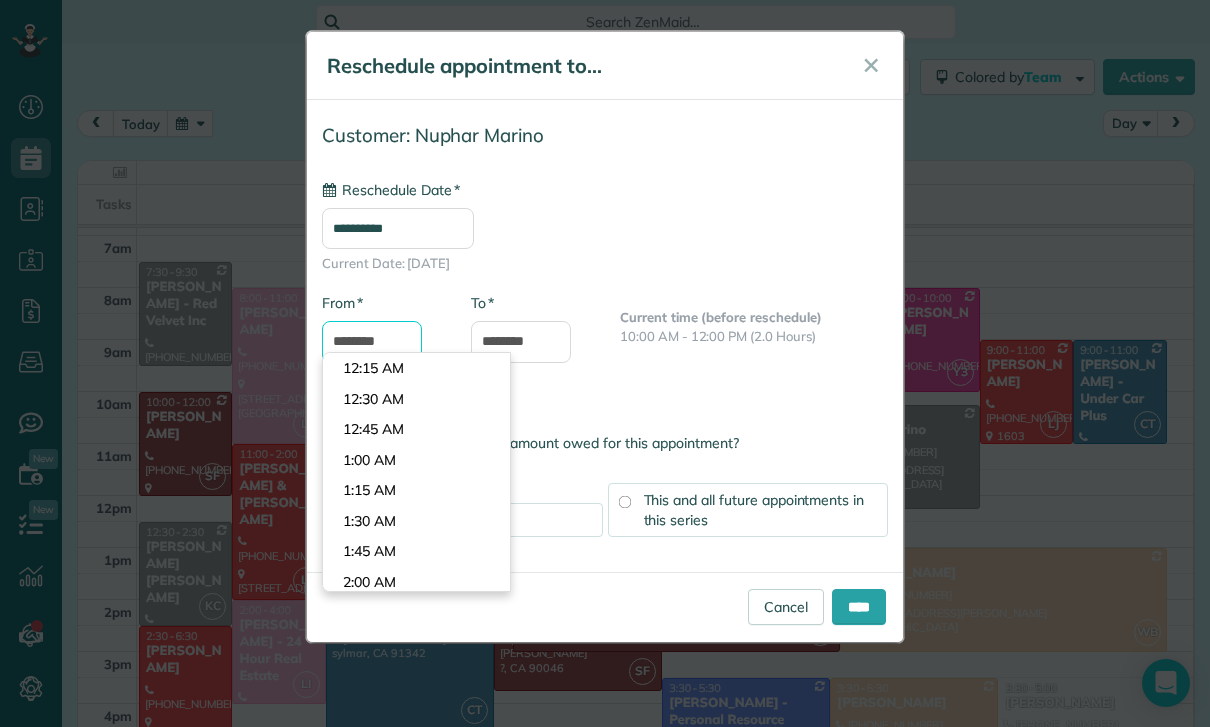 scroll, scrollTop: 1170, scrollLeft: 0, axis: vertical 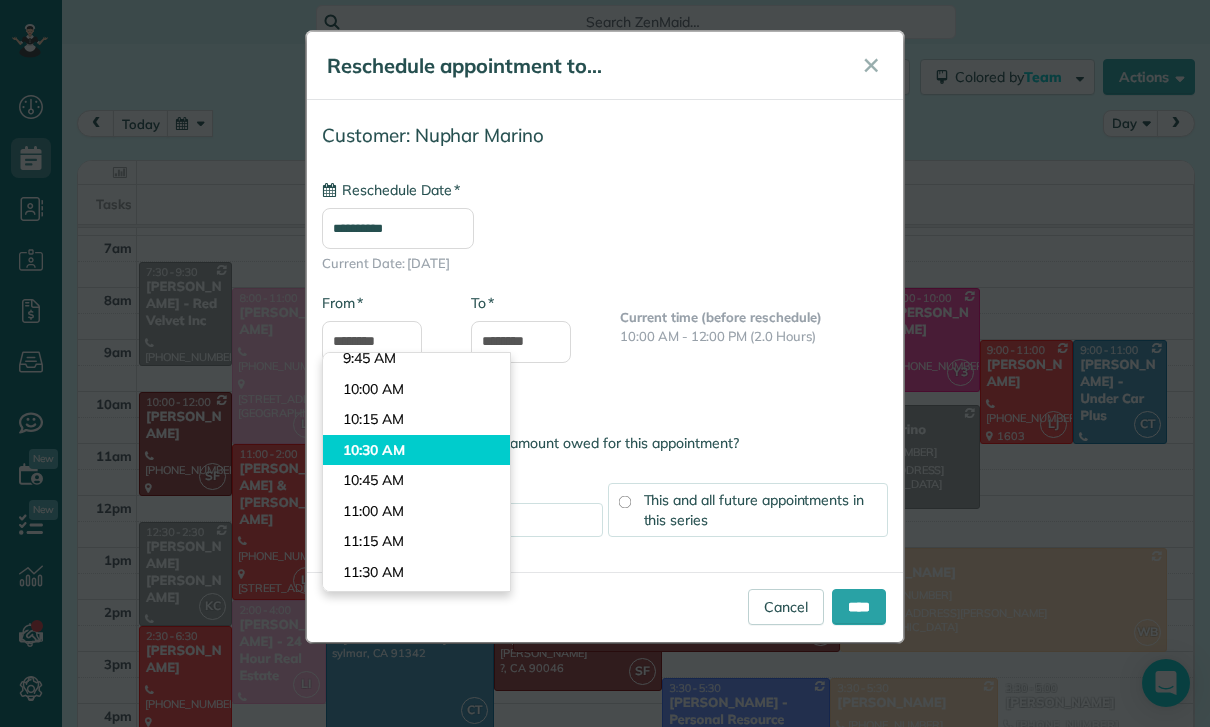 click on "Dashboard
Scheduling
Calendar View
List View
Dispatch View - Weekly scheduling (Beta)" at bounding box center (605, 363) 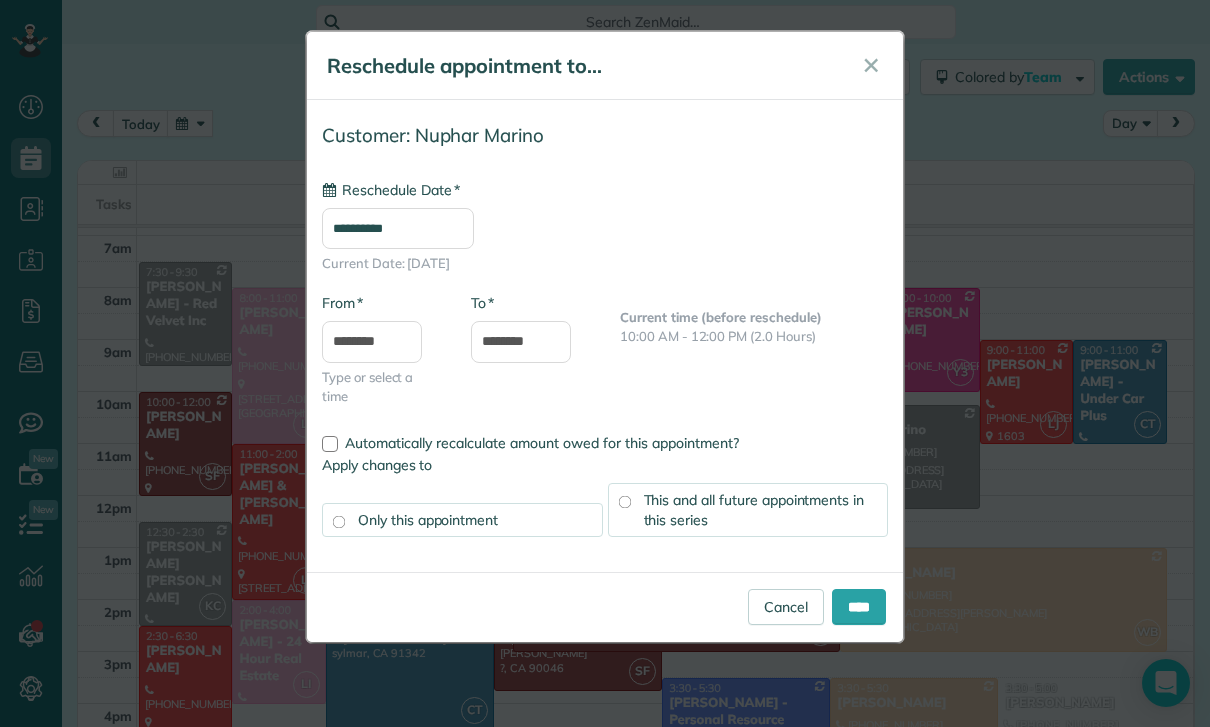 type on "********" 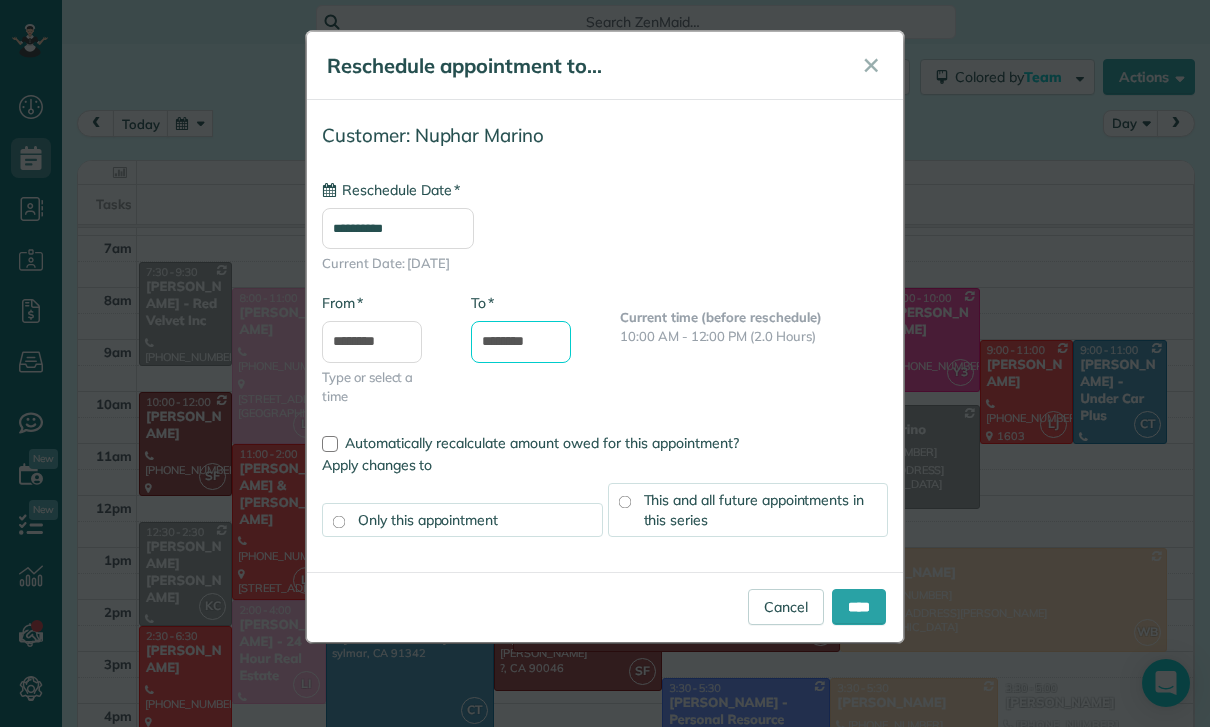 click on "********" at bounding box center (521, 342) 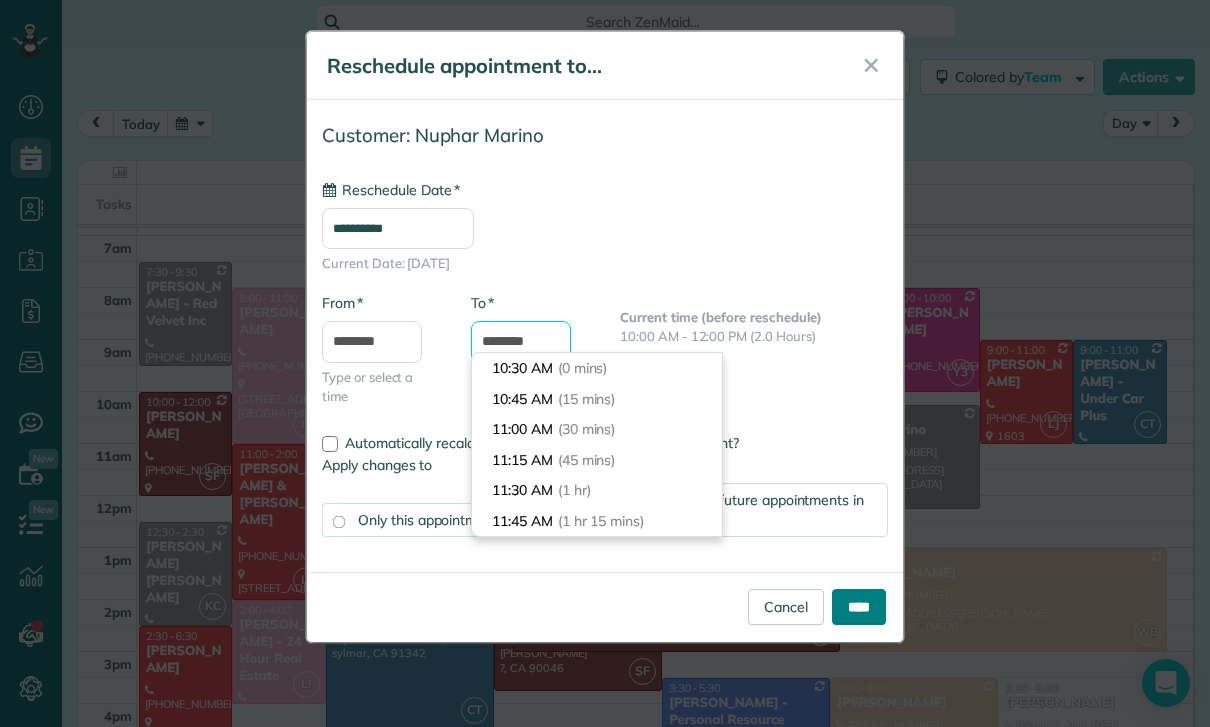 type on "********" 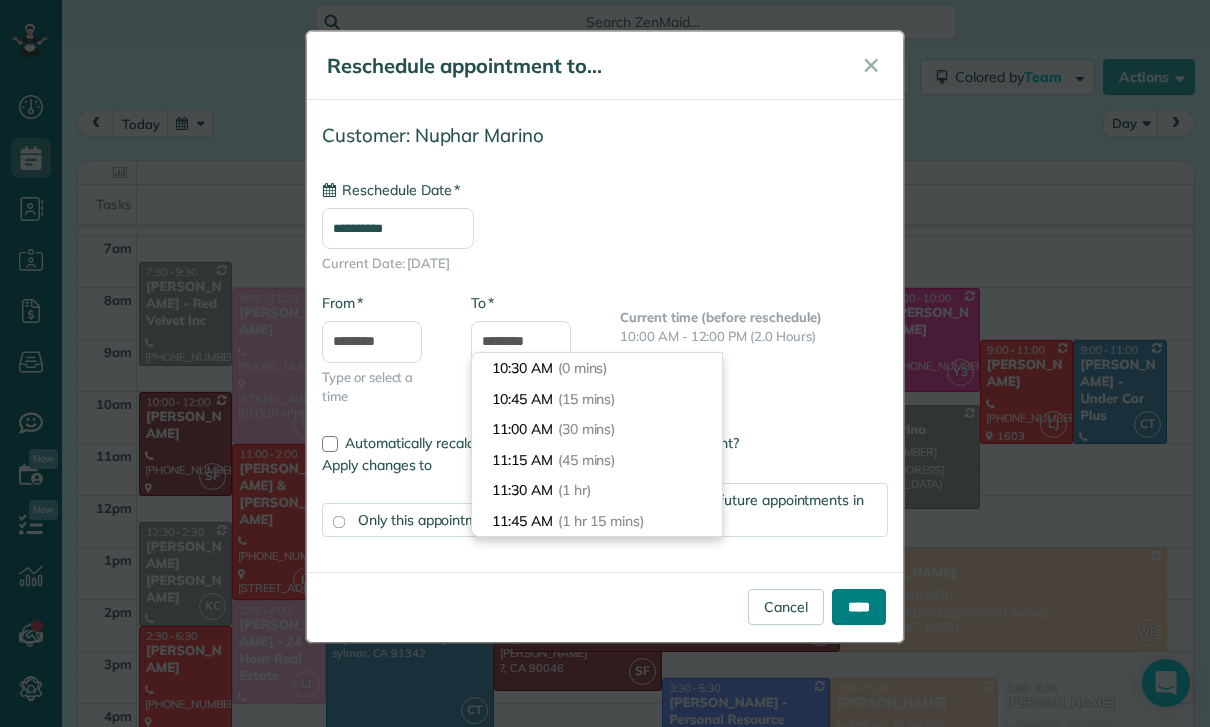 click on "****" at bounding box center (859, 607) 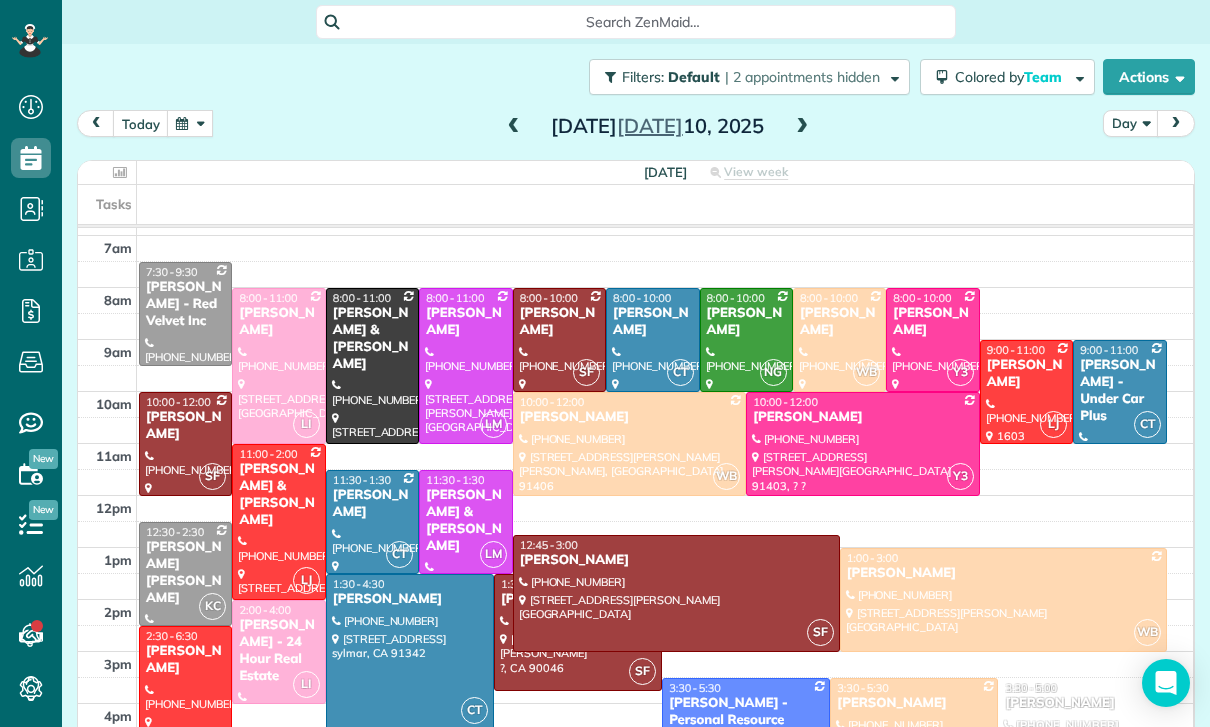 scroll, scrollTop: 148, scrollLeft: 0, axis: vertical 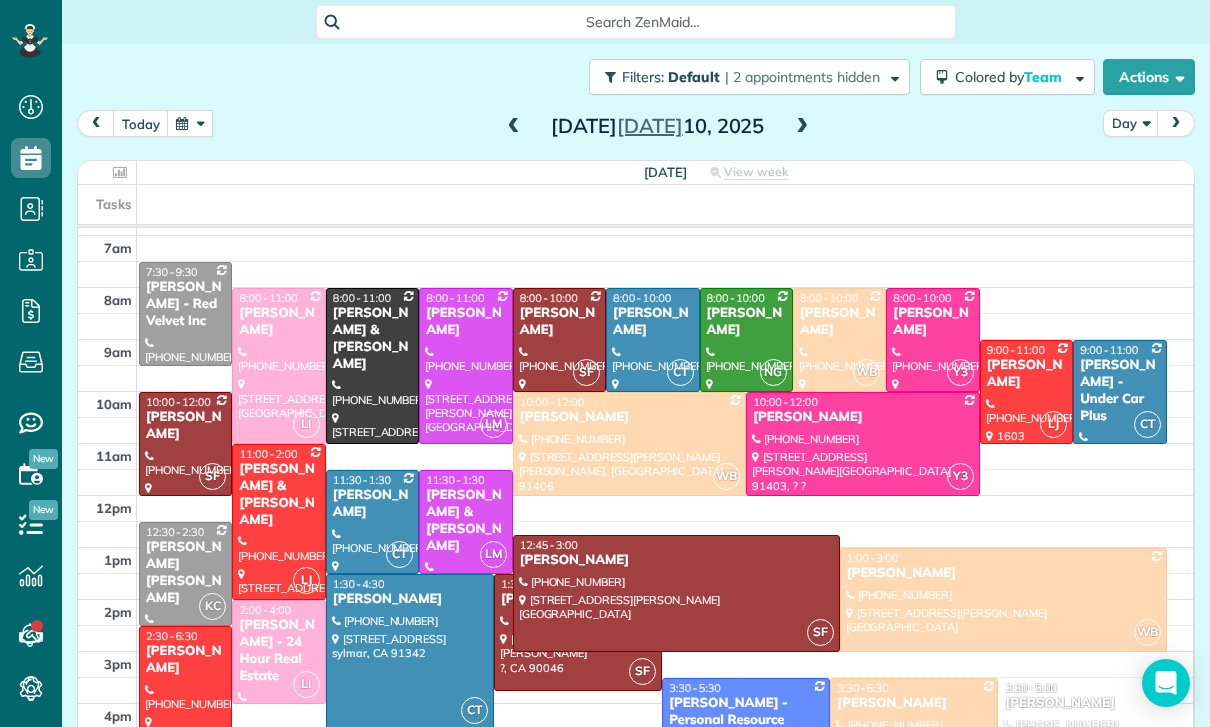 click at bounding box center [190, 123] 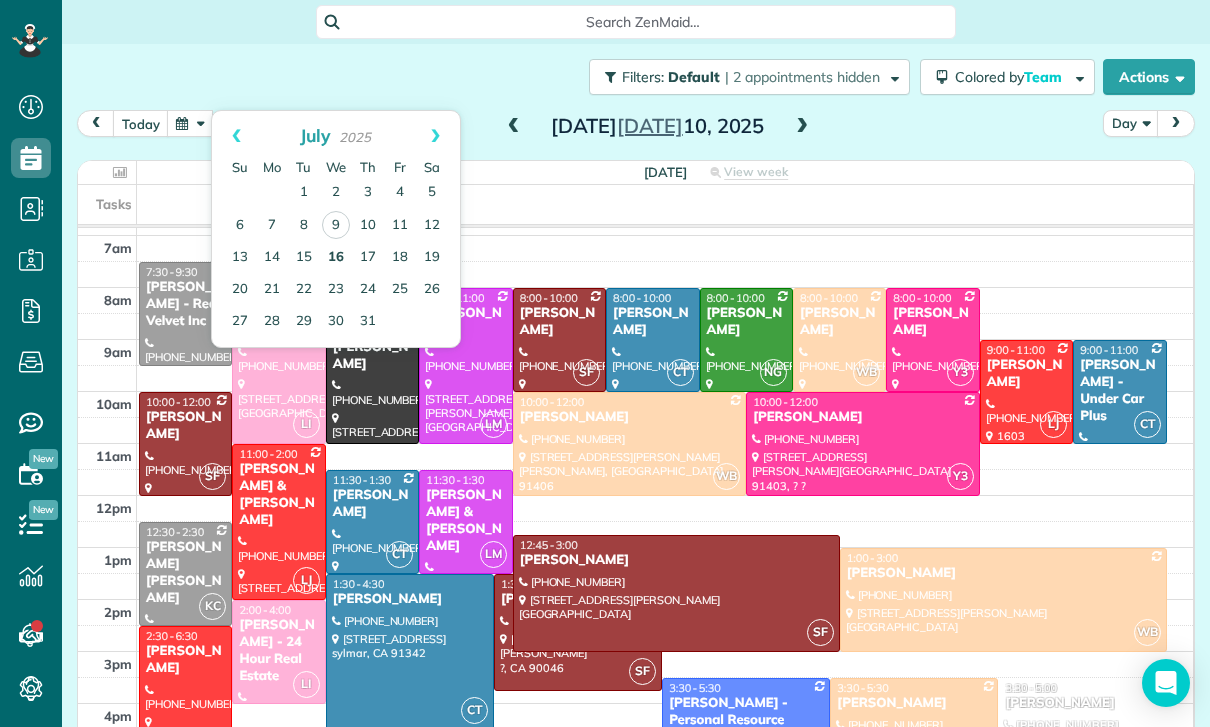 click on "16" at bounding box center [336, 258] 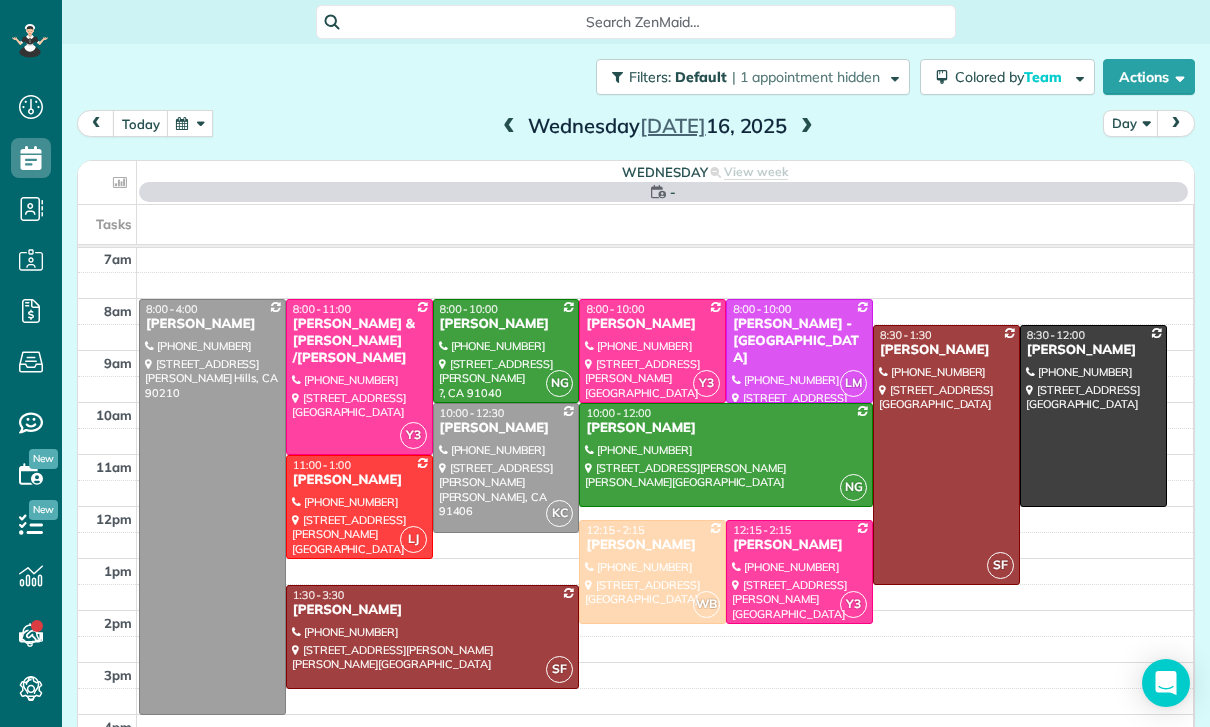 scroll, scrollTop: 157, scrollLeft: 0, axis: vertical 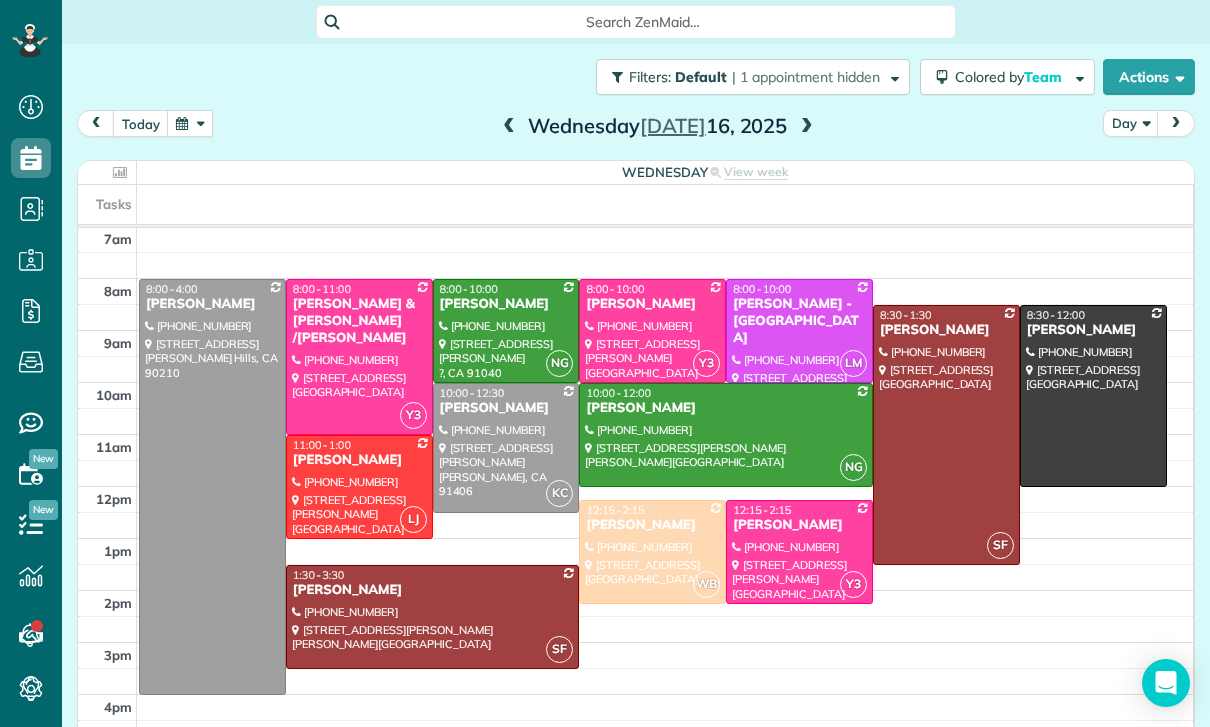 click at bounding box center [359, 487] 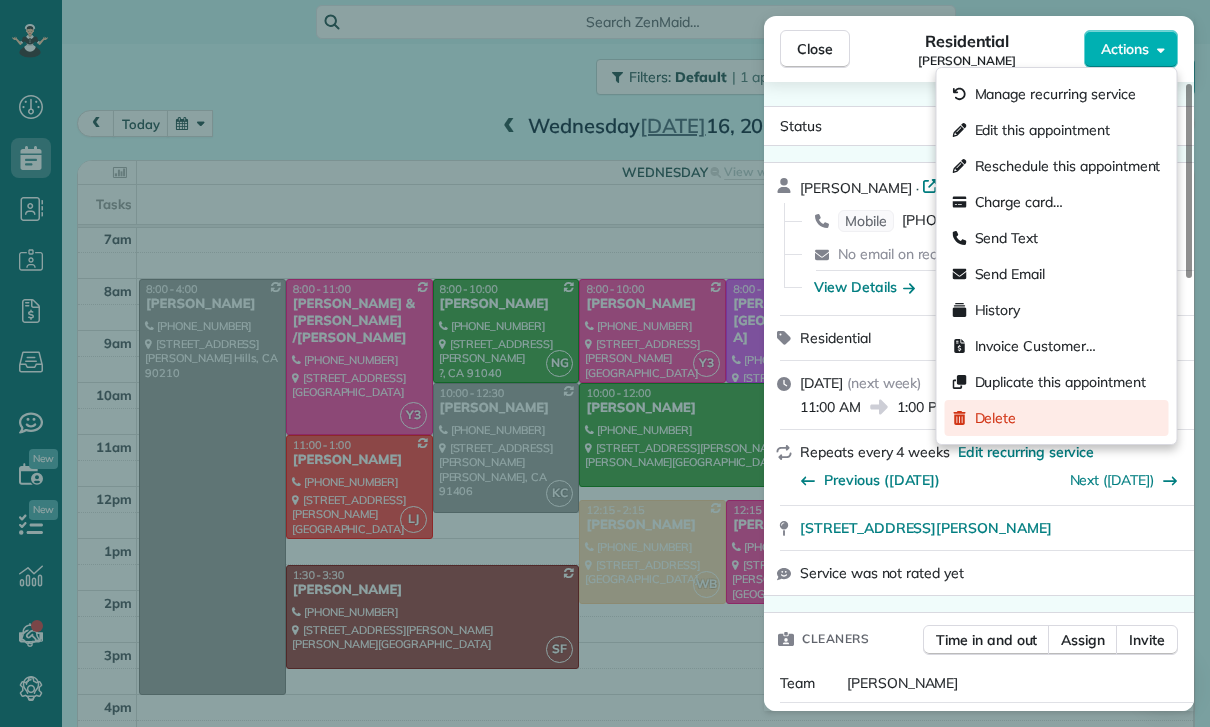 click on "Delete" at bounding box center [996, 418] 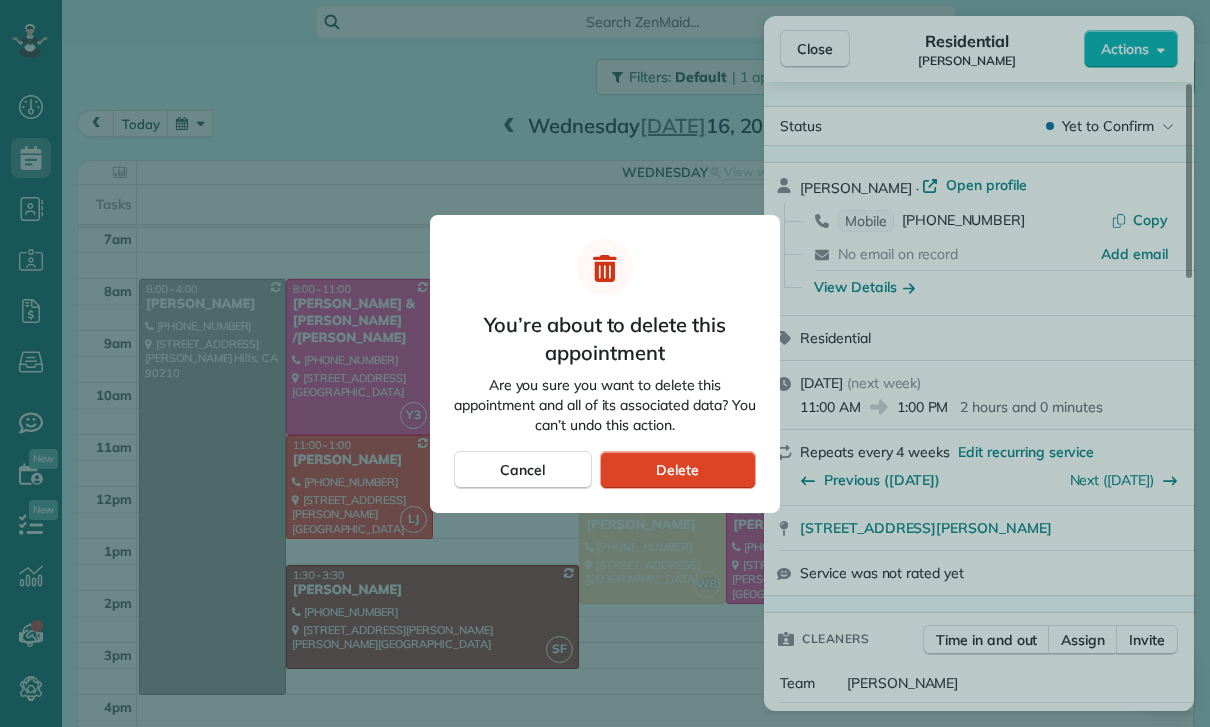 click on "Delete" at bounding box center (677, 470) 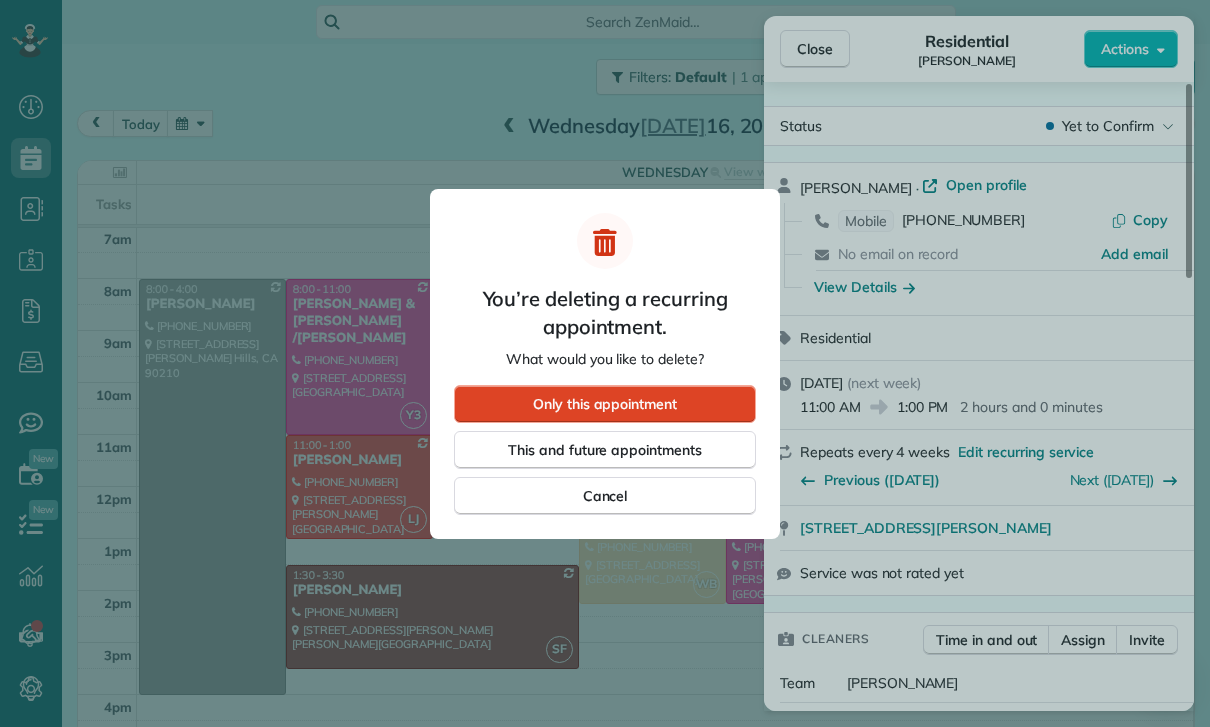 click on "Only this appointment" at bounding box center (605, 404) 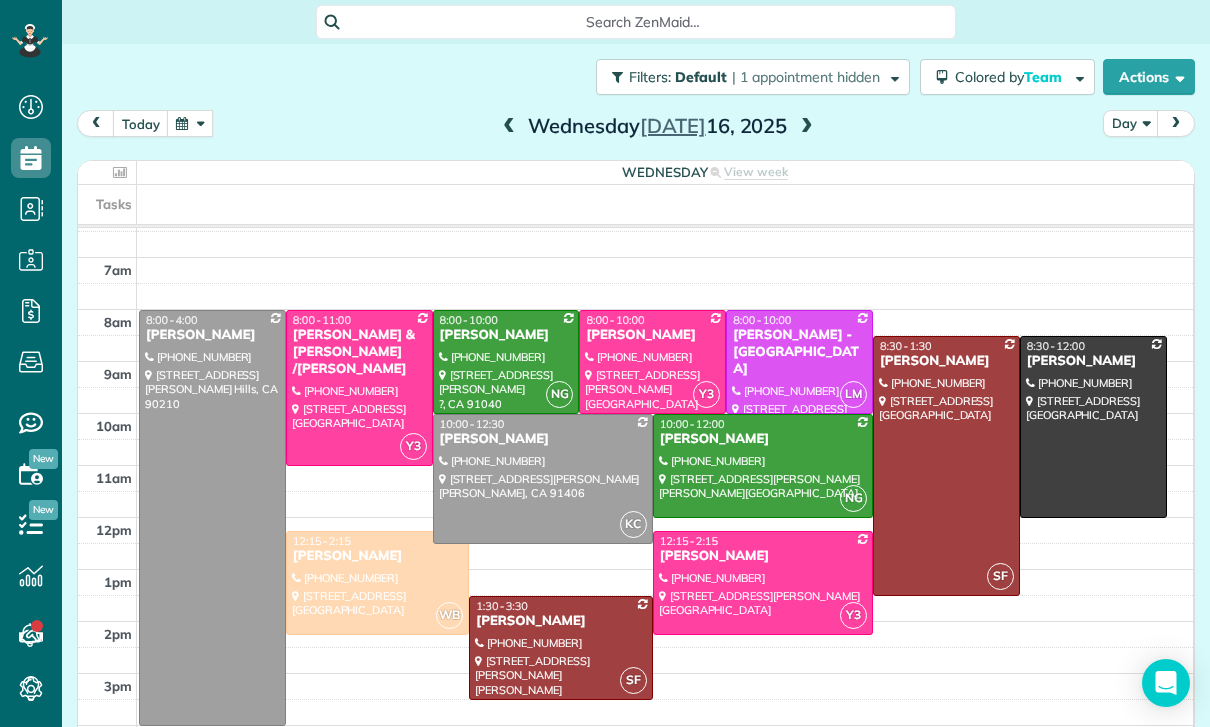 scroll, scrollTop: 157, scrollLeft: 0, axis: vertical 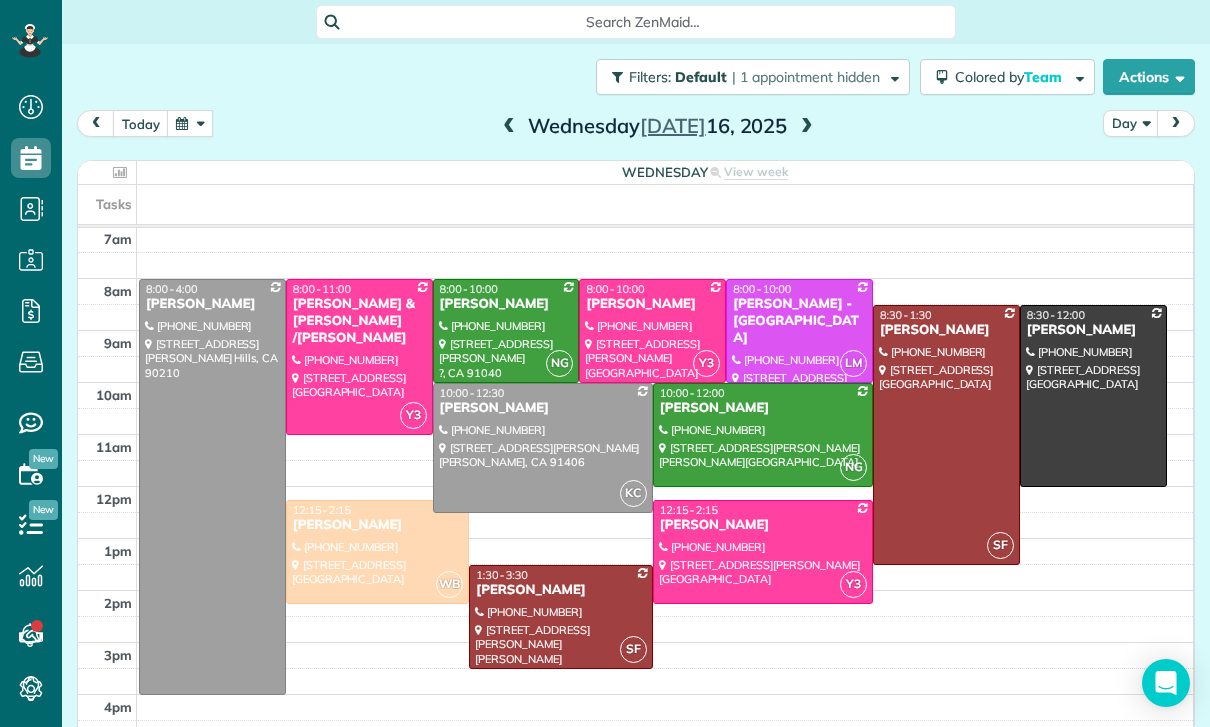 click at bounding box center (190, 123) 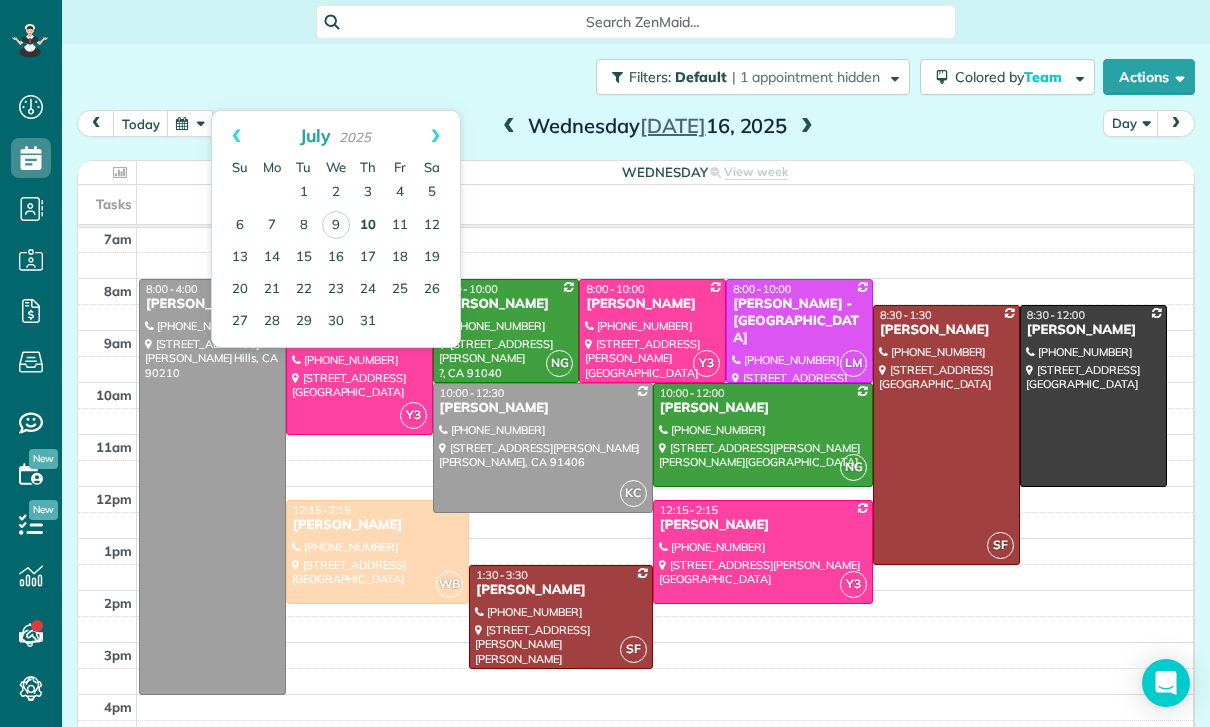 click on "10" at bounding box center [368, 226] 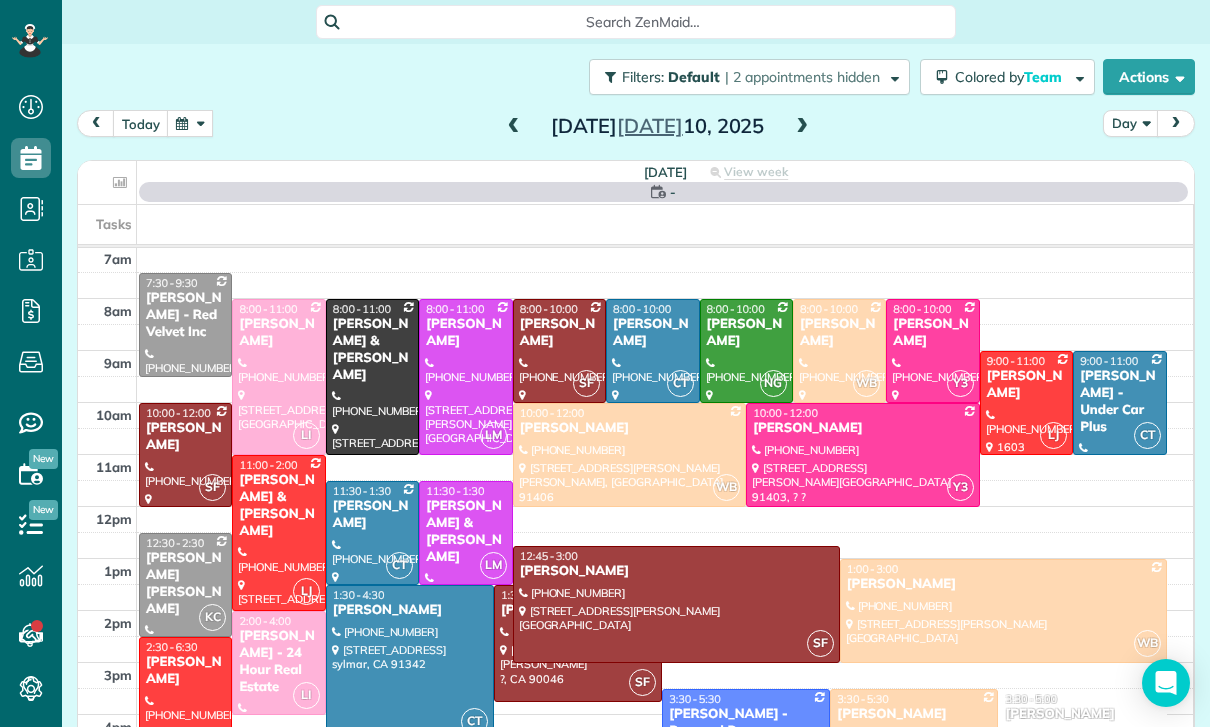 scroll, scrollTop: 157, scrollLeft: 0, axis: vertical 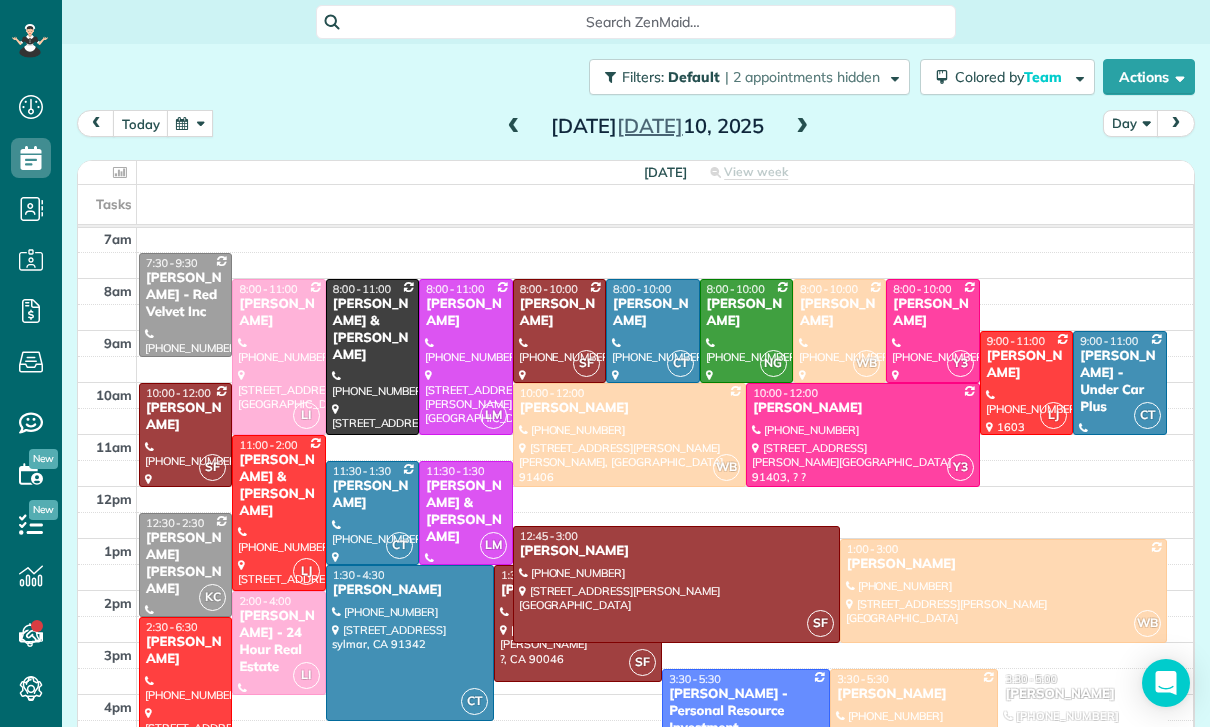 click at bounding box center [802, 127] 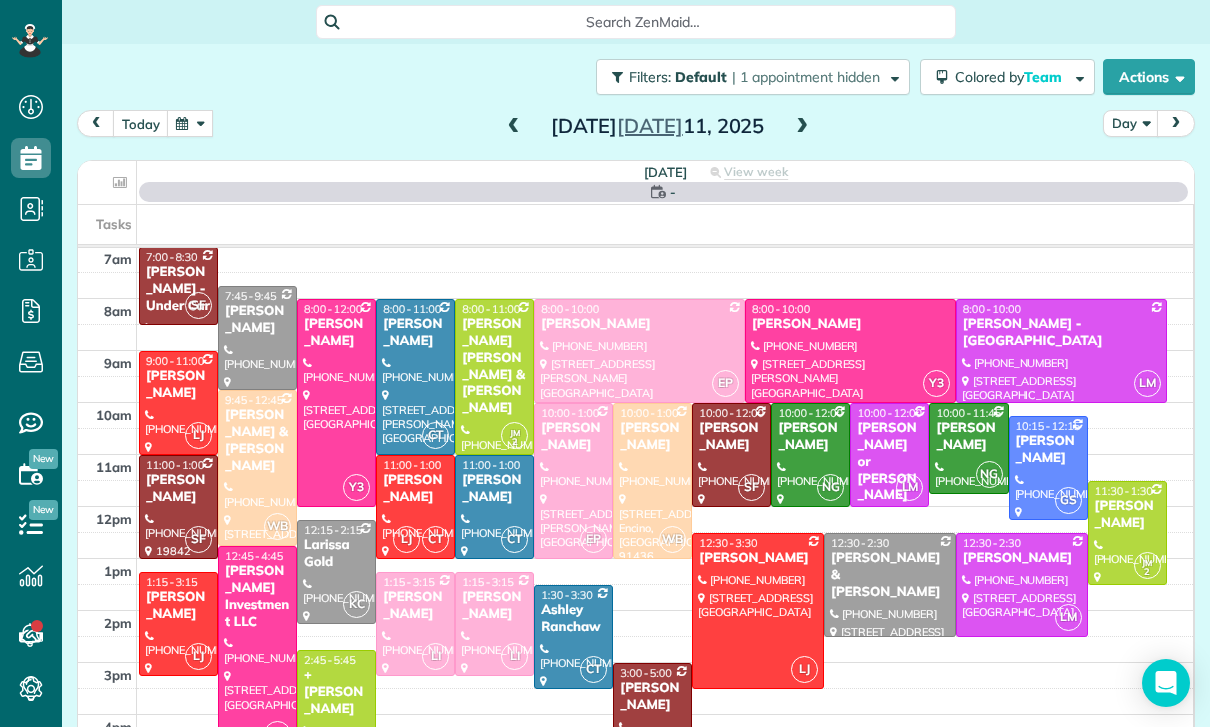 scroll, scrollTop: 157, scrollLeft: 0, axis: vertical 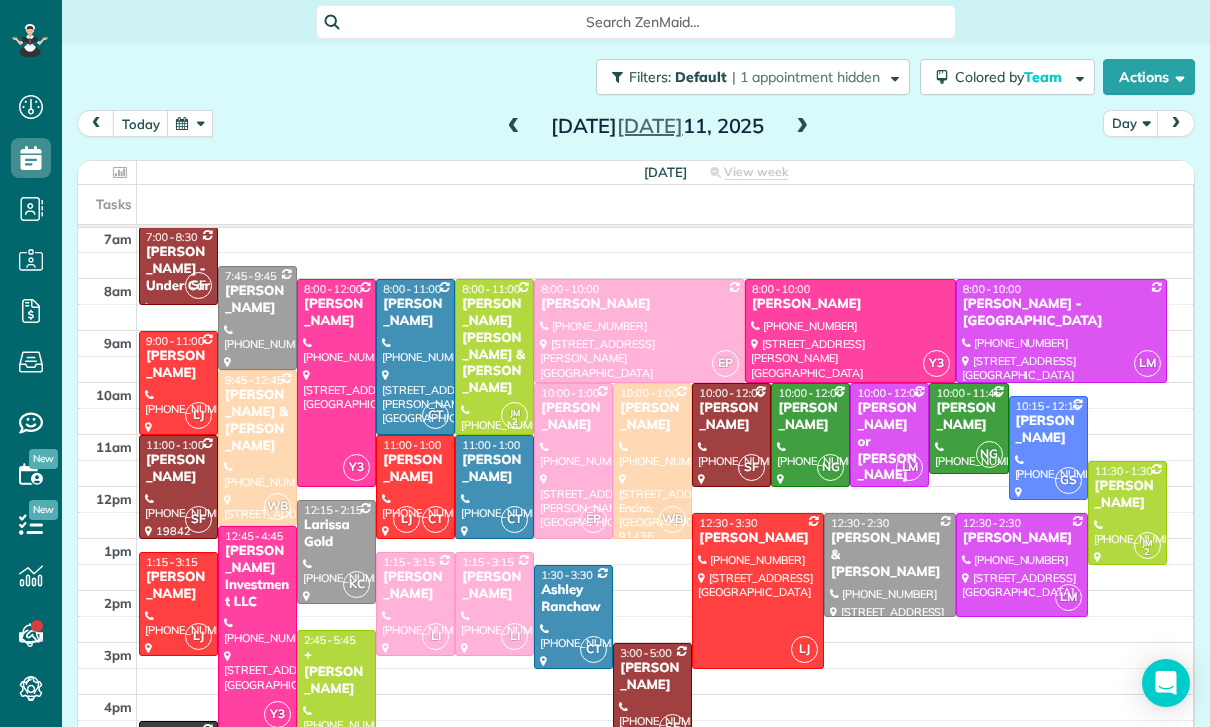 click at bounding box center (802, 127) 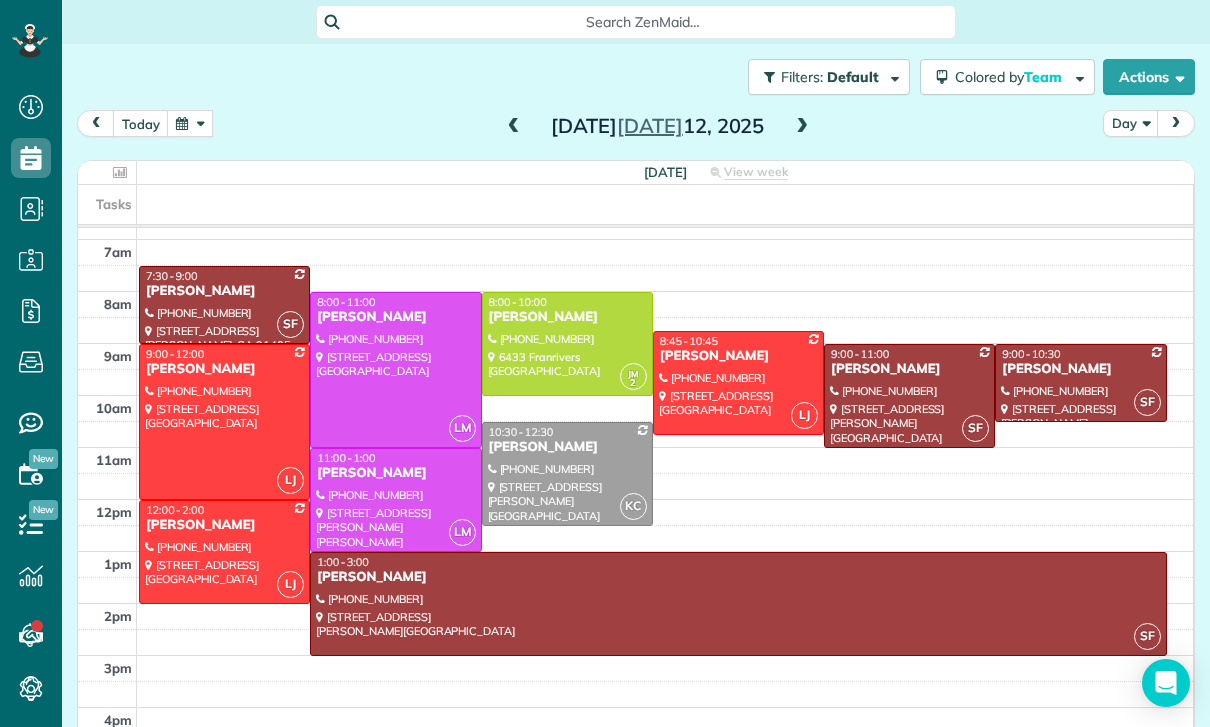scroll, scrollTop: 157, scrollLeft: 0, axis: vertical 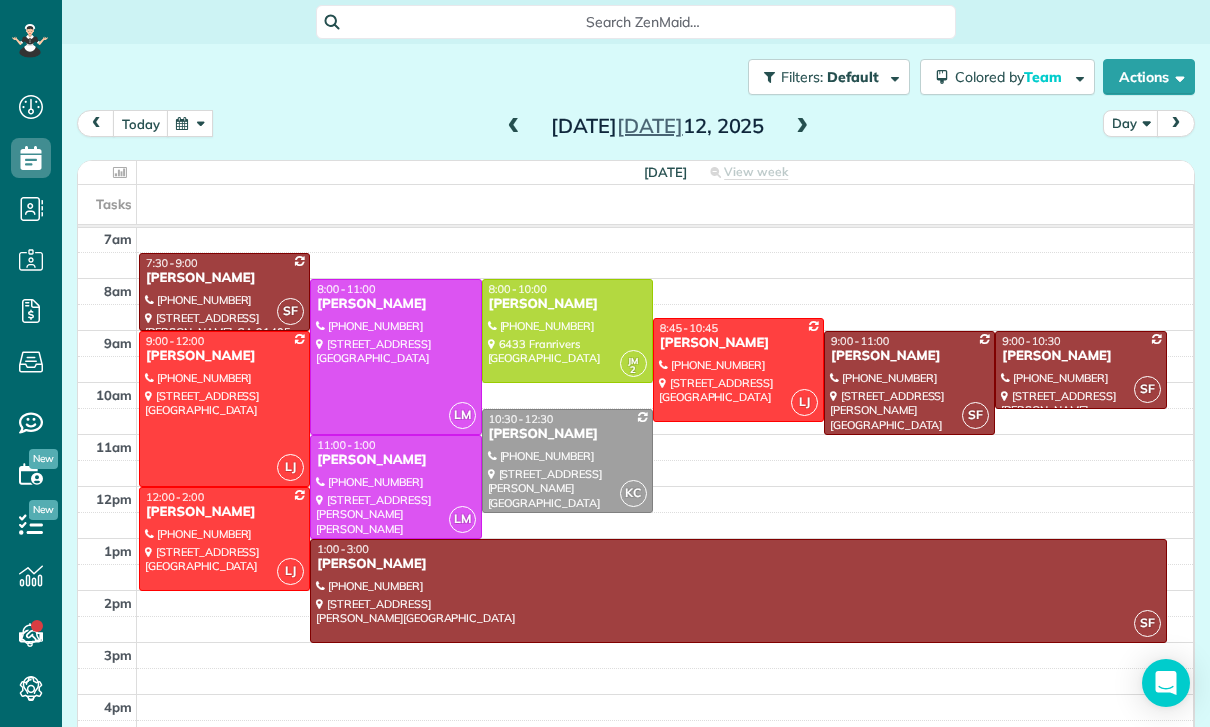 click at bounding box center (190, 123) 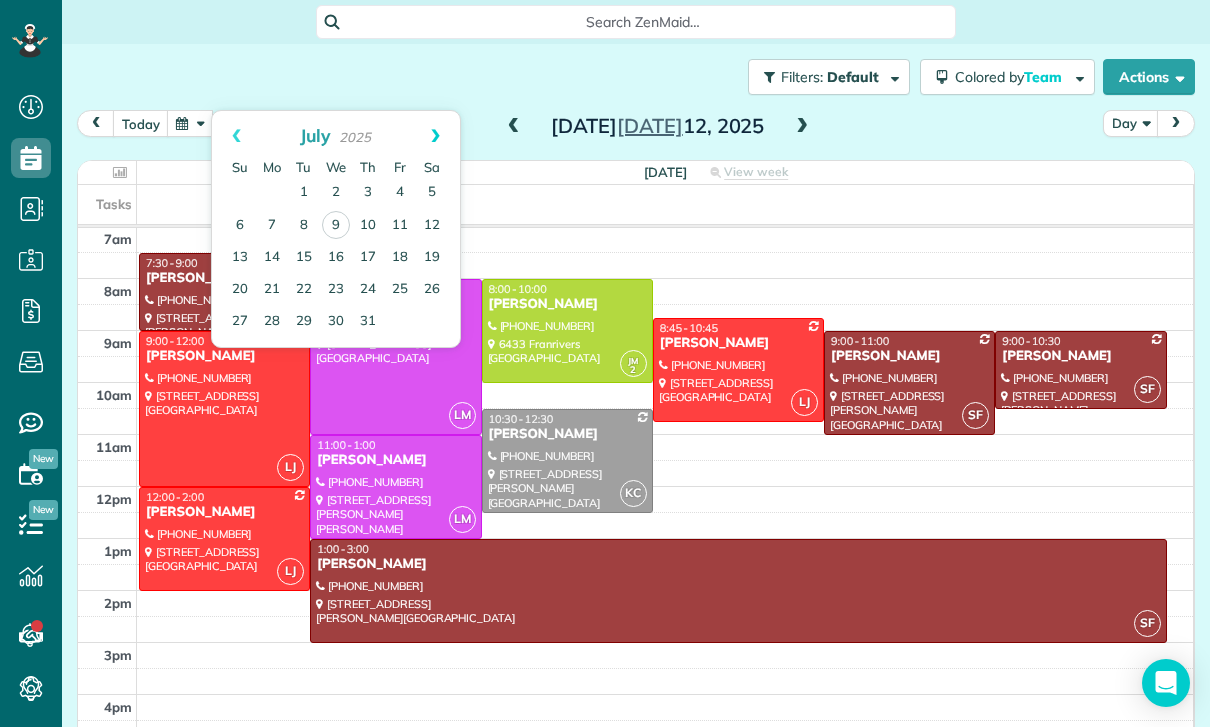 click on "Next" at bounding box center (435, 136) 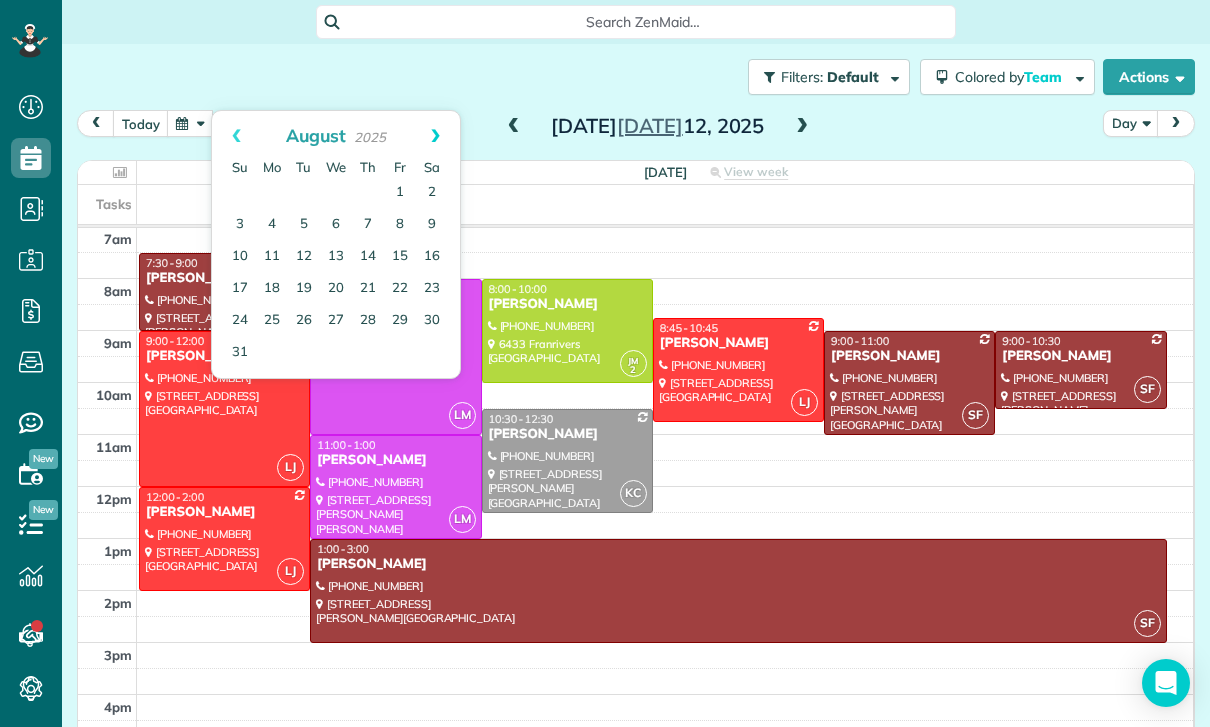 click on "Next" at bounding box center (435, 136) 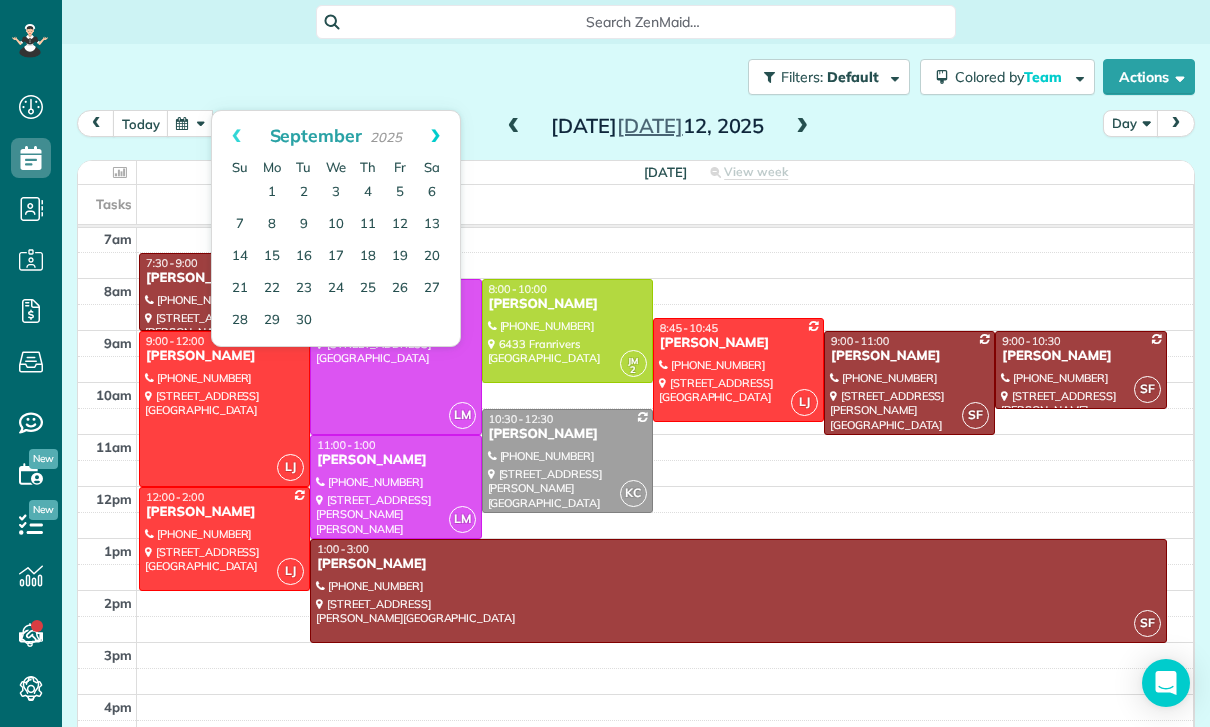 click on "Next" at bounding box center (435, 136) 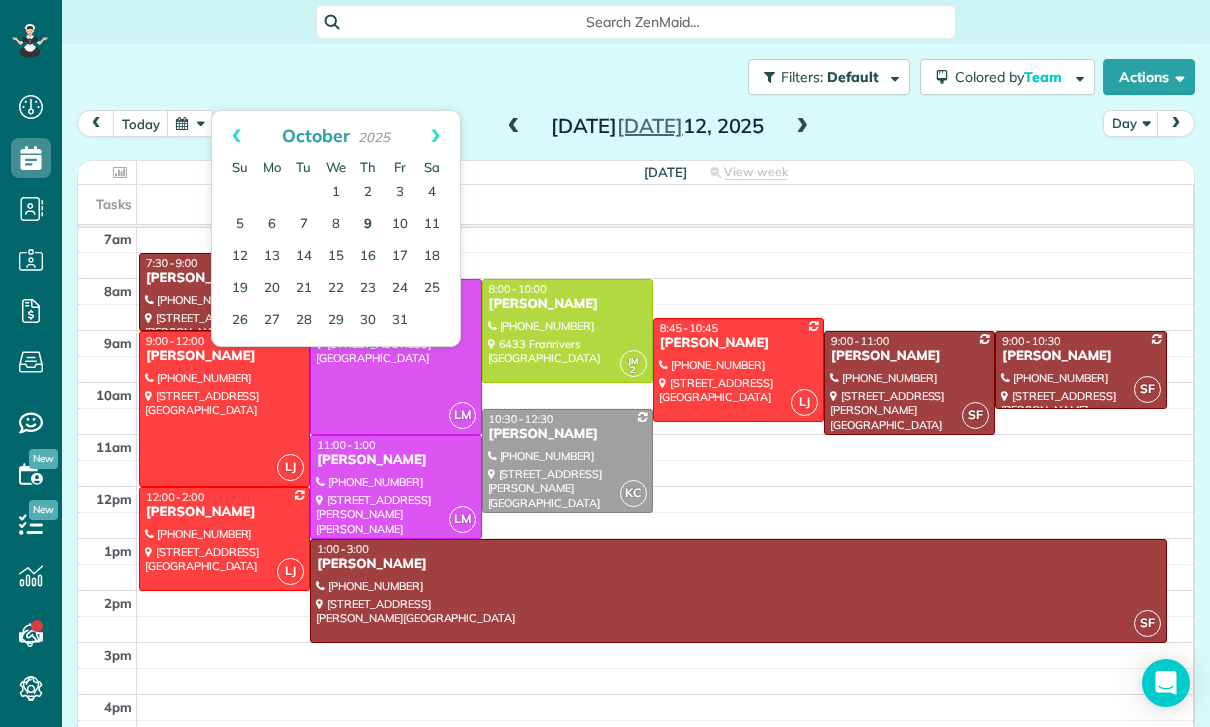 click on "9" at bounding box center [368, 225] 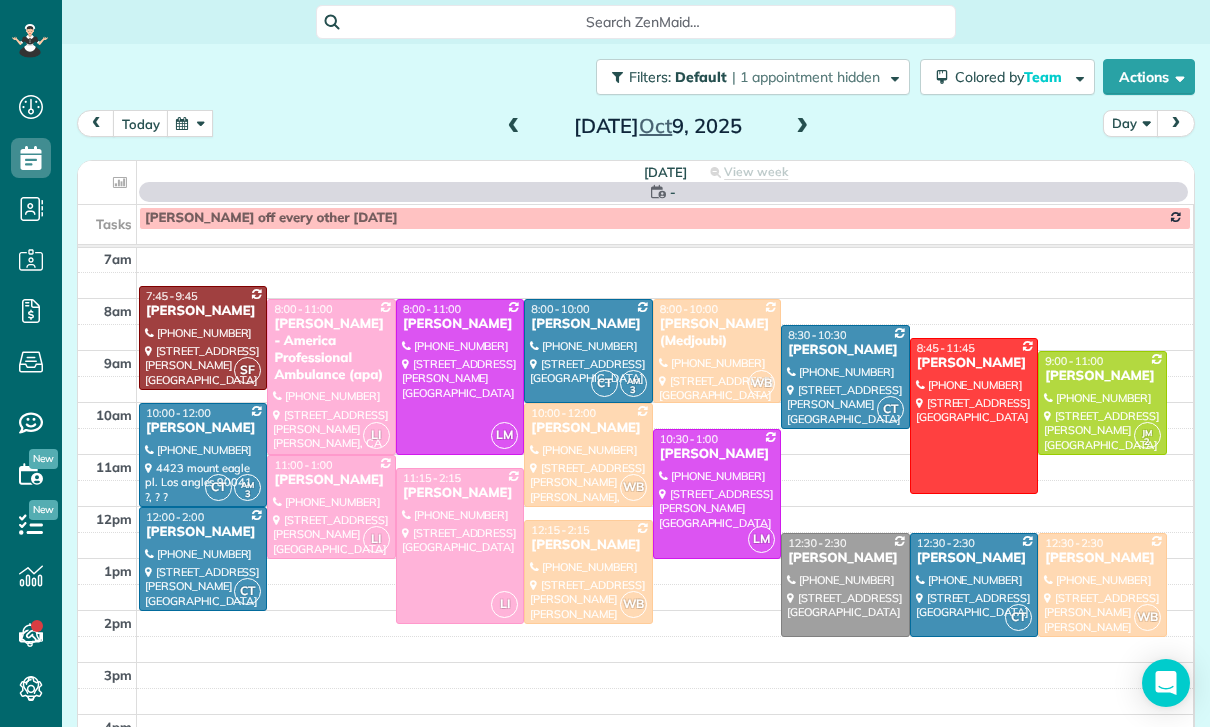 scroll, scrollTop: 157, scrollLeft: 0, axis: vertical 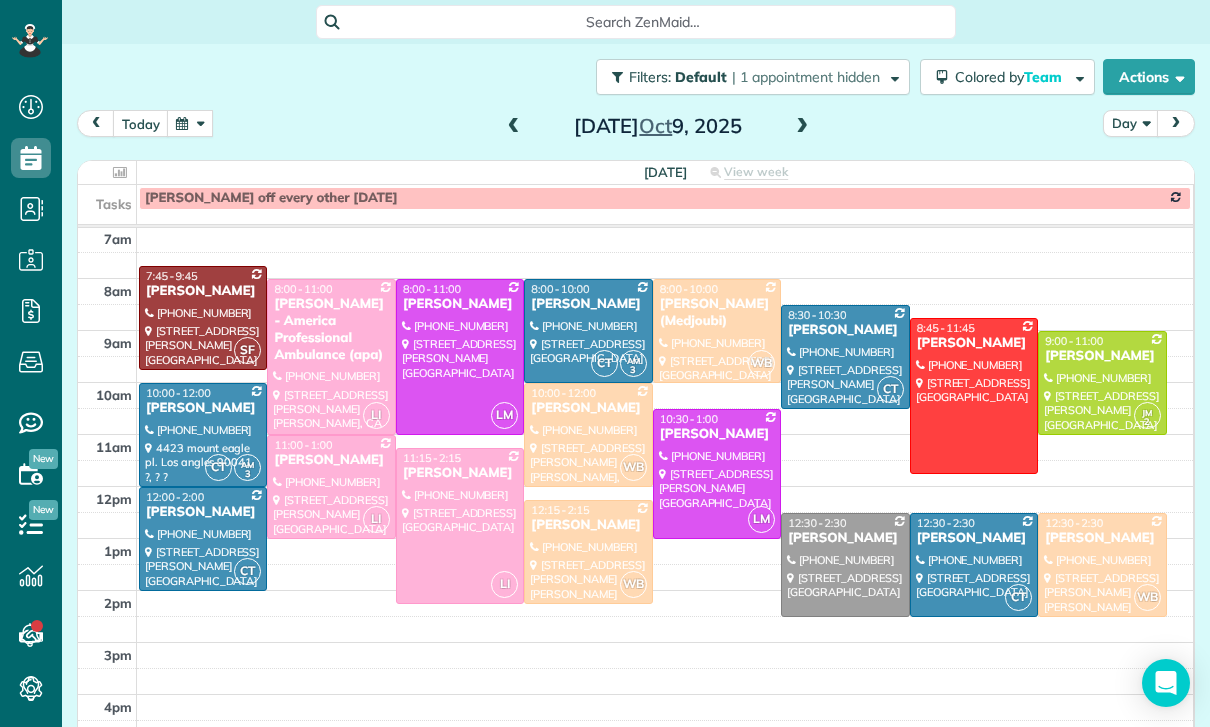 click on "Thursday  Oct  9, 2025" at bounding box center (658, 126) 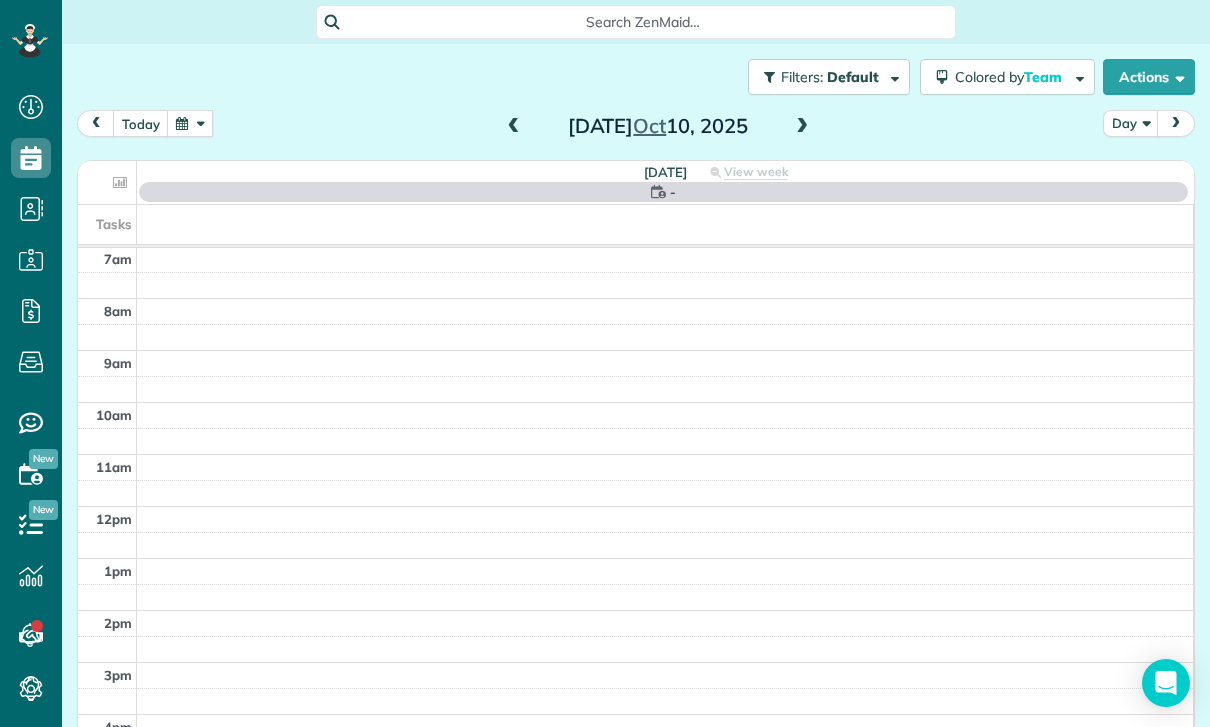 scroll, scrollTop: 157, scrollLeft: 0, axis: vertical 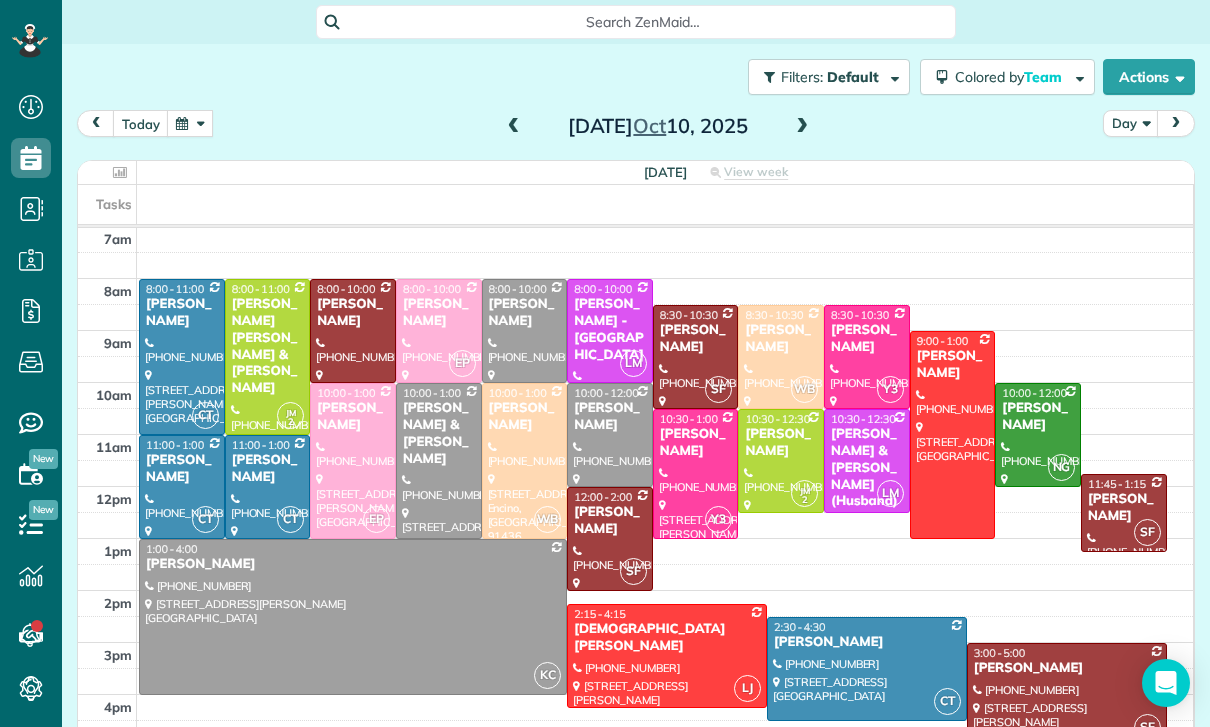 click at bounding box center (514, 127) 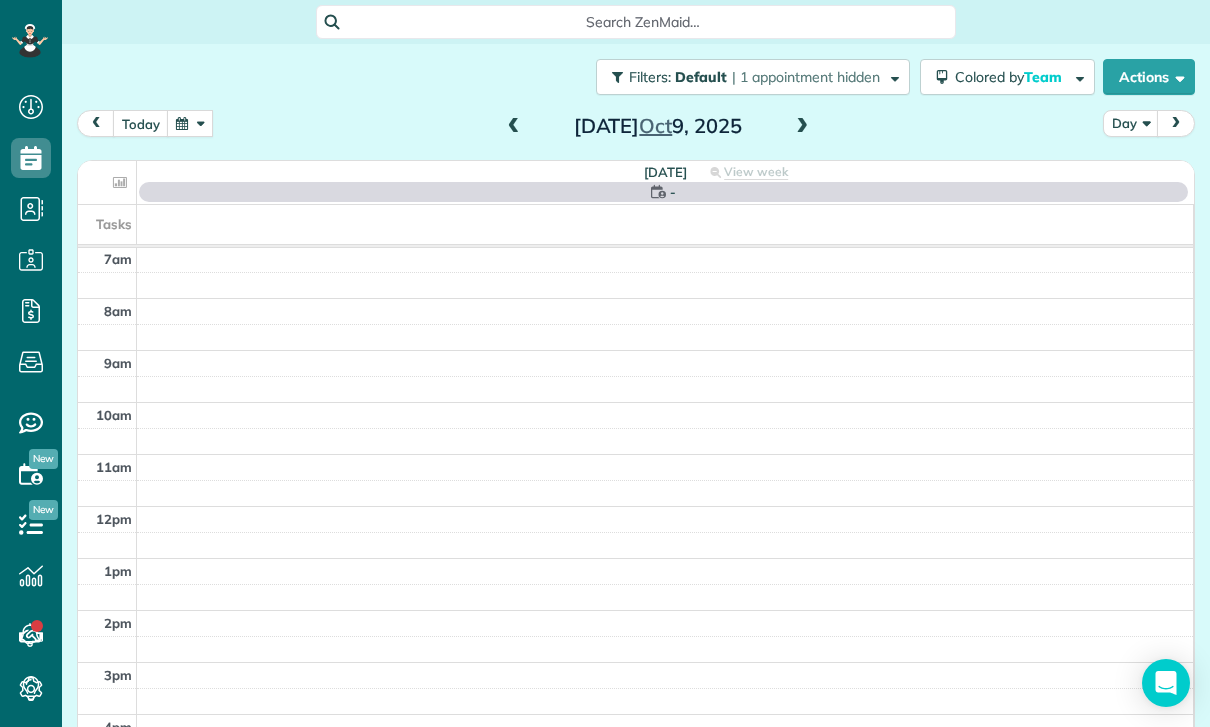 scroll, scrollTop: 157, scrollLeft: 0, axis: vertical 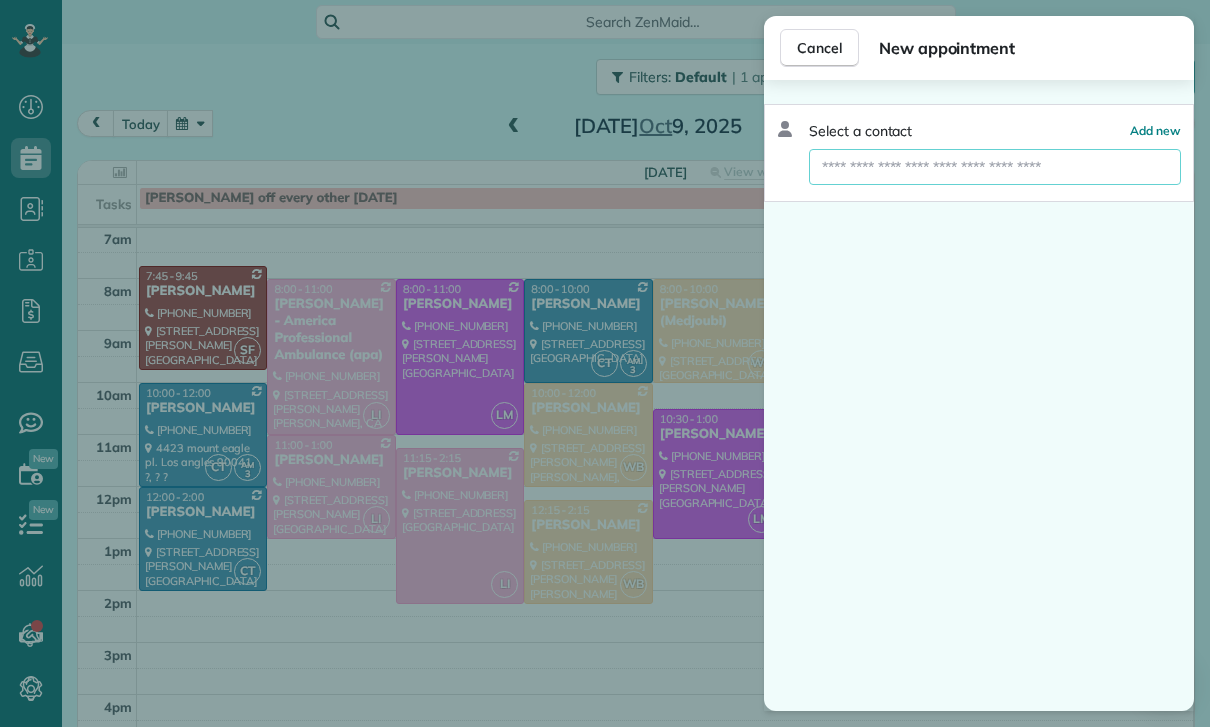 click at bounding box center (995, 167) 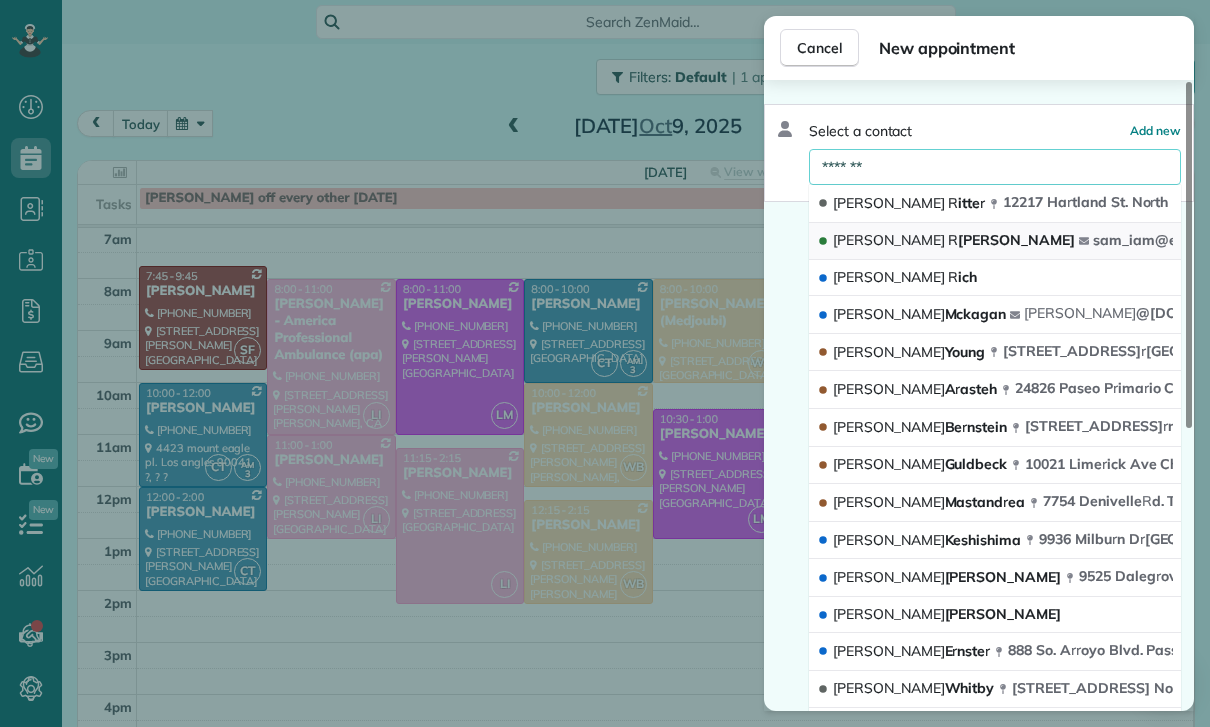 type on "*******" 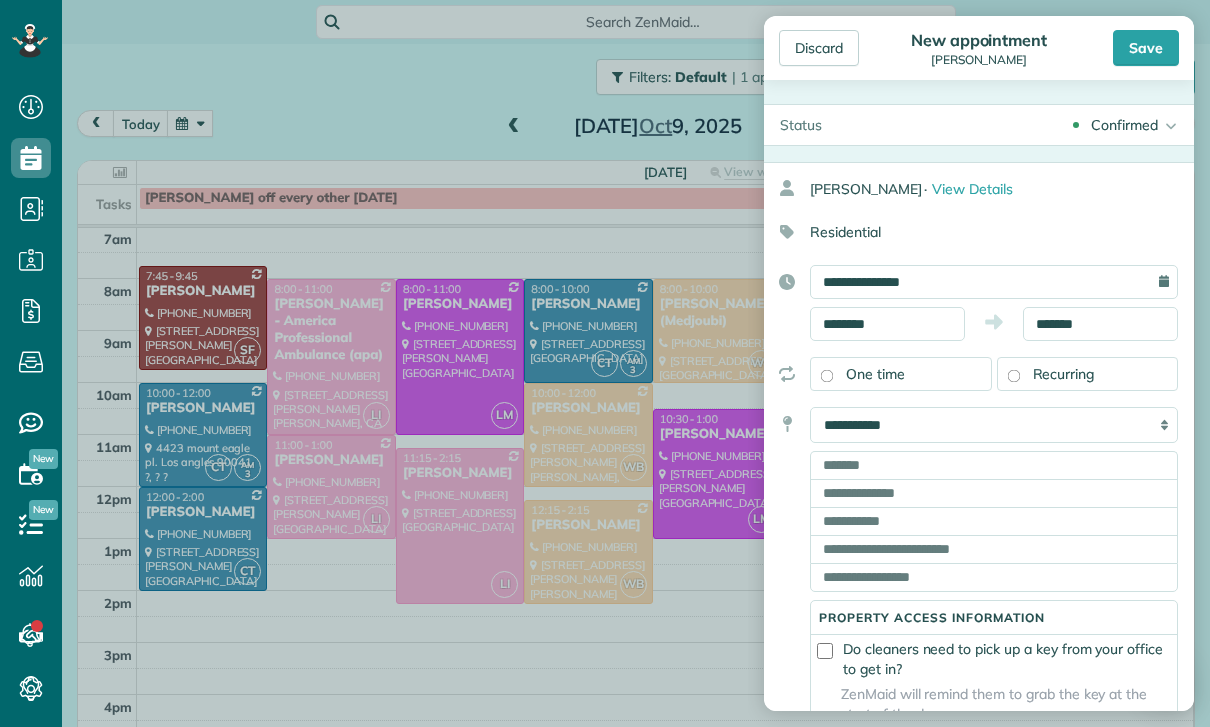 click on "**********" at bounding box center [994, 425] 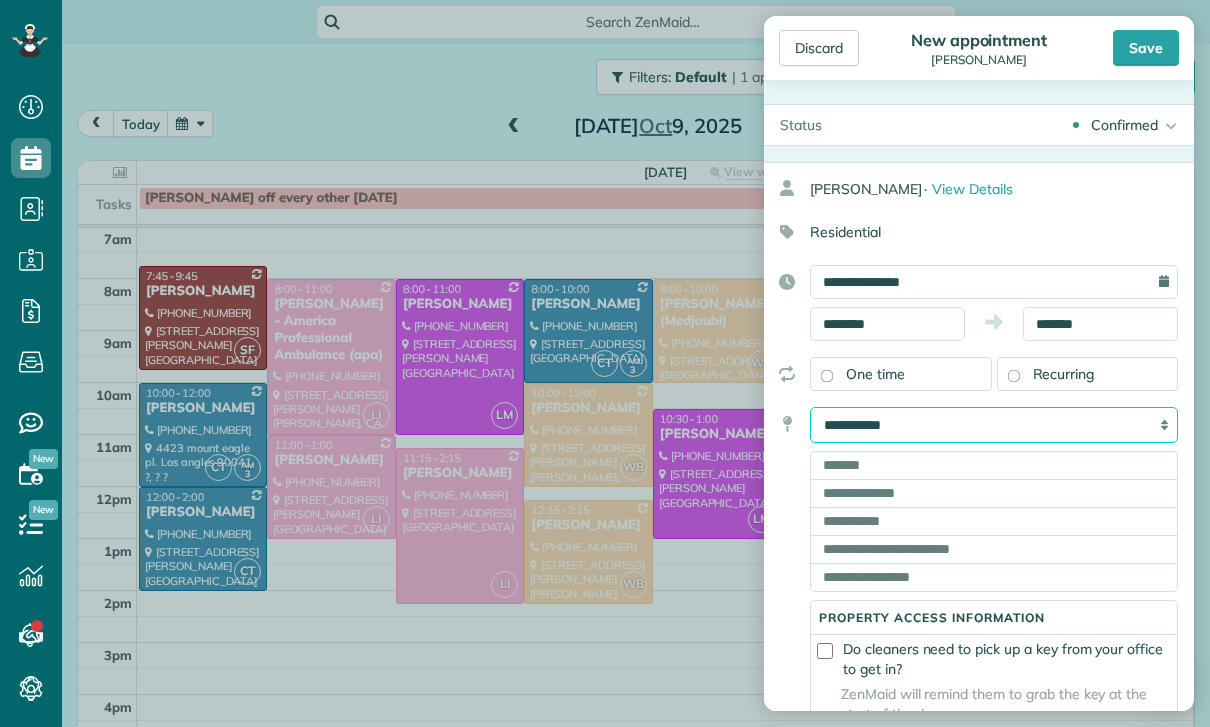 select on "*****" 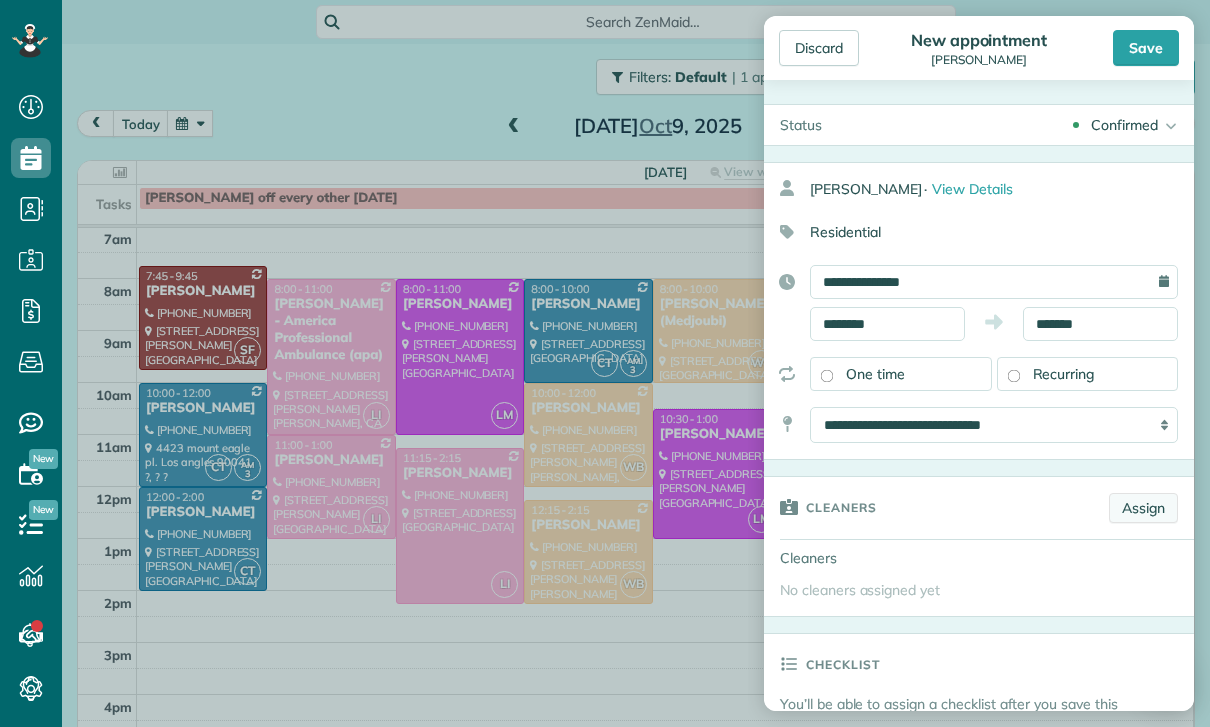 click on "Assign" at bounding box center [1143, 508] 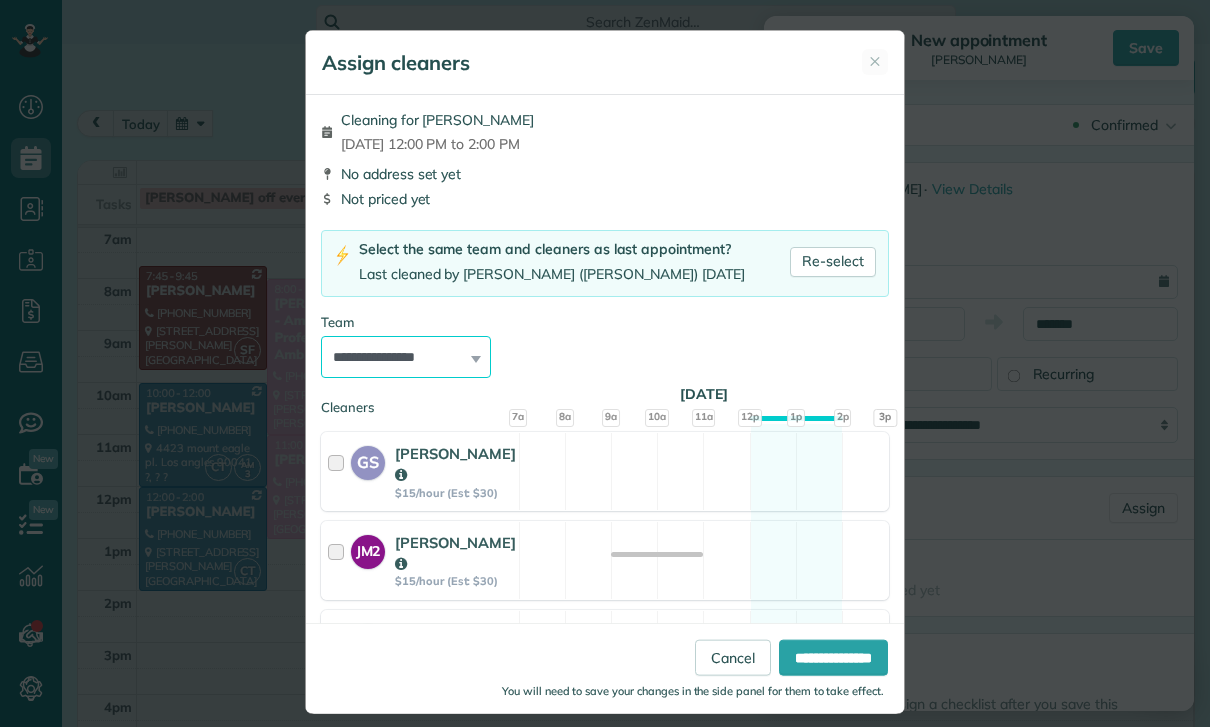 click on "**********" at bounding box center [406, 357] 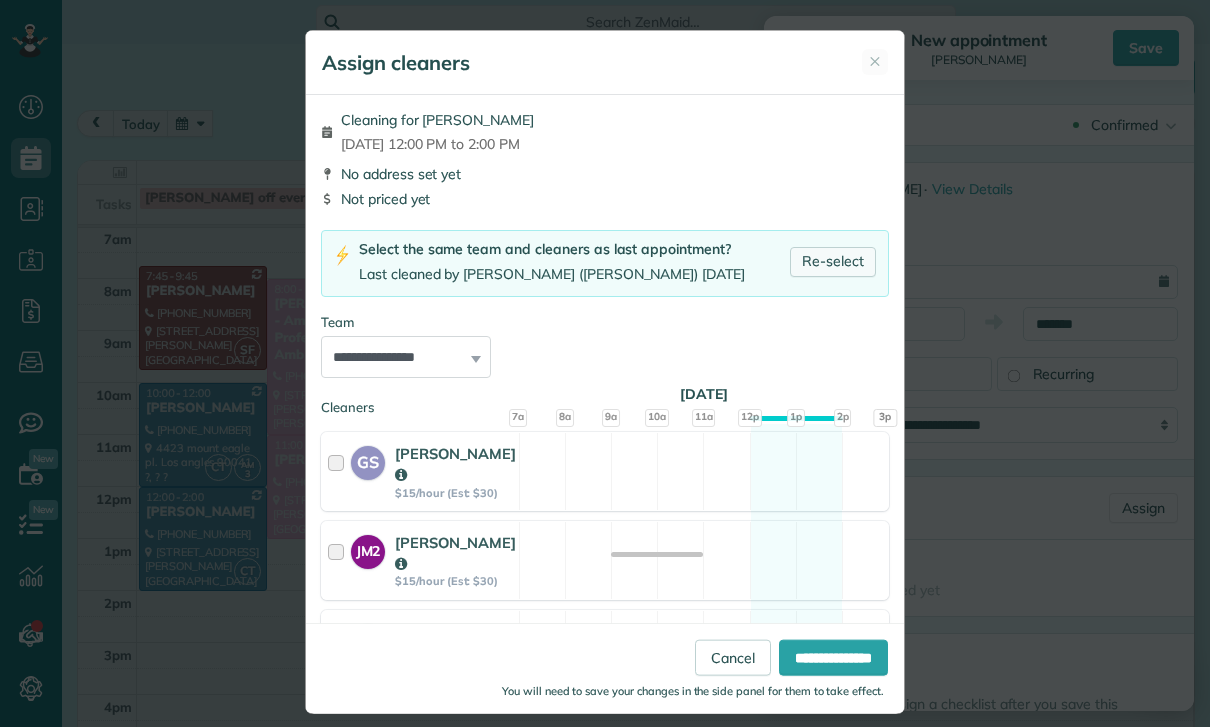 click on "Re-select" at bounding box center [833, 262] 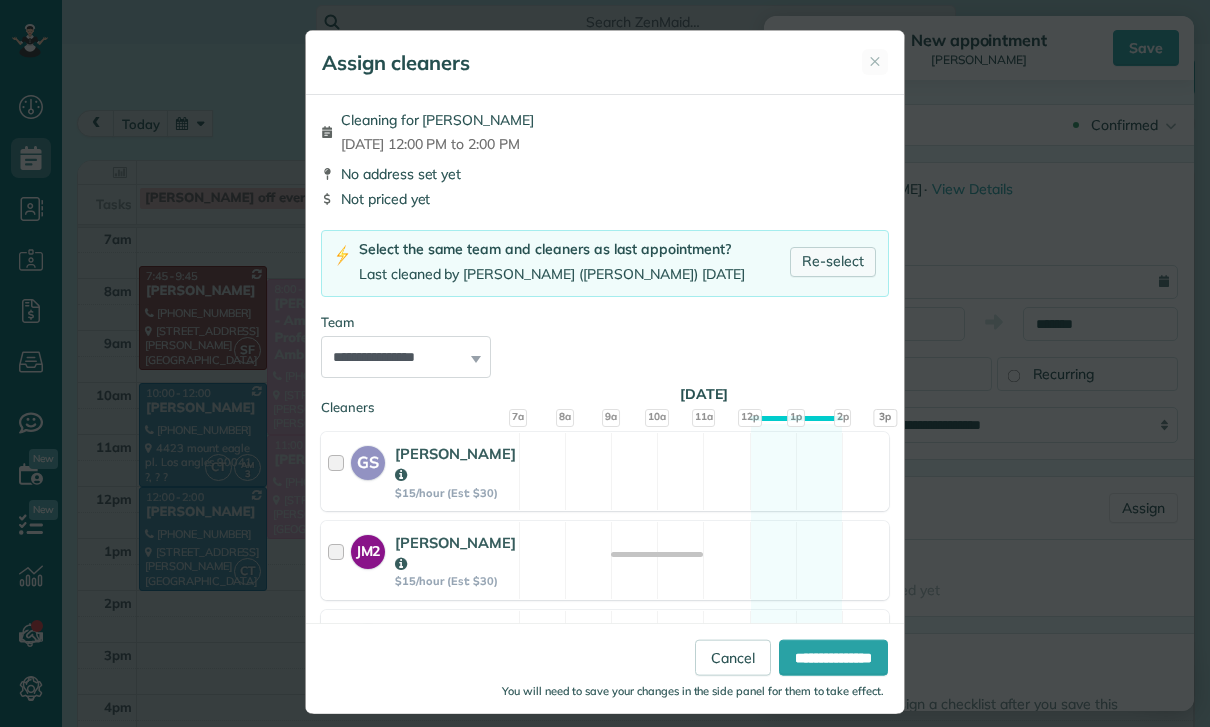select on "**" 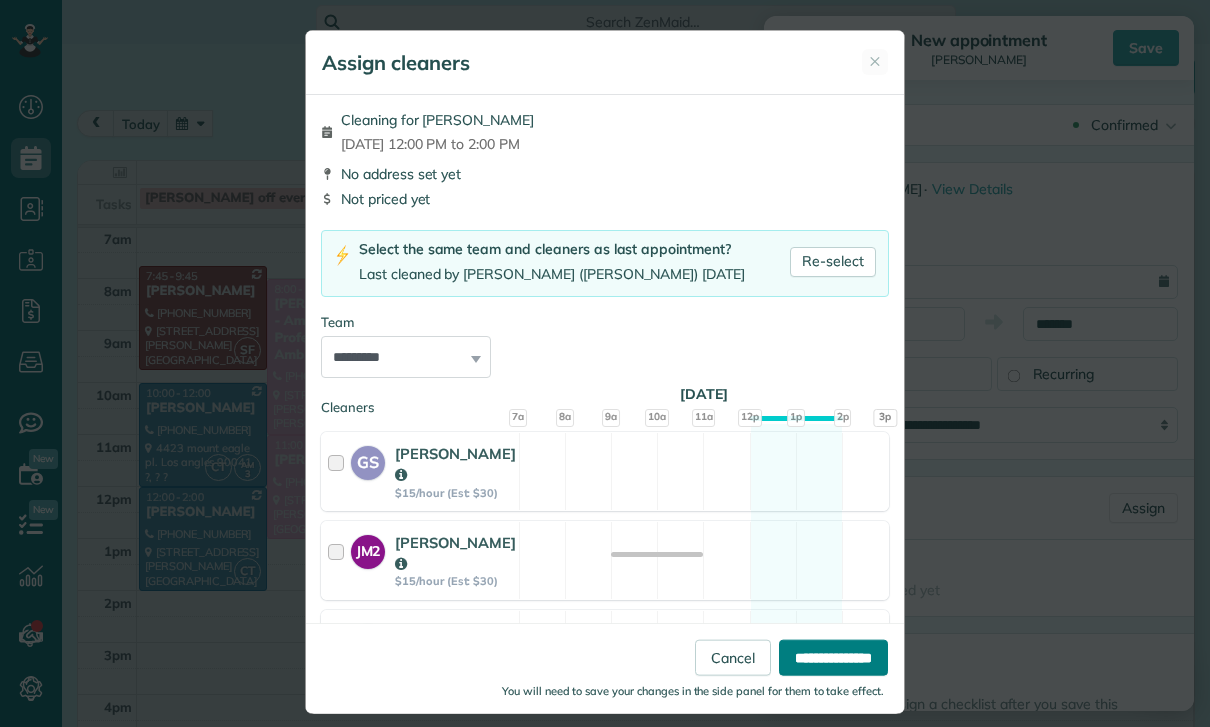 click on "**********" at bounding box center [833, 658] 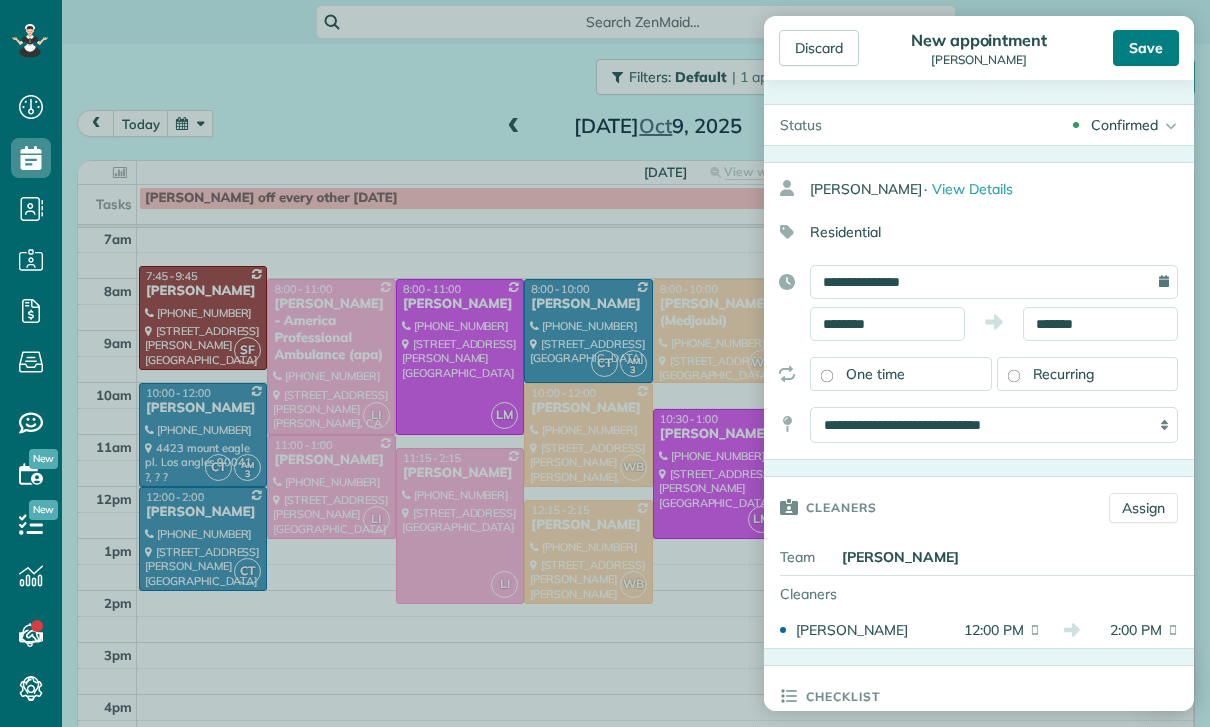 click on "Save" at bounding box center [1146, 48] 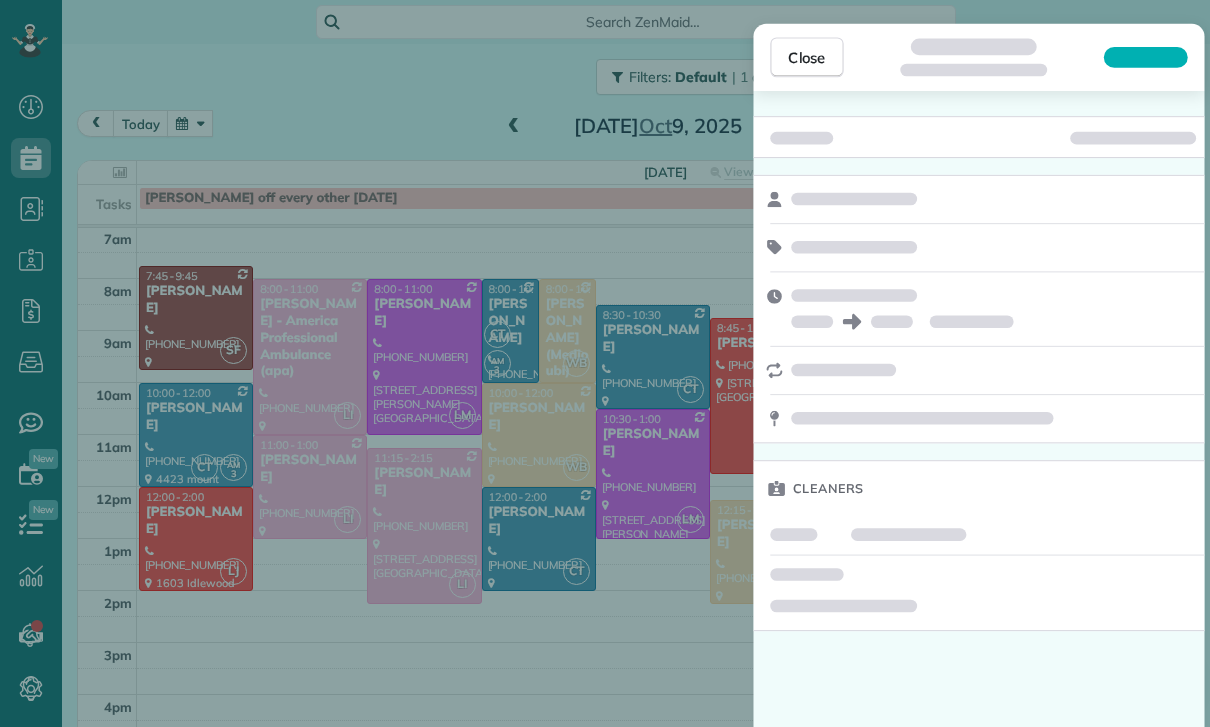 scroll, scrollTop: 126, scrollLeft: 0, axis: vertical 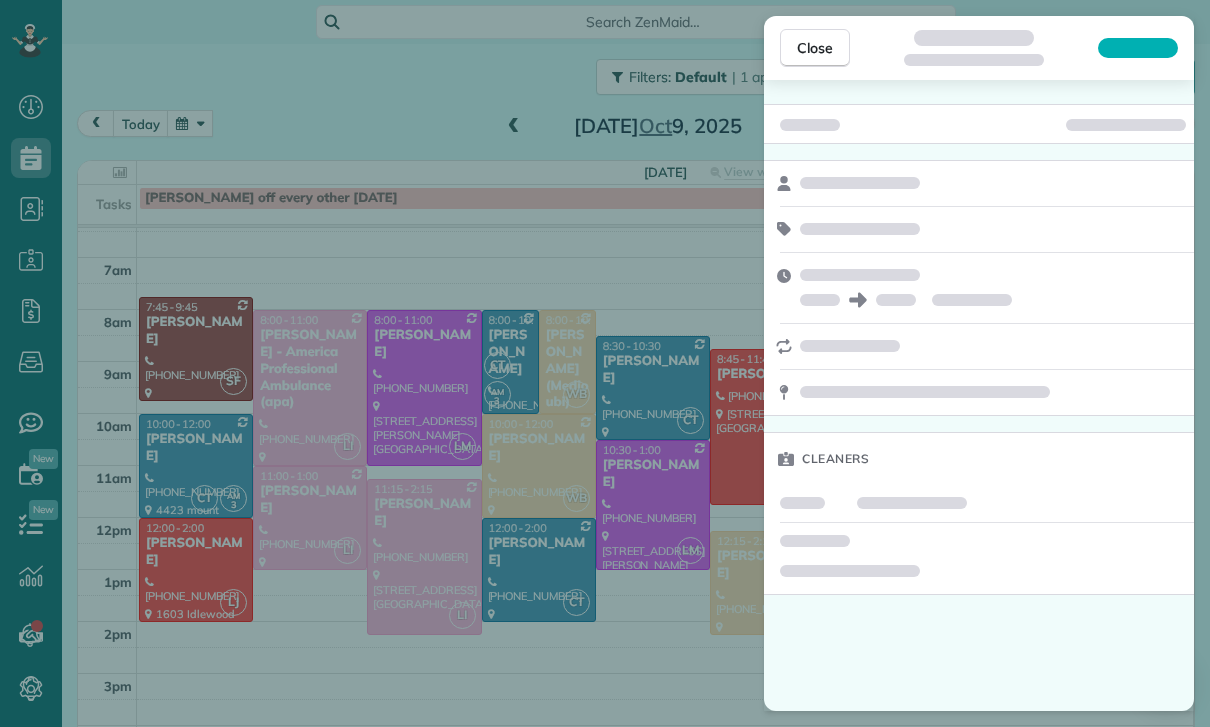 click on "Close   Cleaners" at bounding box center [605, 363] 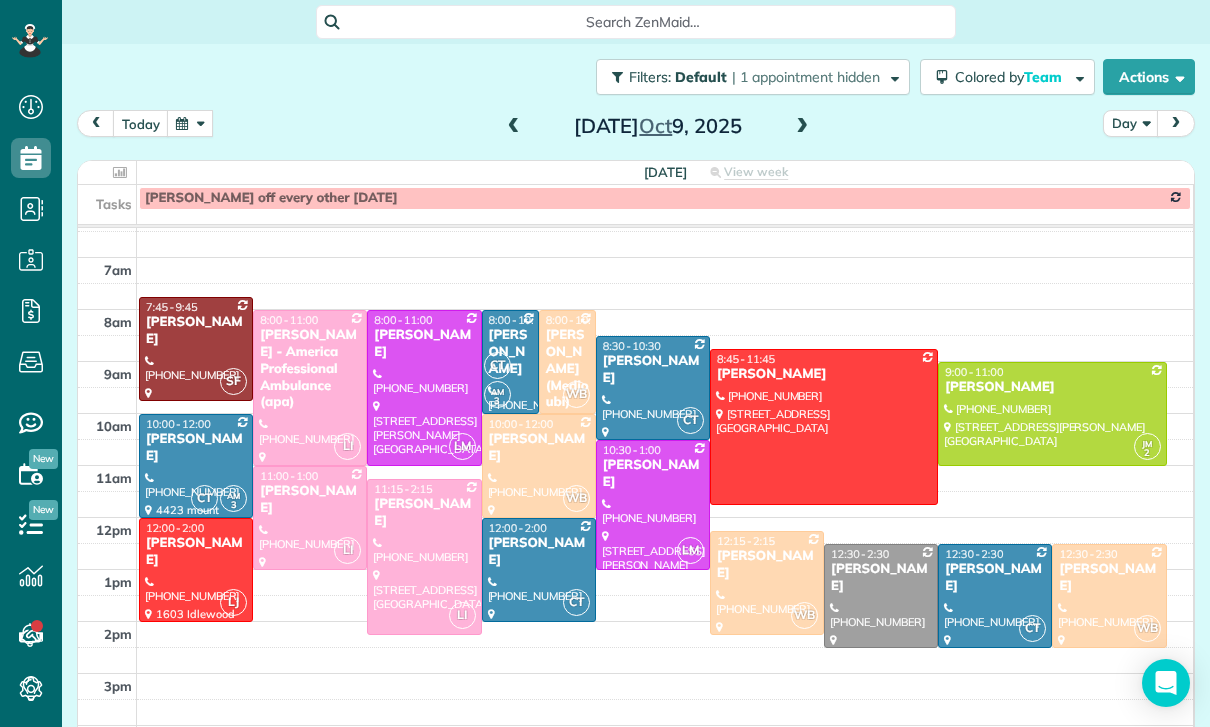 click at bounding box center [190, 123] 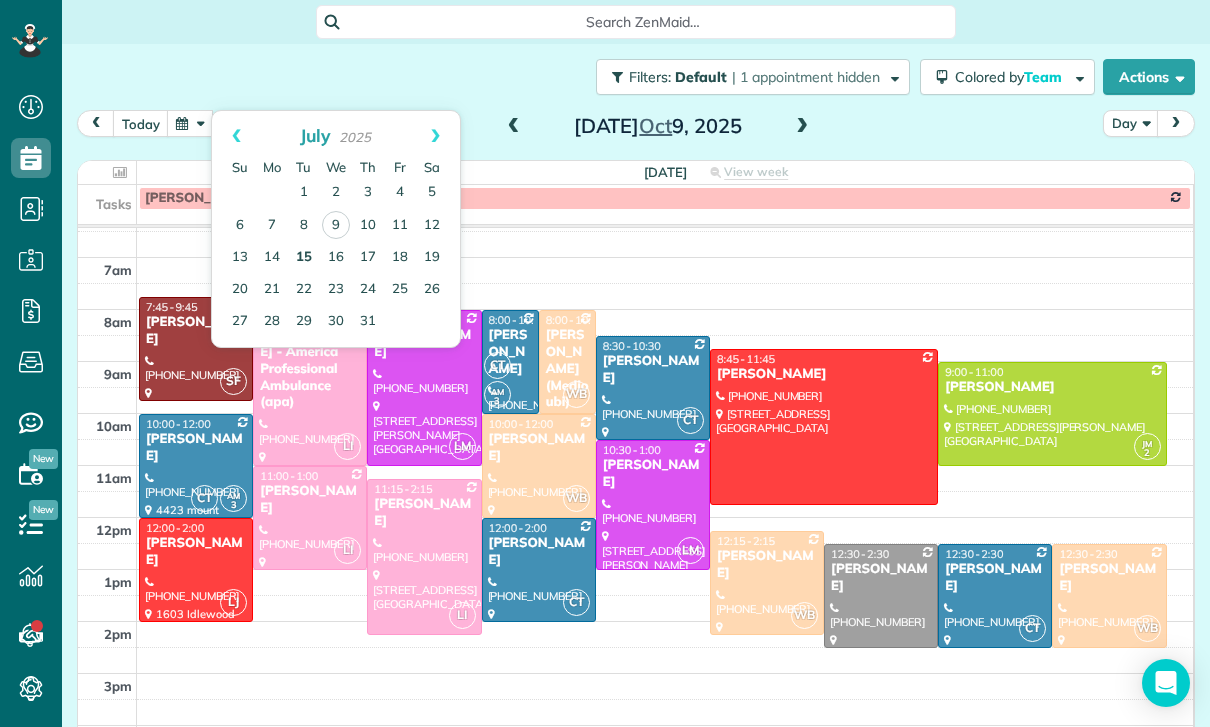 click on "15" at bounding box center [304, 258] 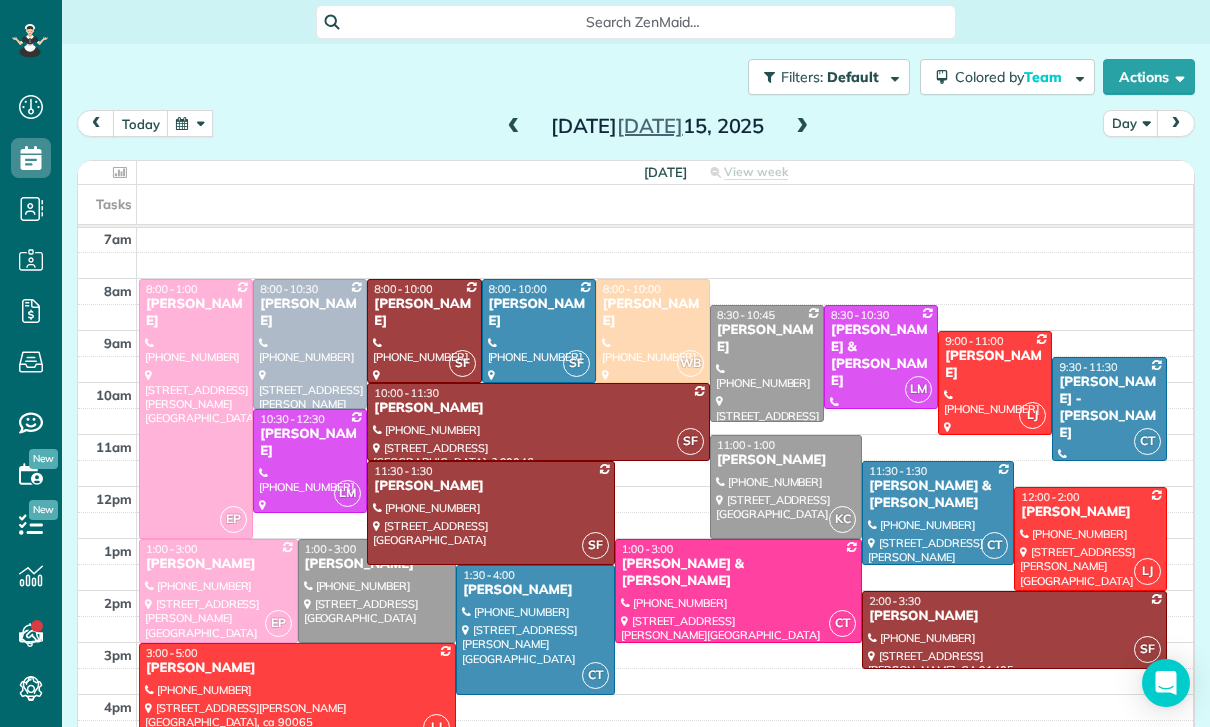 scroll, scrollTop: 157, scrollLeft: 0, axis: vertical 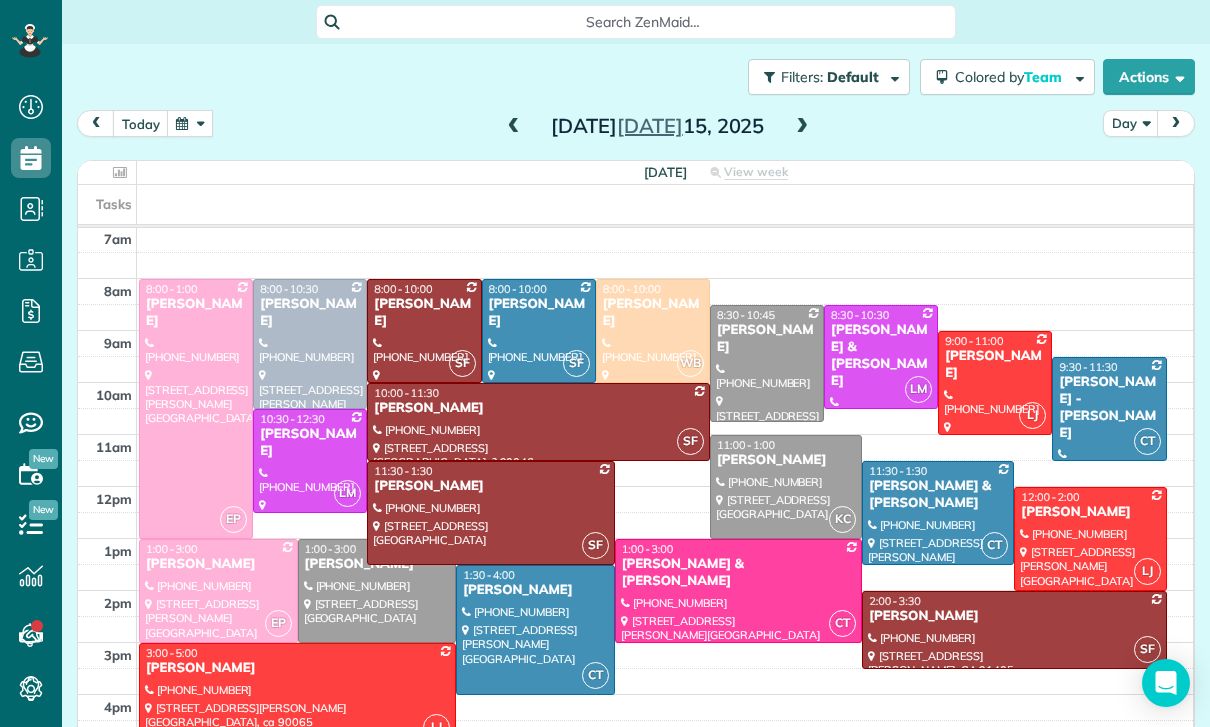click at bounding box center (190, 123) 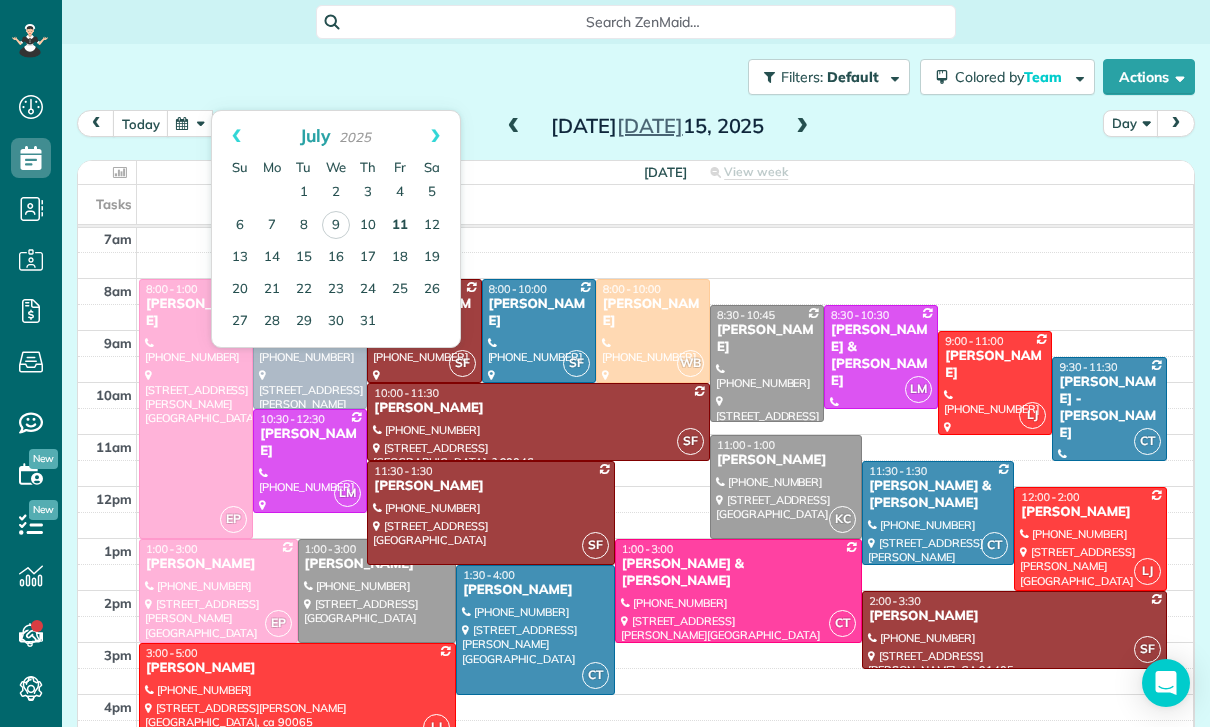 click on "11" at bounding box center [400, 226] 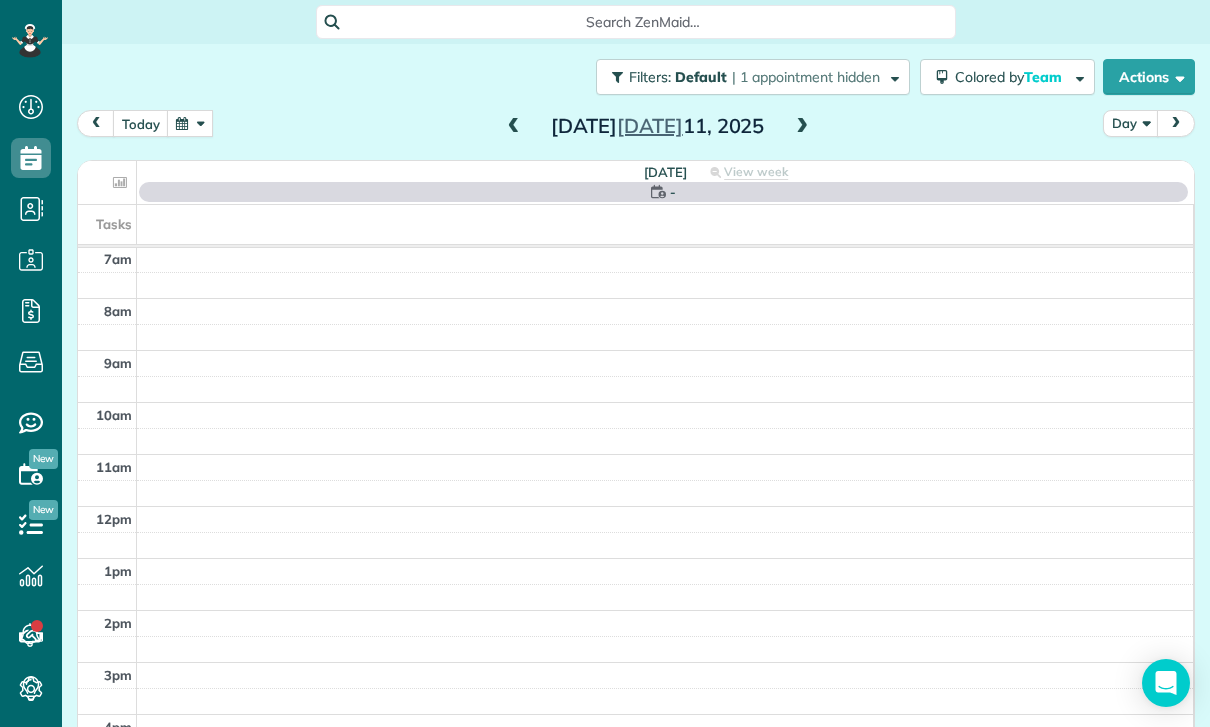 scroll, scrollTop: 157, scrollLeft: 0, axis: vertical 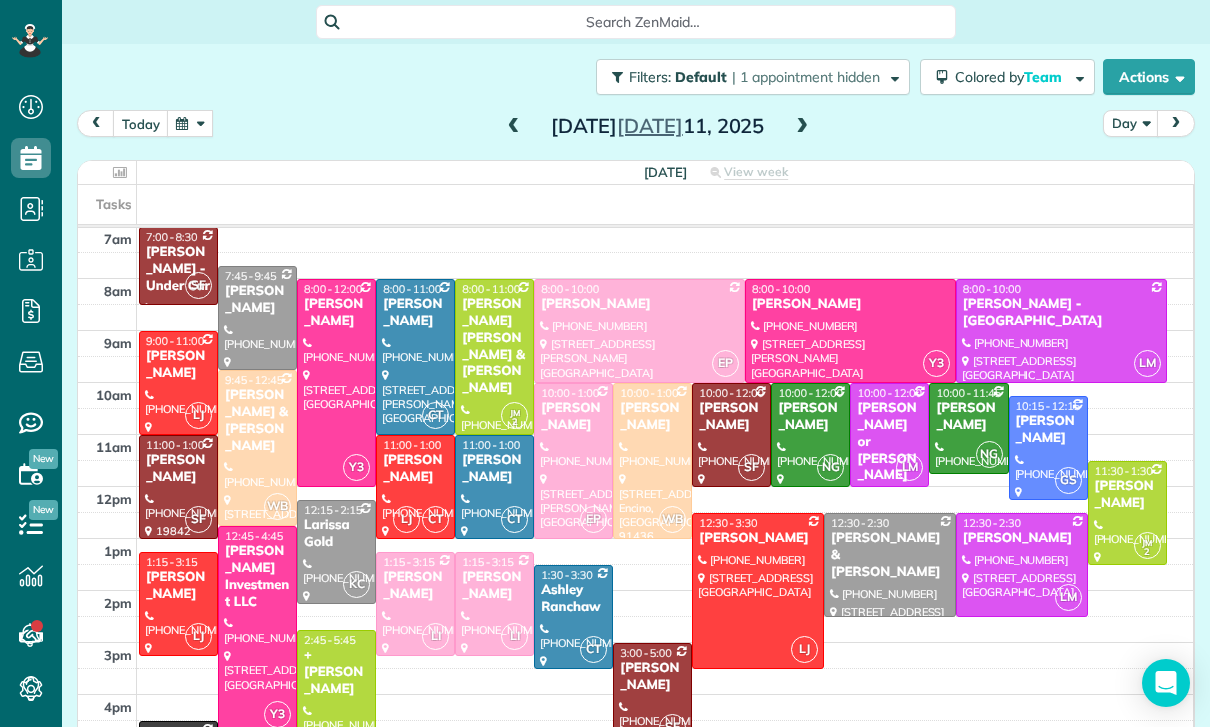 click at bounding box center [514, 127] 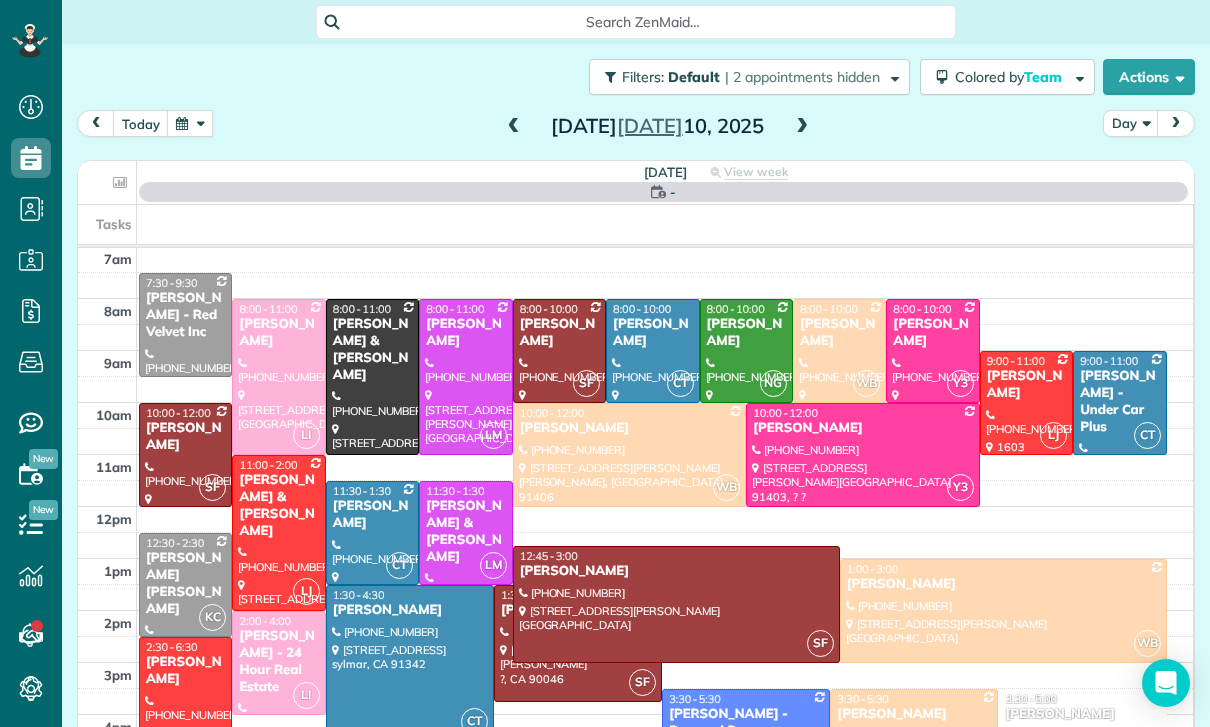 scroll, scrollTop: 157, scrollLeft: 0, axis: vertical 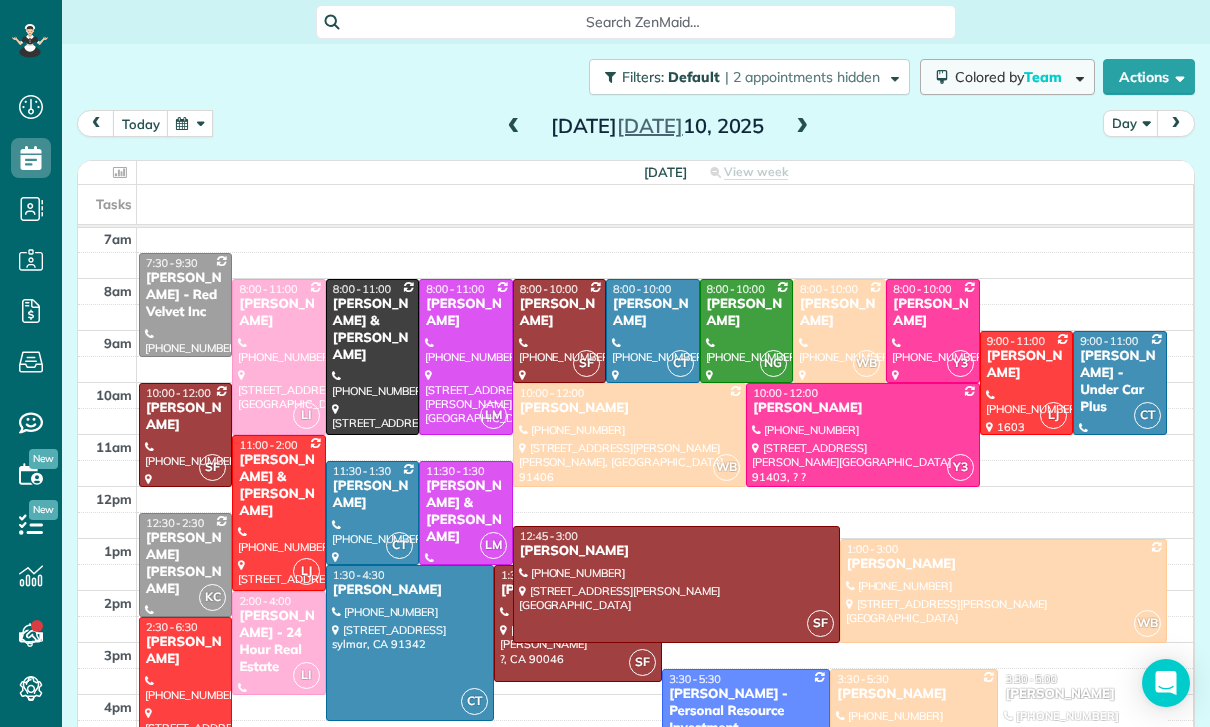 click on "Team" at bounding box center (1044, 77) 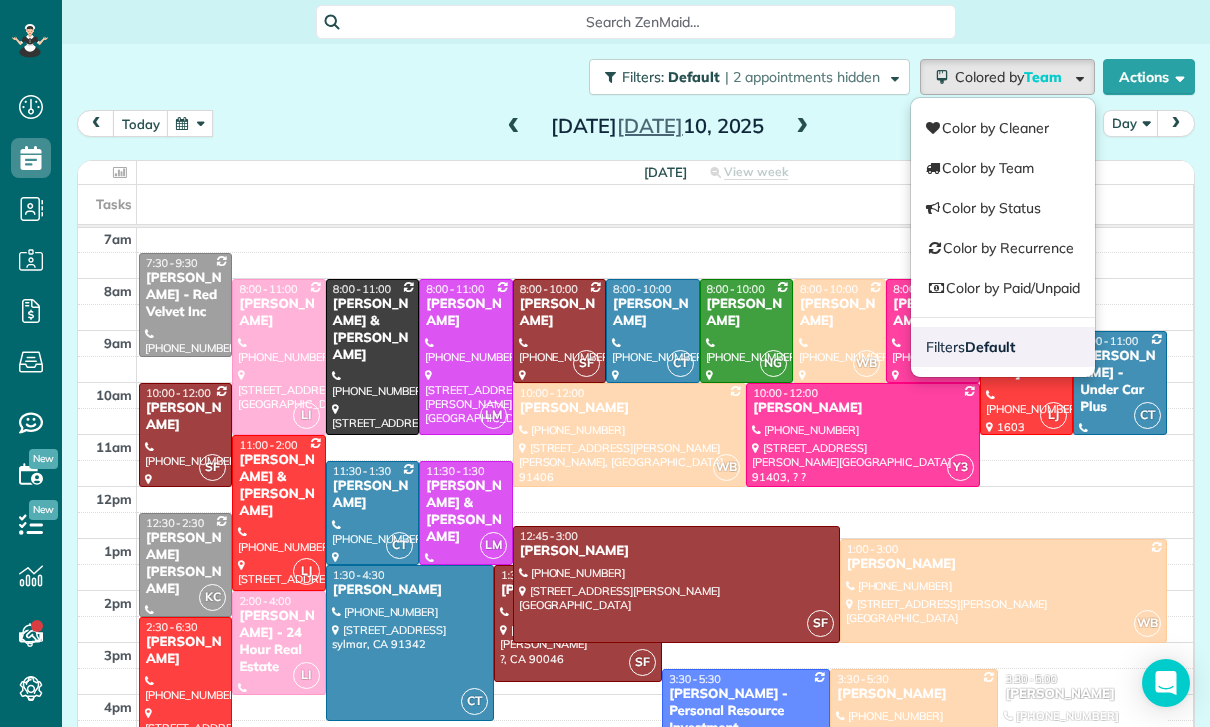 click on "Default" at bounding box center (990, 347) 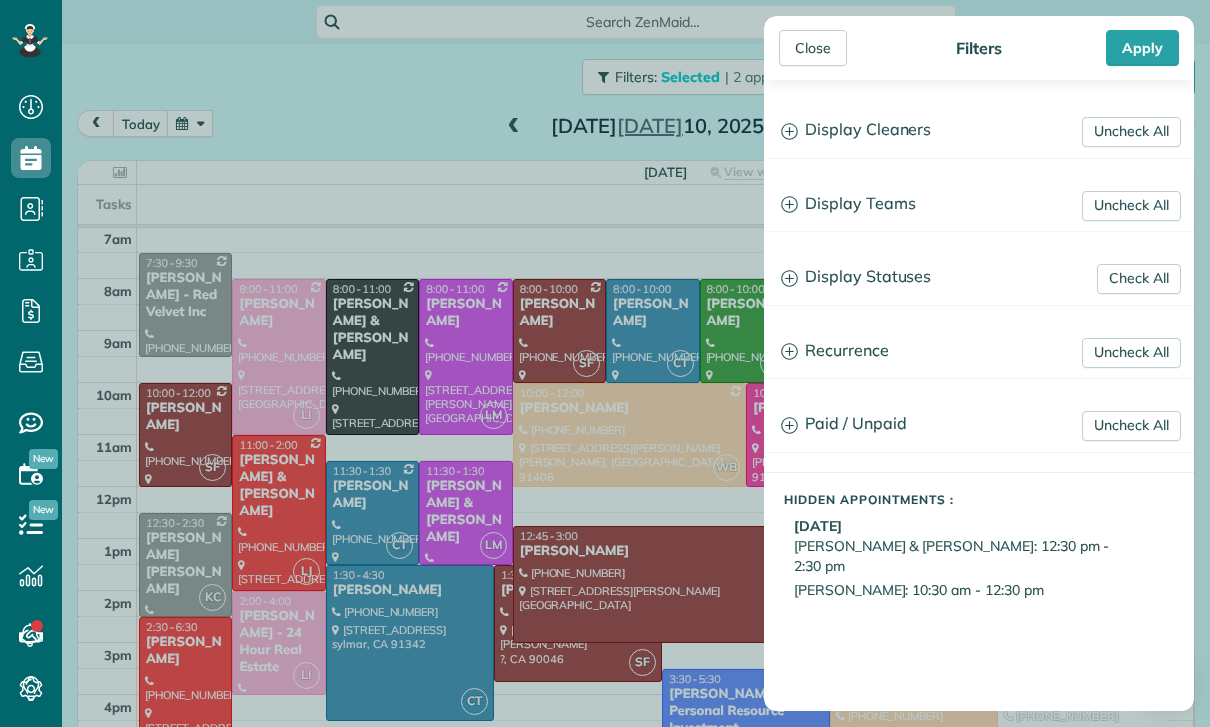 click on "Display Statuses" at bounding box center (979, 277) 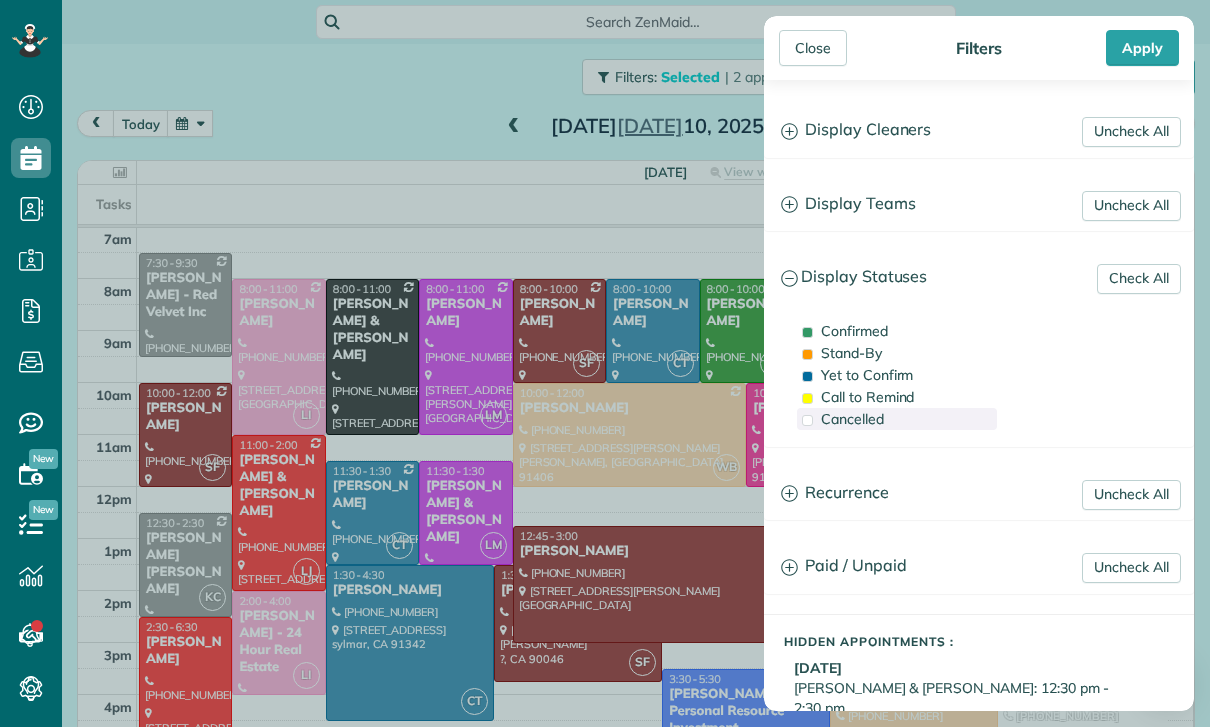click on "Cancelled" at bounding box center [852, 419] 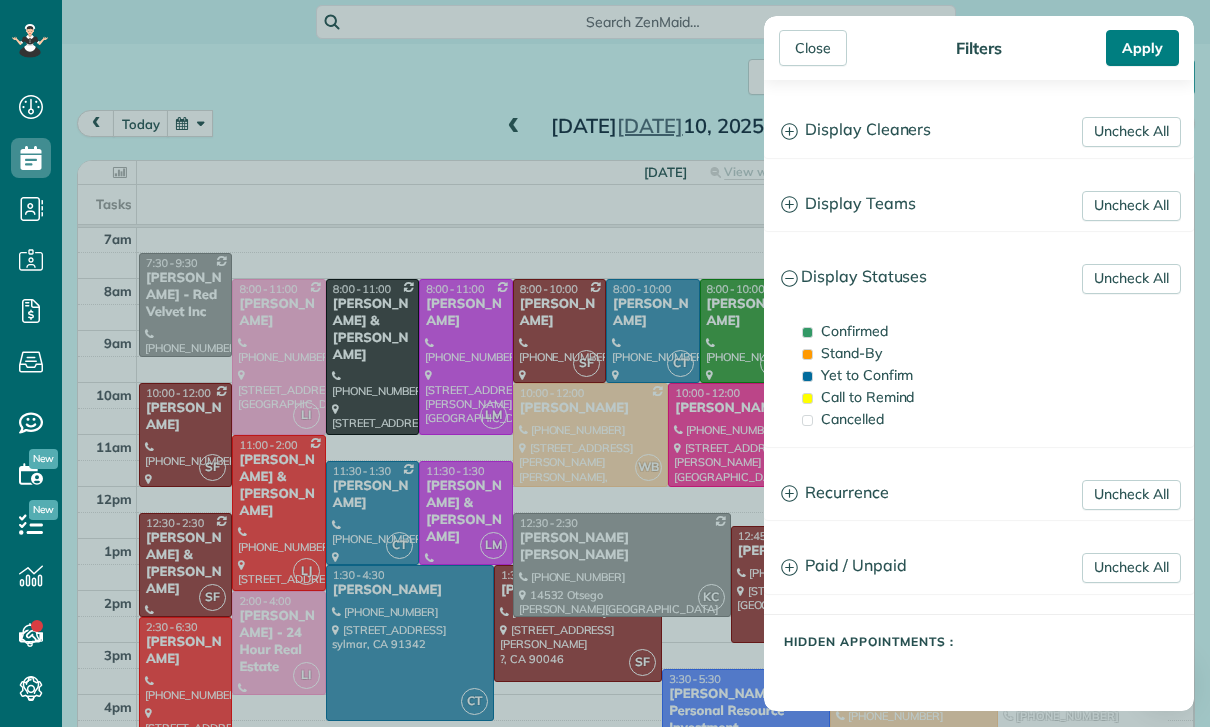 click on "Apply" at bounding box center (1142, 48) 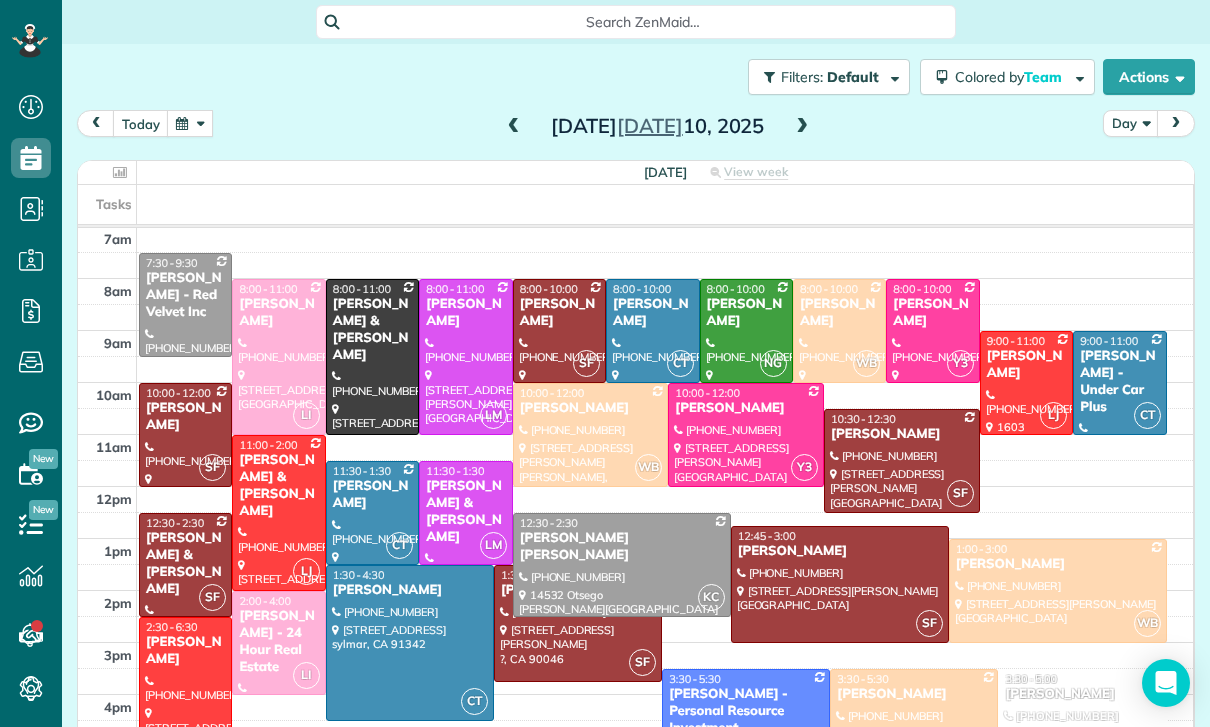 scroll, scrollTop: 157, scrollLeft: 0, axis: vertical 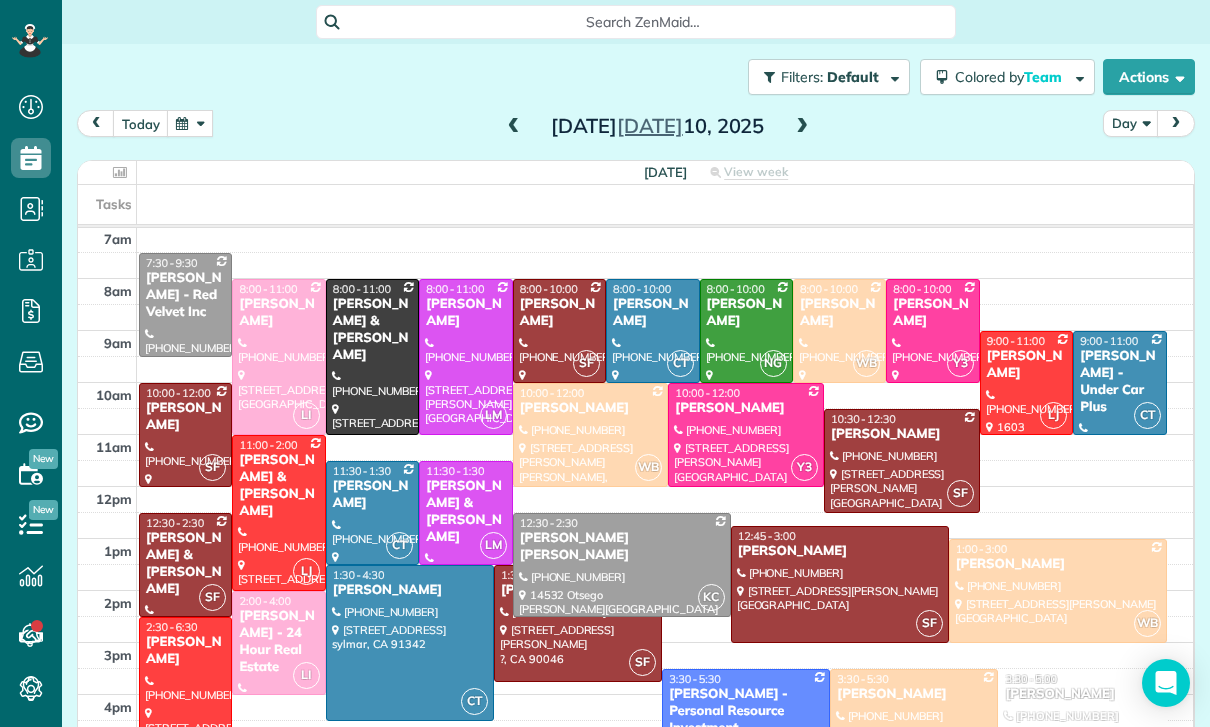 click at bounding box center [902, 461] 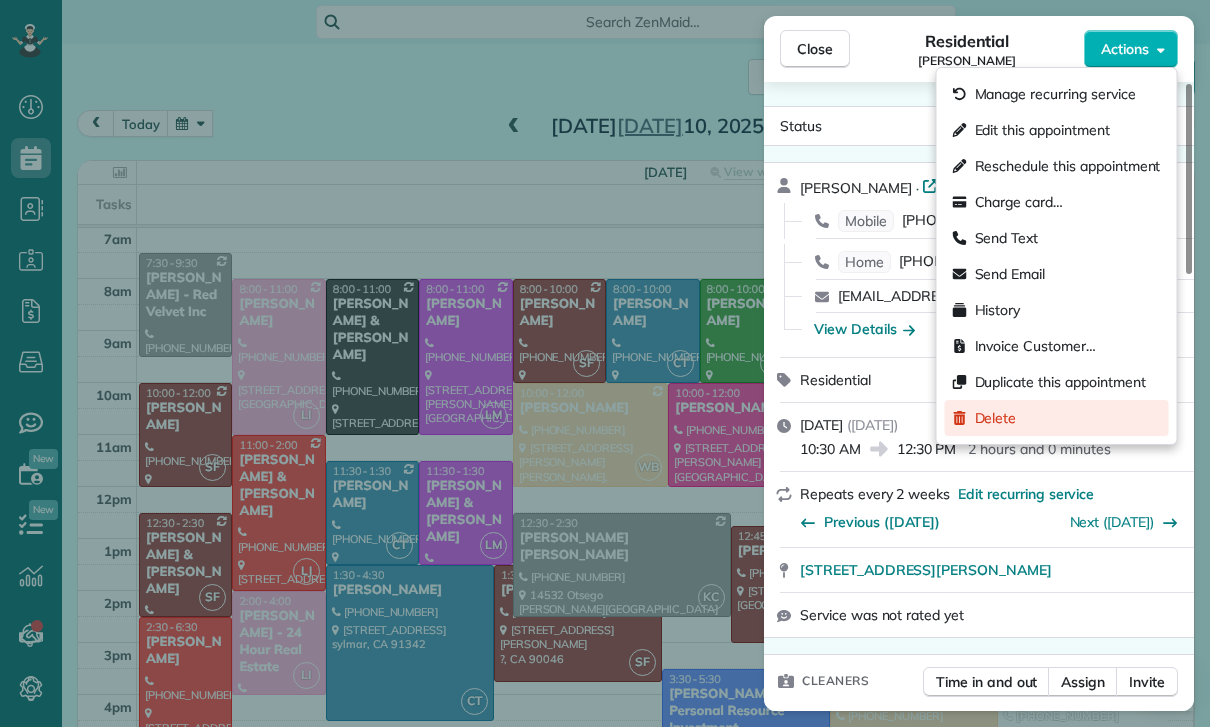 click on "Delete" at bounding box center (1057, 418) 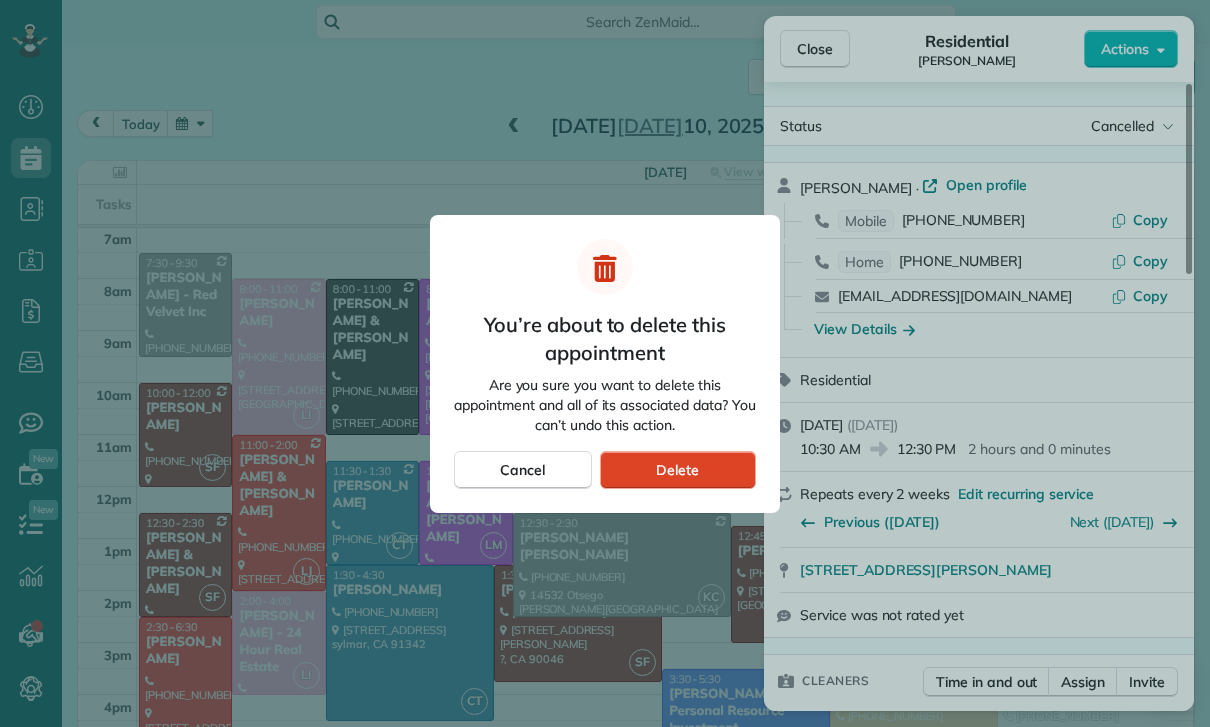 click on "Delete" at bounding box center [677, 470] 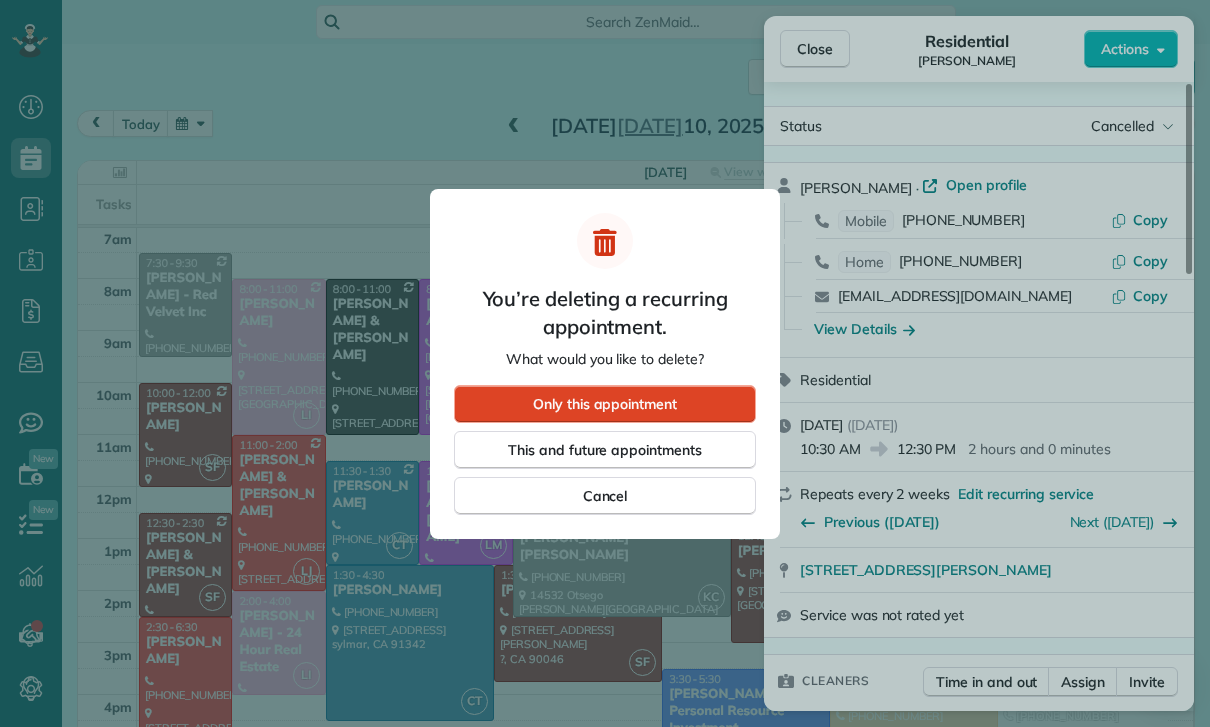click on "Only this appointment" at bounding box center [605, 404] 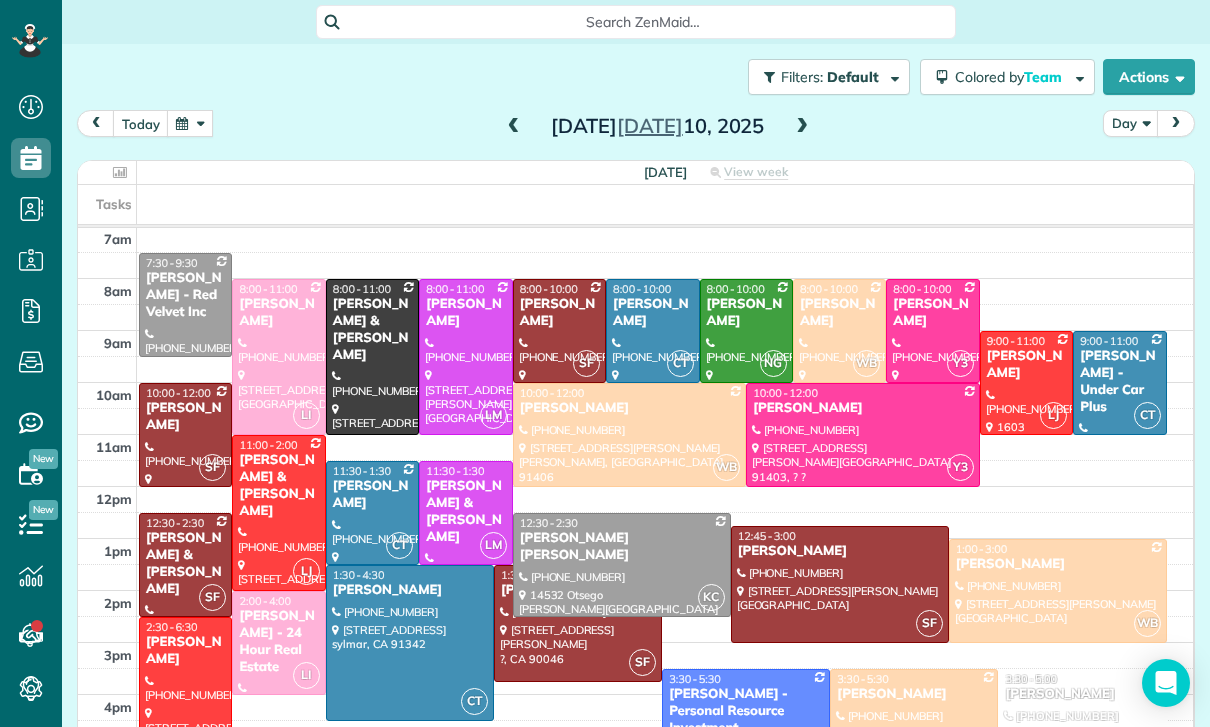 scroll, scrollTop: 157, scrollLeft: 0, axis: vertical 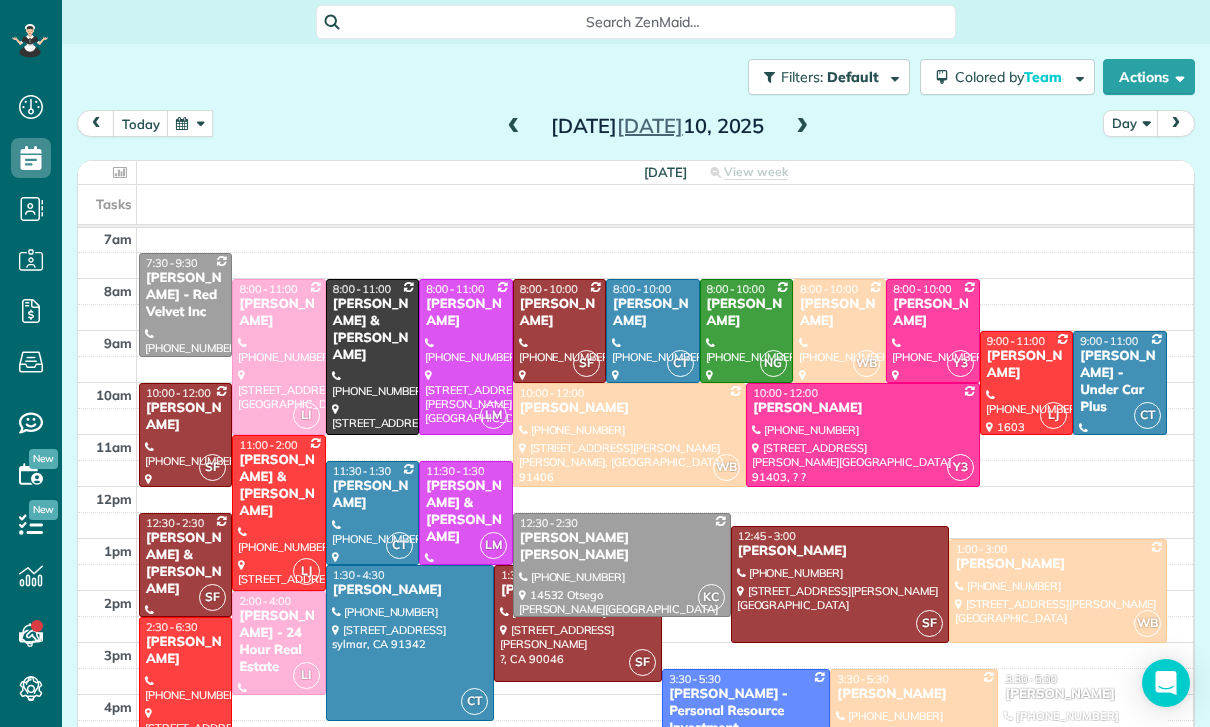 click on "Gabrielle Davis" at bounding box center [559, 313] 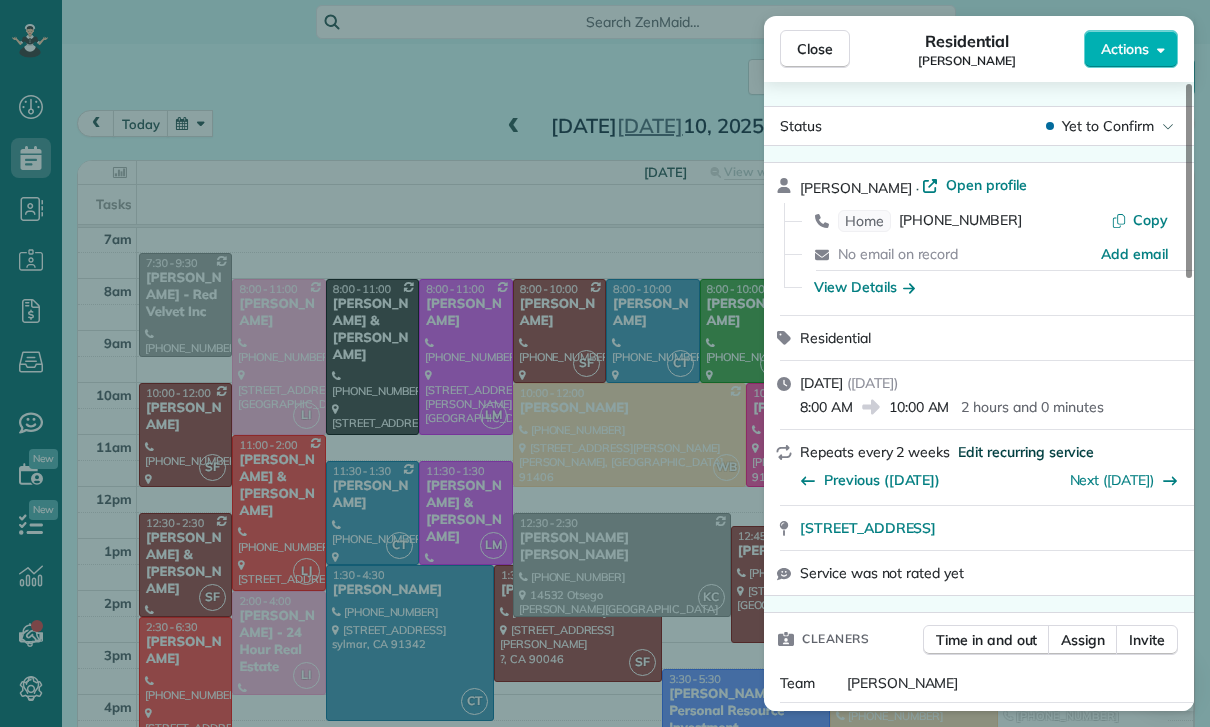click on "Edit recurring service" at bounding box center (1026, 452) 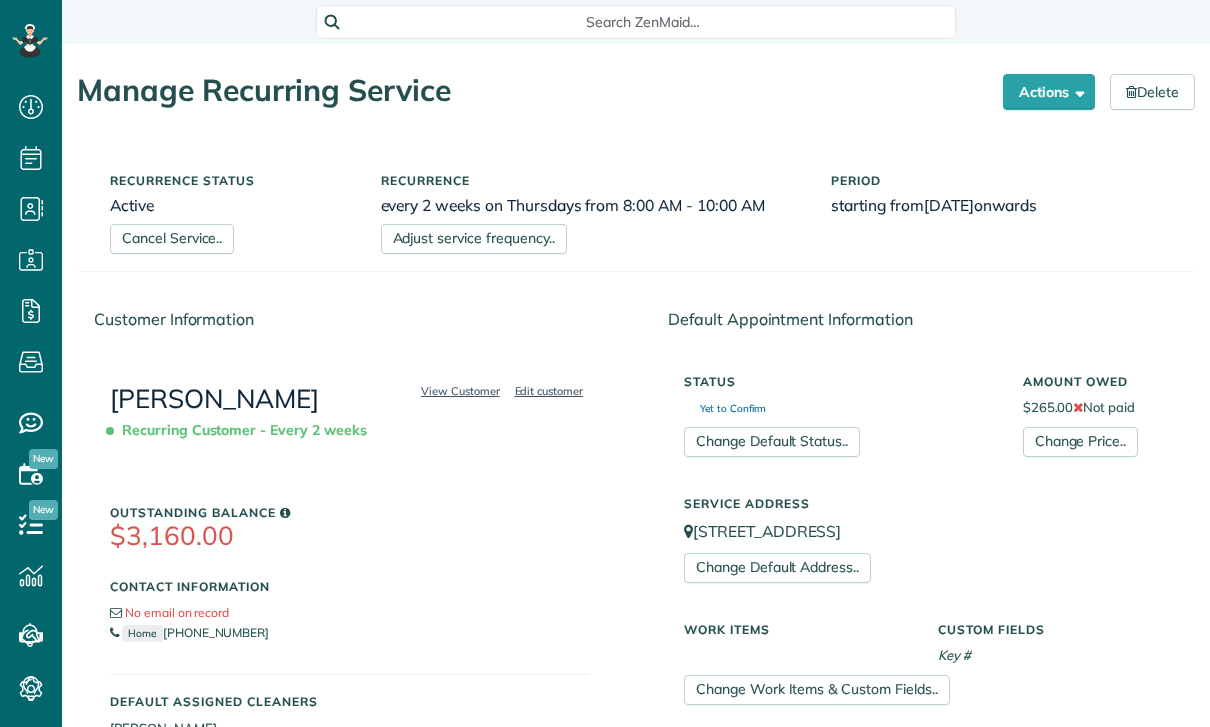 scroll, scrollTop: 0, scrollLeft: 0, axis: both 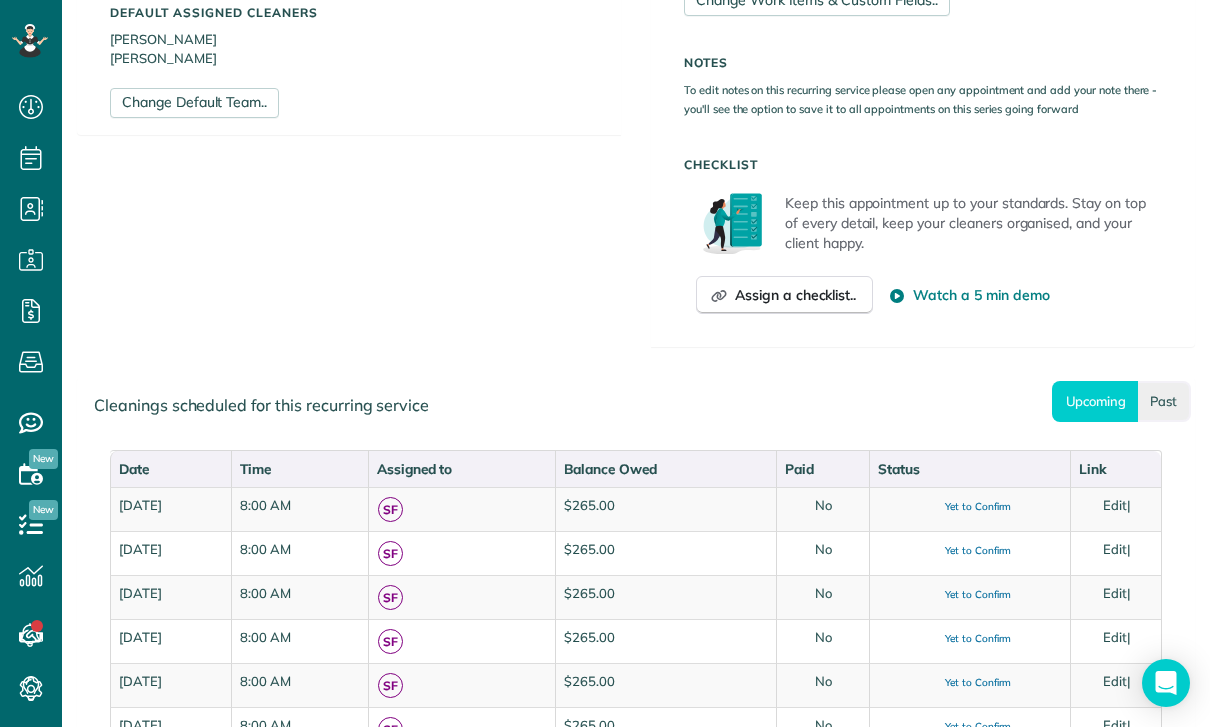 click on "Past" at bounding box center [1164, 401] 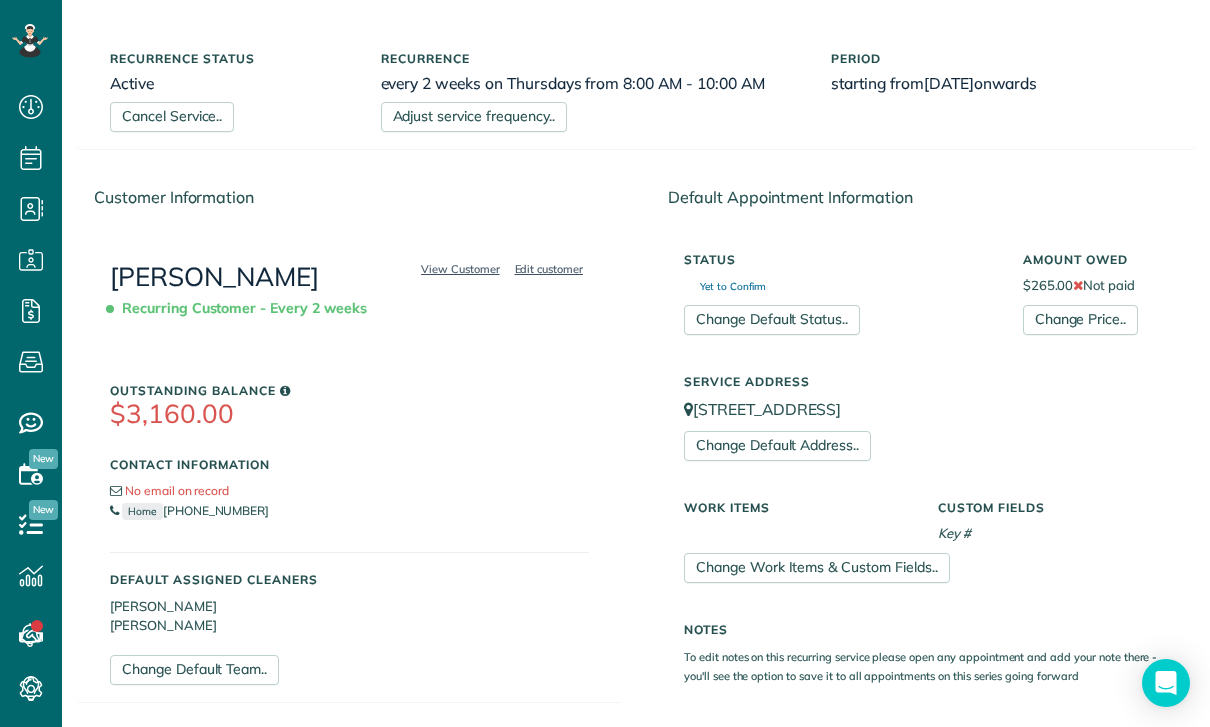 scroll, scrollTop: 129, scrollLeft: 0, axis: vertical 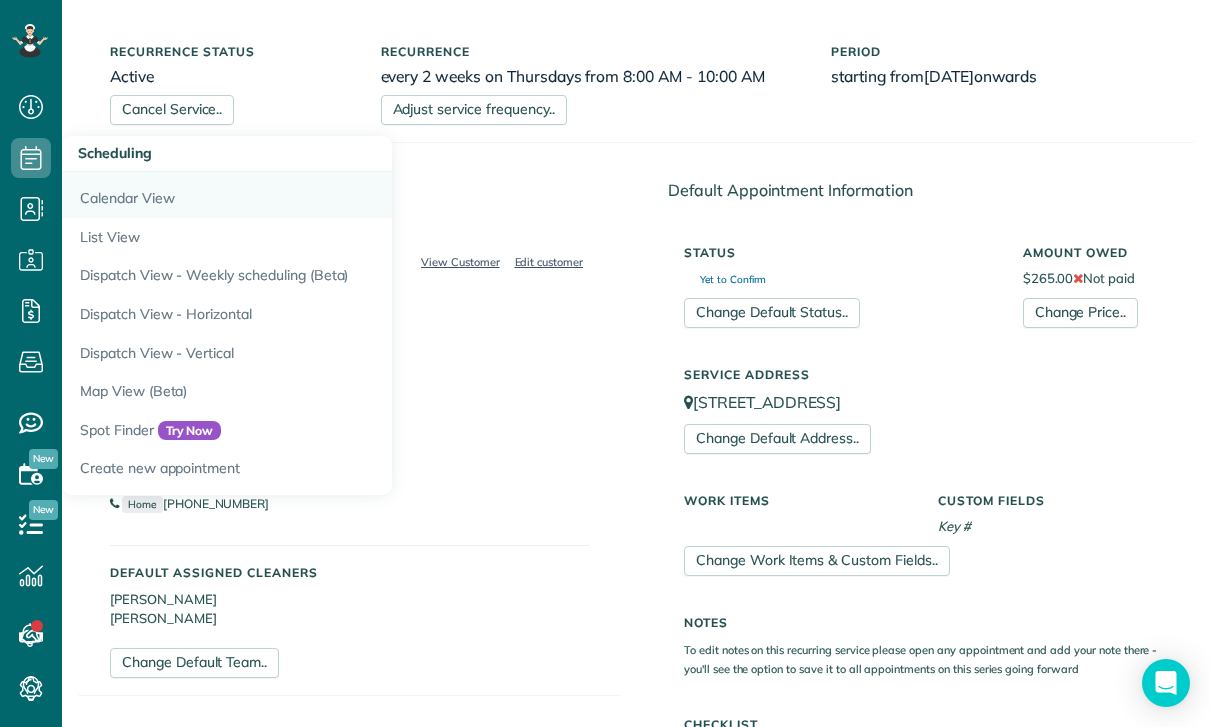 click on "Calendar View" at bounding box center (312, 195) 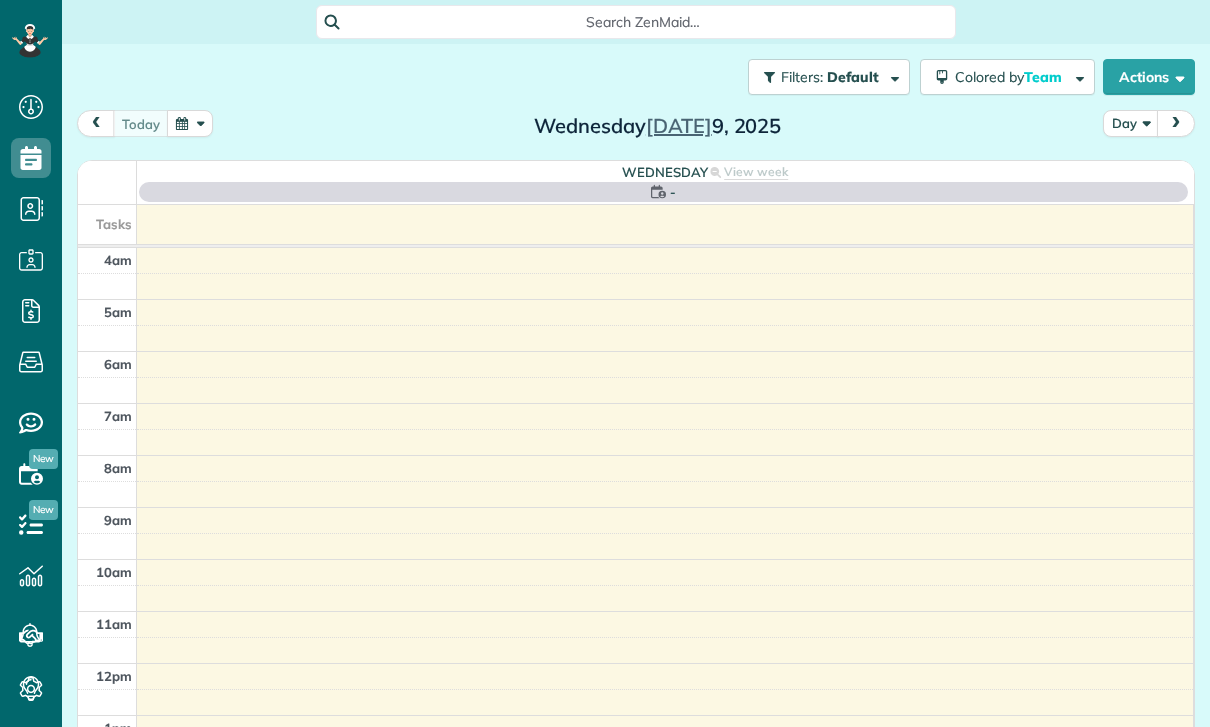 scroll, scrollTop: 0, scrollLeft: 0, axis: both 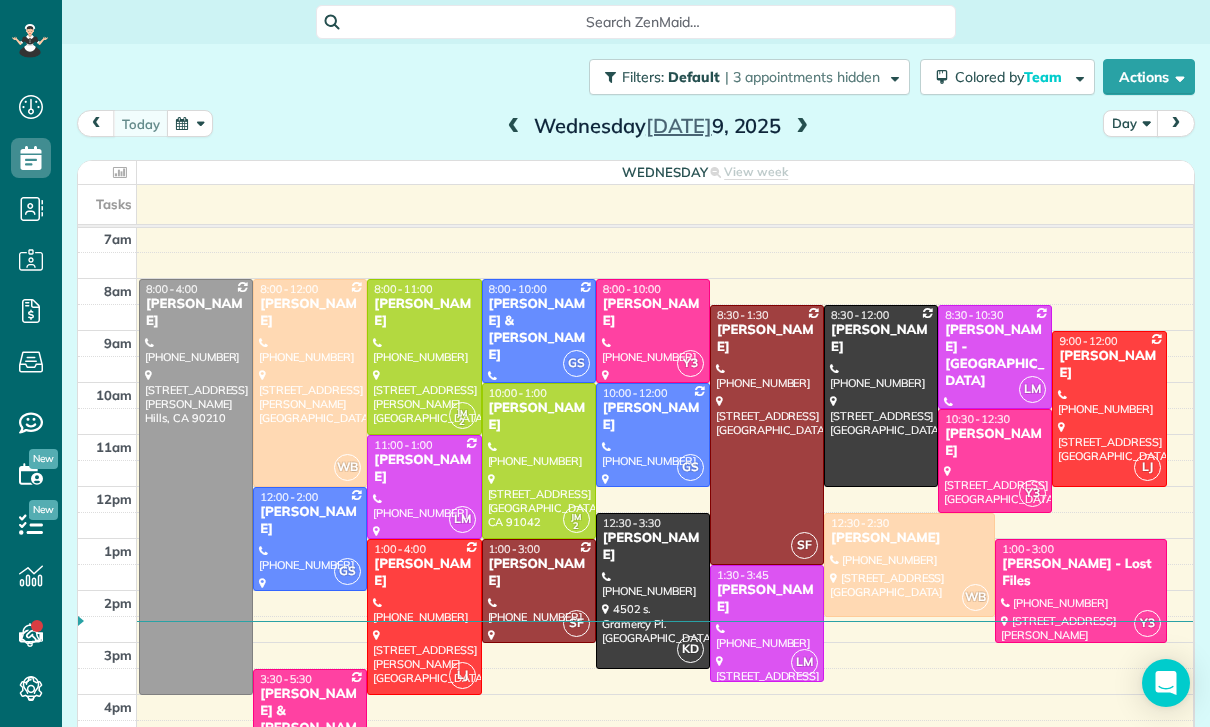 click at bounding box center (995, 461) 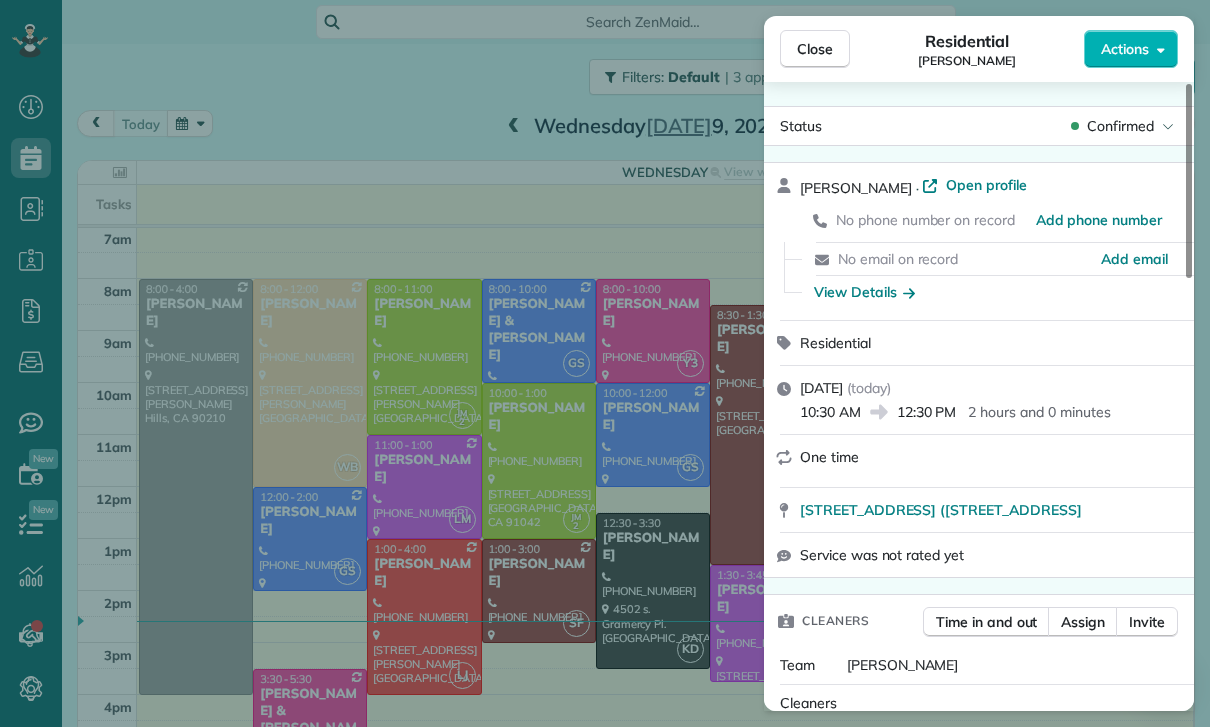 scroll, scrollTop: 0, scrollLeft: 0, axis: both 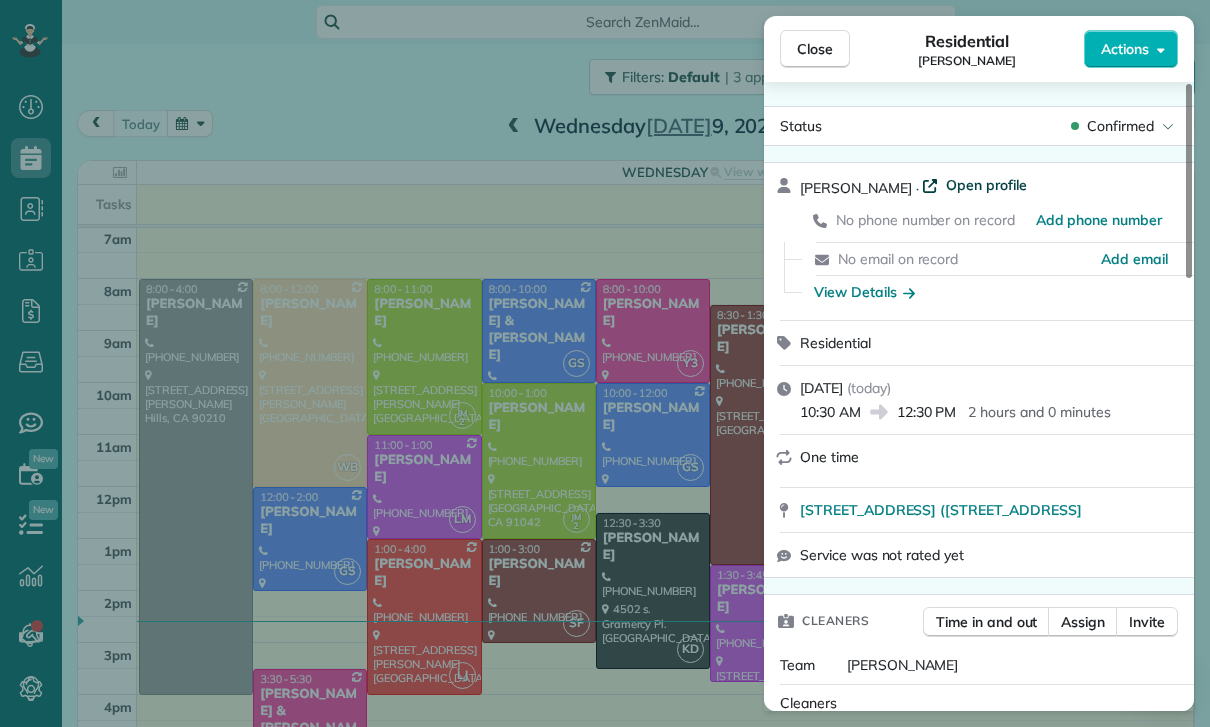 click on "Open profile" at bounding box center (986, 185) 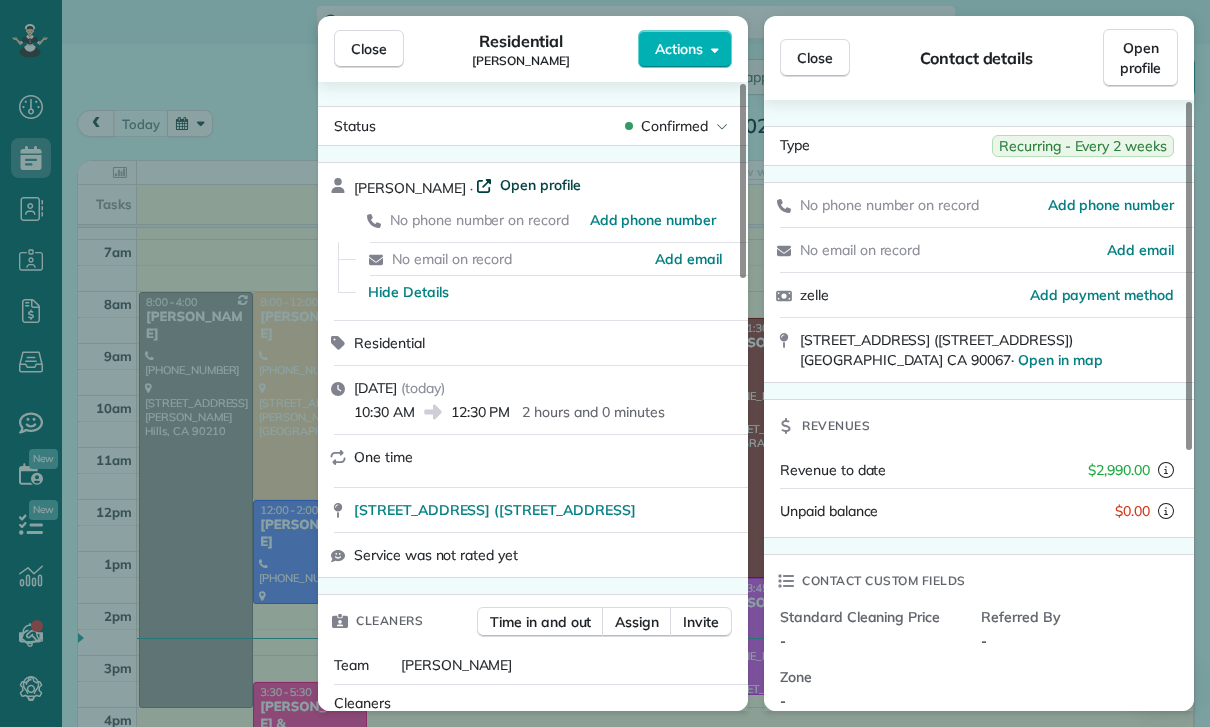 scroll, scrollTop: 157, scrollLeft: 0, axis: vertical 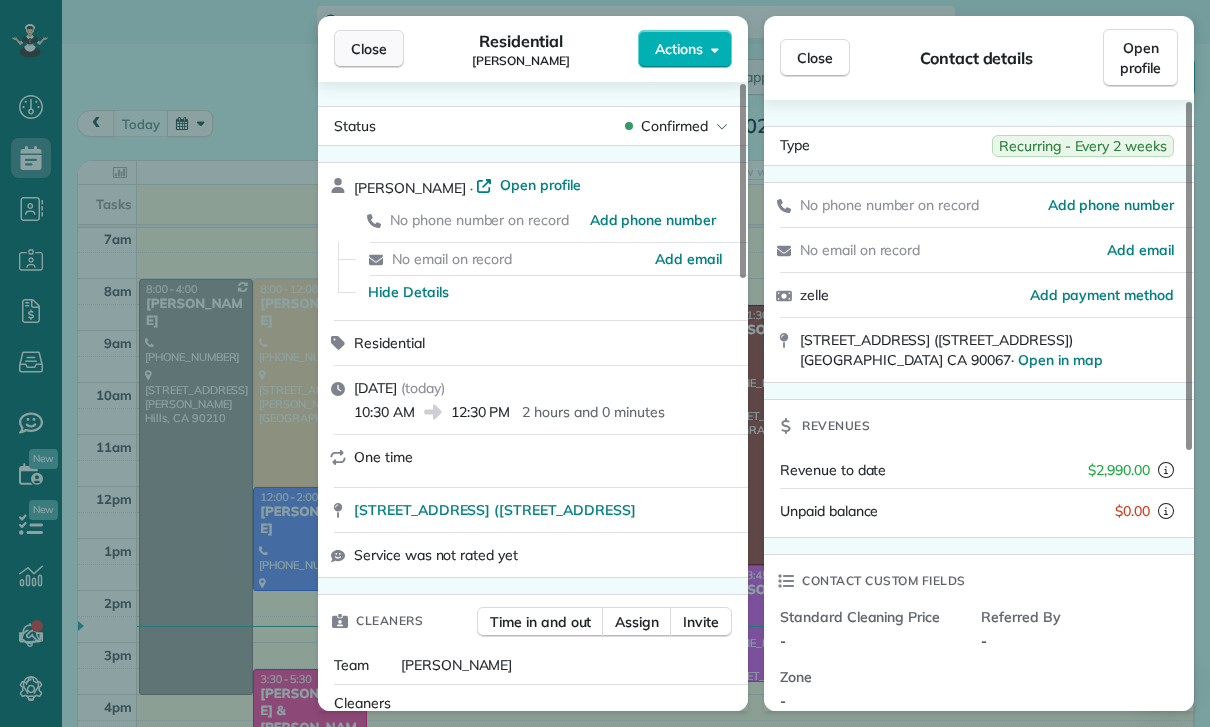 click on "Close" at bounding box center [369, 49] 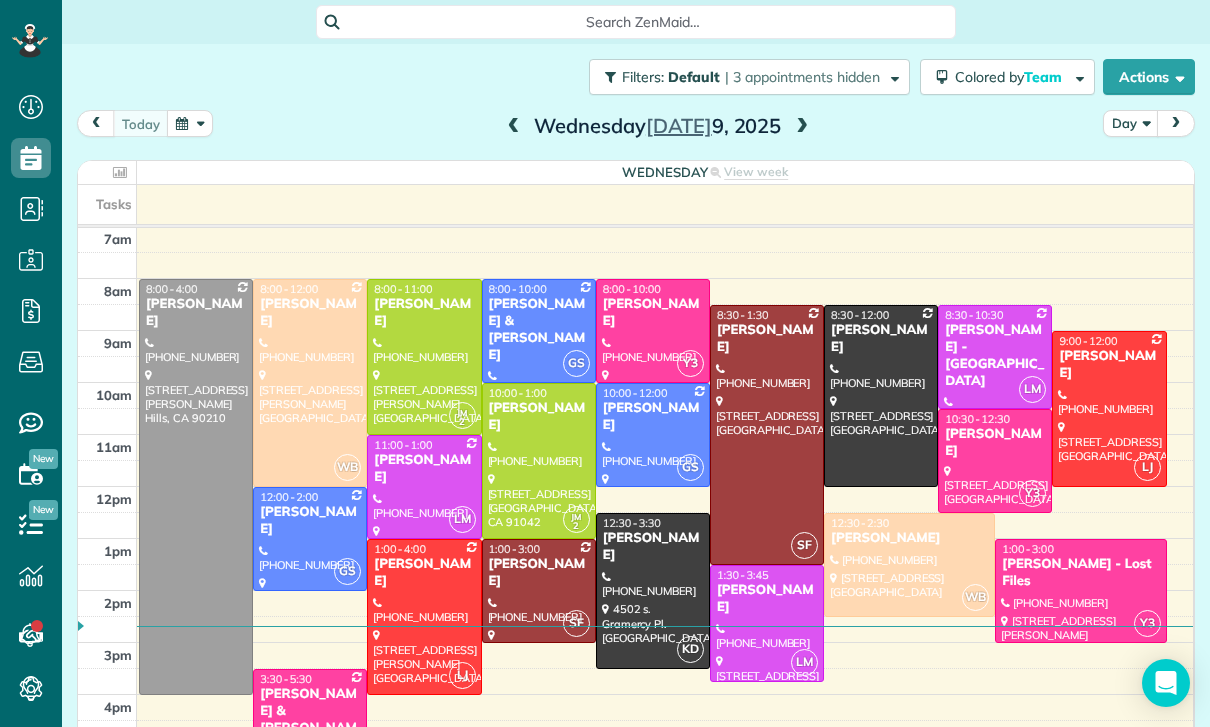 click at bounding box center [190, 123] 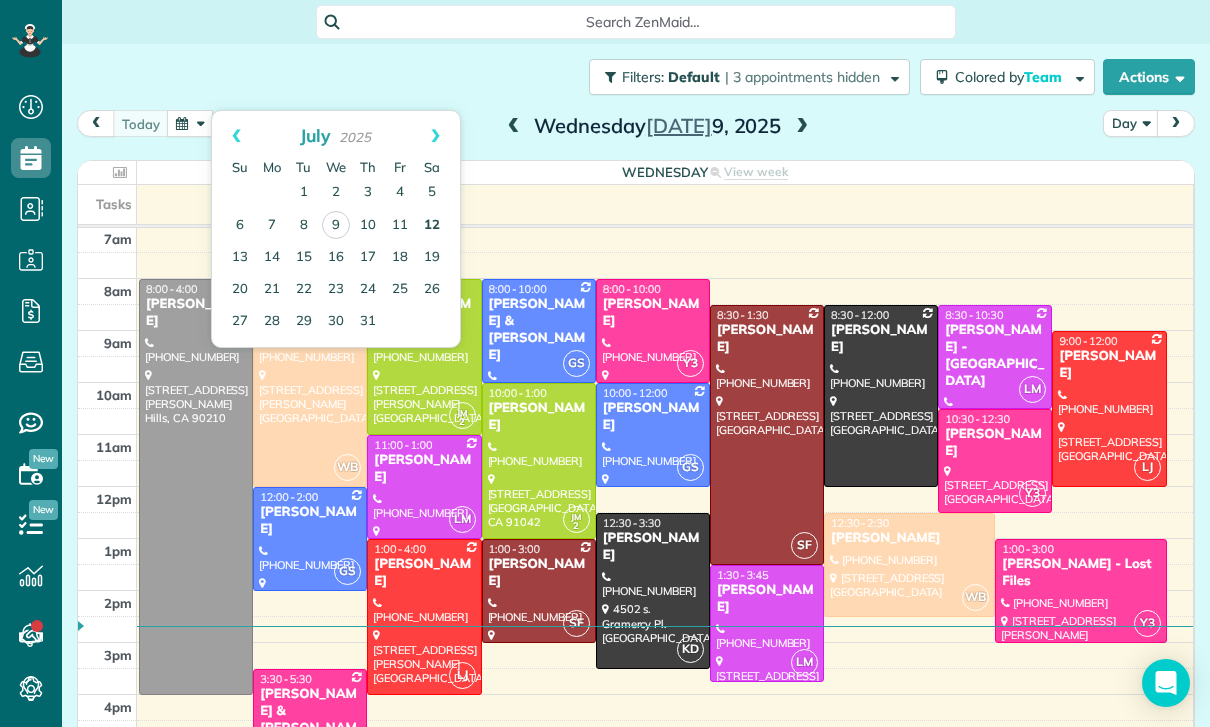 click on "12" at bounding box center (432, 226) 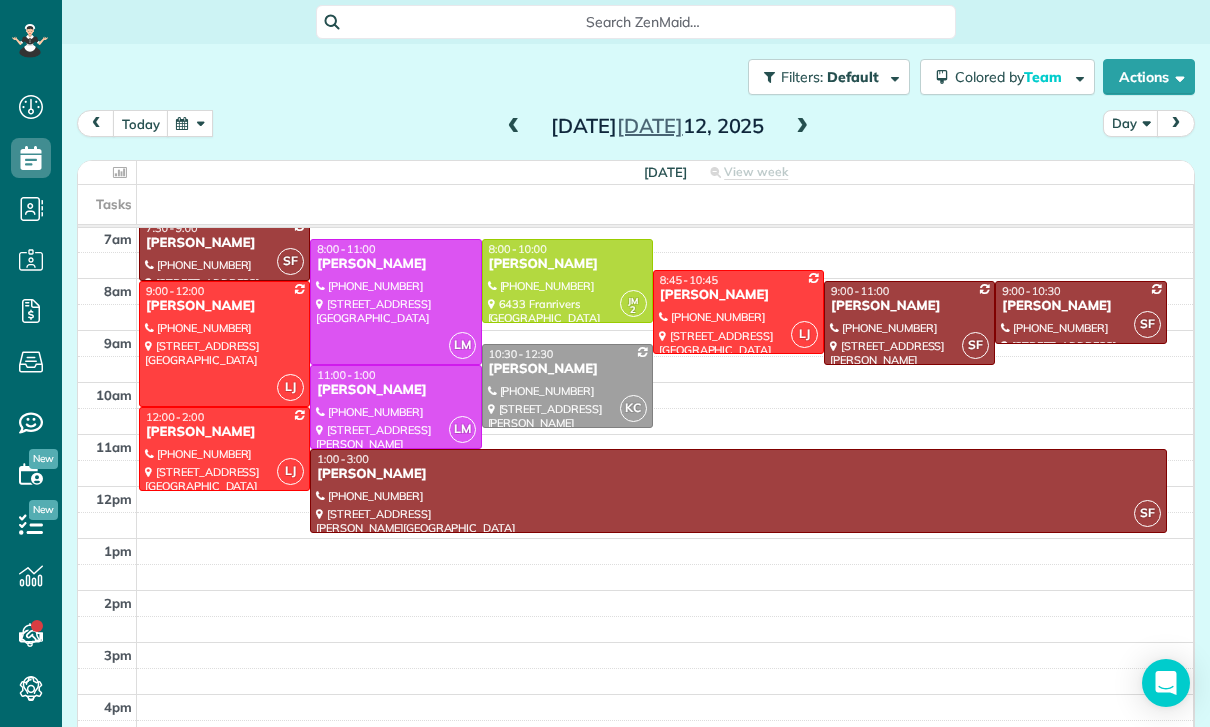 scroll, scrollTop: 157, scrollLeft: 0, axis: vertical 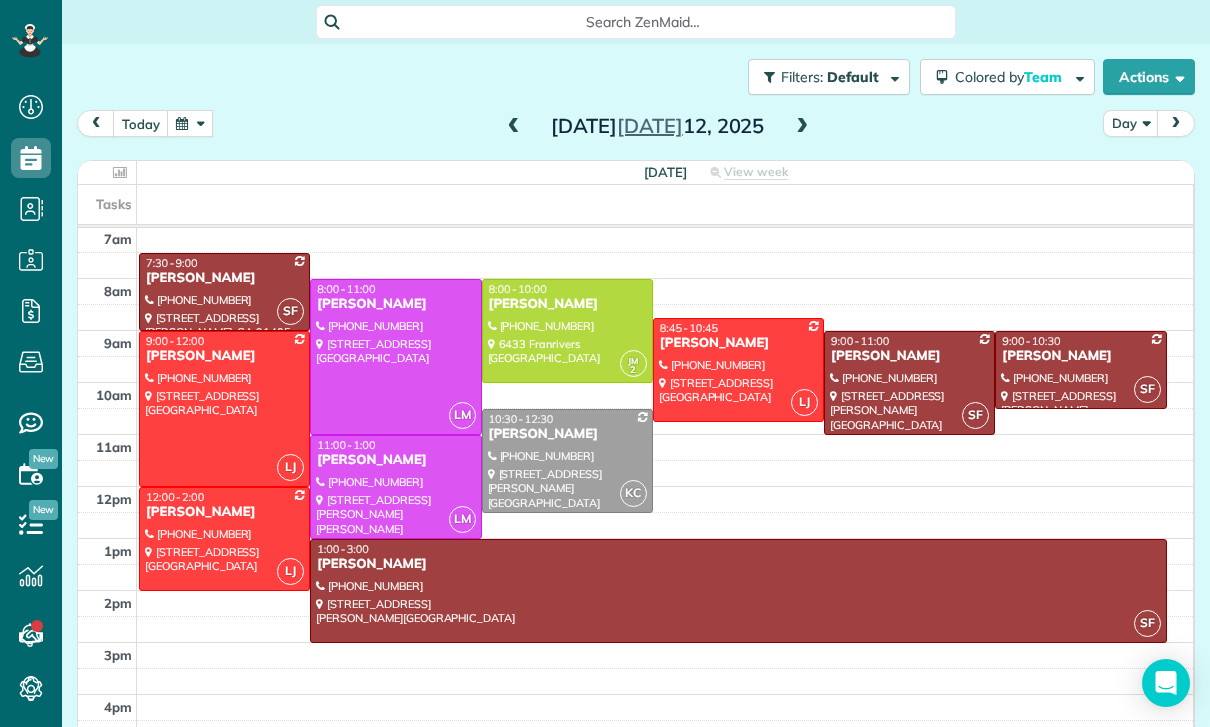 click on "today   Day Saturday  Jul  12, 2025" at bounding box center (636, 128) 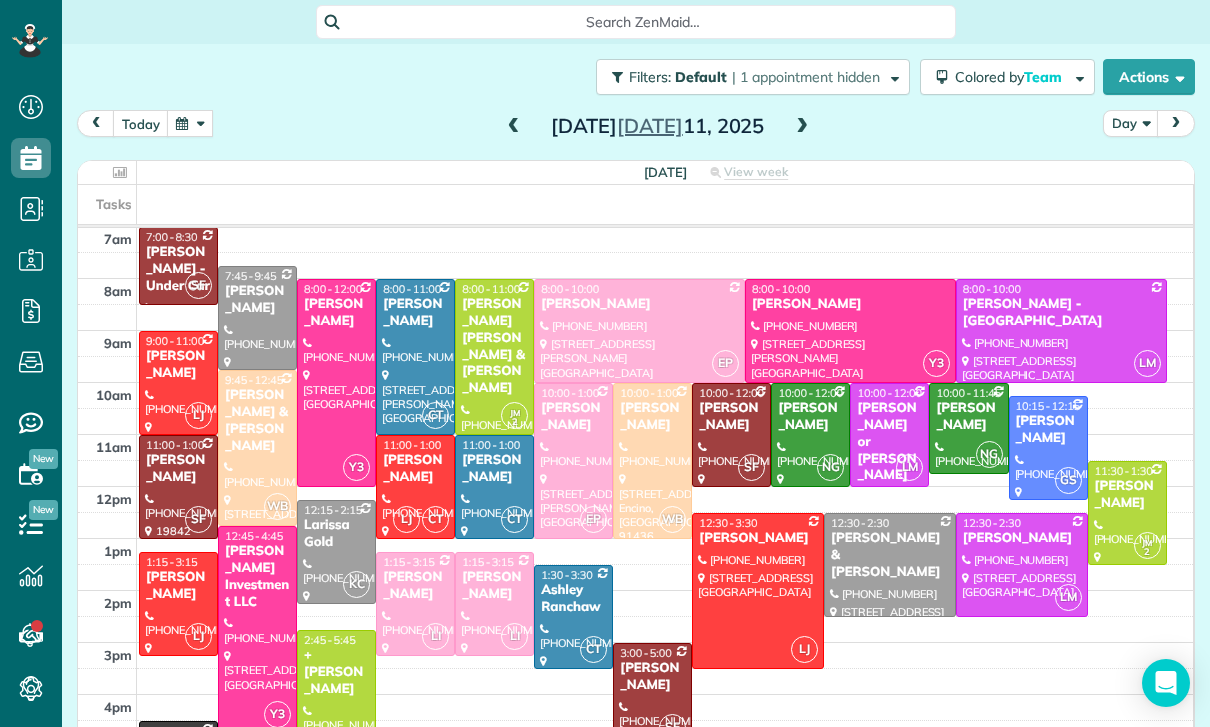 scroll, scrollTop: 157, scrollLeft: 0, axis: vertical 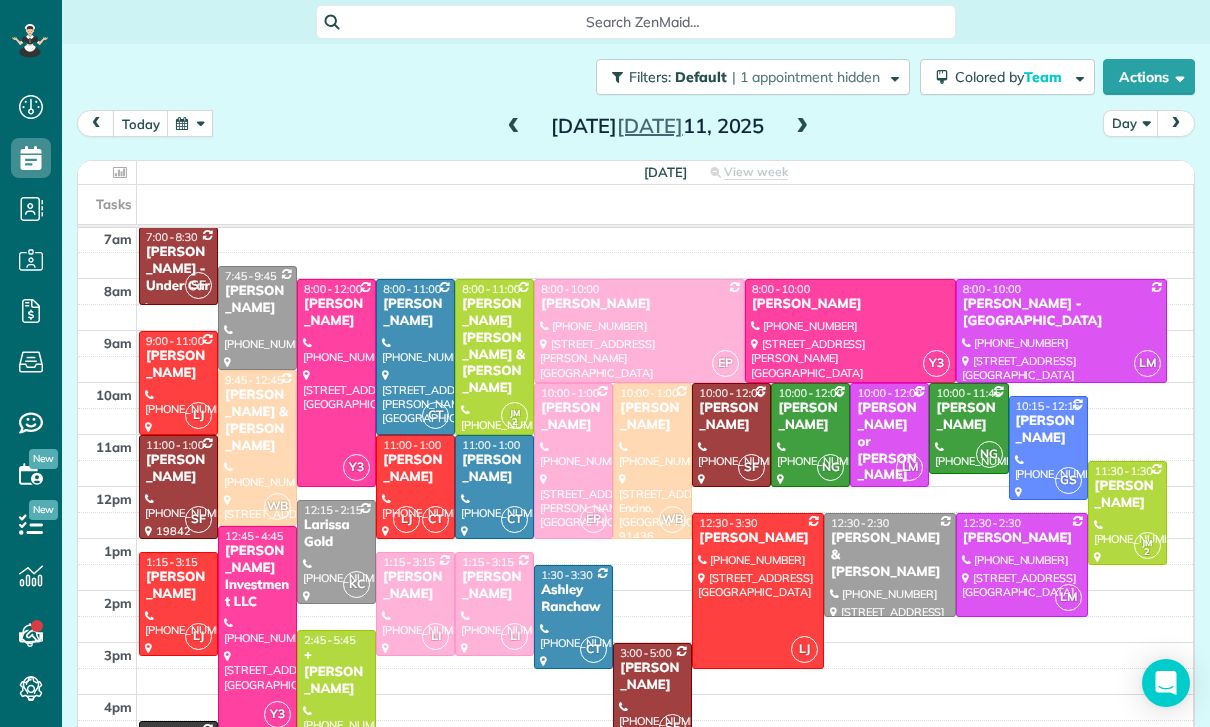 click at bounding box center (190, 123) 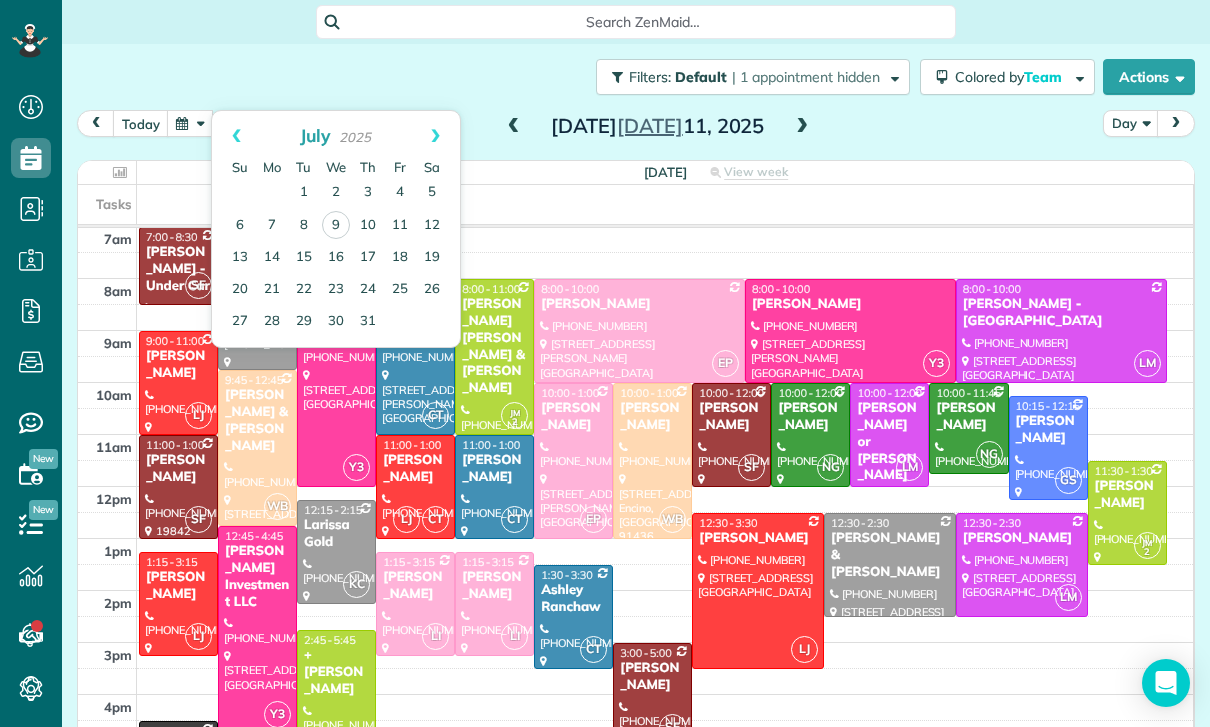 scroll, scrollTop: 157, scrollLeft: 0, axis: vertical 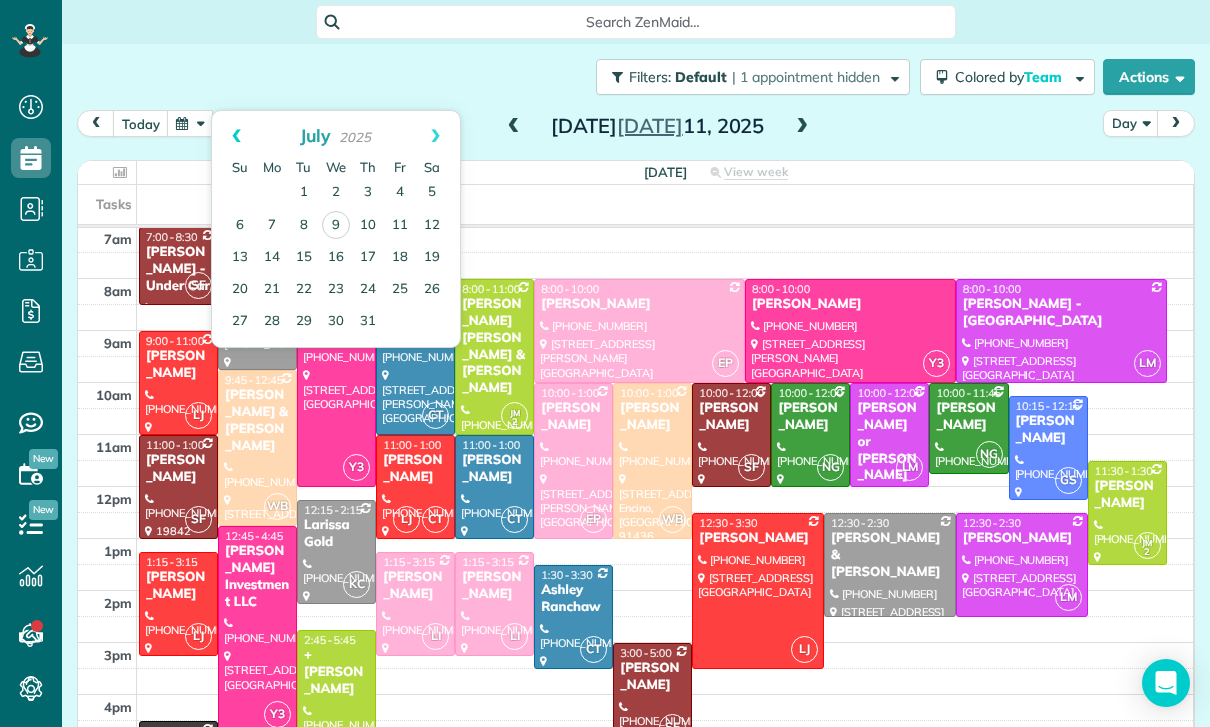 click on "Prev" at bounding box center (236, 136) 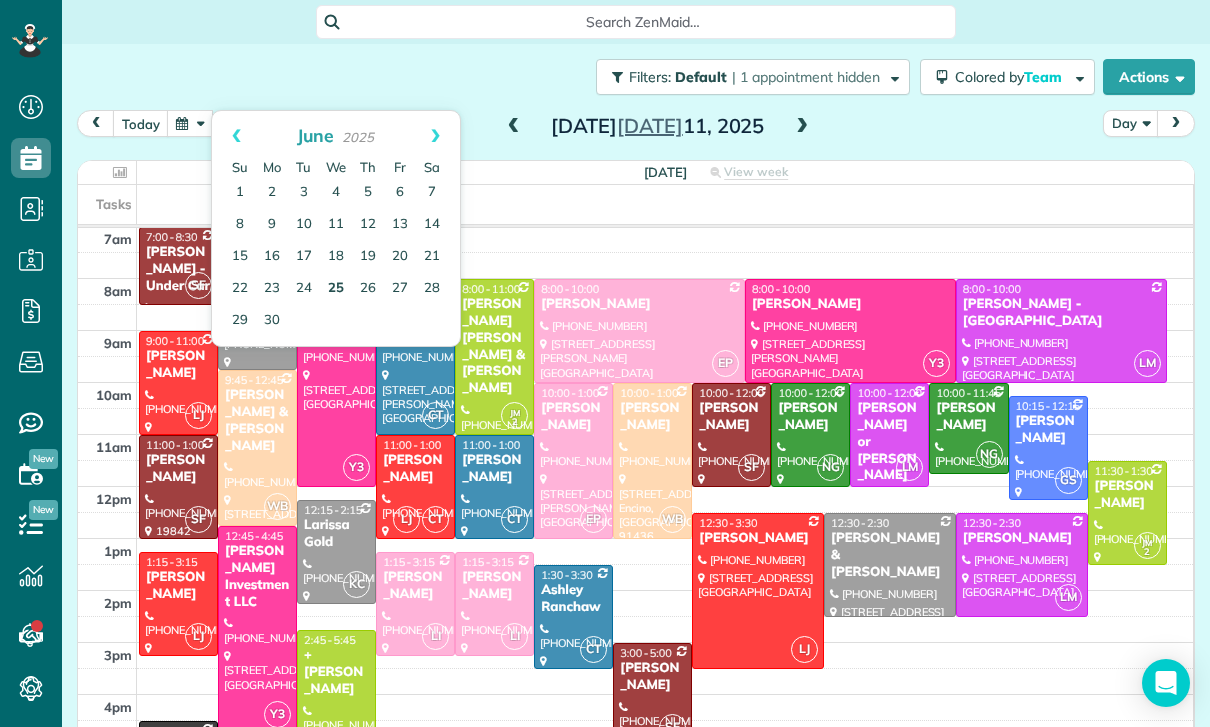 click on "25" at bounding box center [336, 289] 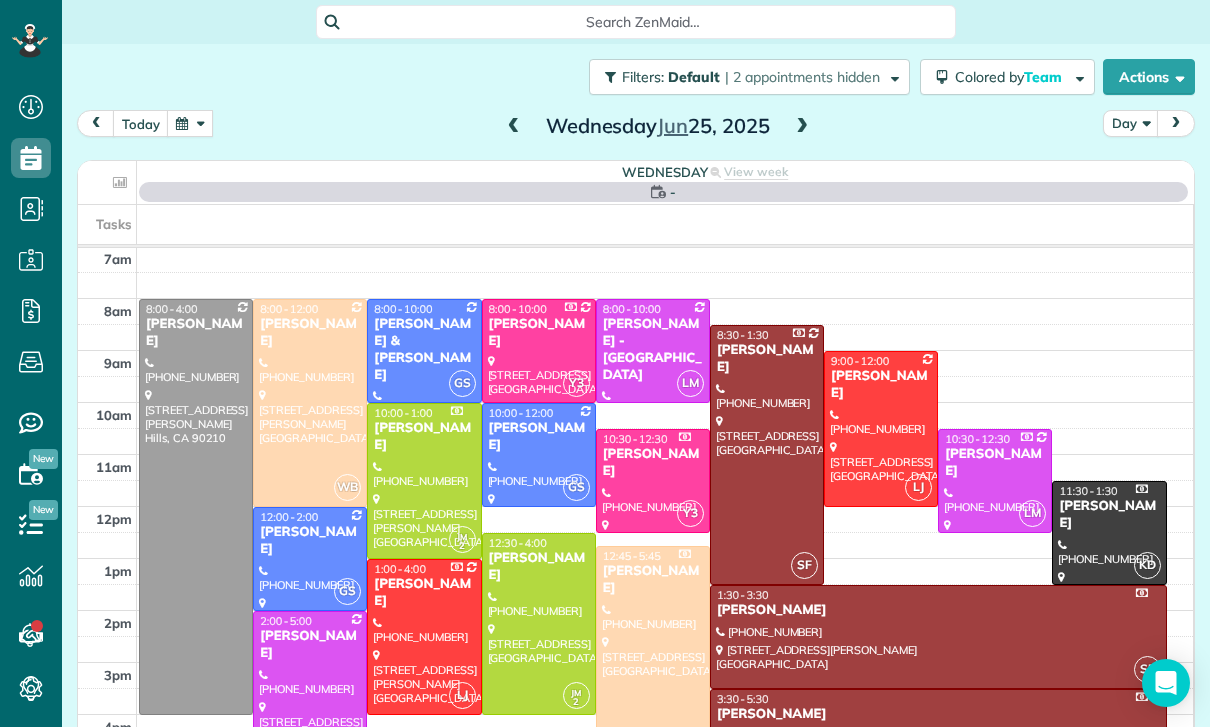 scroll, scrollTop: 157, scrollLeft: 0, axis: vertical 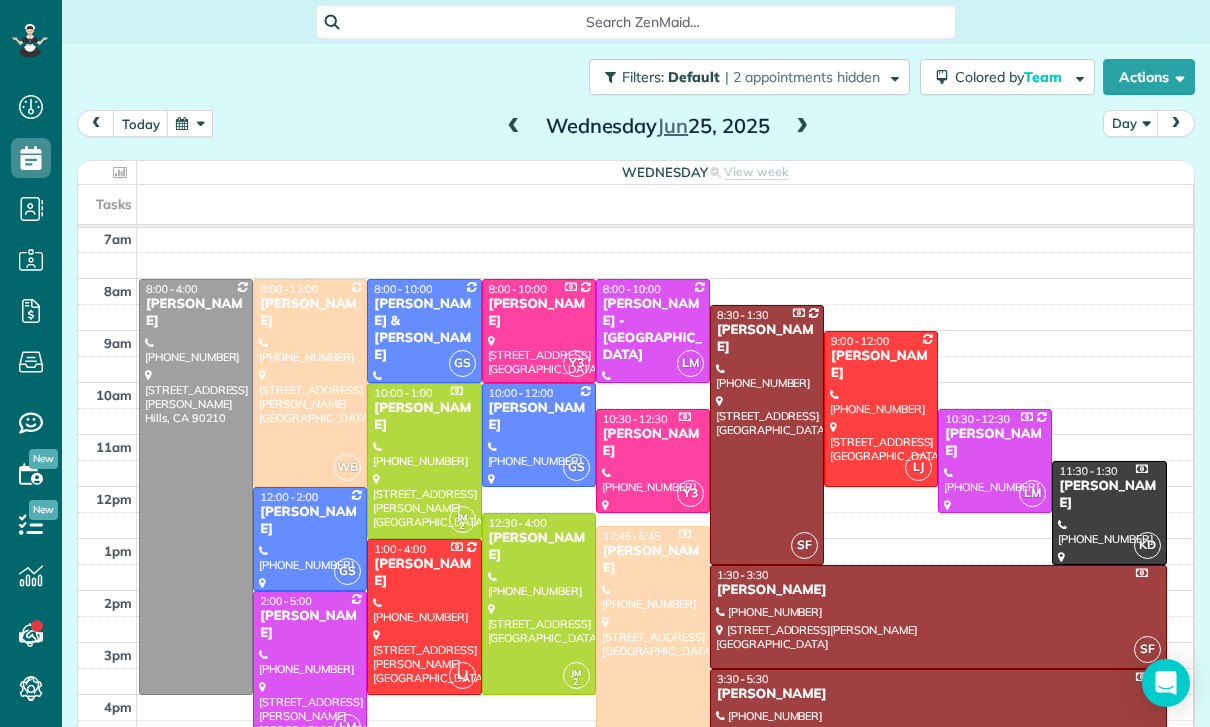 click at bounding box center [539, 604] 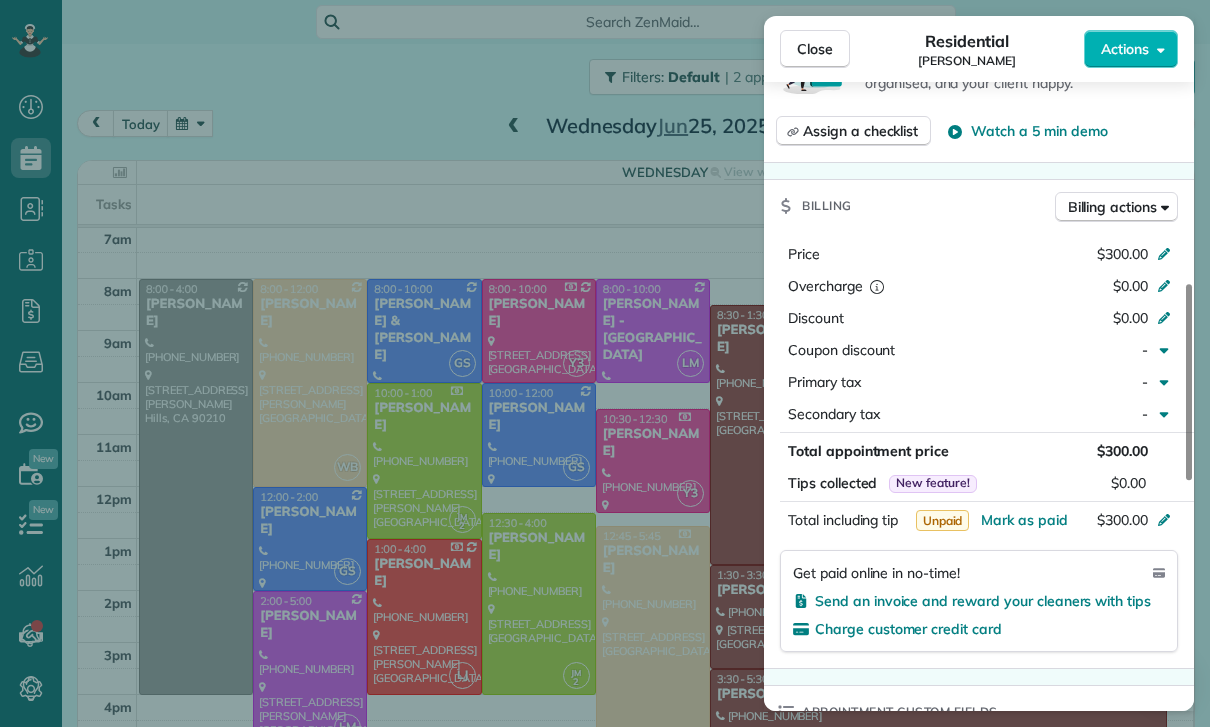 scroll, scrollTop: 827, scrollLeft: 0, axis: vertical 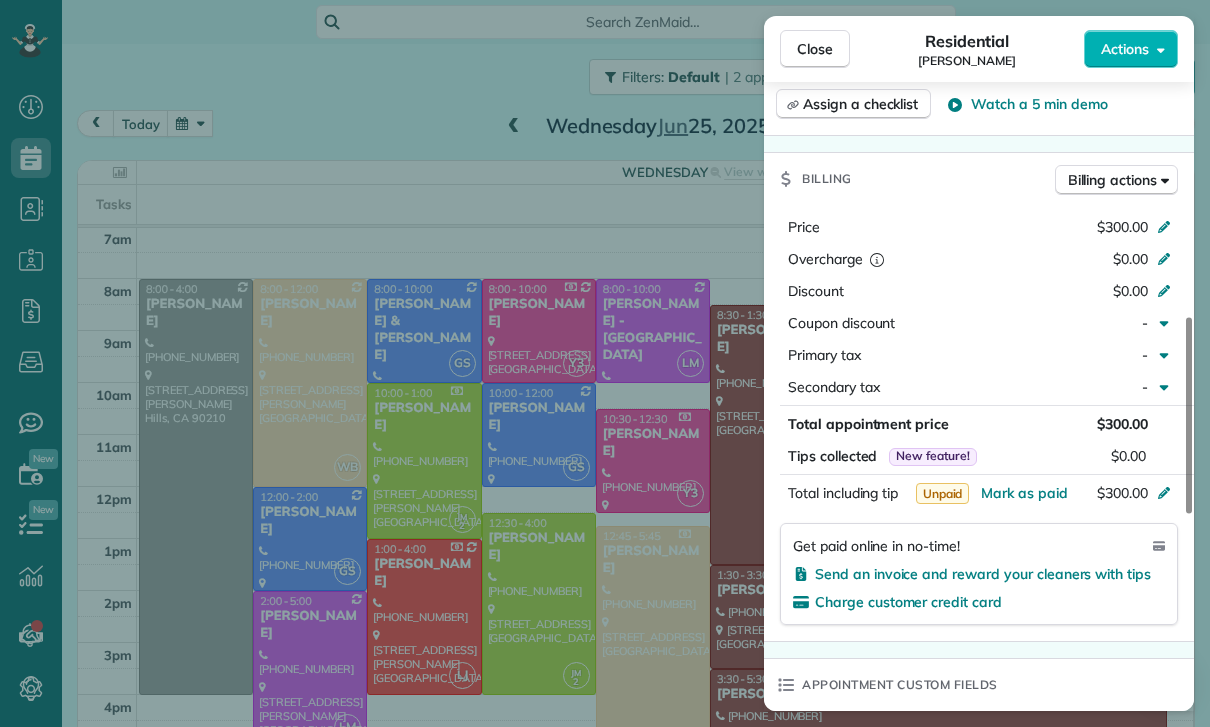 click on "Close Residential Christopher Mahsaradjian Actions Status Confirmed Christopher Mahsaradjian · Open profile Mobile (818) 805-6623 Copy chrisfoodcastle@gmail.com Copy View Details Residential Wednesday, June 25, 2025 12:30 PM 4:00 PM 3 hours and 30 minutes One time 139 South Edinburgh Avenue Los Angeles CA 90048 Open access information Service was not rated yet Cleaners Time in and out Assign Invite Team Jacqueline Cleaners Johanna   Martinez 12:30 PM 4:00 PM Checklist Try Now Keep this appointment up to your standards. Stay on top of every detail, keep your cleaners organised, and your client happy. Assign a checklist Watch a 5 min demo Billing Billing actions Price $300.00 Overcharge $0.00 Discount $0.00 Coupon discount - Primary tax - Secondary tax - Total appointment price $300.00 Tips collected New feature! $0.00 Unpaid Mark as paid Total including tip $300.00 Get paid online in no-time! Send an invoice and reward your cleaners with tips Charge customer credit card Appointment custom fields Key # - Notes" at bounding box center (605, 363) 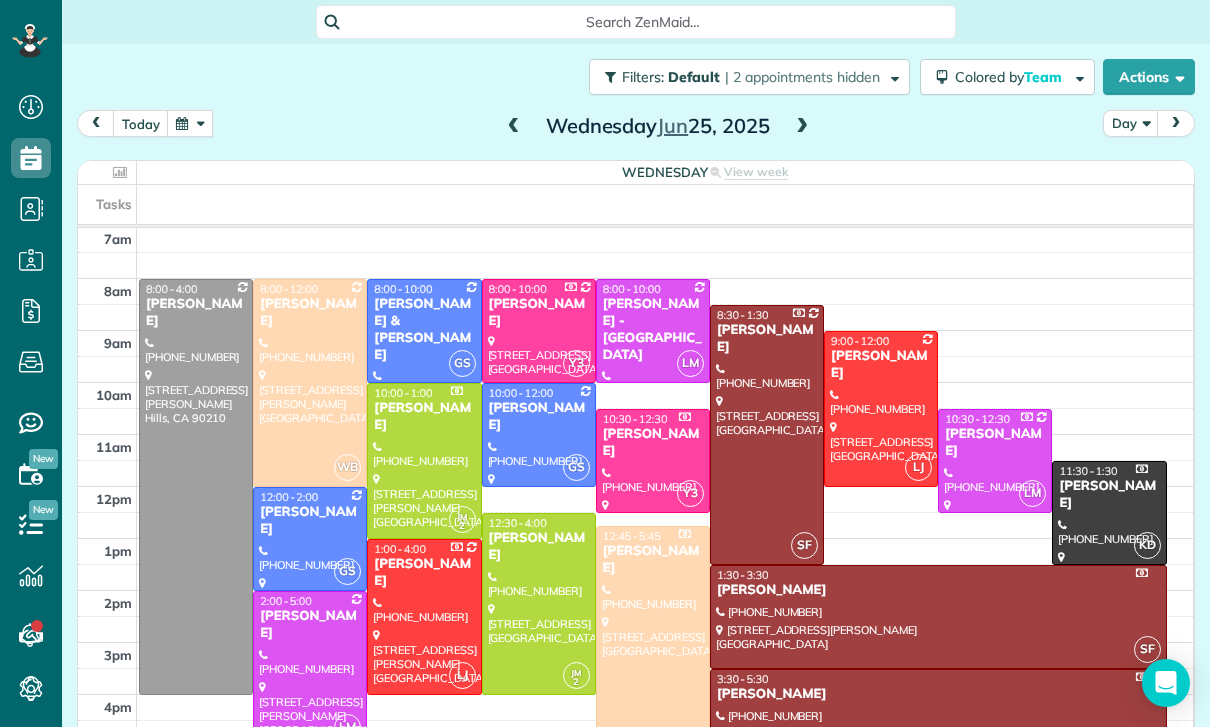 click at bounding box center [653, 656] 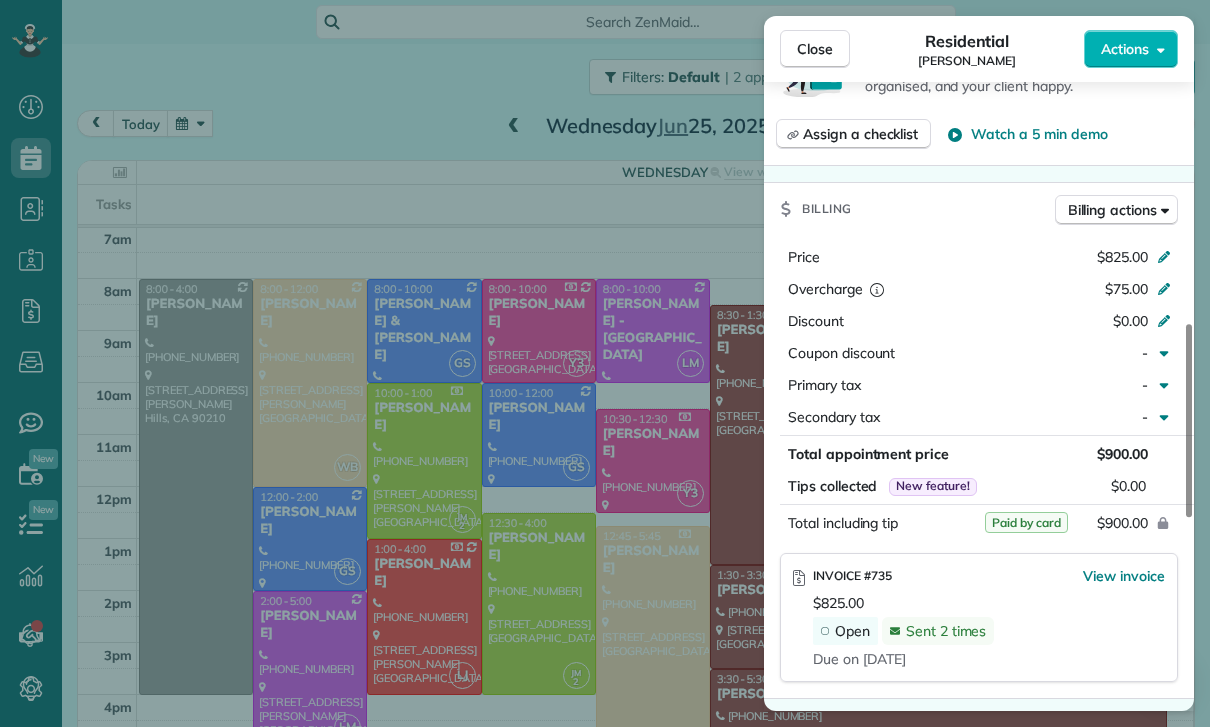 scroll, scrollTop: 861, scrollLeft: 0, axis: vertical 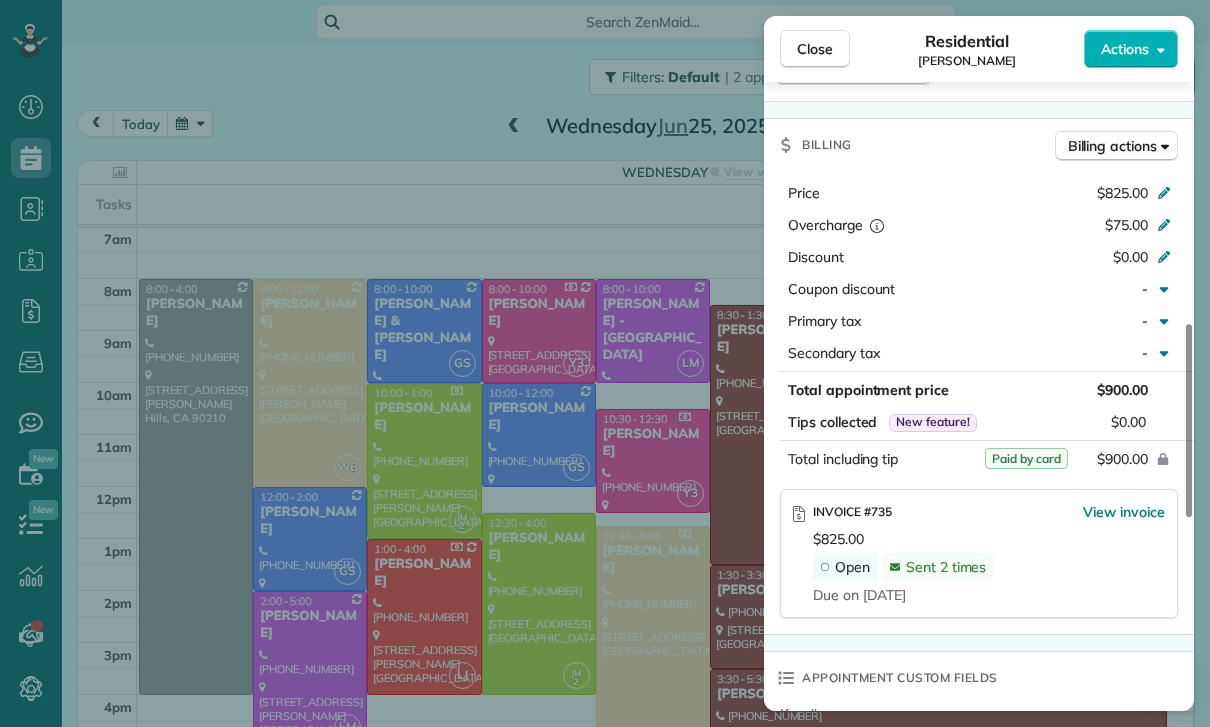 click on "Close Residential Christopher Mahsaradjian Actions Status Confirmed Christopher Mahsaradjian · Open profile Mobile (818) 805-6623 Copy chrisfoodcastle@gmail.com Copy View Details Residential Wednesday, June 25, 2025 12:45 PM 5:45 PM 5 hours and 0 minutes One time 139 South Edinburgh Avenue Los Angeles CA 90048 Open access information Service was not rated yet Cleaners Time in and out Assign Invite Team Wendy Cleaners Wendy   Bonilla 12:45 PM 5:45 PM Checklist Try Now Keep this appointment up to your standards. Stay on top of every detail, keep your cleaners organised, and your client happy. Assign a checklist Watch a 5 min demo Billing Billing actions Price $825.00 Overcharge $75.00 Discount $0.00 Coupon discount - Primary tax - Secondary tax - Total appointment price $900.00 Tips collected New feature! $0.00 Paid by card Total including tip $900.00 INVOICE #735 View invoice $825.00 Open Sent 2 times Due on Jul 23 Appointment custom fields Key # - Work items No work items to display Notes Appointment 0 0" at bounding box center [605, 363] 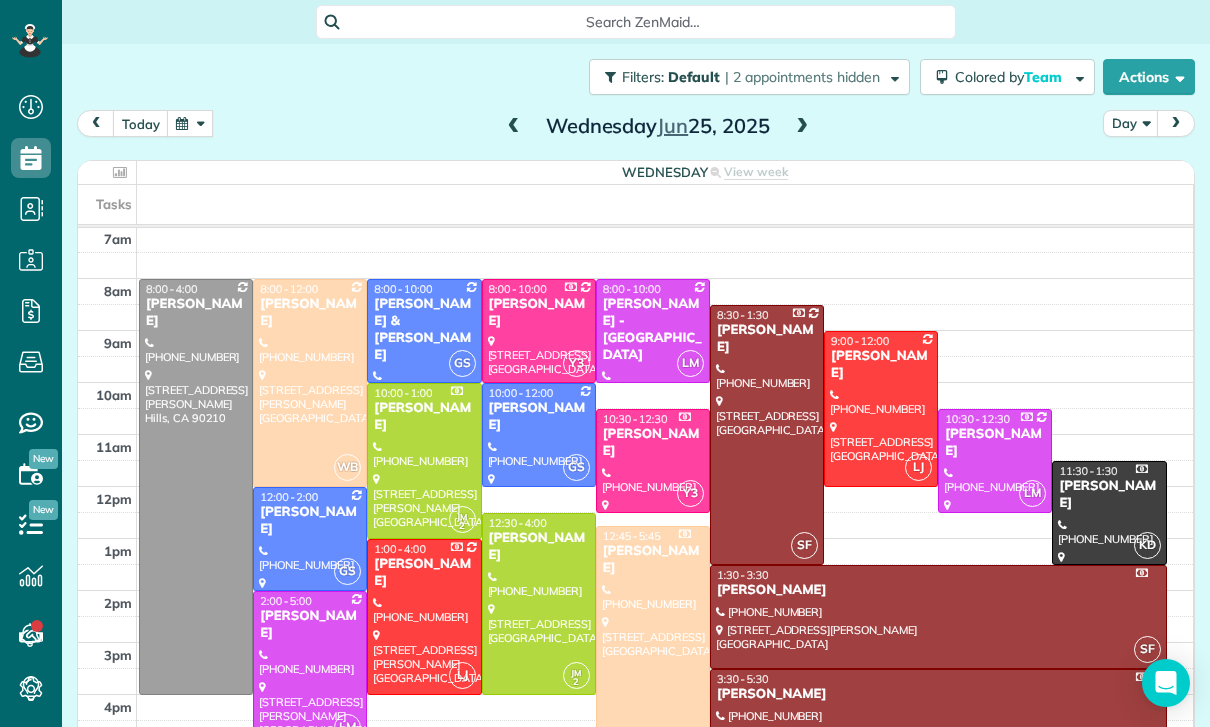 click at bounding box center (190, 123) 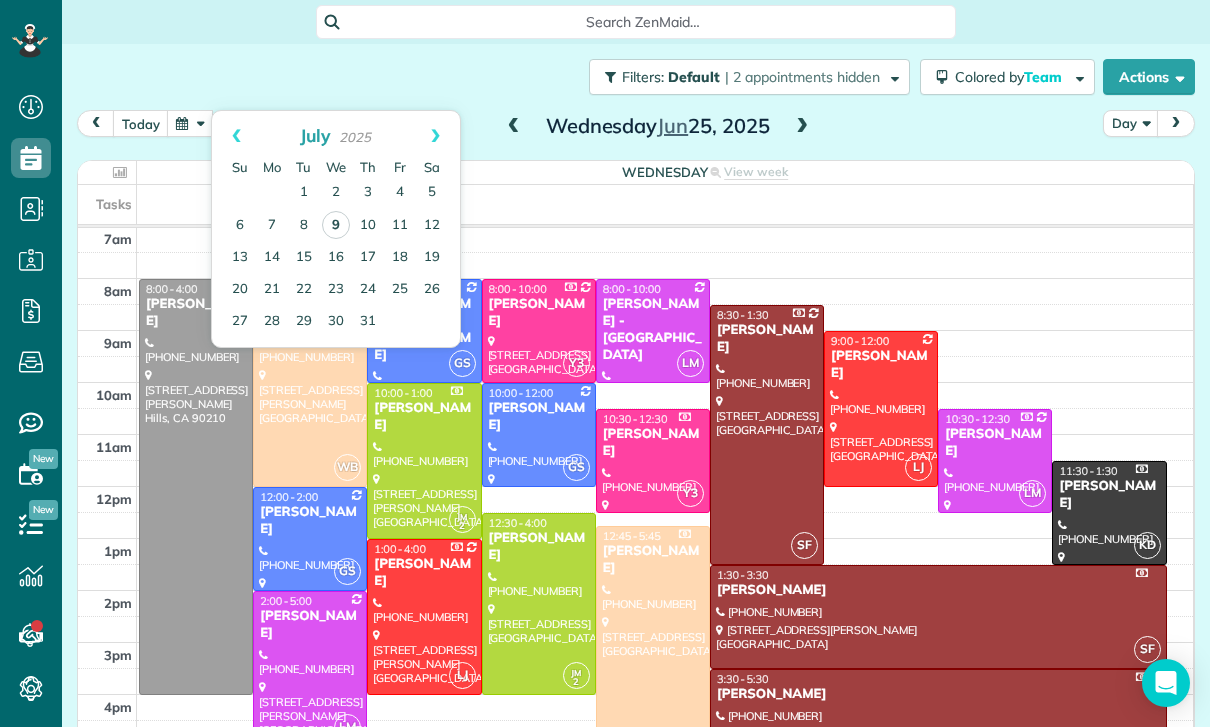 click on "9" at bounding box center [336, 225] 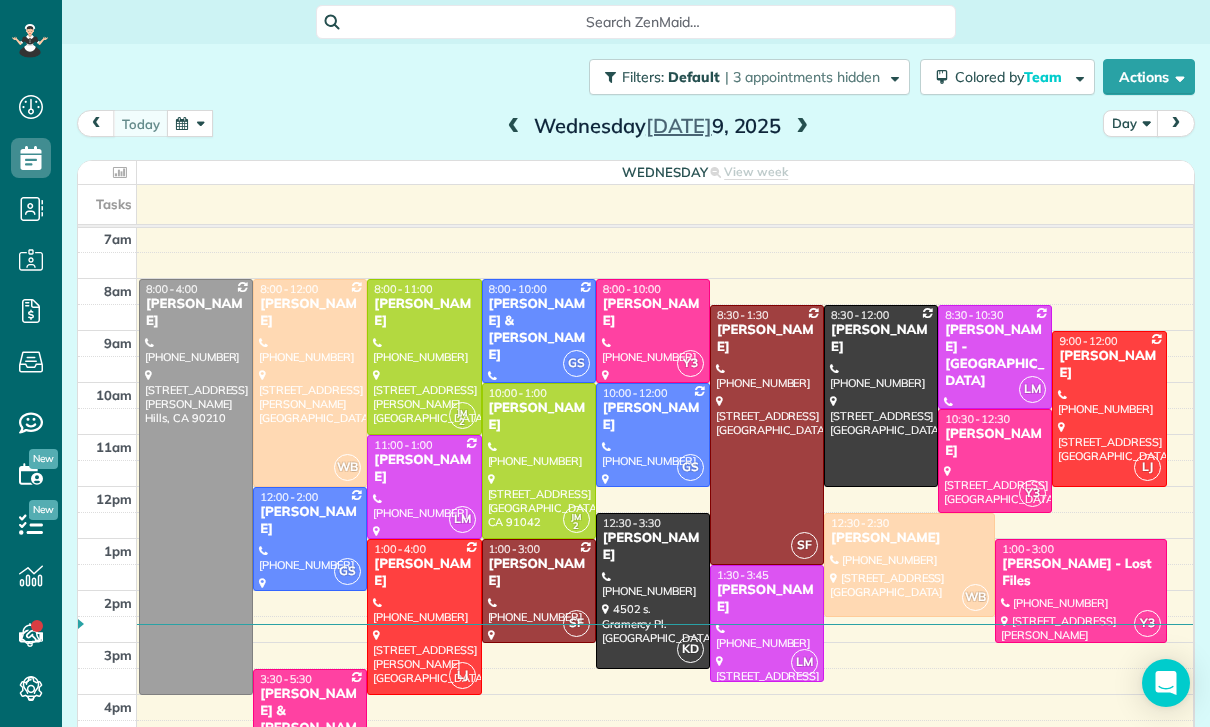 scroll, scrollTop: 157, scrollLeft: 0, axis: vertical 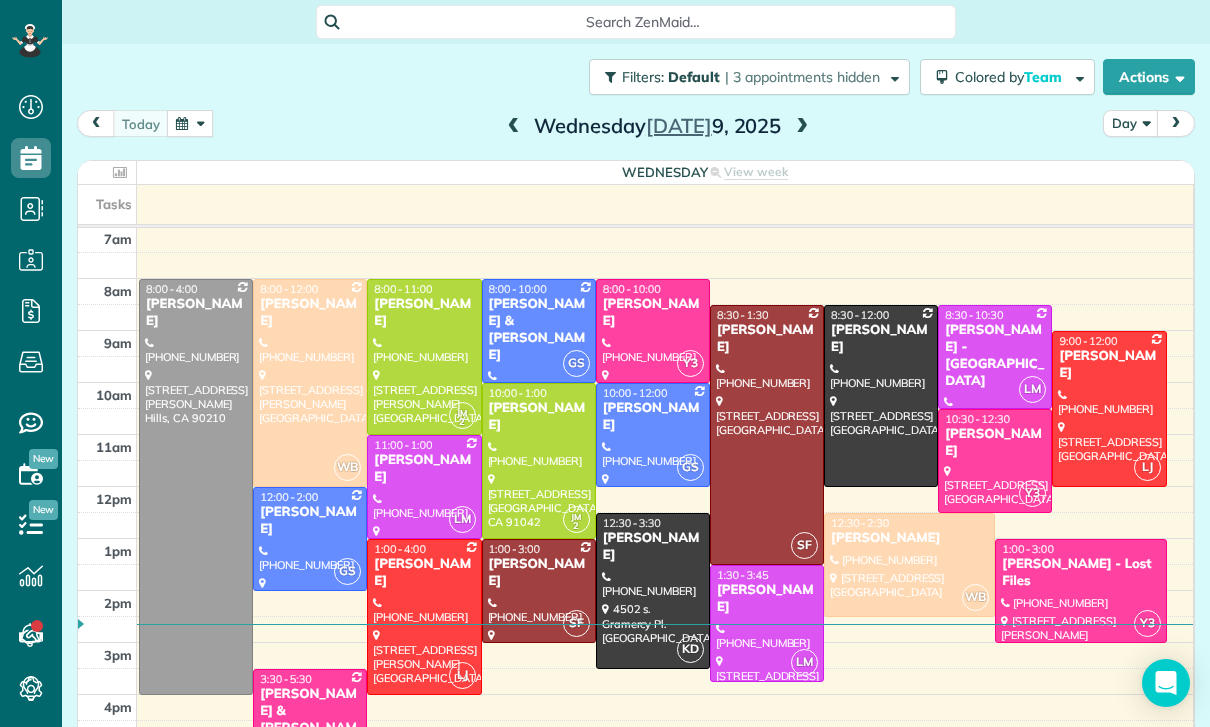 click at bounding box center [190, 123] 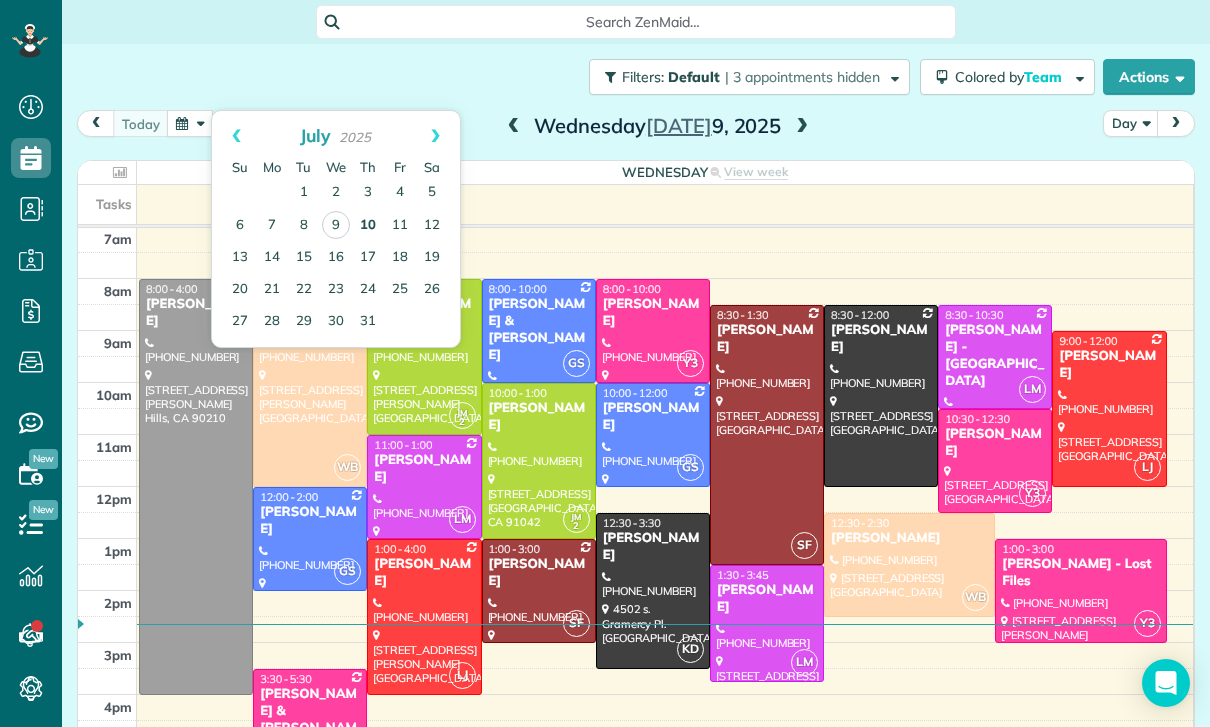 click on "10" at bounding box center [368, 226] 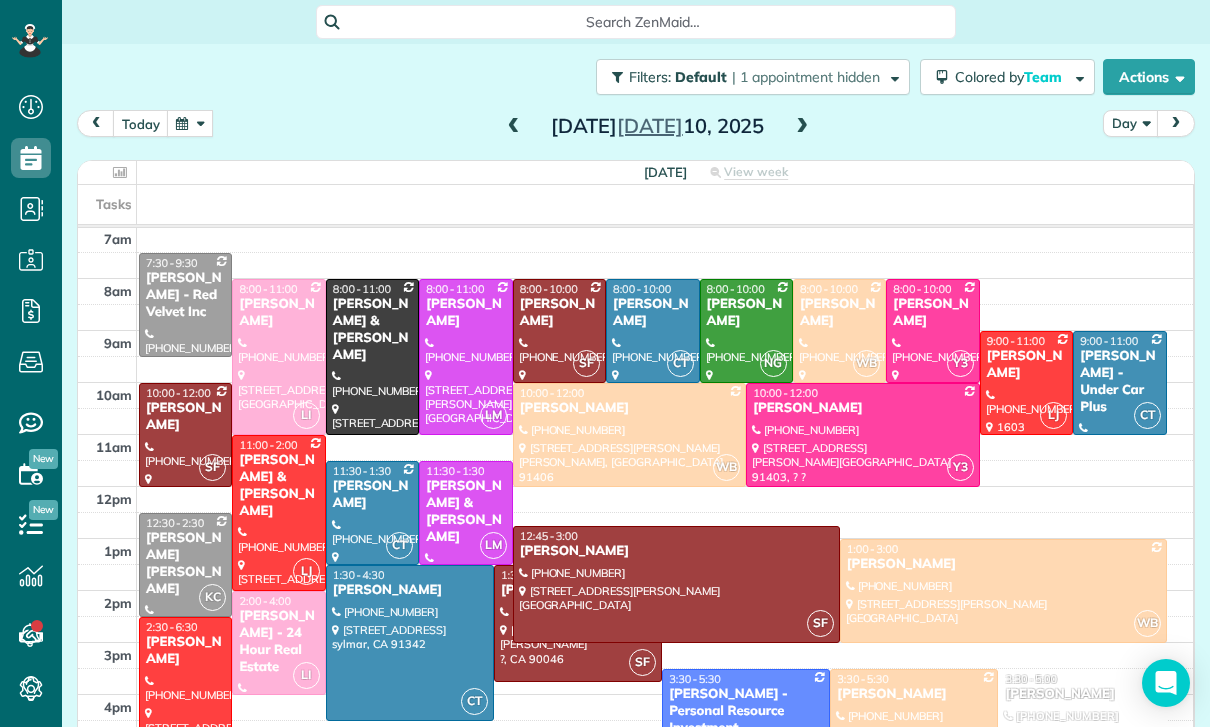 scroll, scrollTop: 157, scrollLeft: 0, axis: vertical 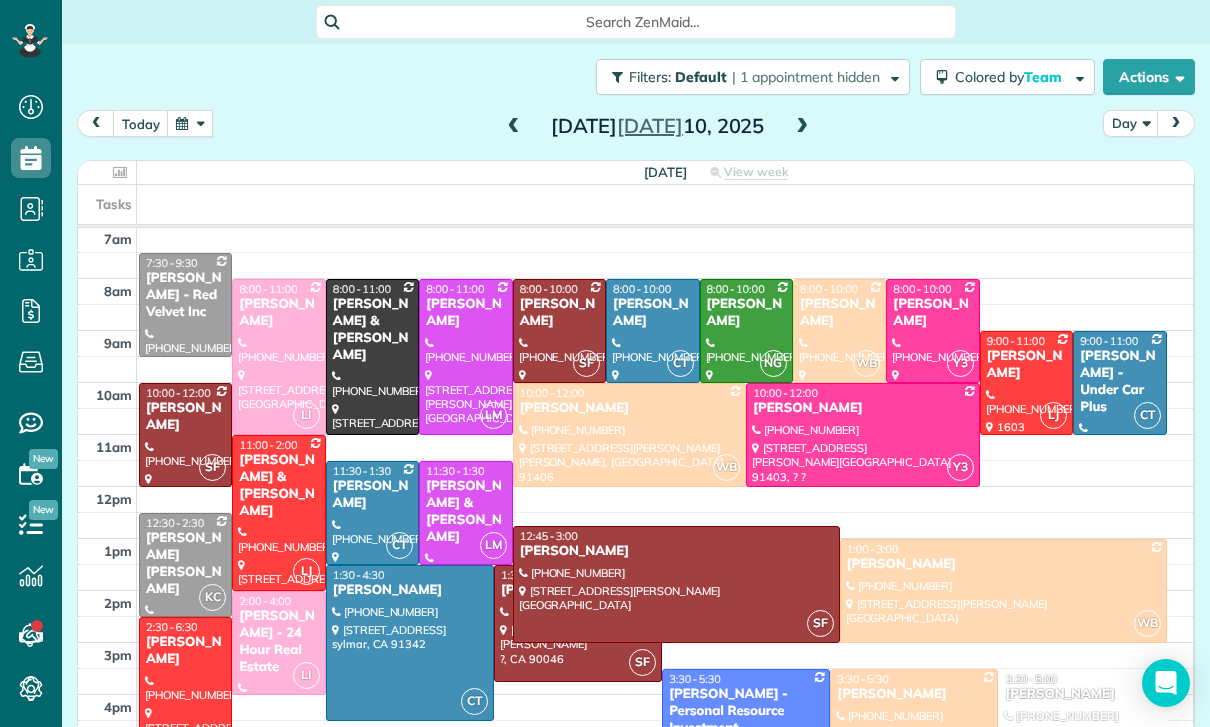 click at bounding box center (190, 123) 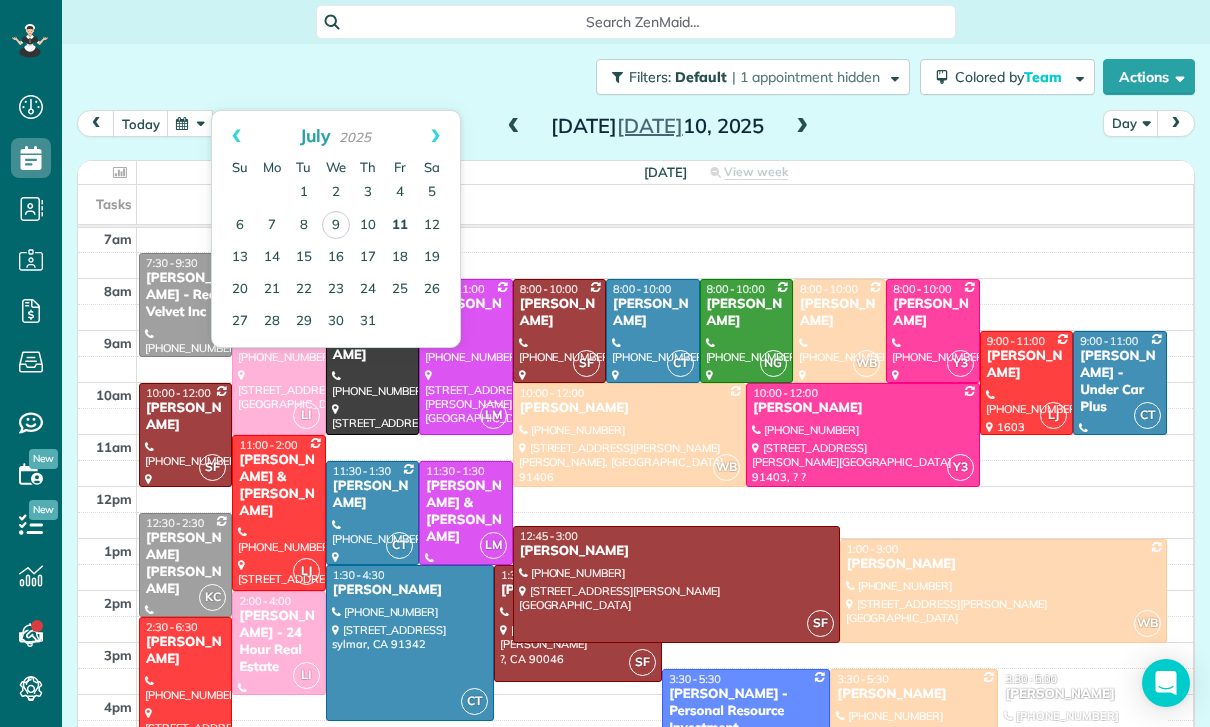 click on "11" at bounding box center [400, 226] 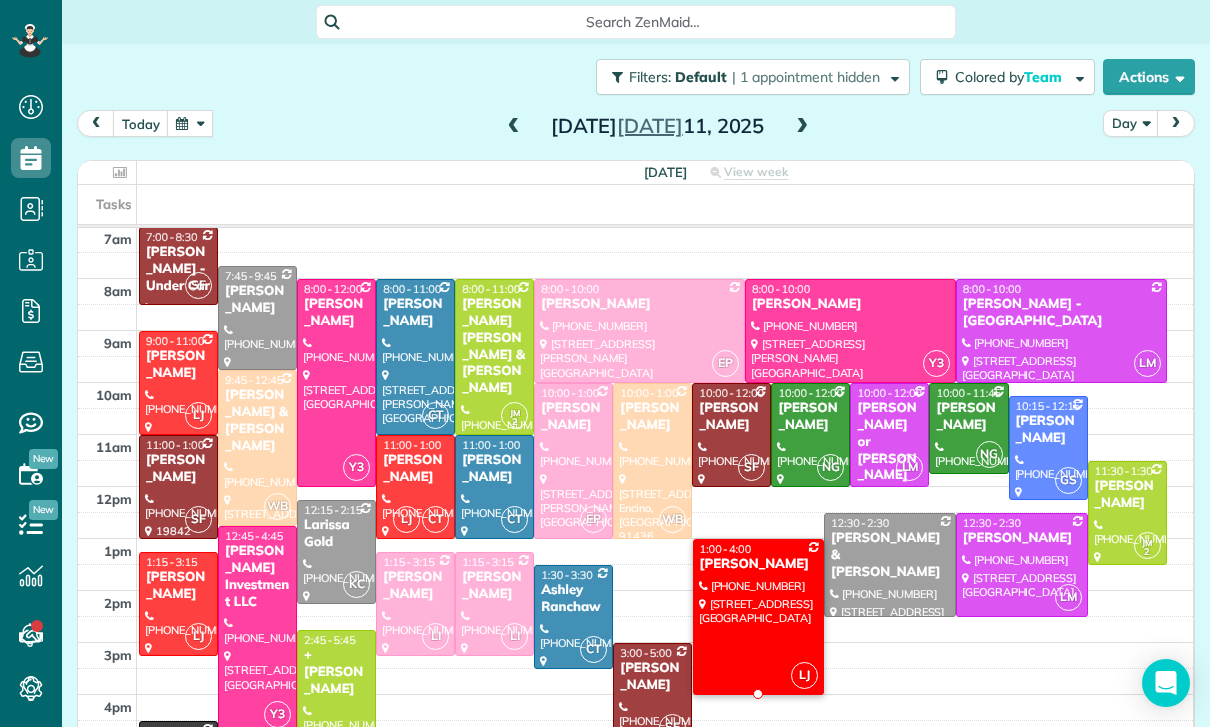 scroll, scrollTop: 157, scrollLeft: 0, axis: vertical 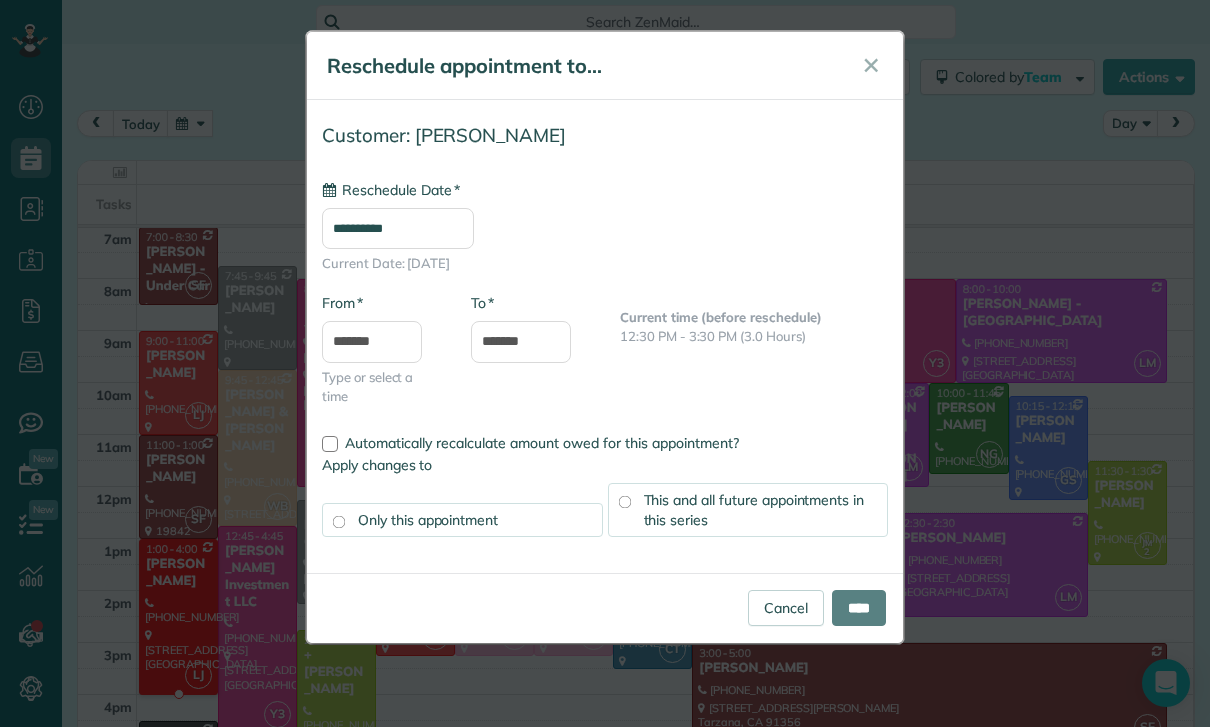 click on "**********" at bounding box center (398, 228) 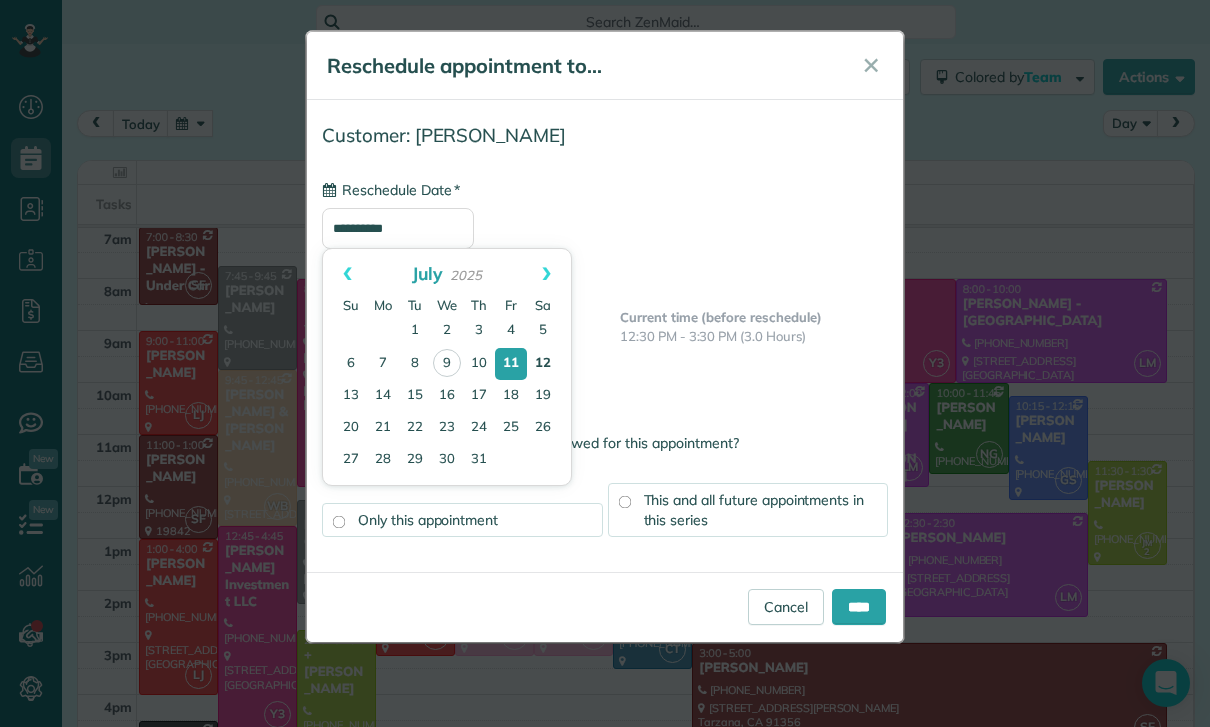 click on "12" at bounding box center (543, 364) 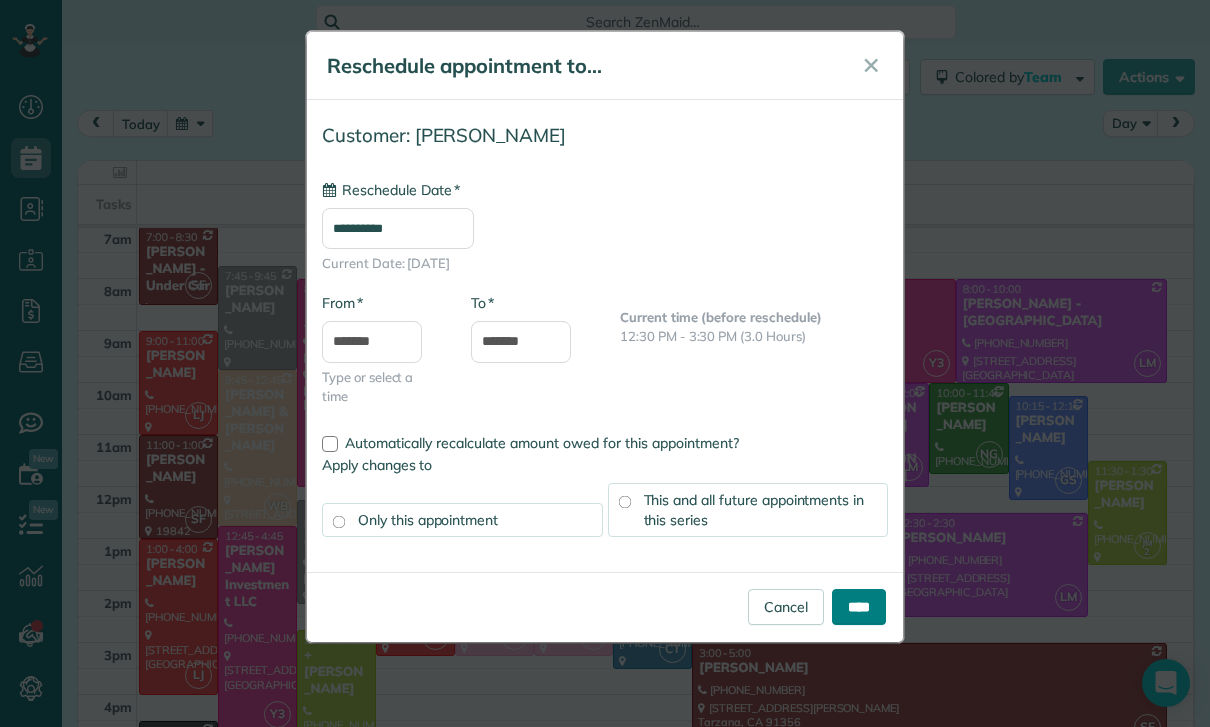 click on "****" at bounding box center [859, 607] 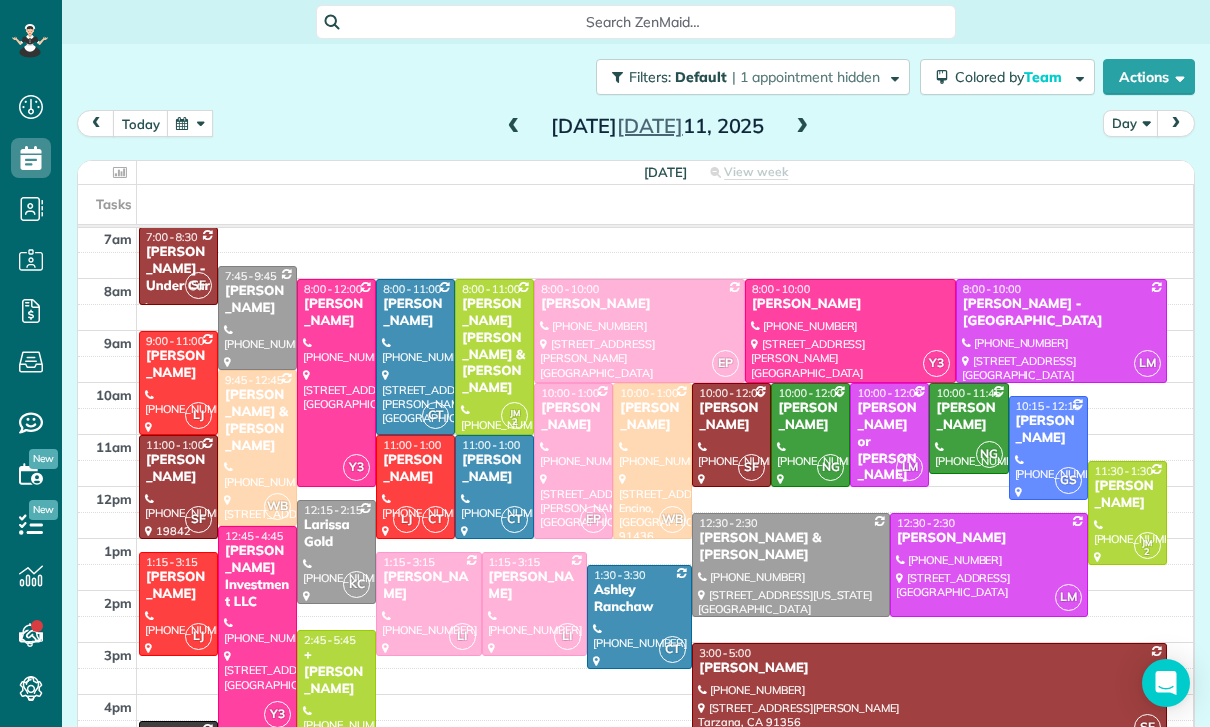 scroll, scrollTop: 157, scrollLeft: 0, axis: vertical 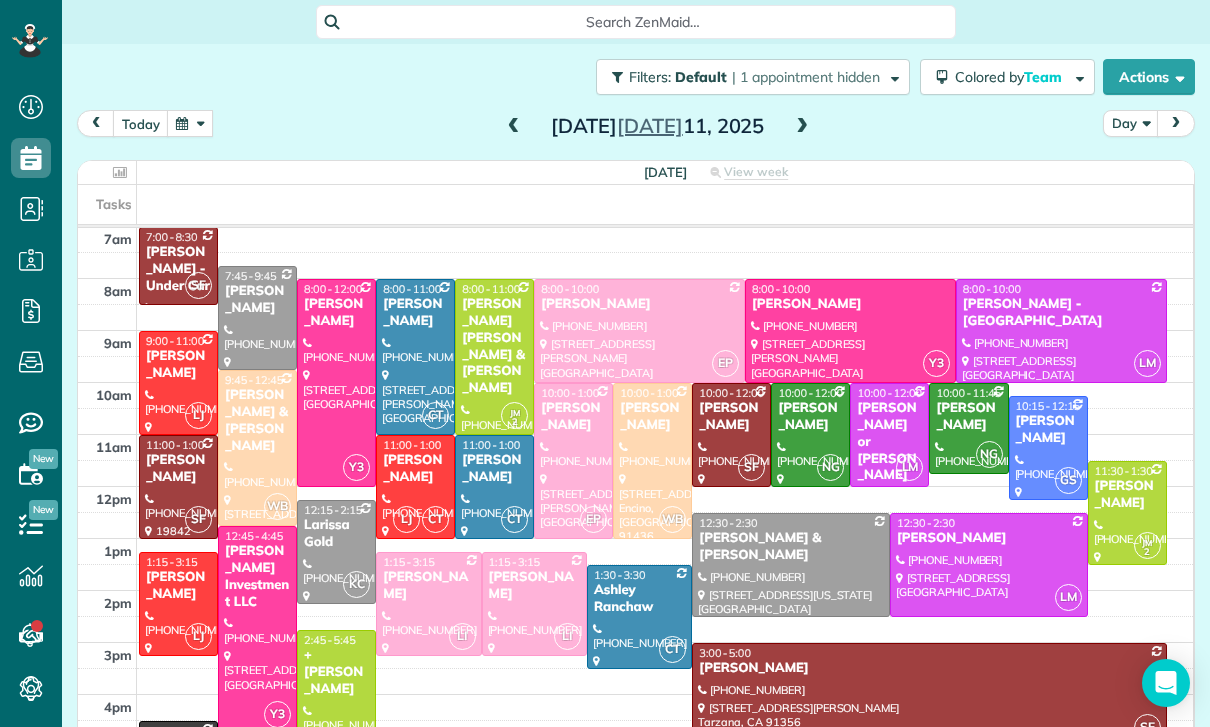 click at bounding box center [190, 123] 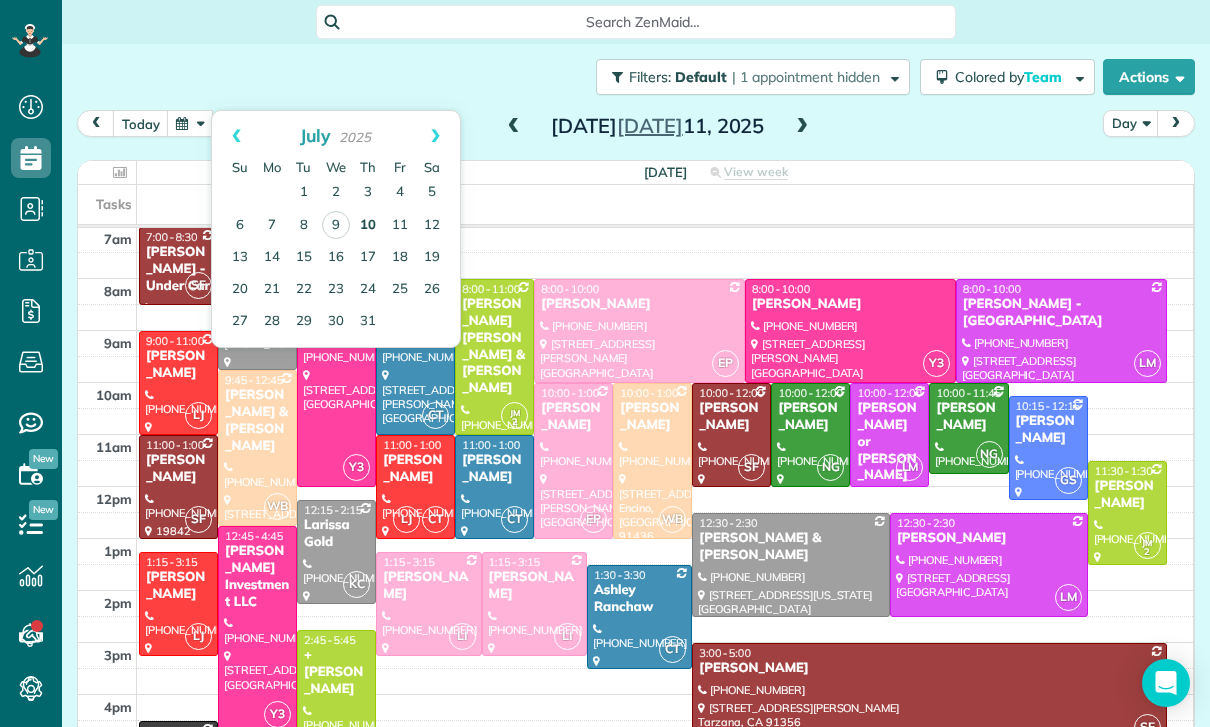 click on "10" at bounding box center (368, 226) 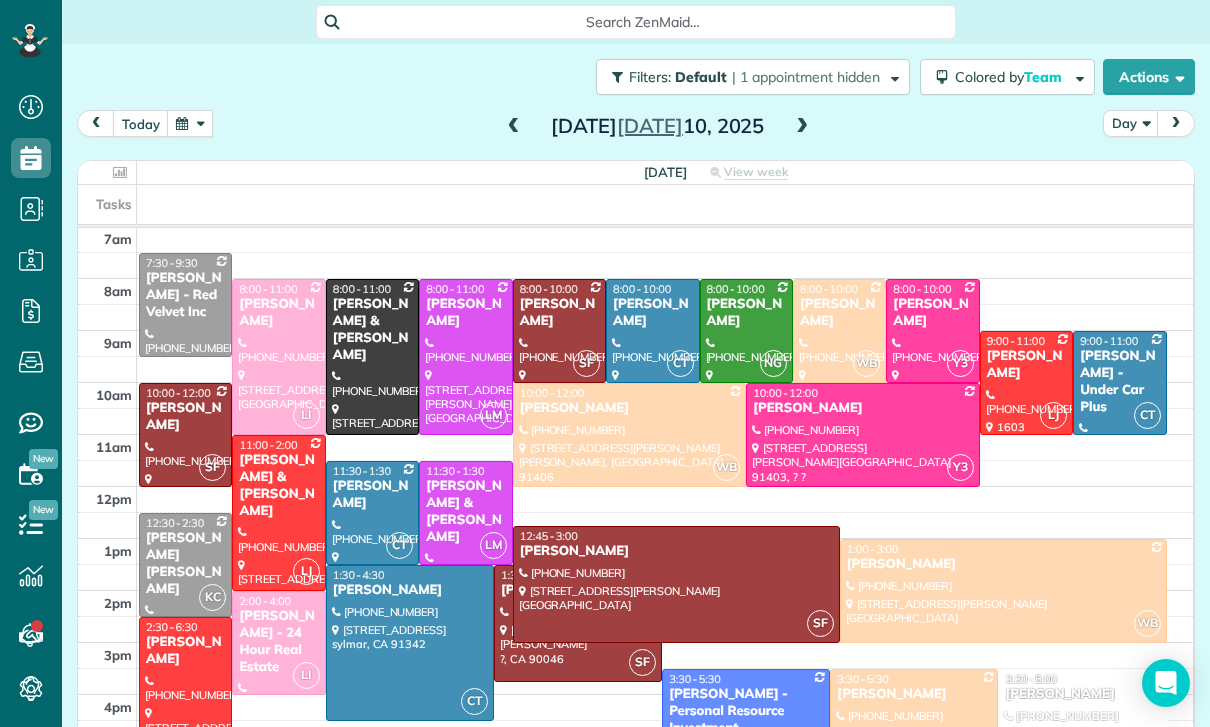 scroll, scrollTop: 157, scrollLeft: 0, axis: vertical 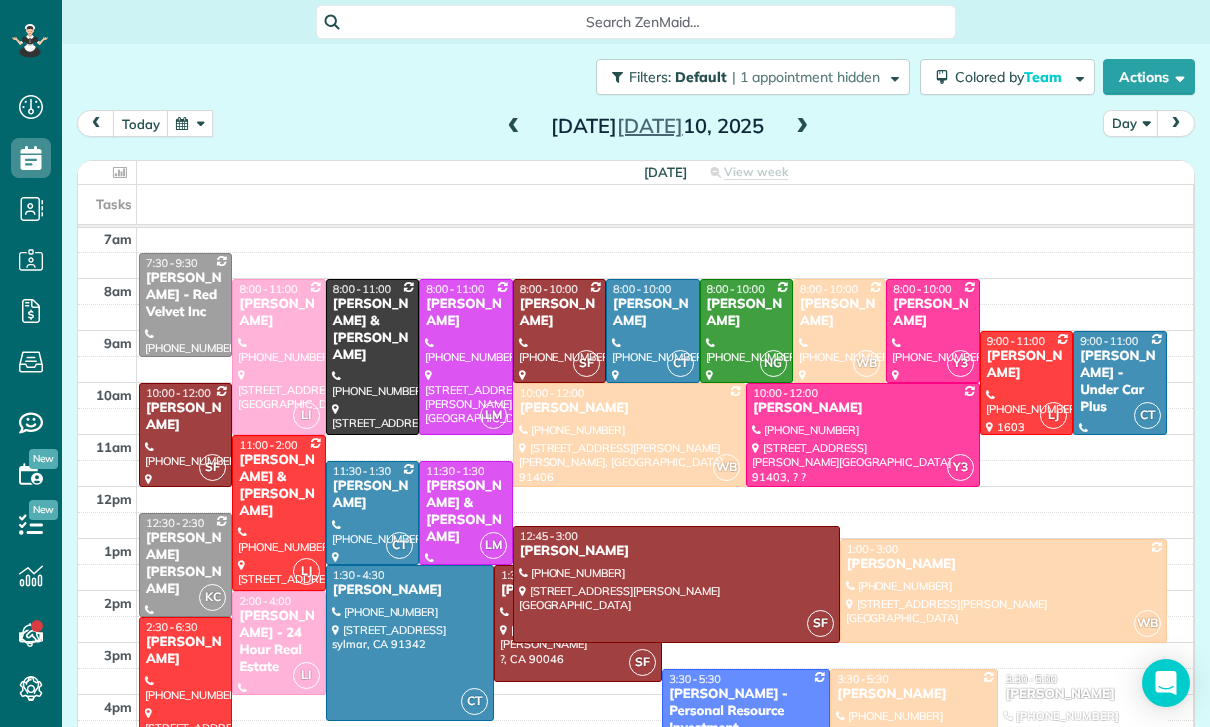click at bounding box center [410, 643] 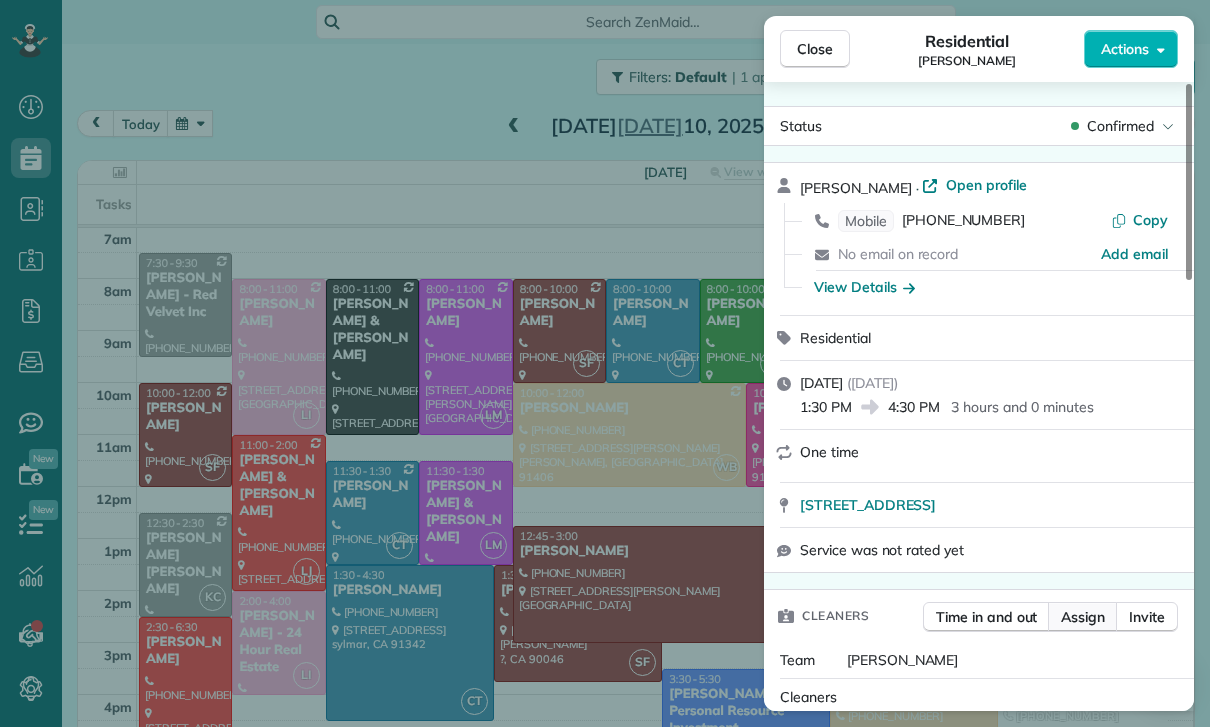 click on "Assign" at bounding box center (1083, 617) 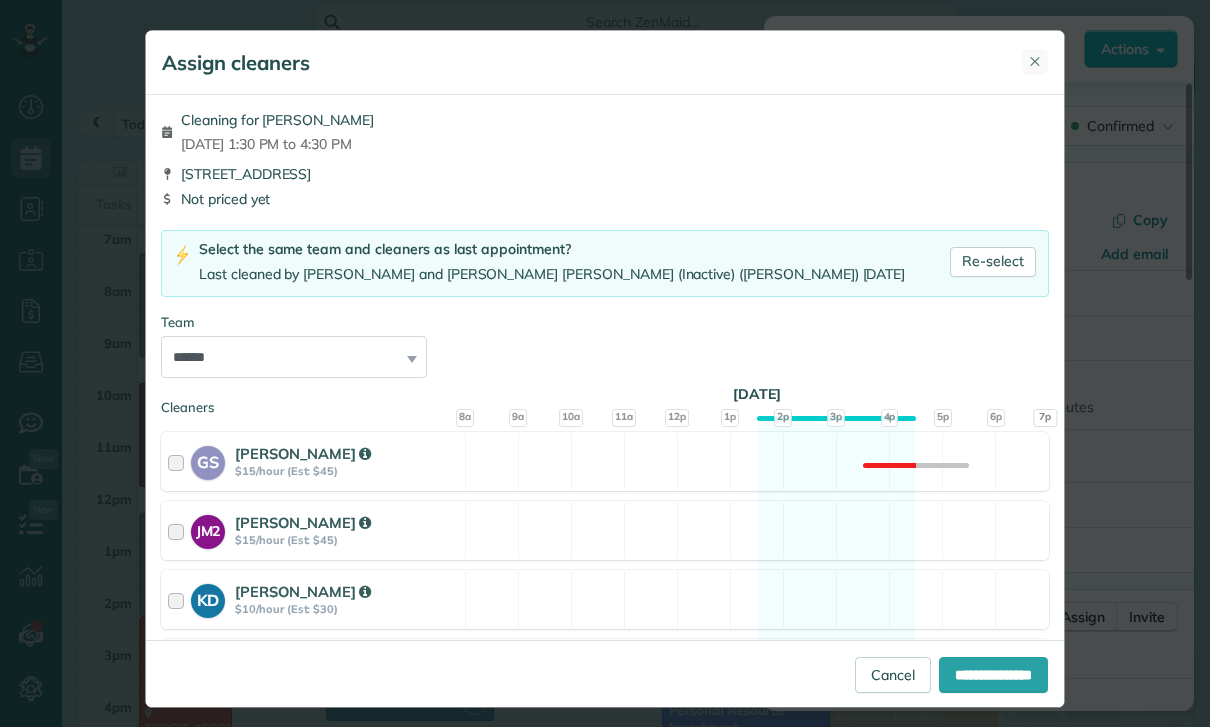 click on "✕" at bounding box center (1035, 61) 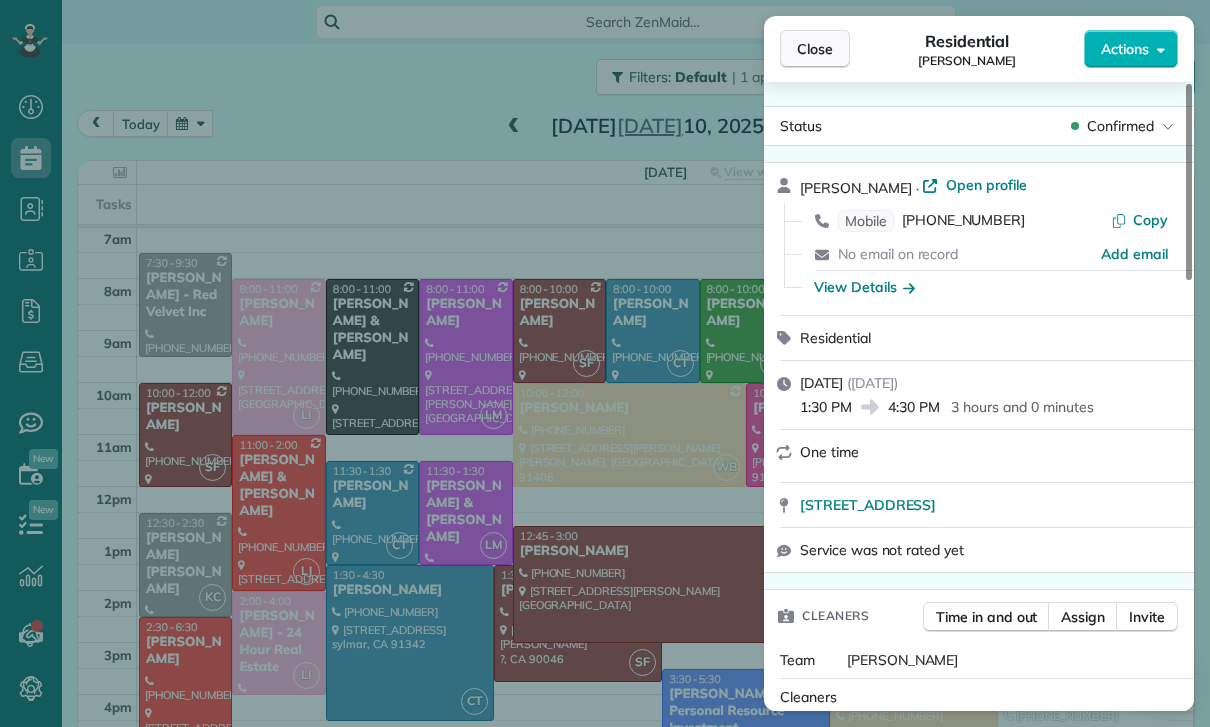 click on "Close" at bounding box center [815, 49] 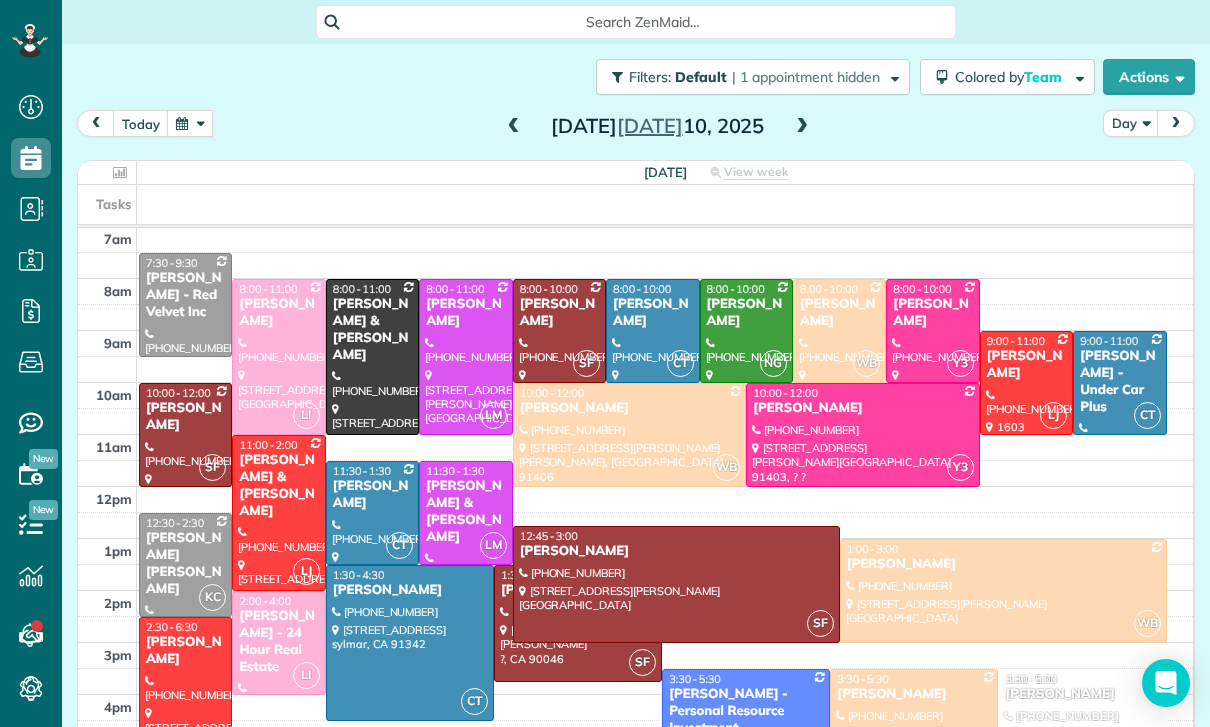 click at bounding box center [802, 127] 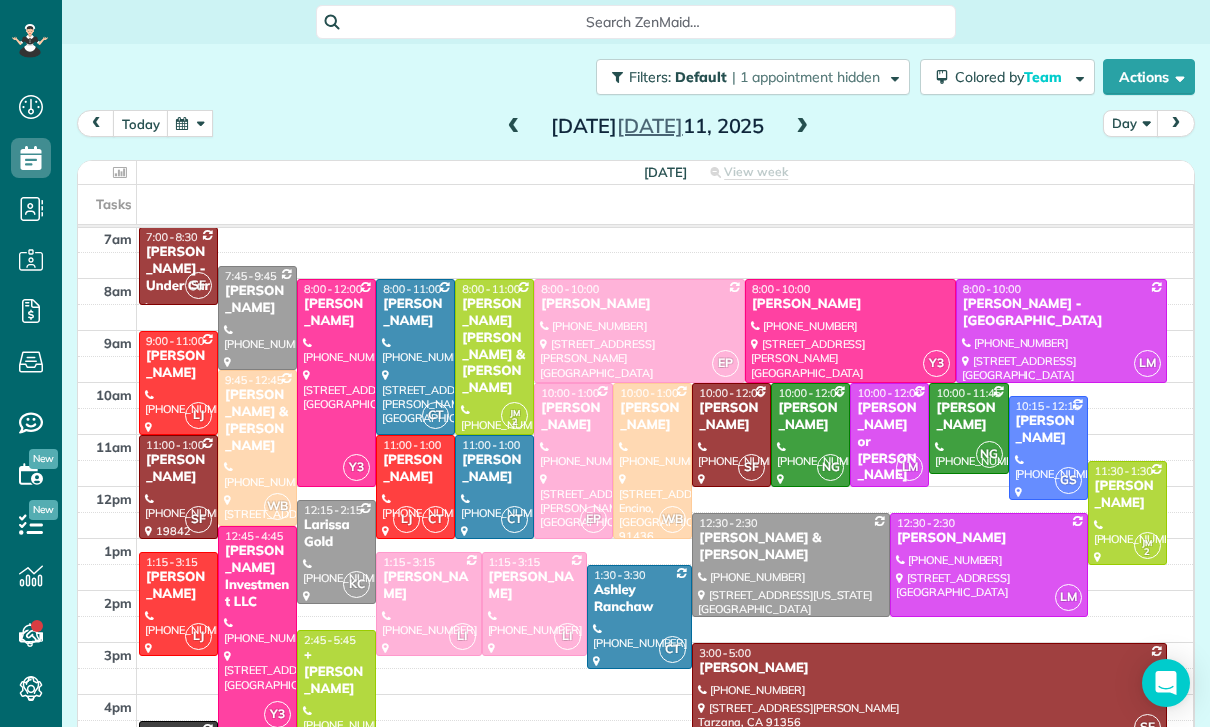 scroll, scrollTop: 157, scrollLeft: 0, axis: vertical 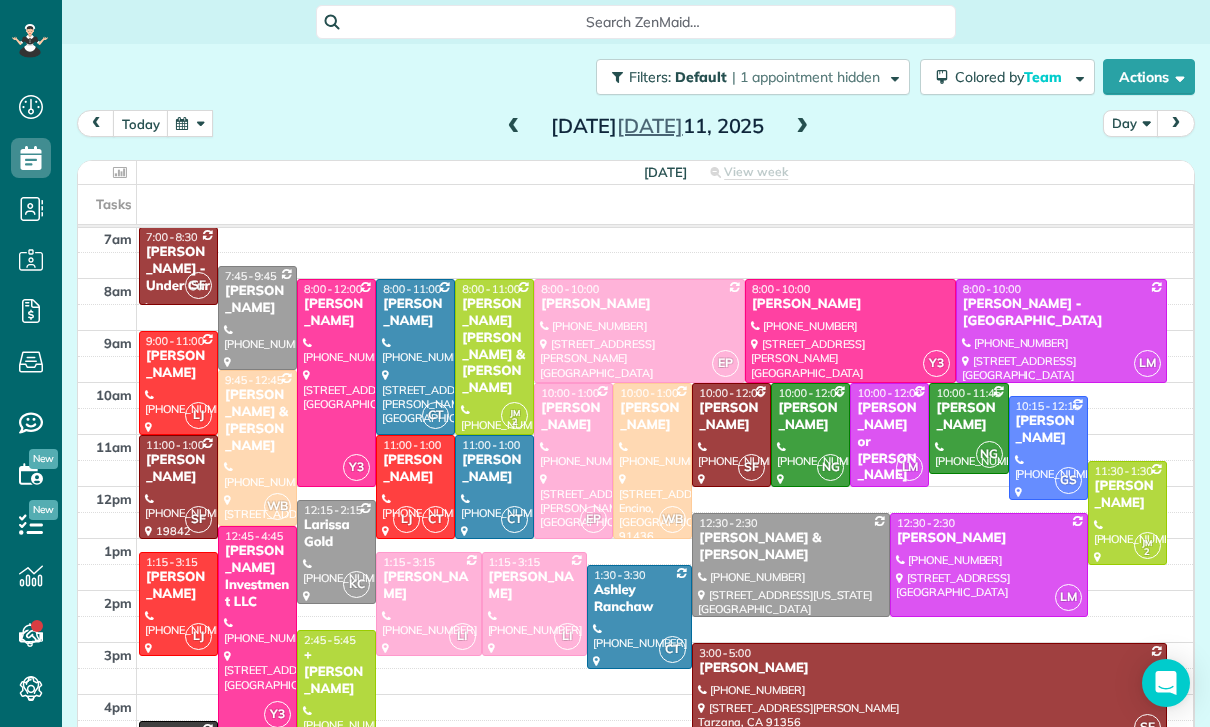 click at bounding box center [190, 123] 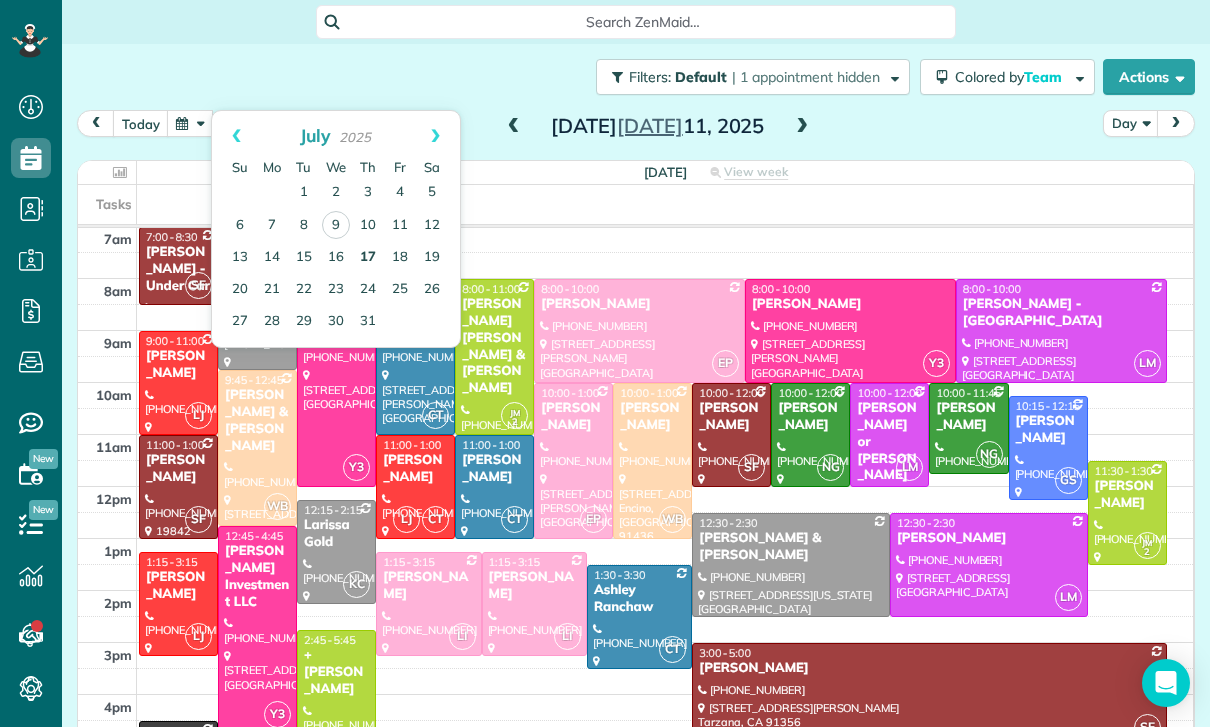 click on "17" at bounding box center (368, 258) 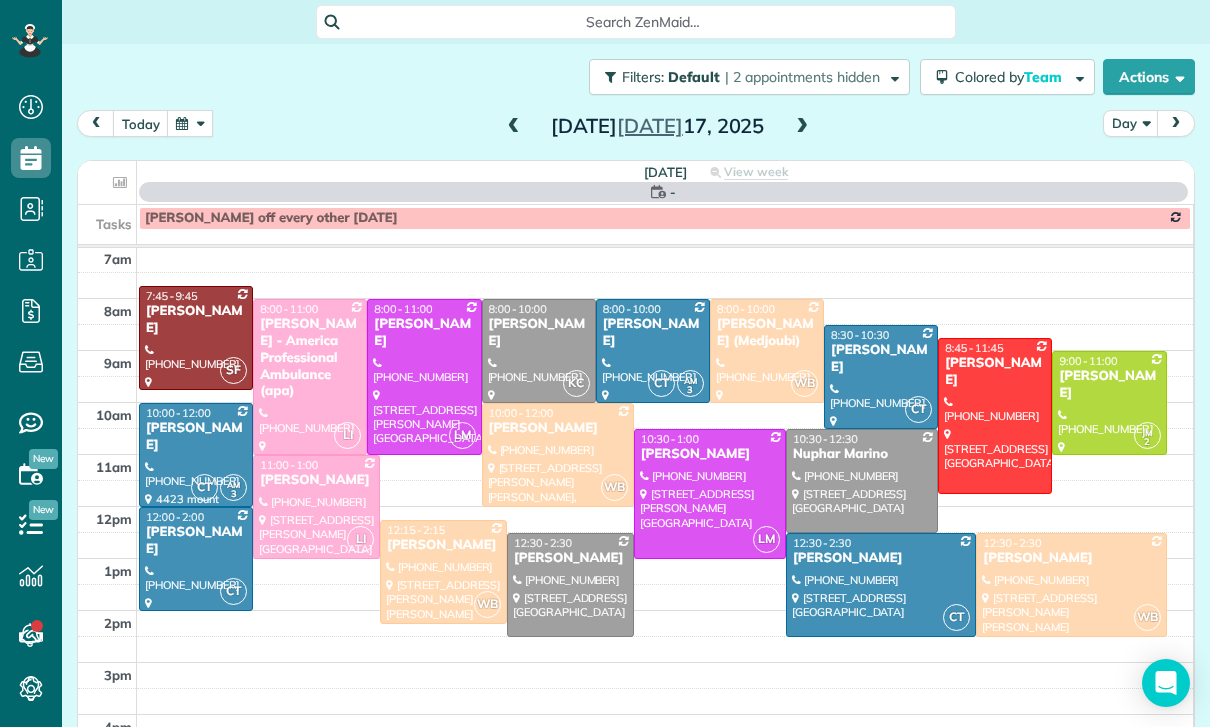 scroll, scrollTop: 157, scrollLeft: 0, axis: vertical 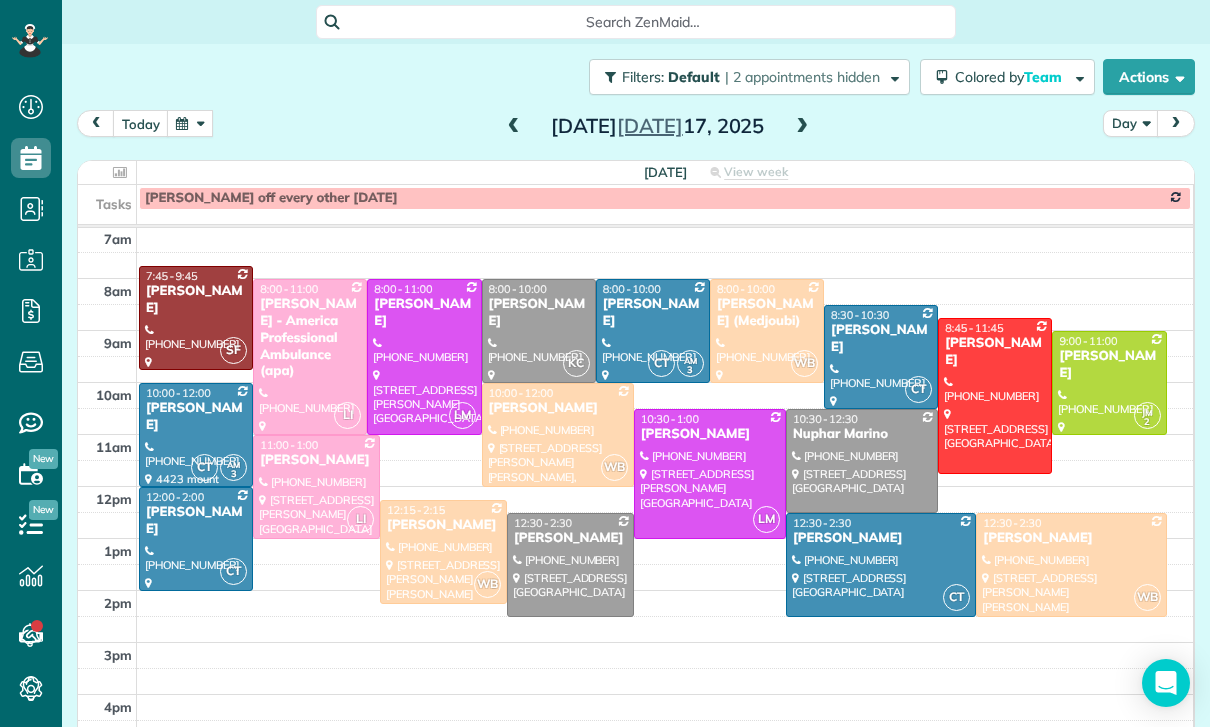 click at bounding box center [190, 123] 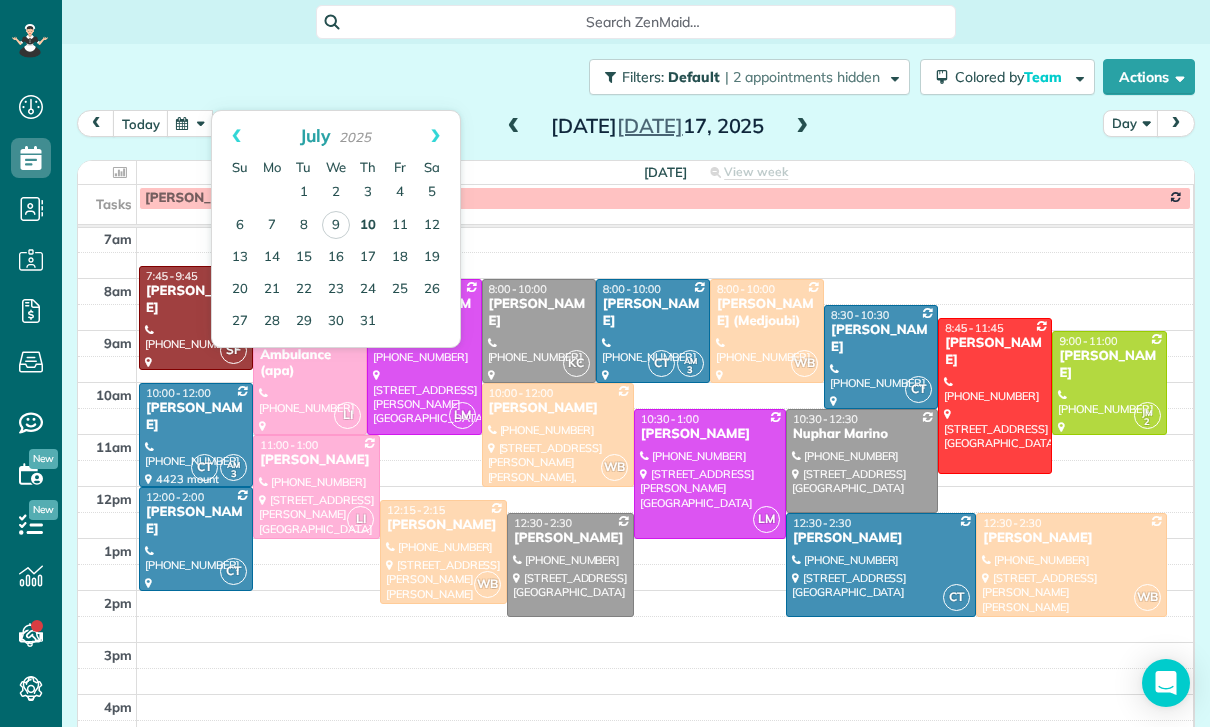 click on "10" at bounding box center (368, 226) 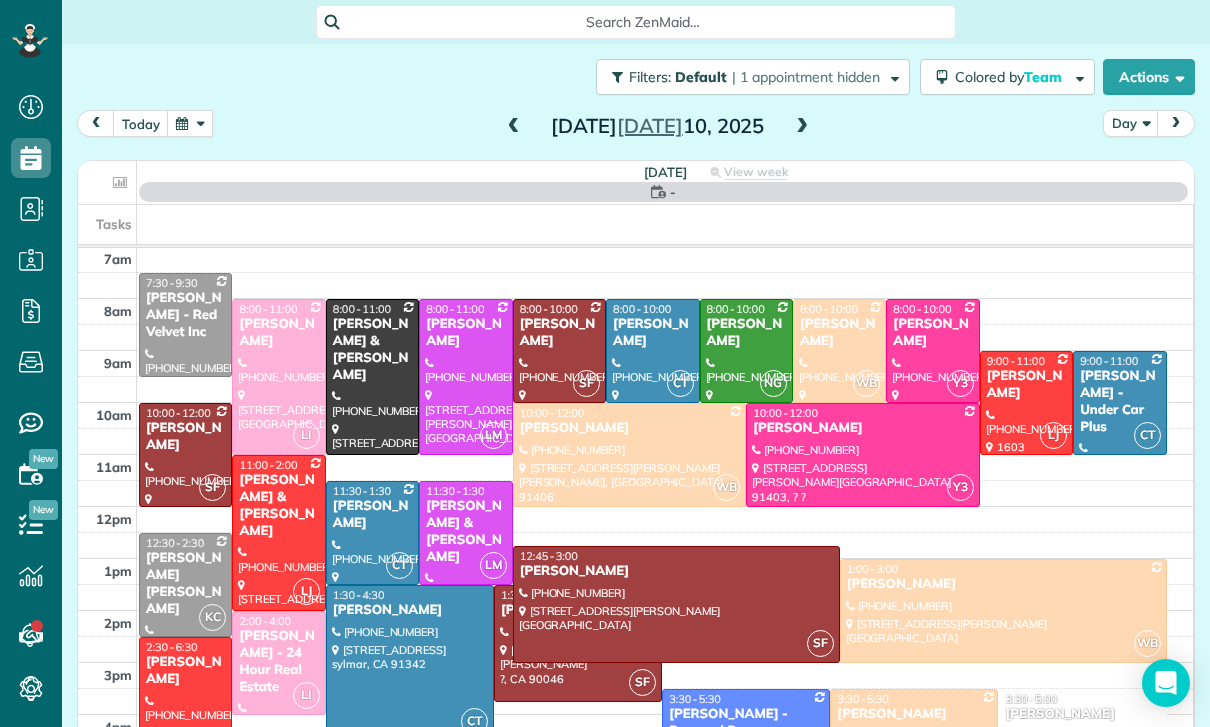 scroll, scrollTop: 157, scrollLeft: 0, axis: vertical 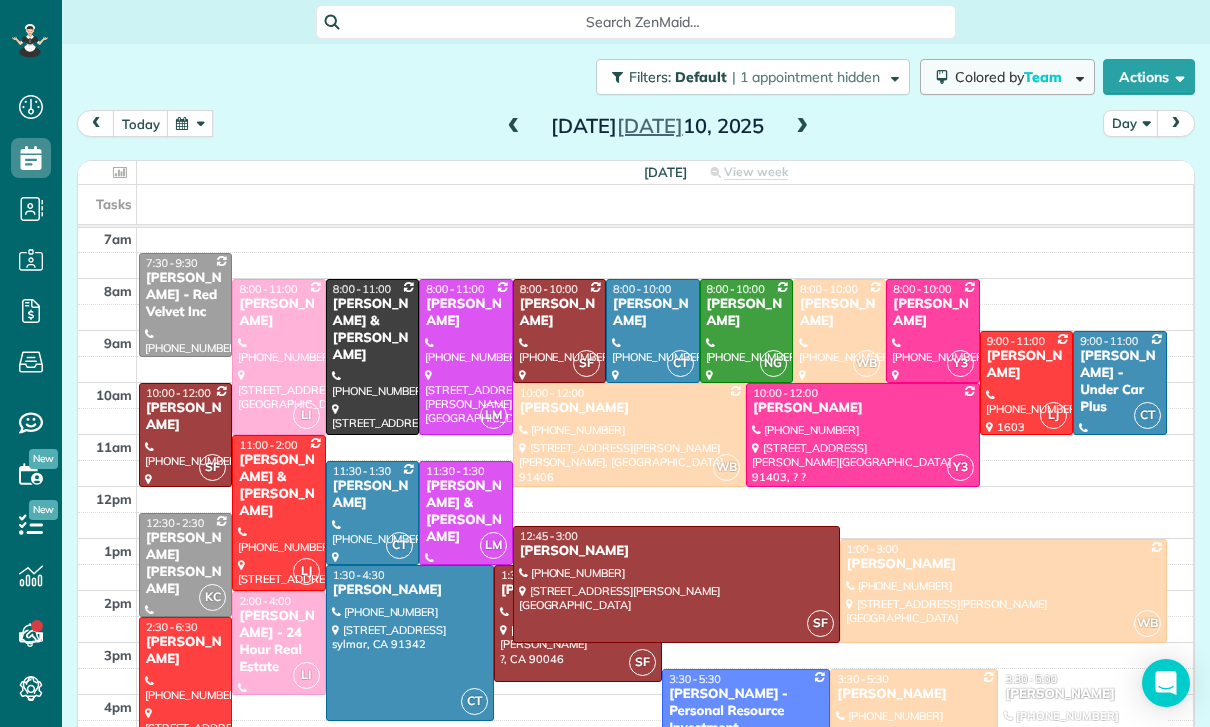 click on "Team" at bounding box center [1044, 77] 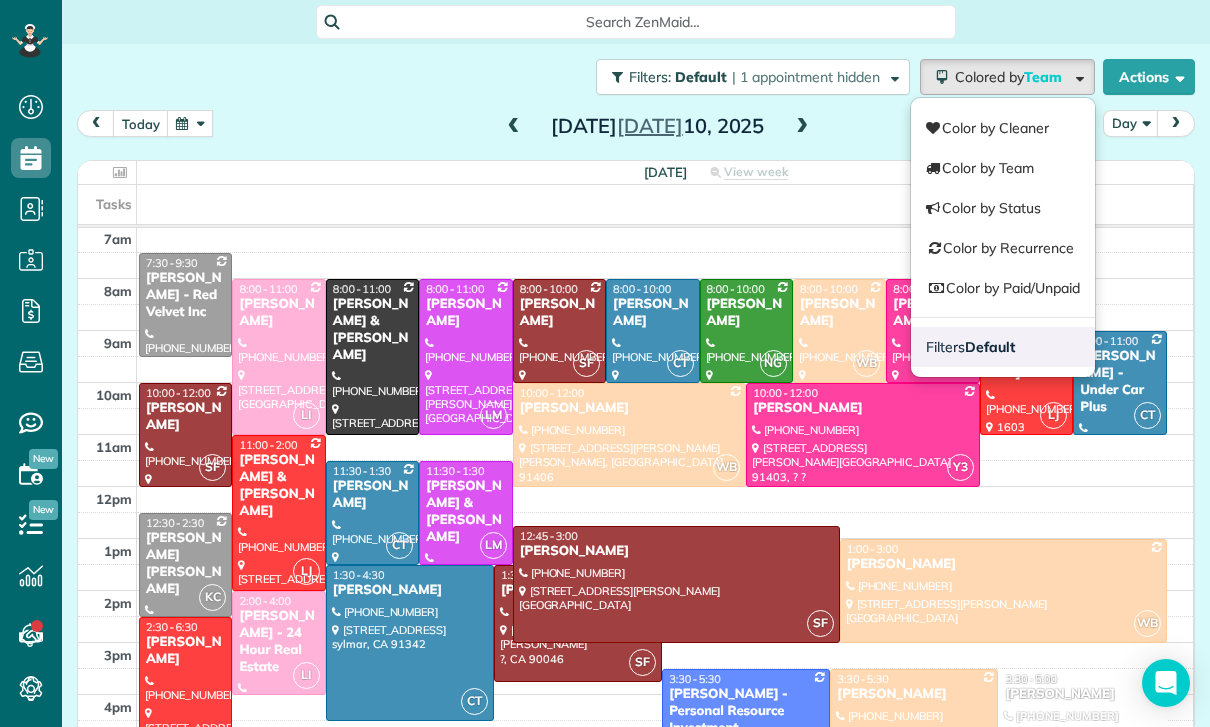 click on "Filters  Default" at bounding box center (1003, 347) 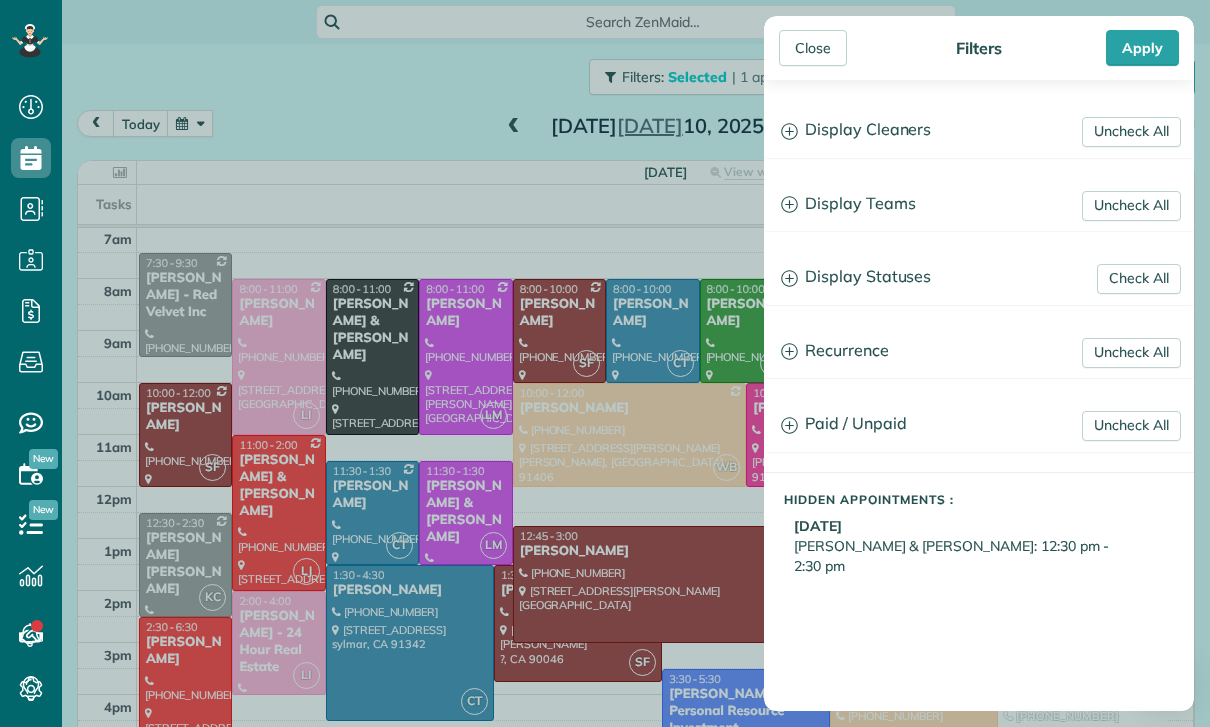 click on "Display Statuses" at bounding box center [979, 277] 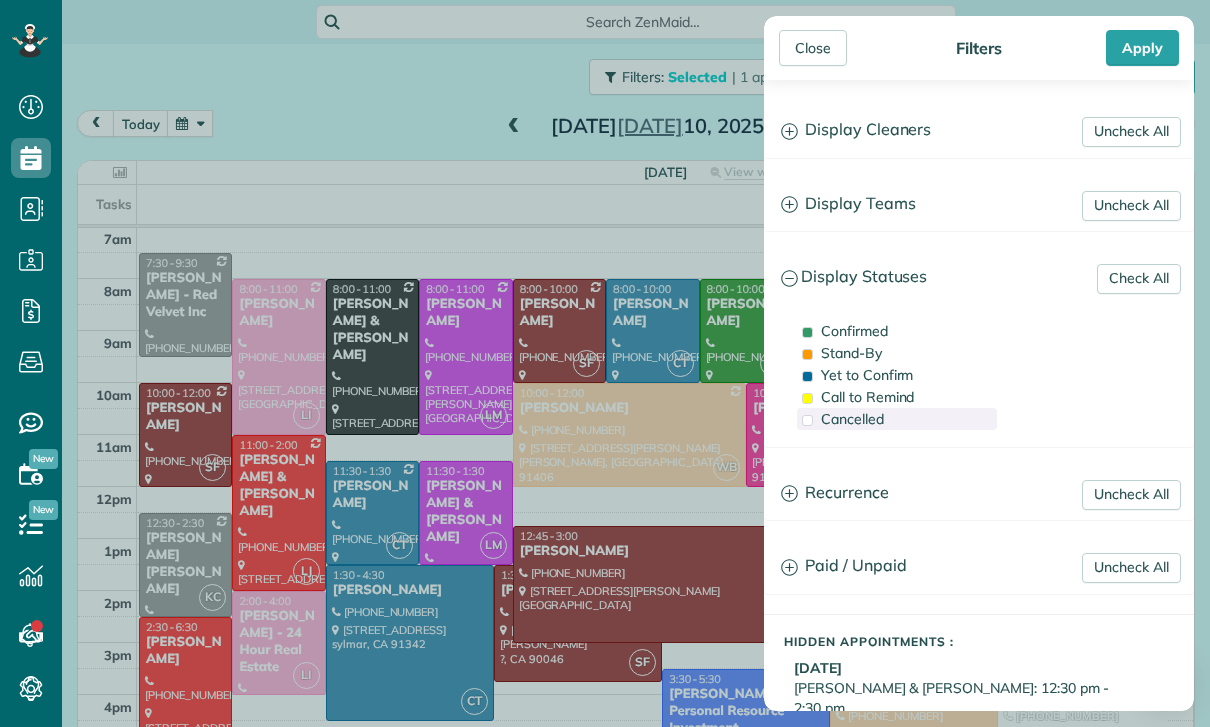 click on "Cancelled" at bounding box center (852, 419) 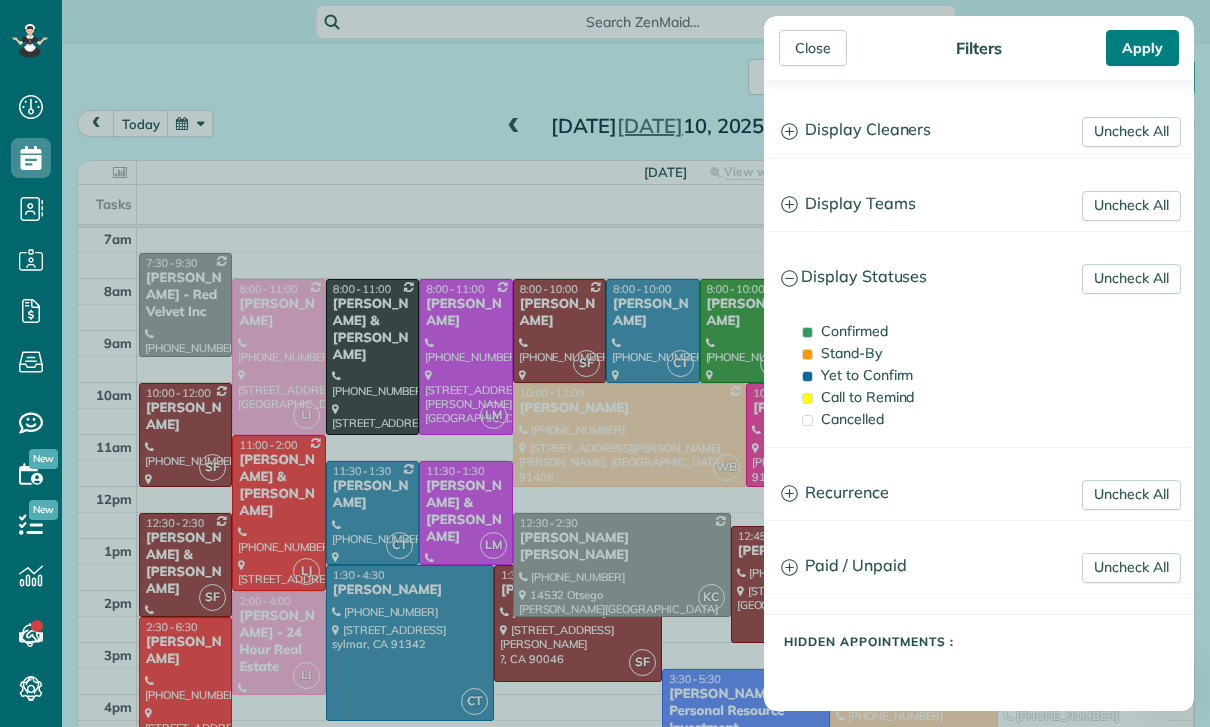 click on "Apply" at bounding box center (1142, 48) 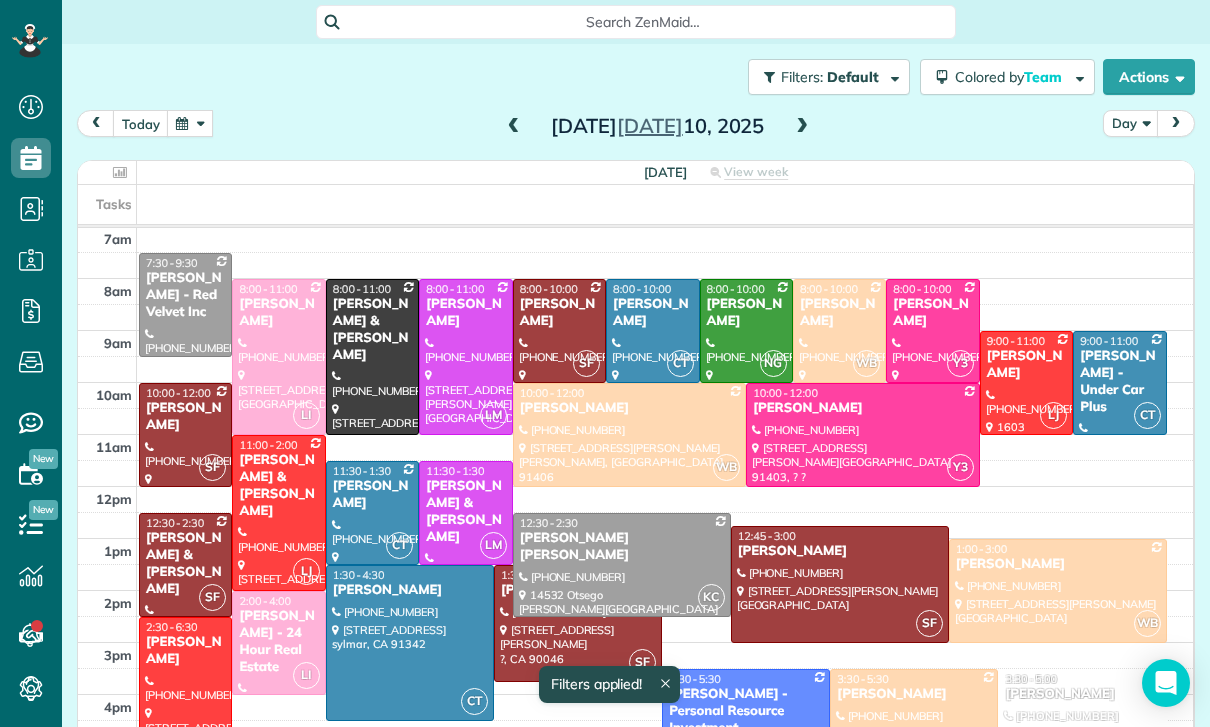 click on "Brian & Valerie Albert" at bounding box center (185, 564) 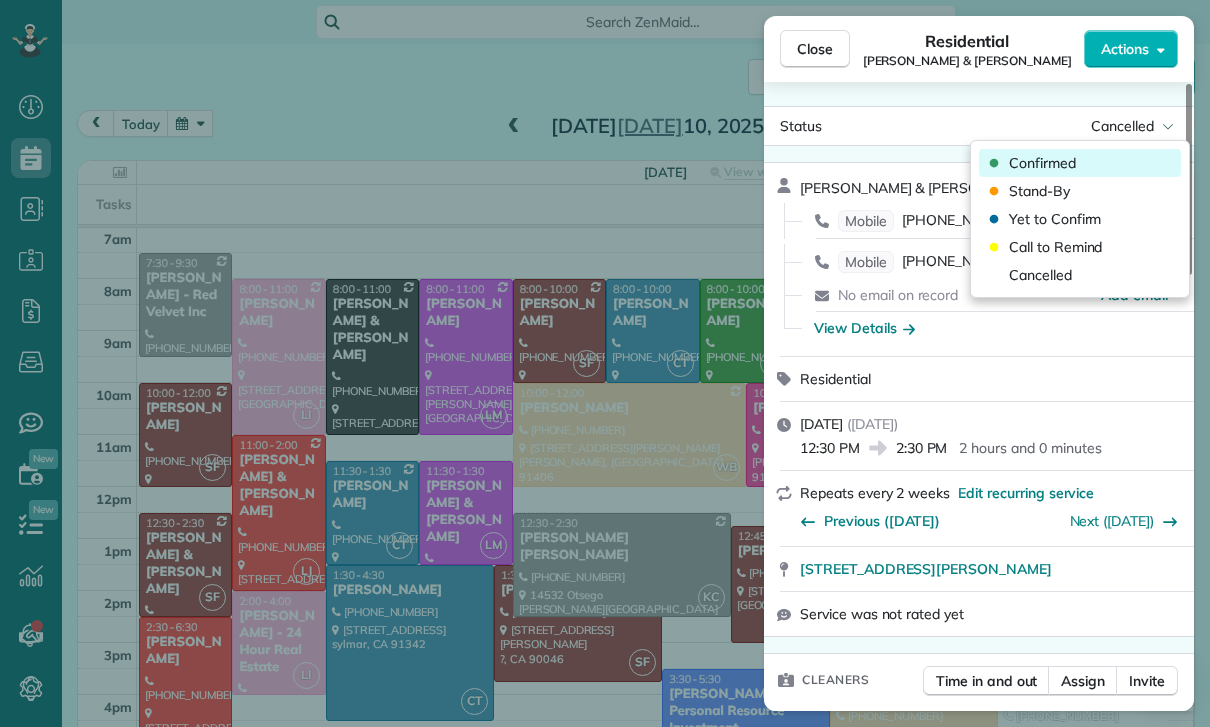 click on "Confirmed" at bounding box center [1042, 163] 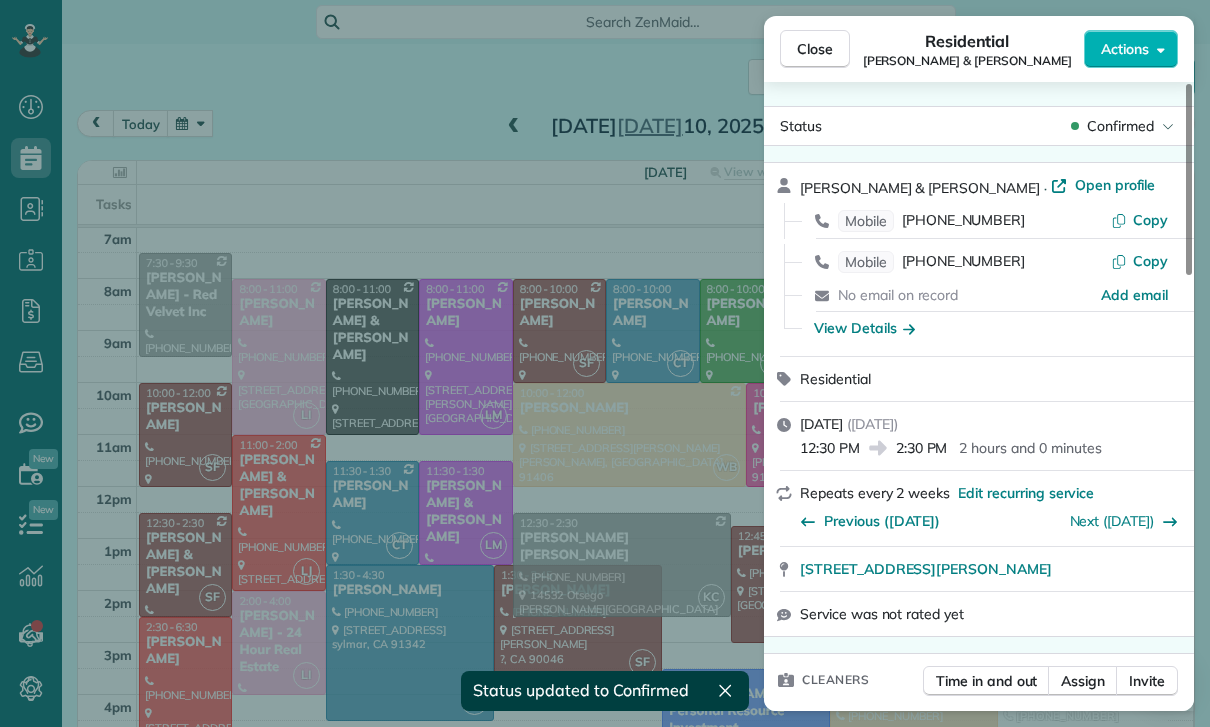 scroll, scrollTop: 157, scrollLeft: 0, axis: vertical 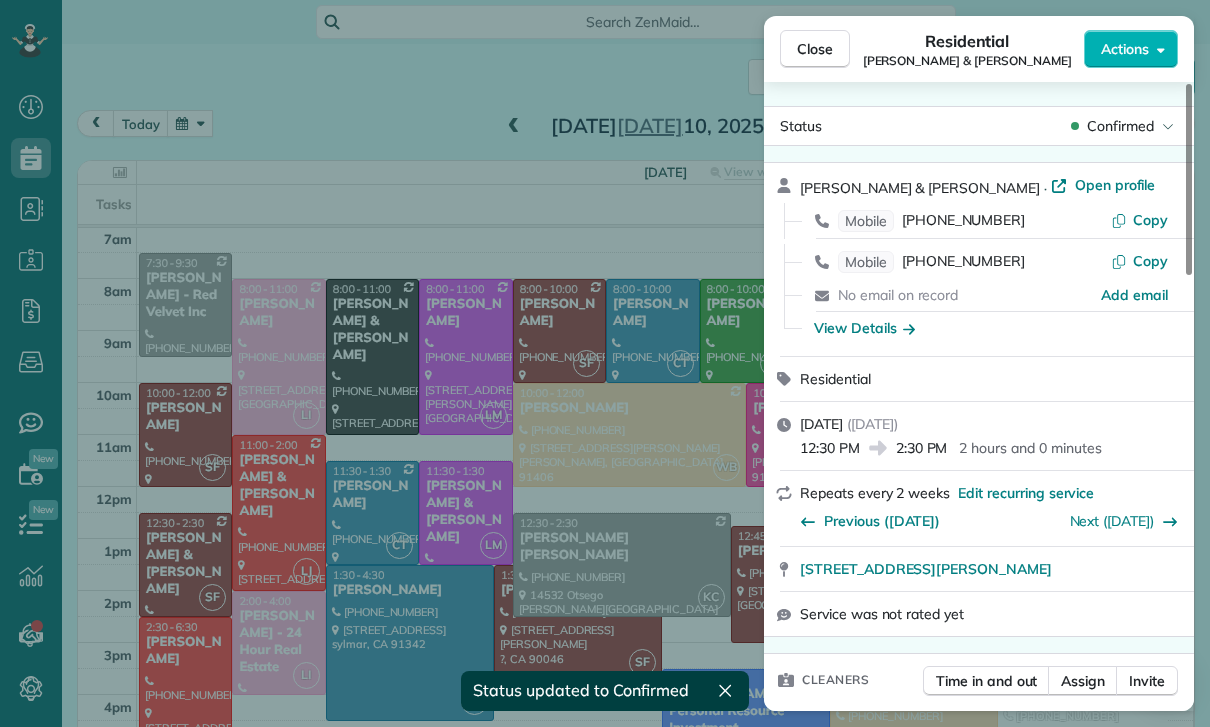click on "Close Residential Brian & Valerie Albert Actions Status Confirmed Brian & Valerie Albert · Open profile Mobile (818) 261-6441 Copy Mobile (818) 694-1351 Copy No email on record Add email View Details Residential Thursday, July 10, 2025 ( tomorrow ) 12:30 PM 2:30 PM 2 hours and 0 minutes Repeats every 2 weeks Edit recurring service Previous (Jul 01) Next (Jul 24) 4456 Tobias Avenue Sherman Oaks CA 91403 Service was not rated yet Cleaners Time in and out Assign Invite Team Santy Cleaners Santy   Flores 12:30 PM 2:30 PM Checklist Try Now Keep this appointment up to your standards. Stay on top of every detail, keep your cleaners organised, and your client happy. Assign a checklist Watch a 5 min demo Billing Billing actions Price $0.00 Overcharge $0.00 Discount $0.00 Coupon discount - Primary tax - Secondary tax - Total appointment price $0.00 Tips collected New feature! $0.00 Mark as paid Total including tip $0.00 Get paid online in no-time! Send an invoice and reward your cleaners with tips Key # - Work items 0" at bounding box center [605, 363] 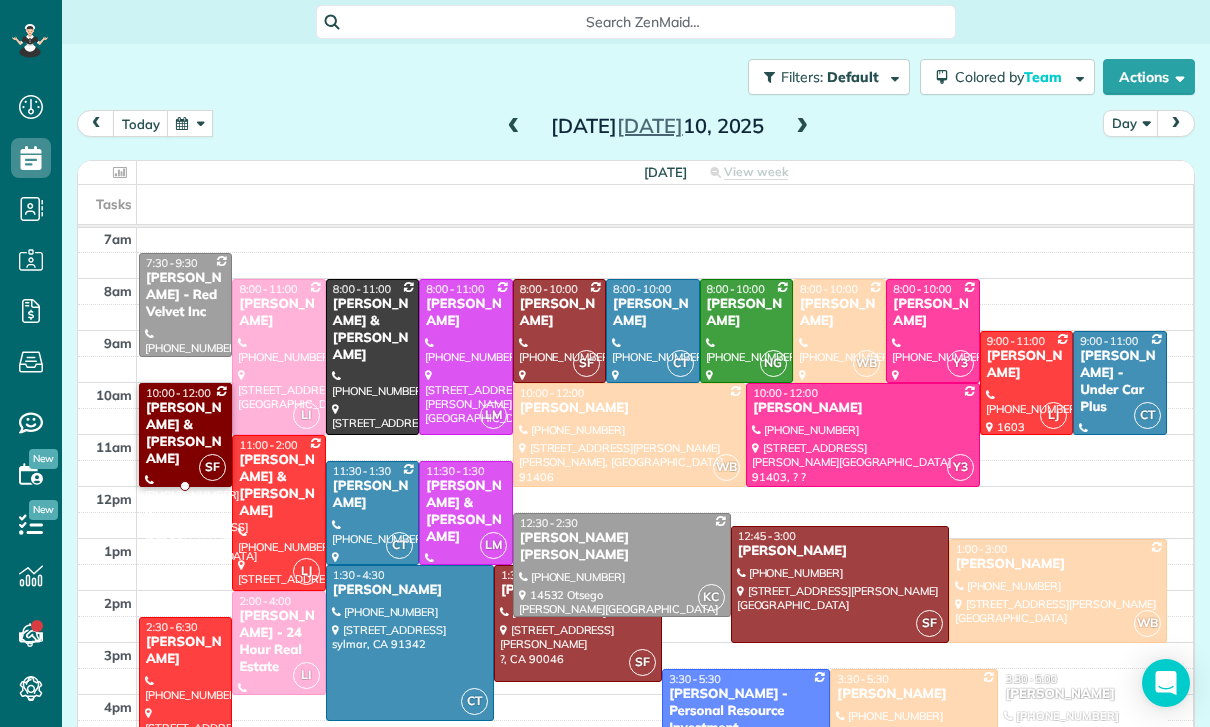 scroll, scrollTop: 157, scrollLeft: 0, axis: vertical 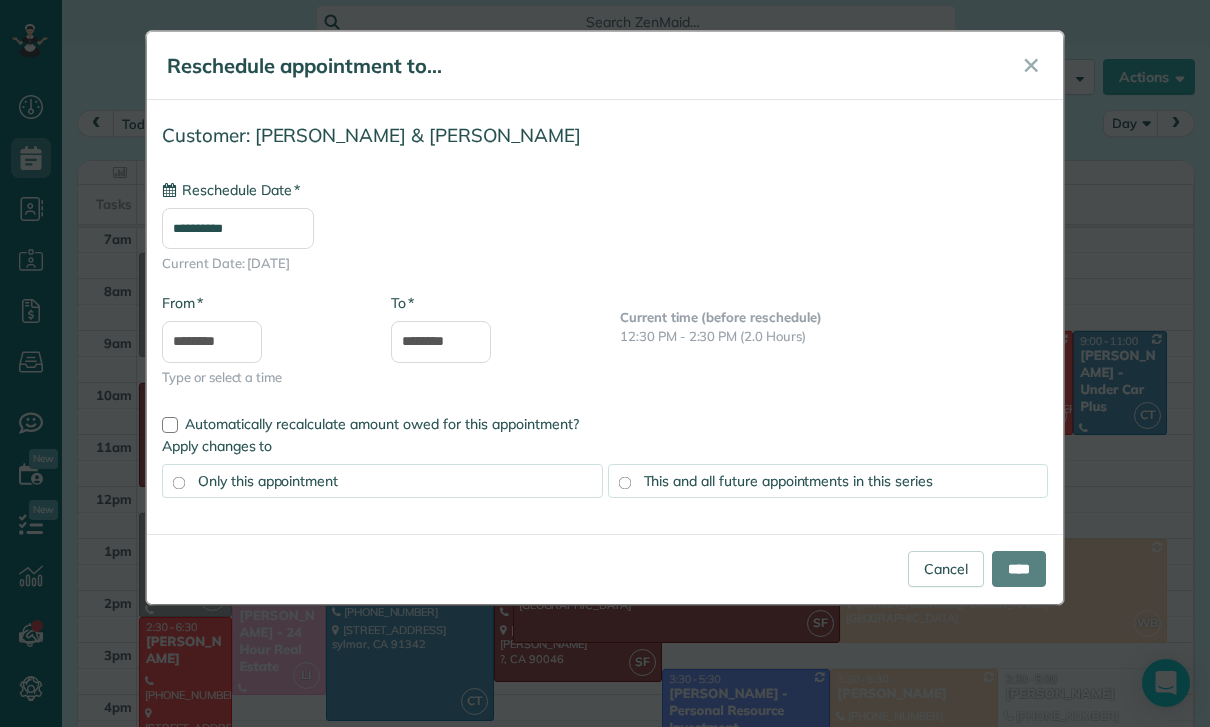 click on "**********" at bounding box center [238, 228] 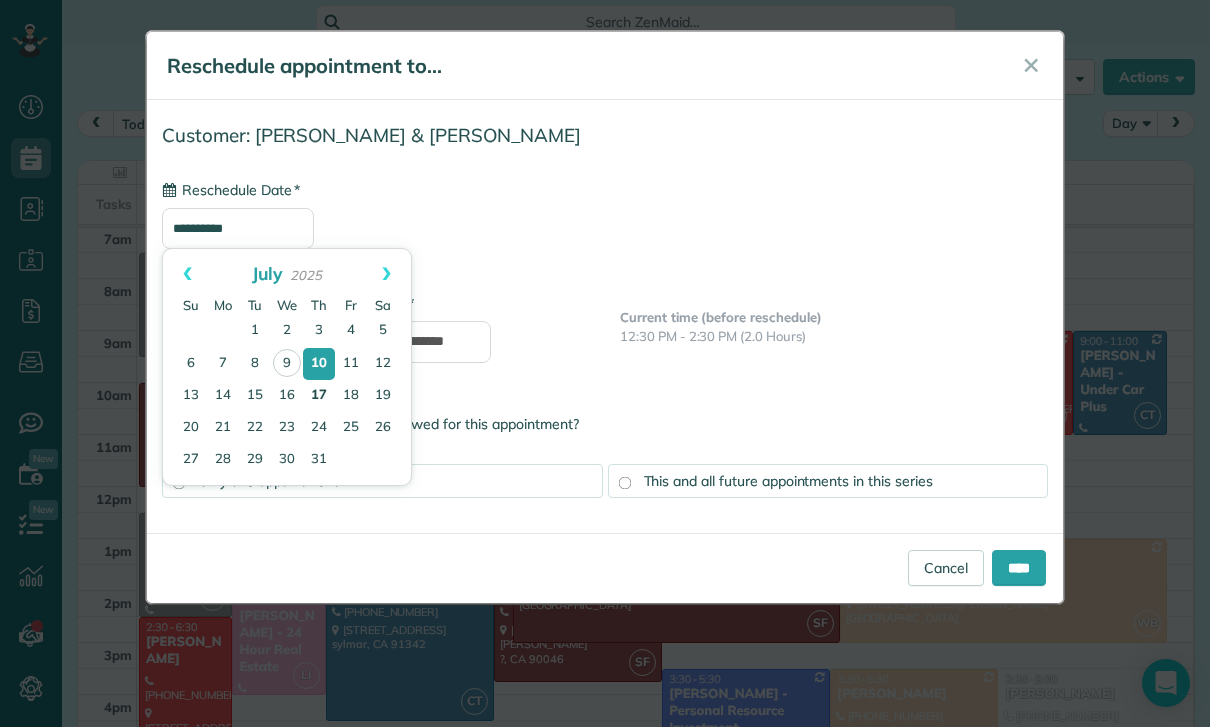 click on "17" at bounding box center (319, 396) 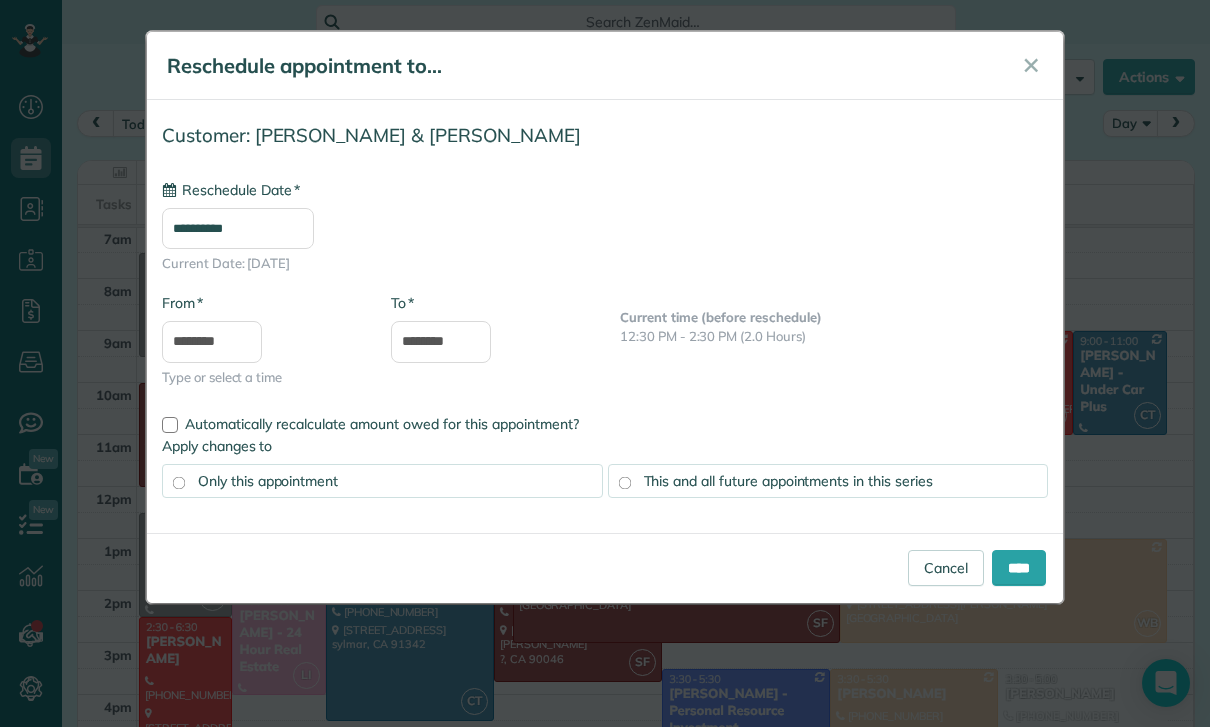 click on "This and all future appointments in this series" at bounding box center (788, 481) 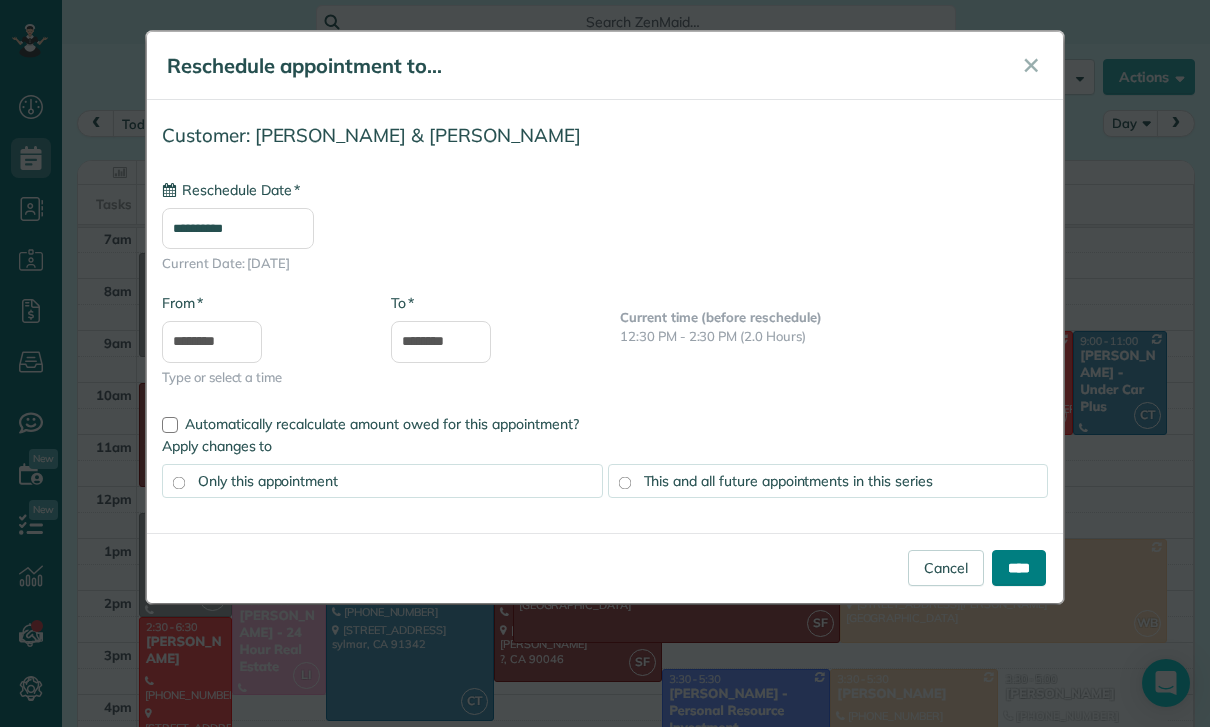 click on "****" at bounding box center [1019, 568] 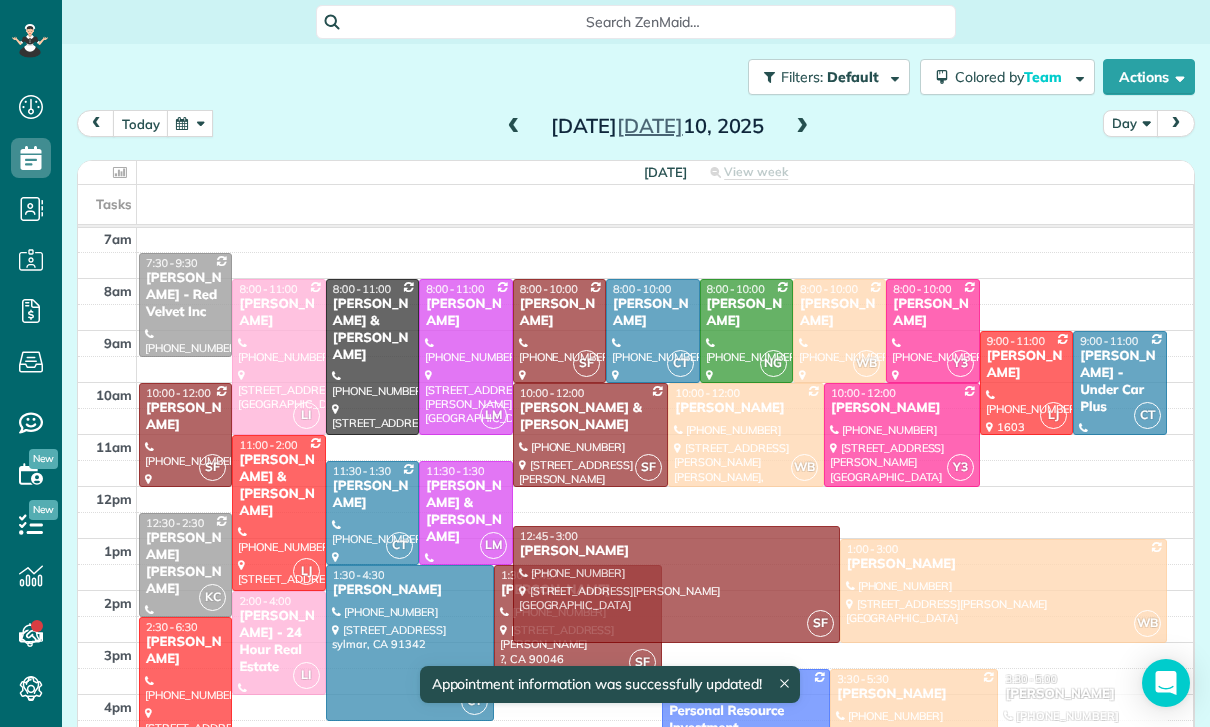 scroll, scrollTop: 157, scrollLeft: 0, axis: vertical 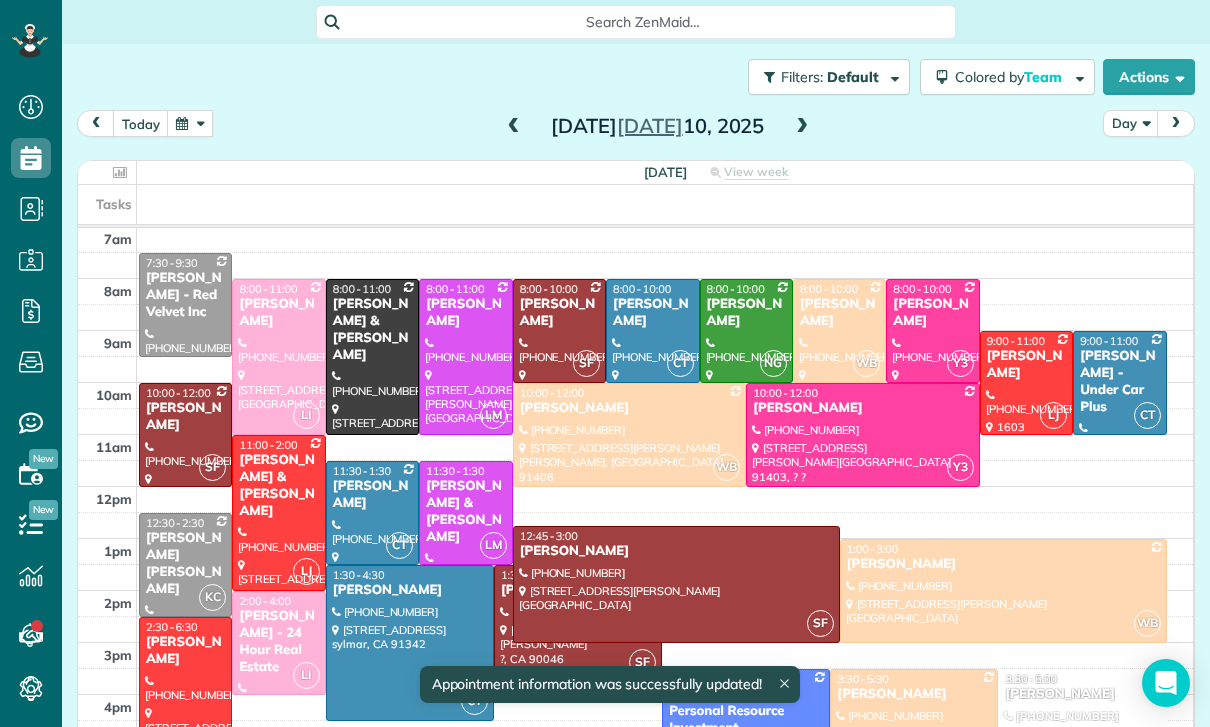 click at bounding box center [190, 123] 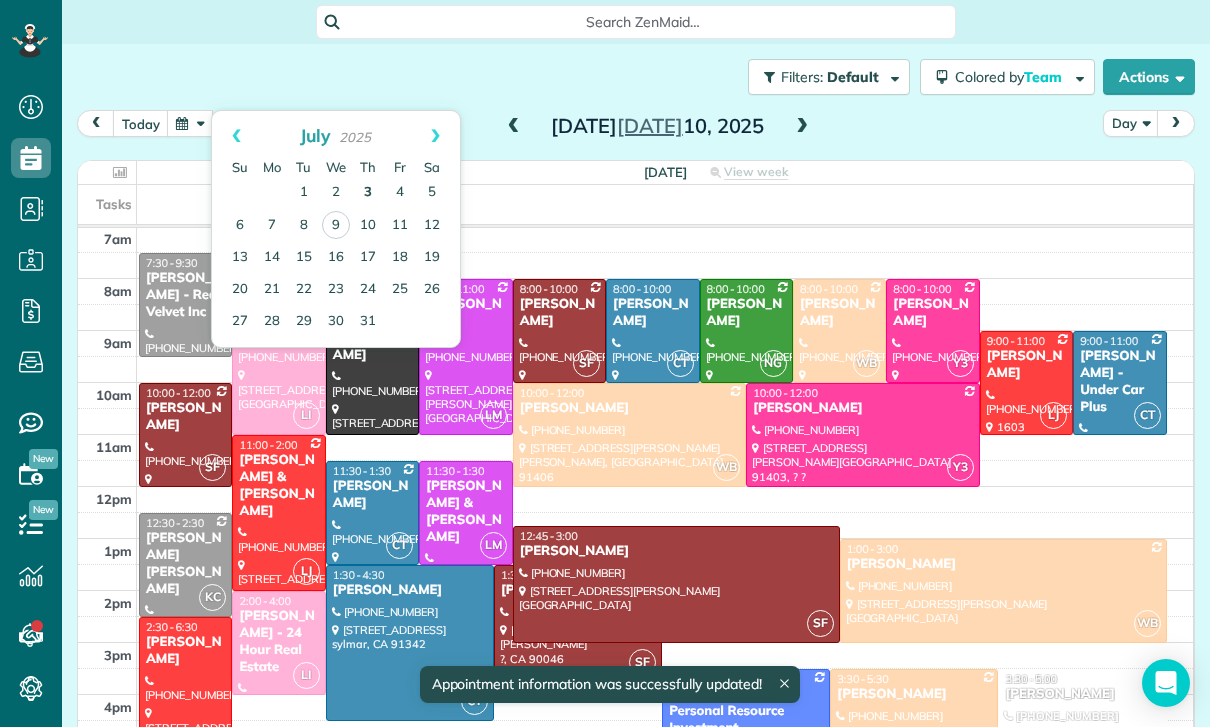 click on "3" at bounding box center (368, 193) 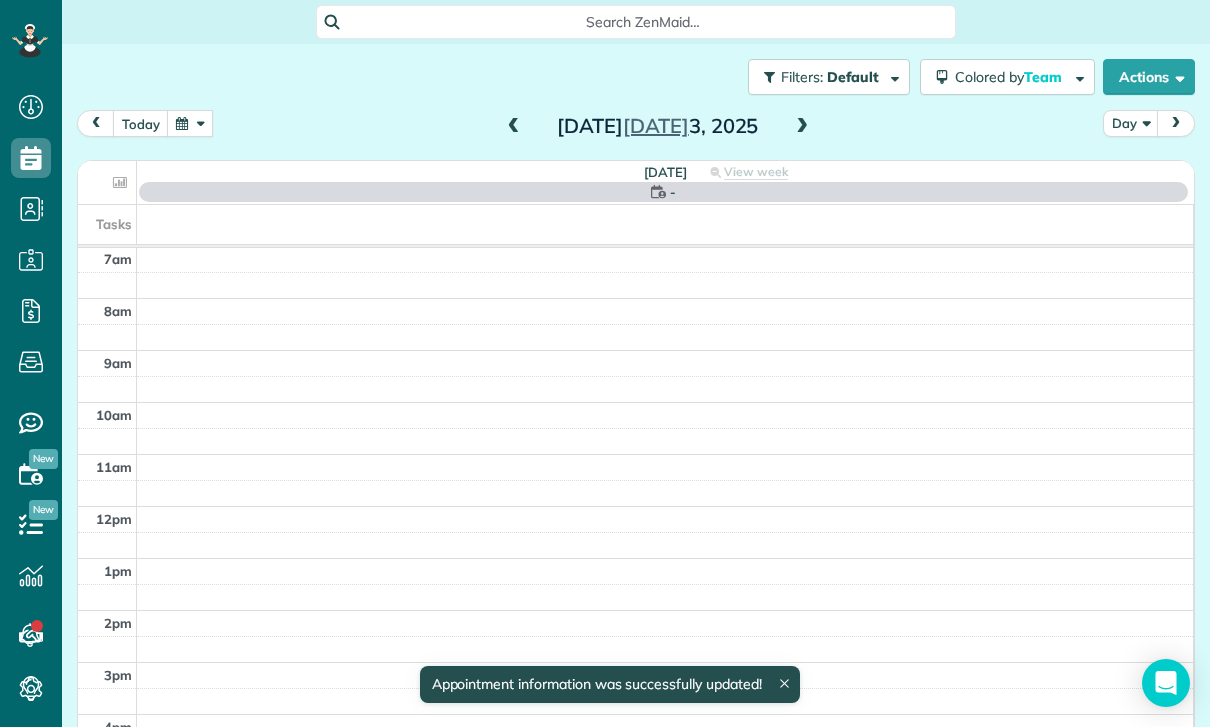 scroll, scrollTop: 157, scrollLeft: 0, axis: vertical 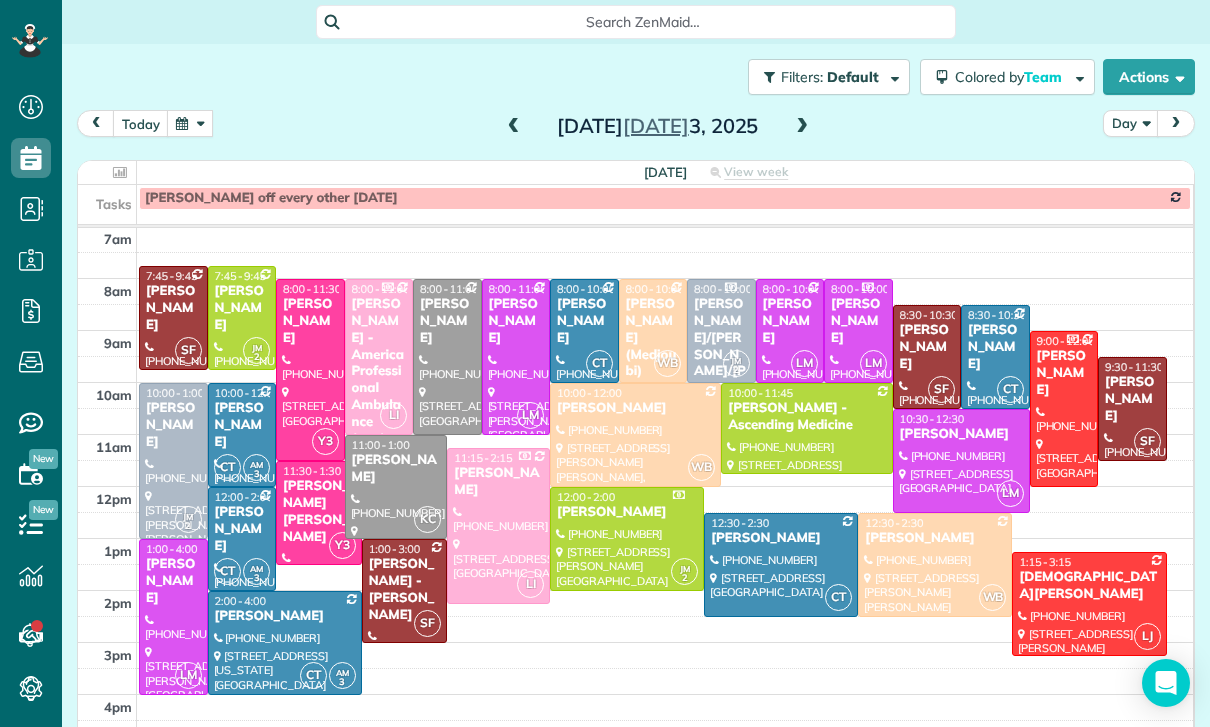 click at bounding box center (190, 123) 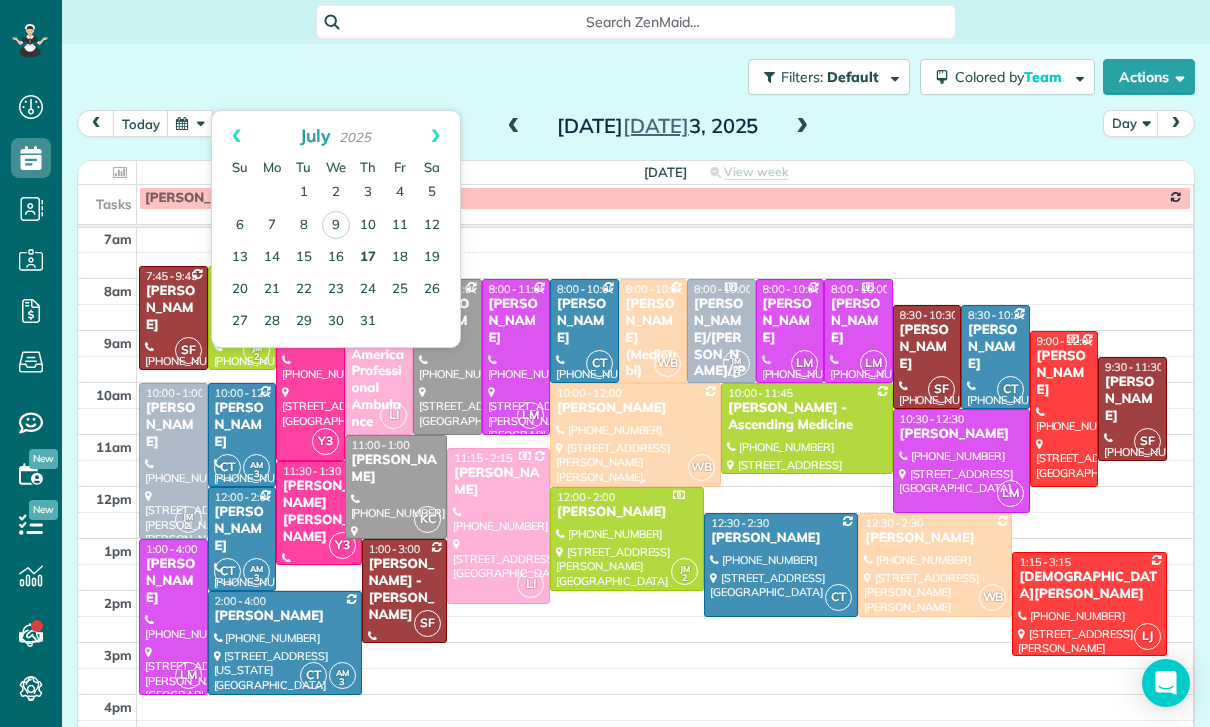 click on "17" at bounding box center [368, 258] 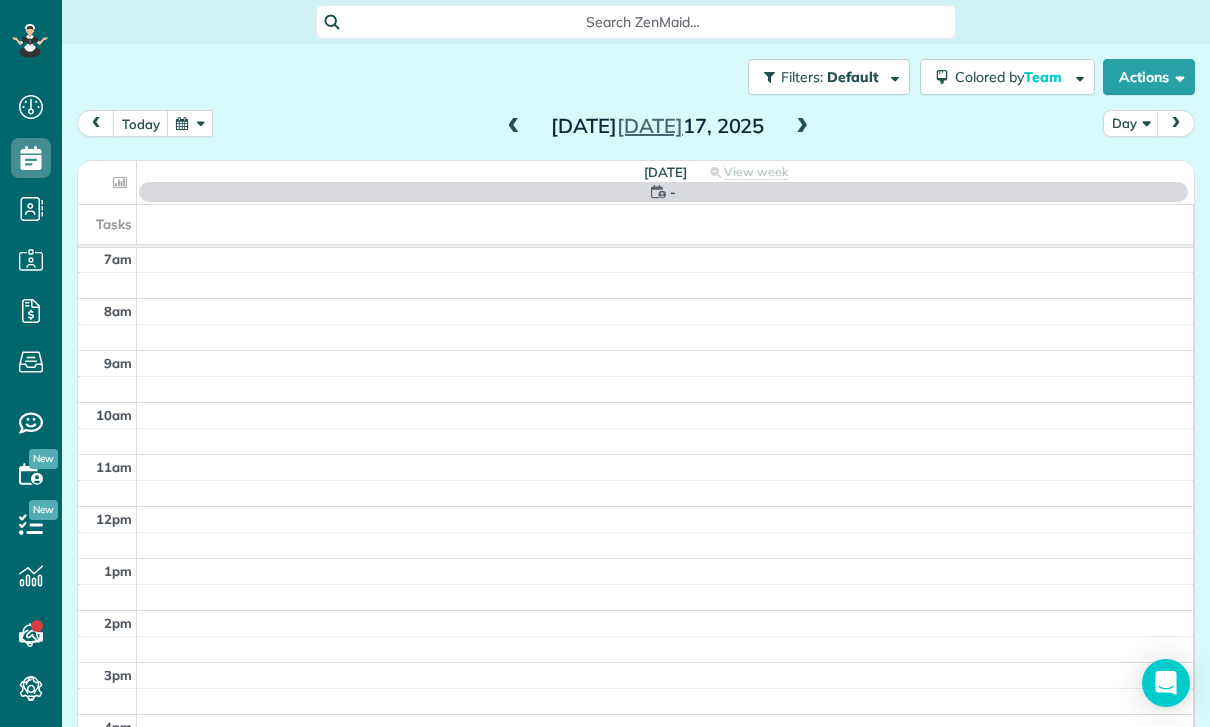 scroll, scrollTop: 157, scrollLeft: 0, axis: vertical 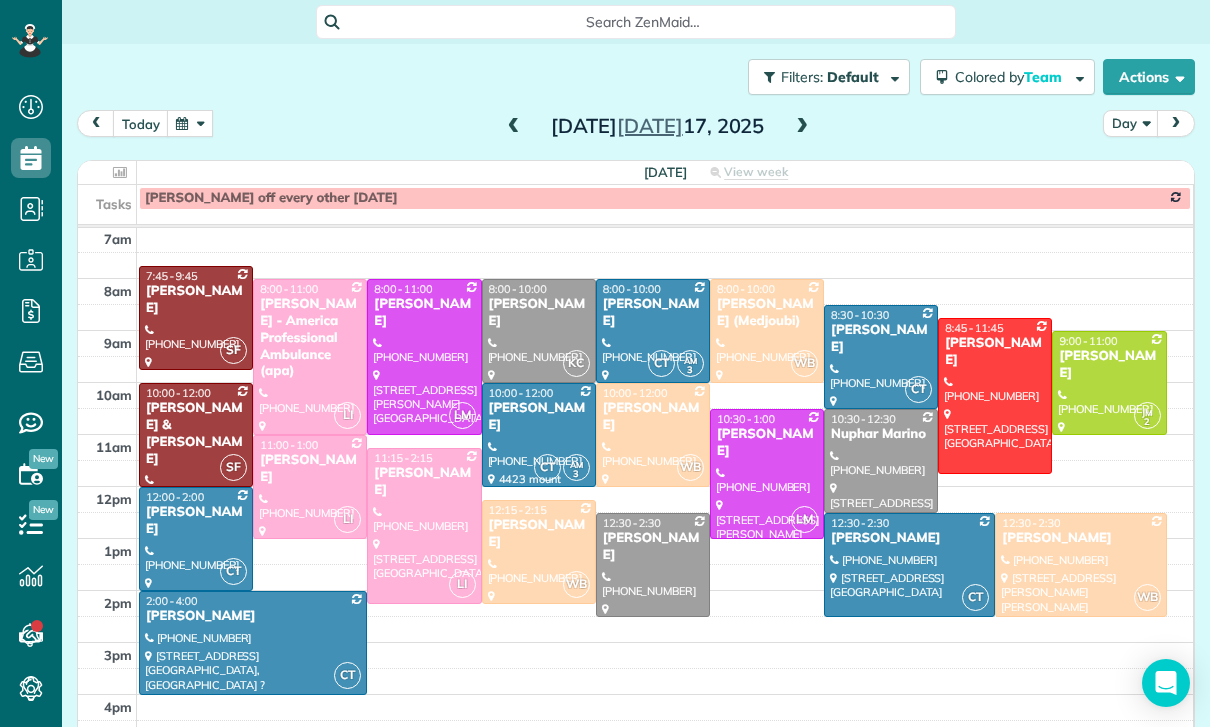 click at bounding box center [190, 123] 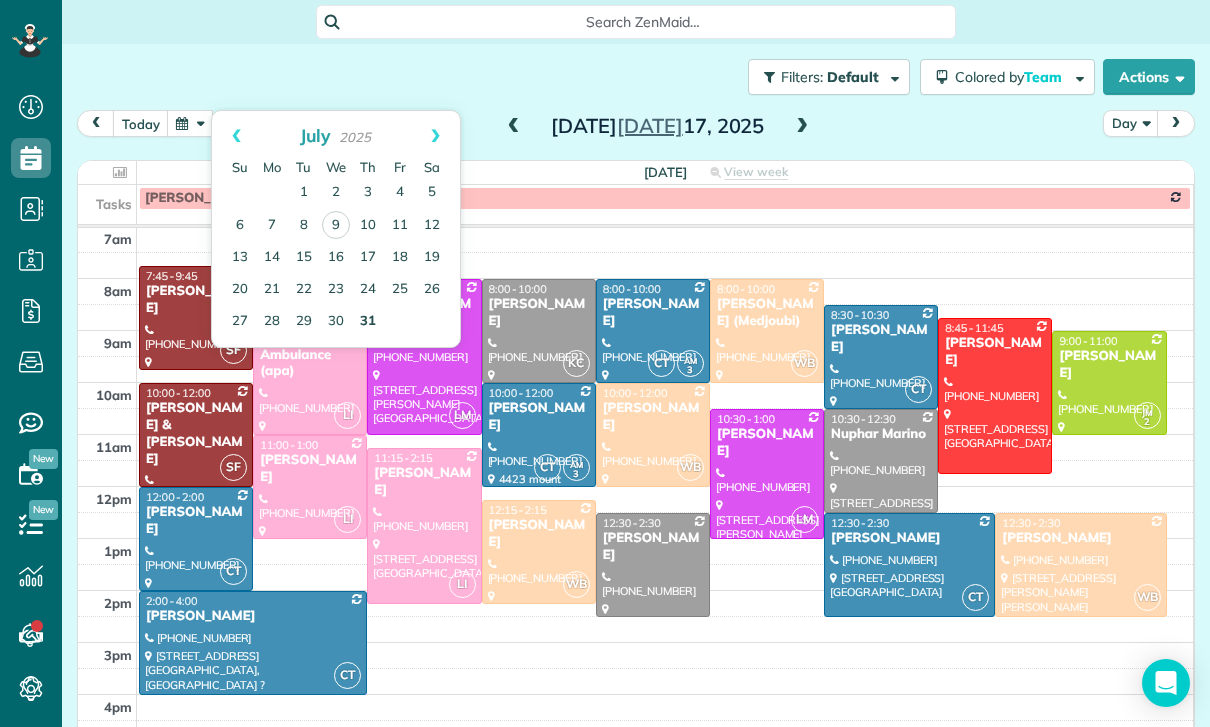 click on "31" at bounding box center (368, 322) 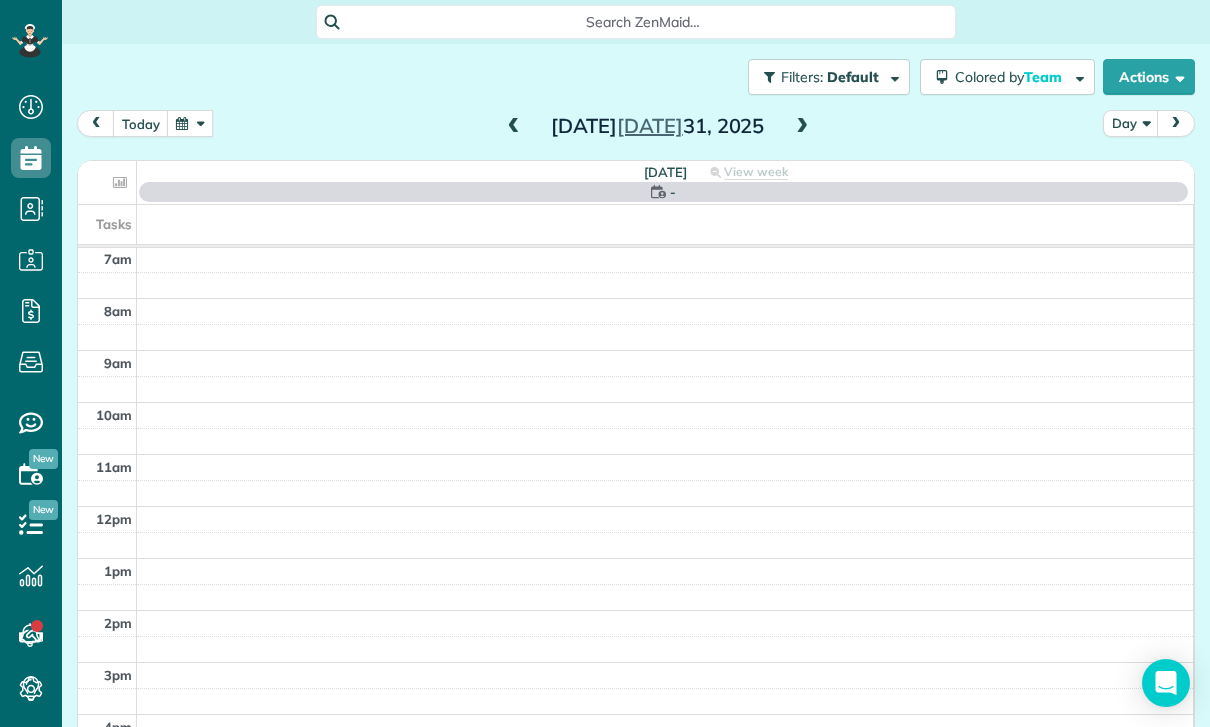 scroll, scrollTop: 157, scrollLeft: 0, axis: vertical 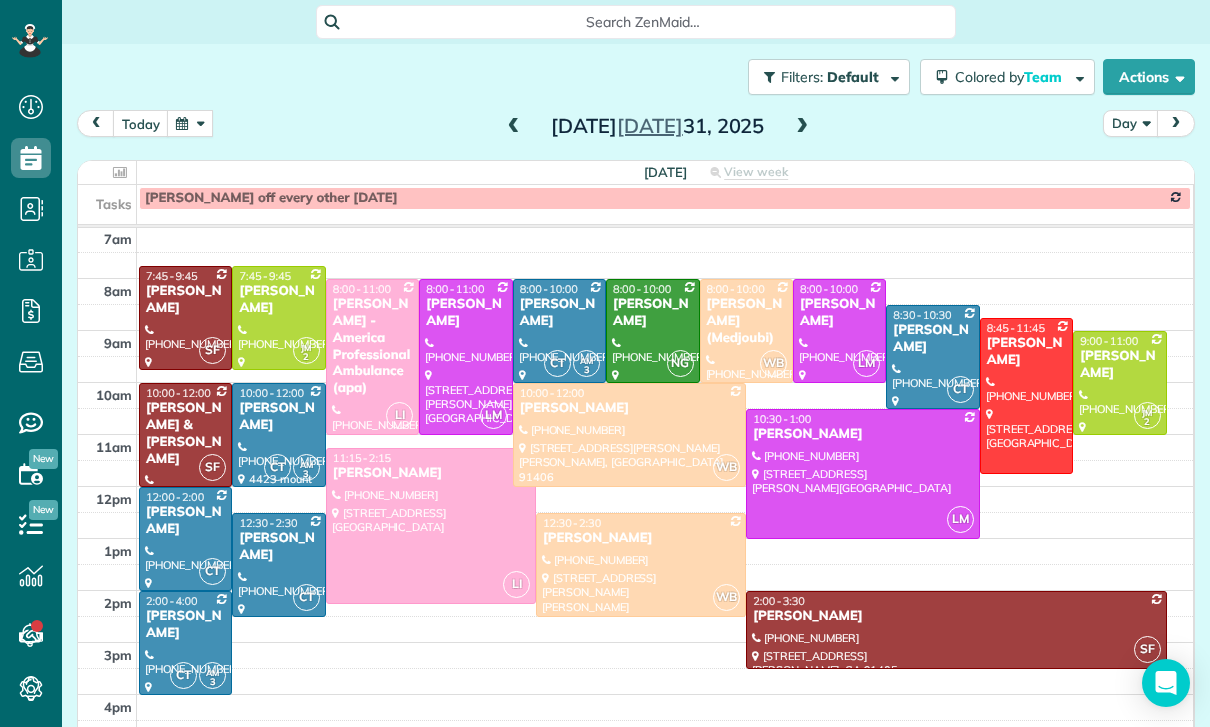 click at bounding box center [190, 123] 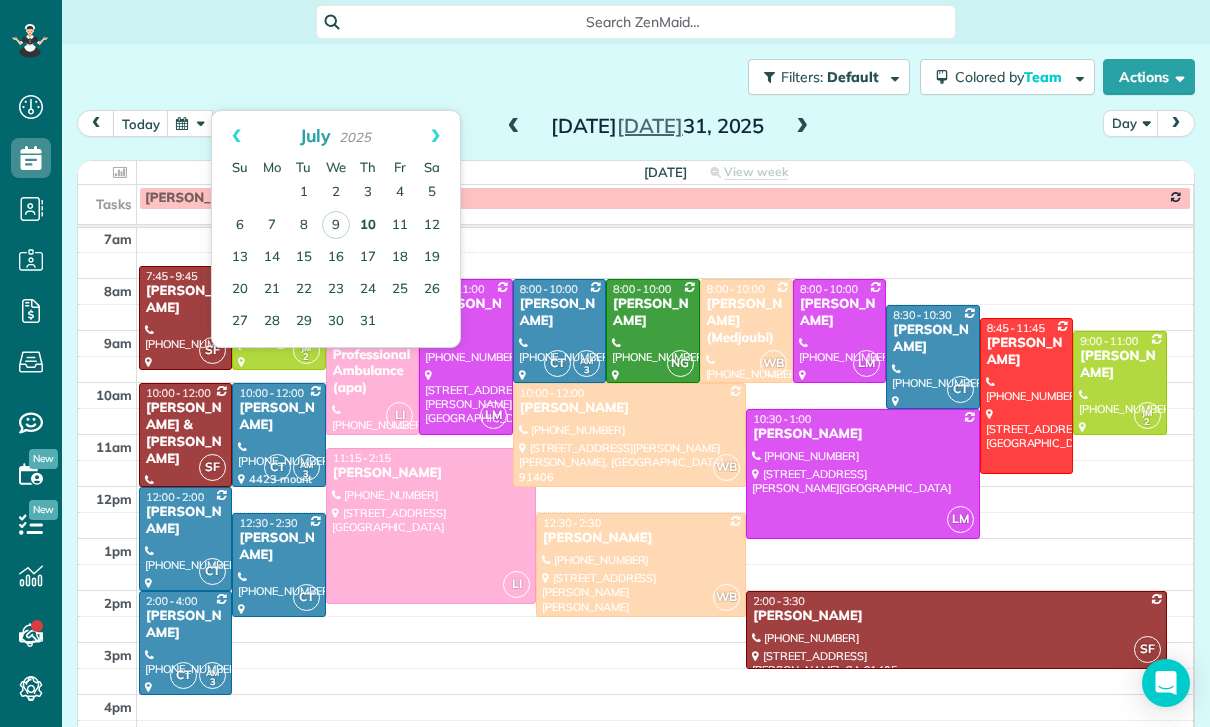 click on "10" at bounding box center (368, 226) 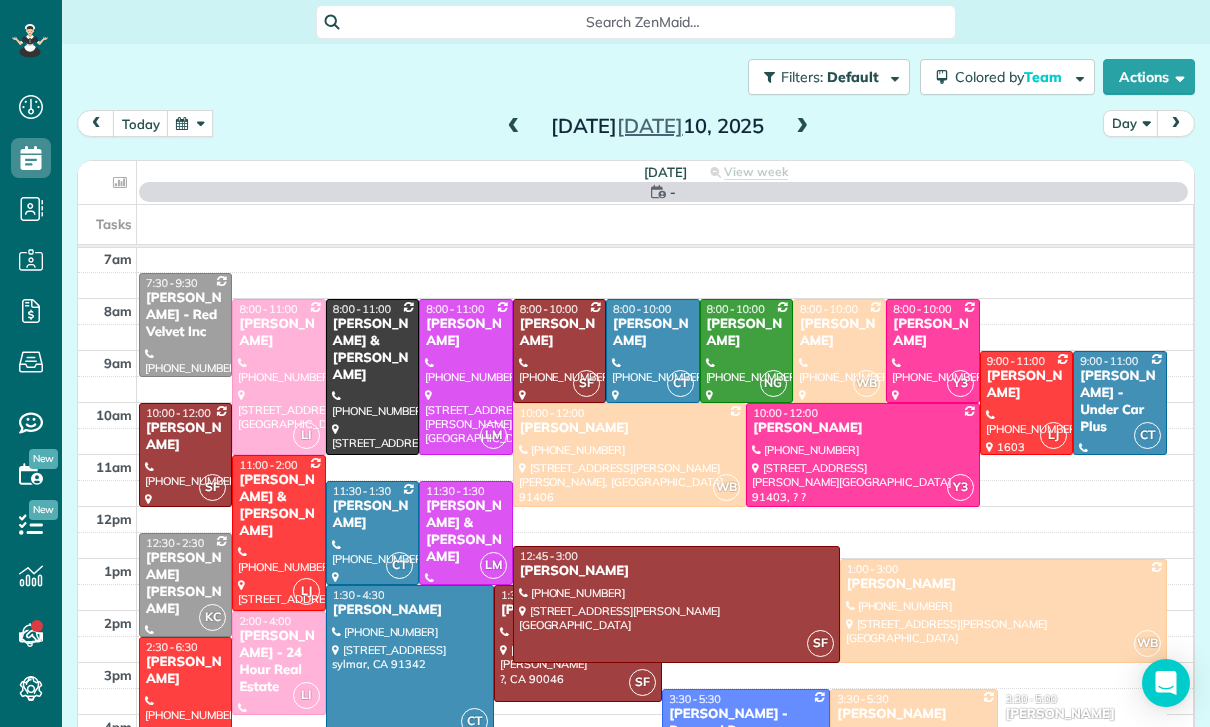 scroll, scrollTop: 157, scrollLeft: 0, axis: vertical 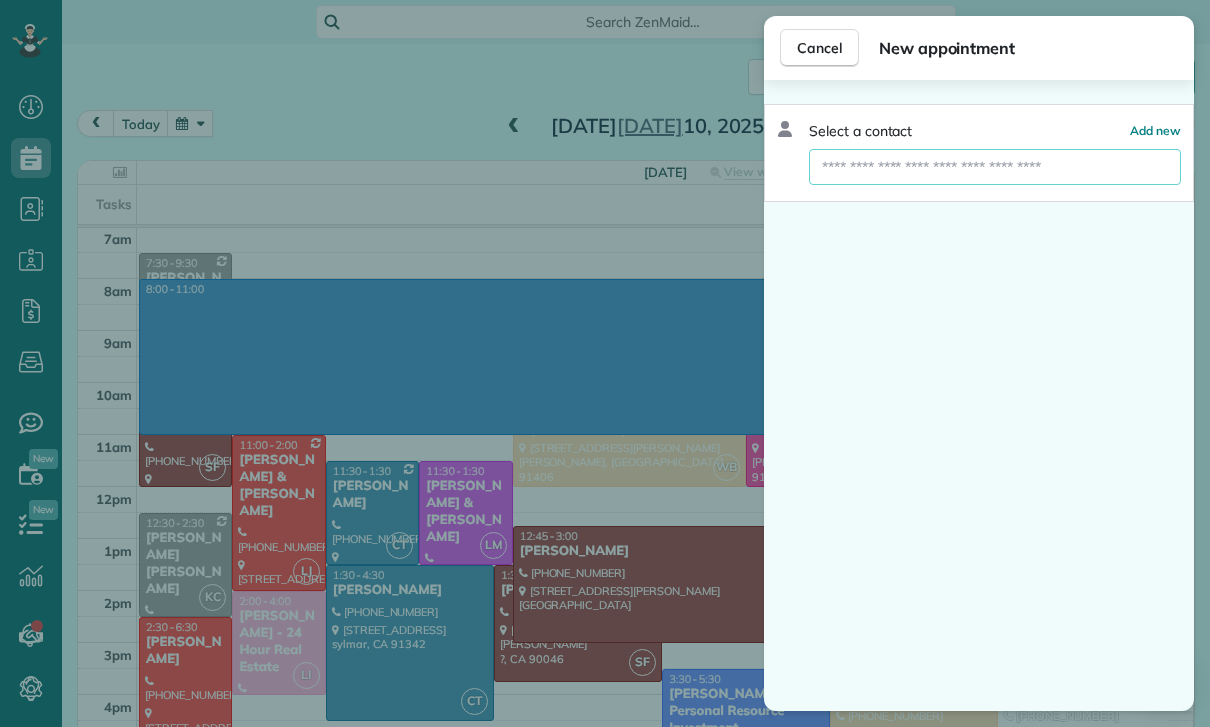click at bounding box center [995, 167] 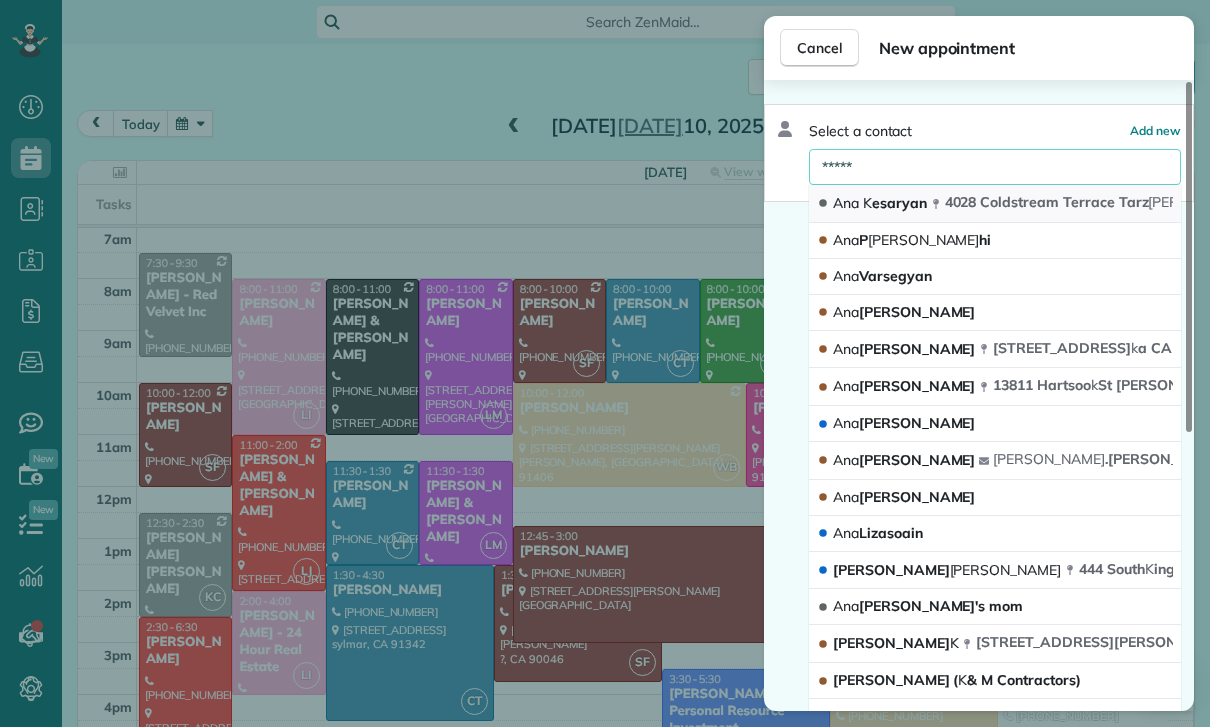 type on "*****" 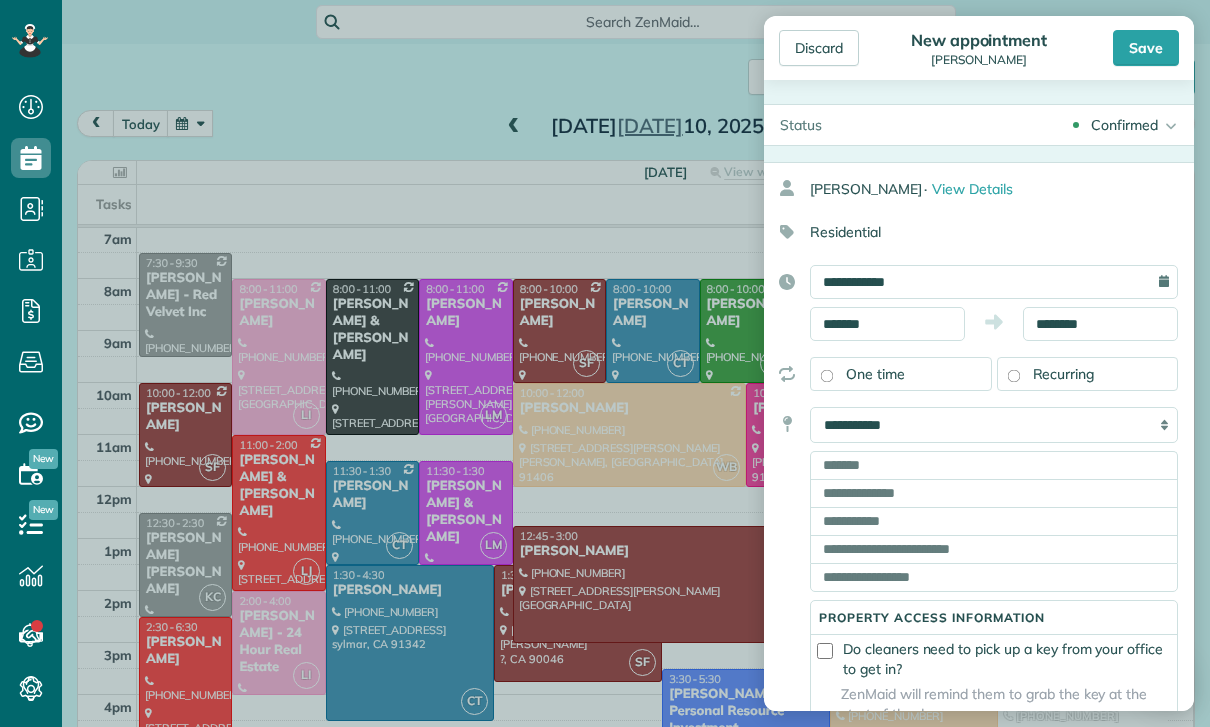 click on "**********" at bounding box center (994, 425) 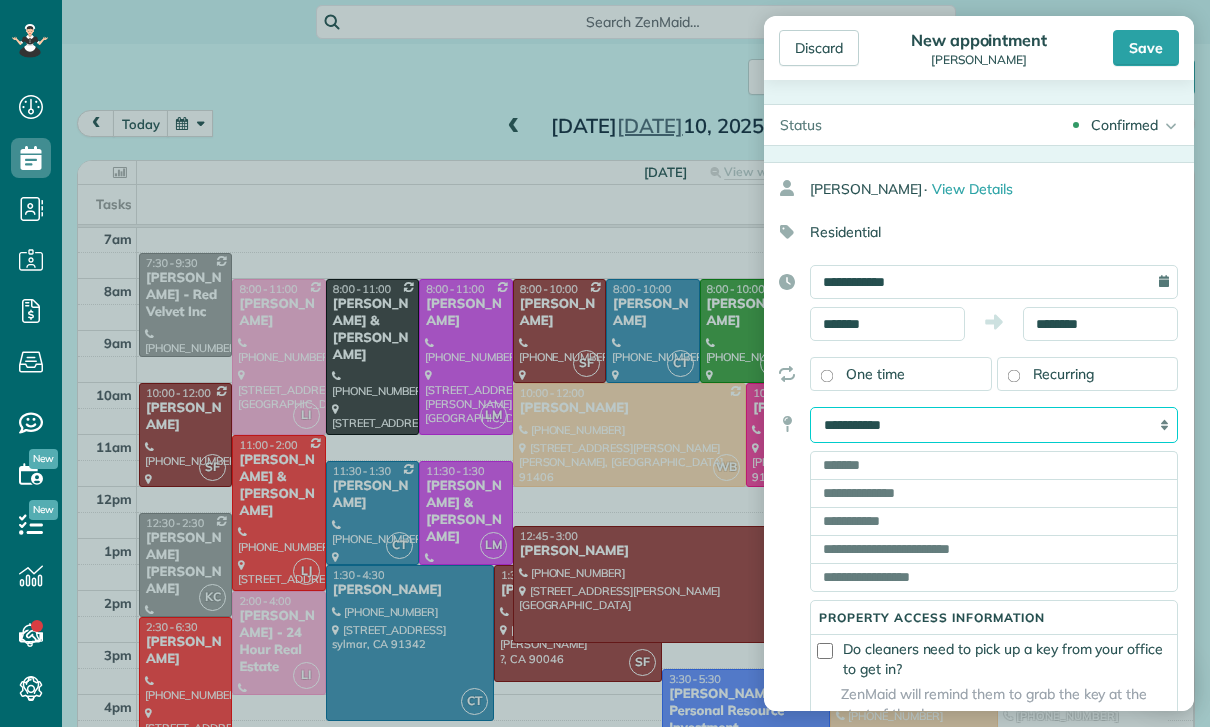 select on "*******" 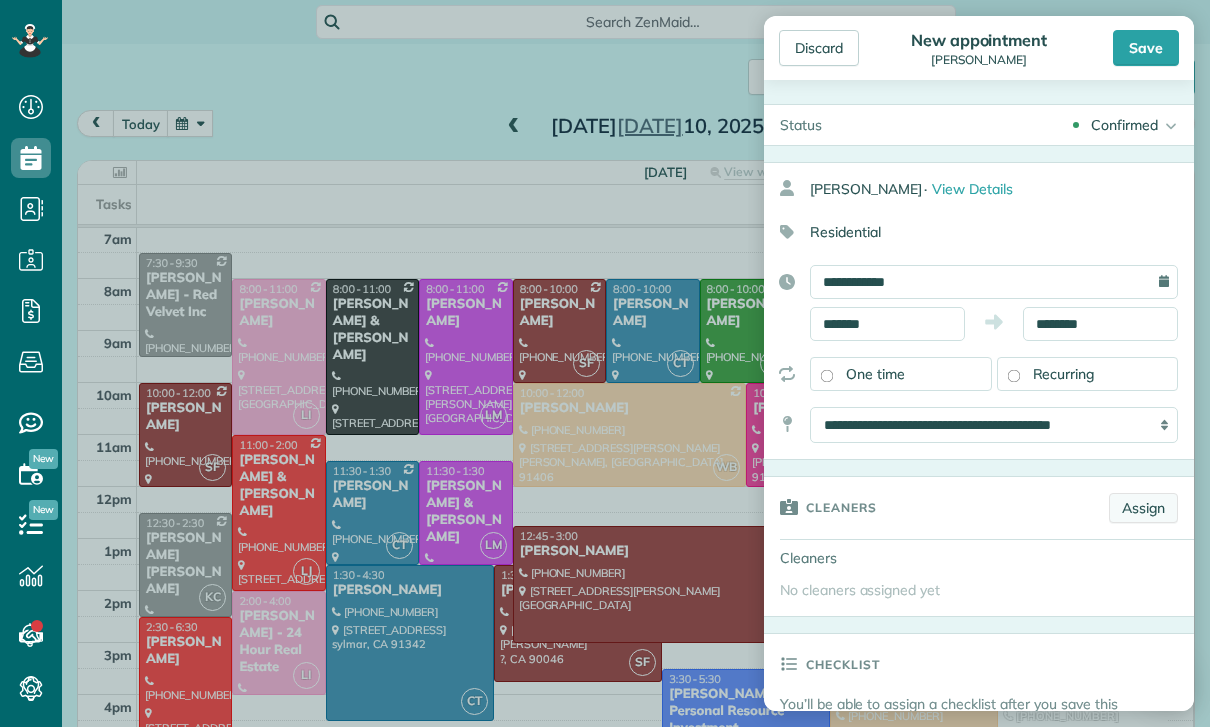 click on "Assign" at bounding box center [1143, 508] 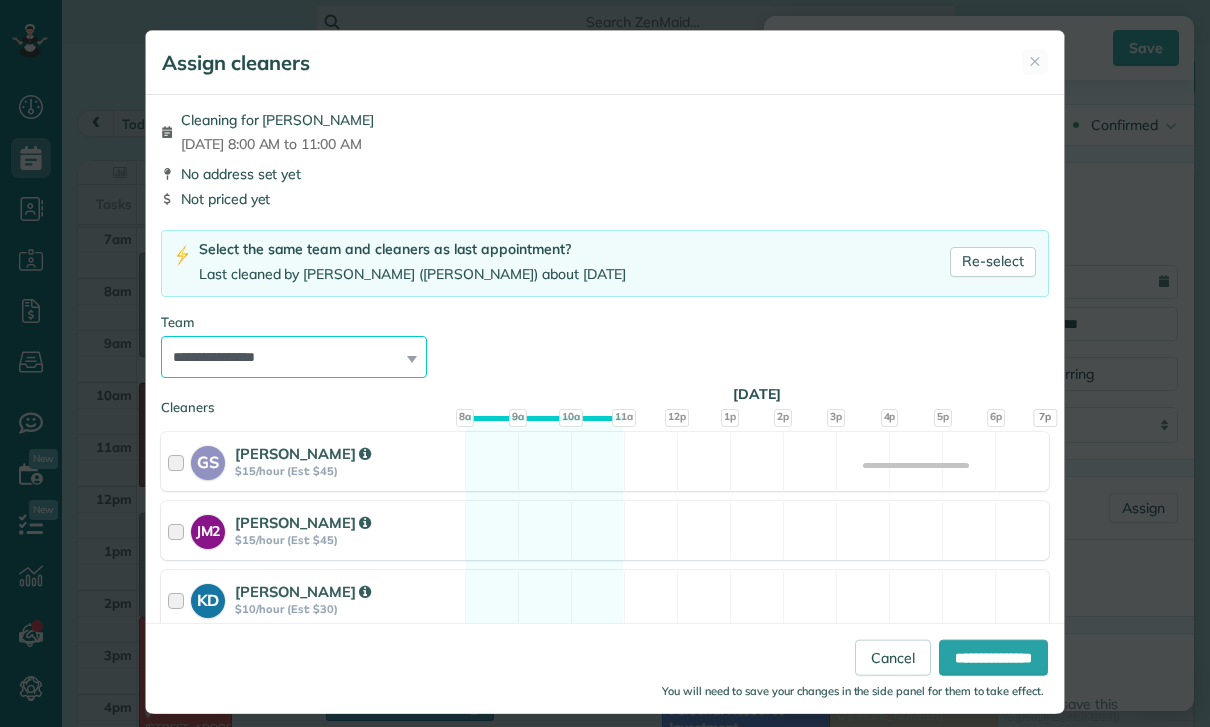 click on "**********" at bounding box center (294, 357) 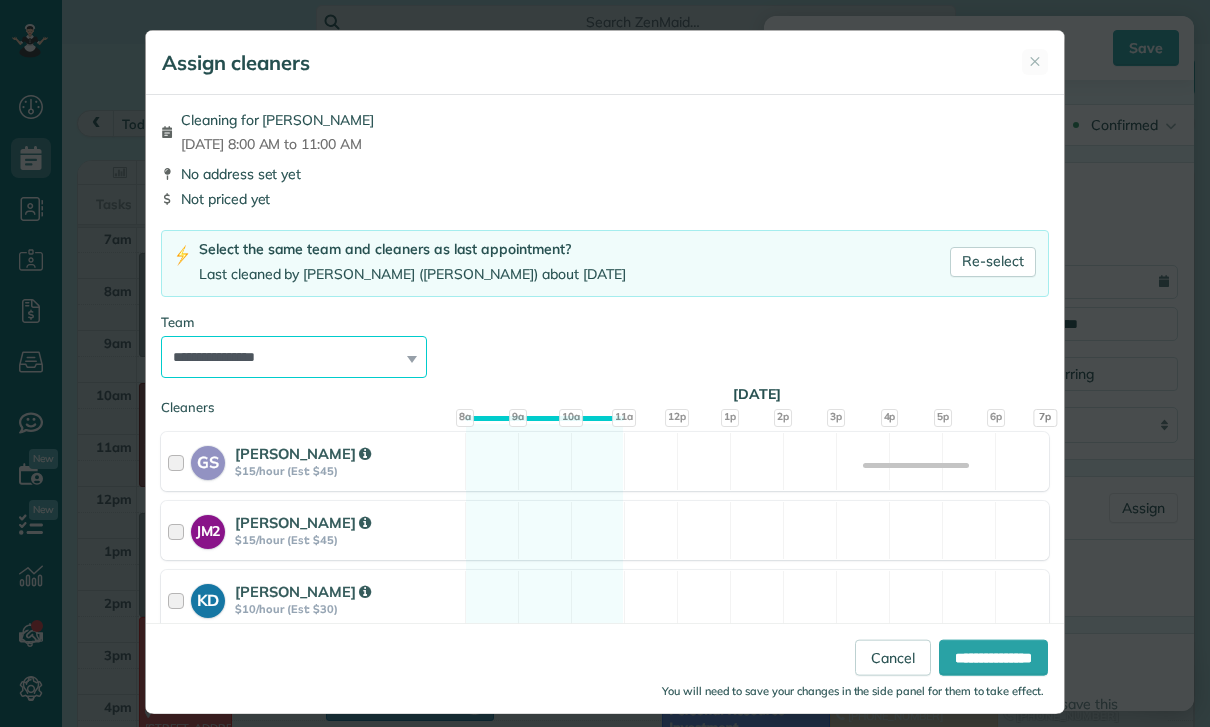 select on "***" 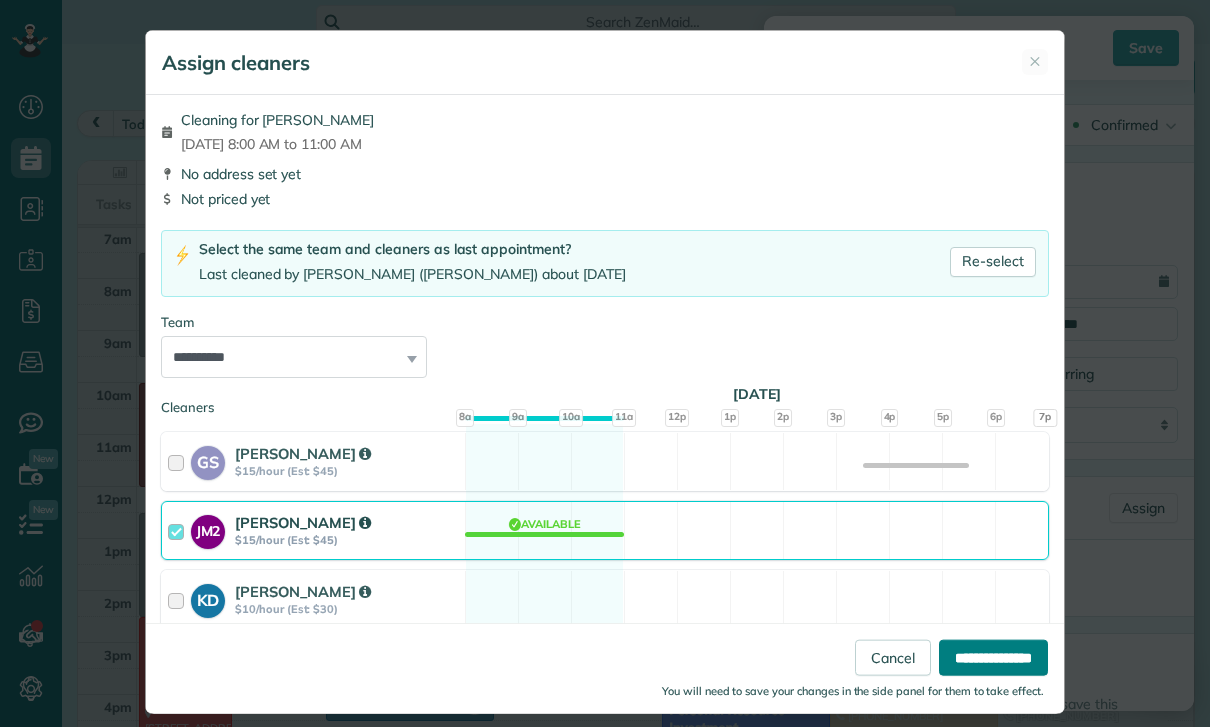 click on "**********" at bounding box center (993, 658) 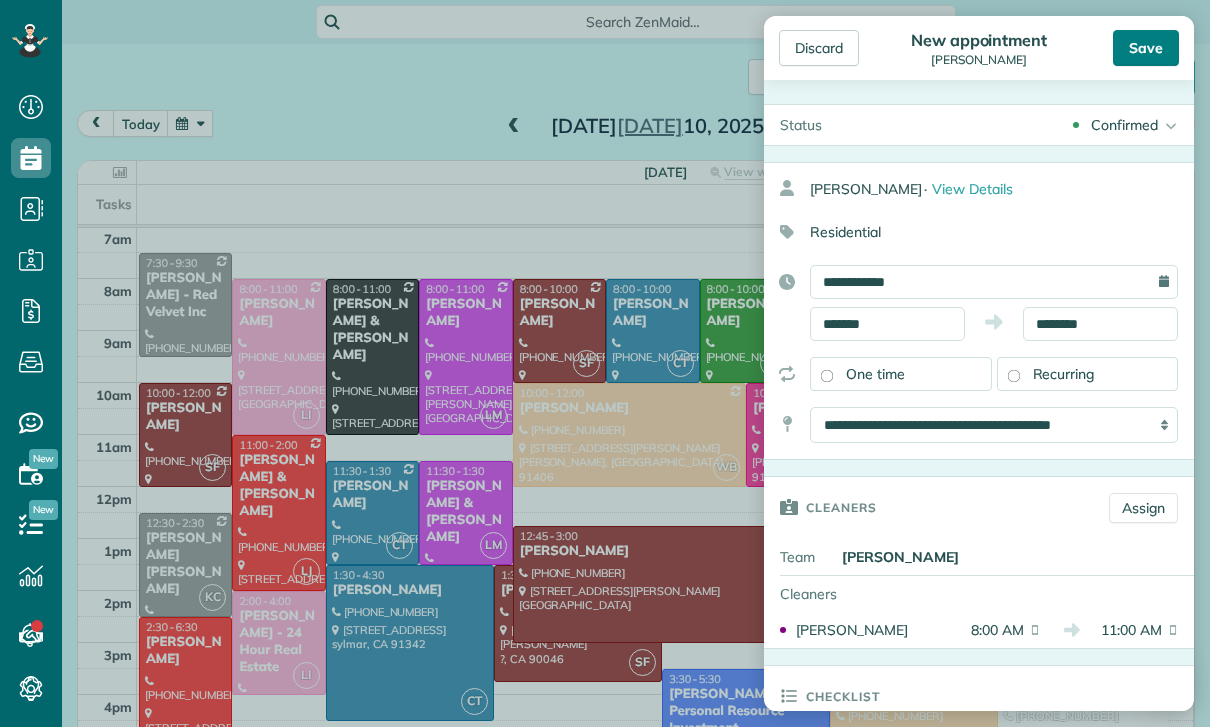 click on "Save" at bounding box center [1146, 48] 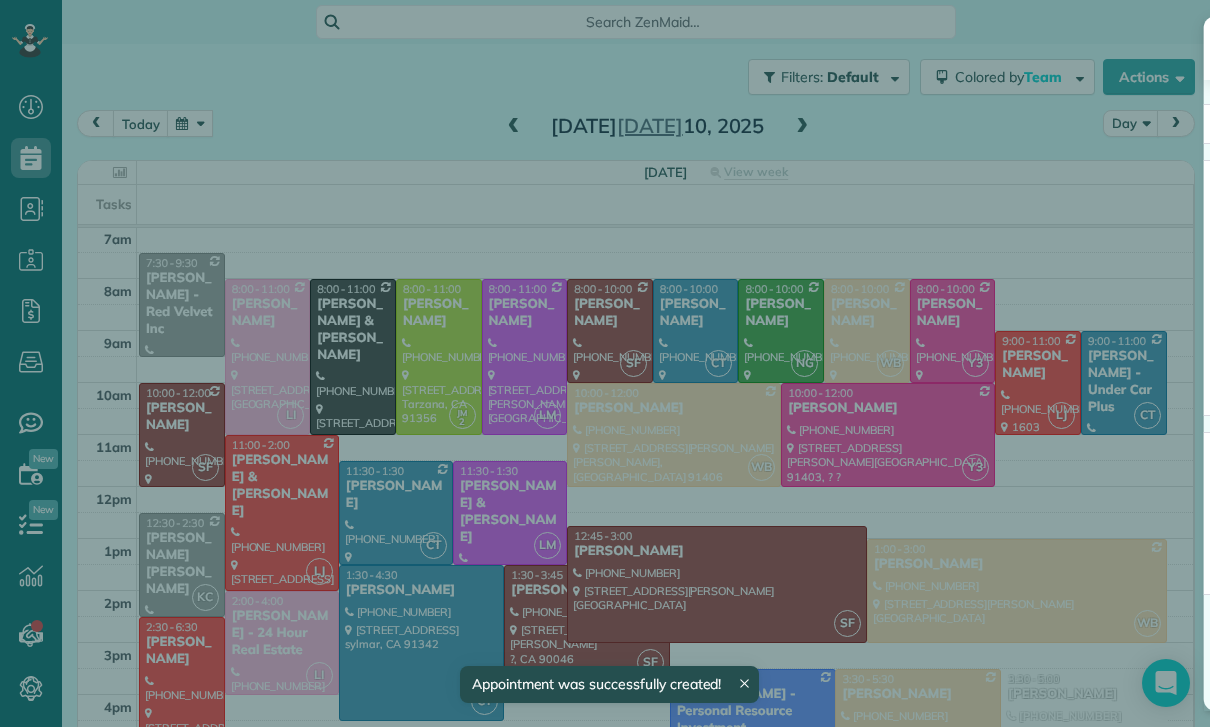 scroll, scrollTop: 157, scrollLeft: 0, axis: vertical 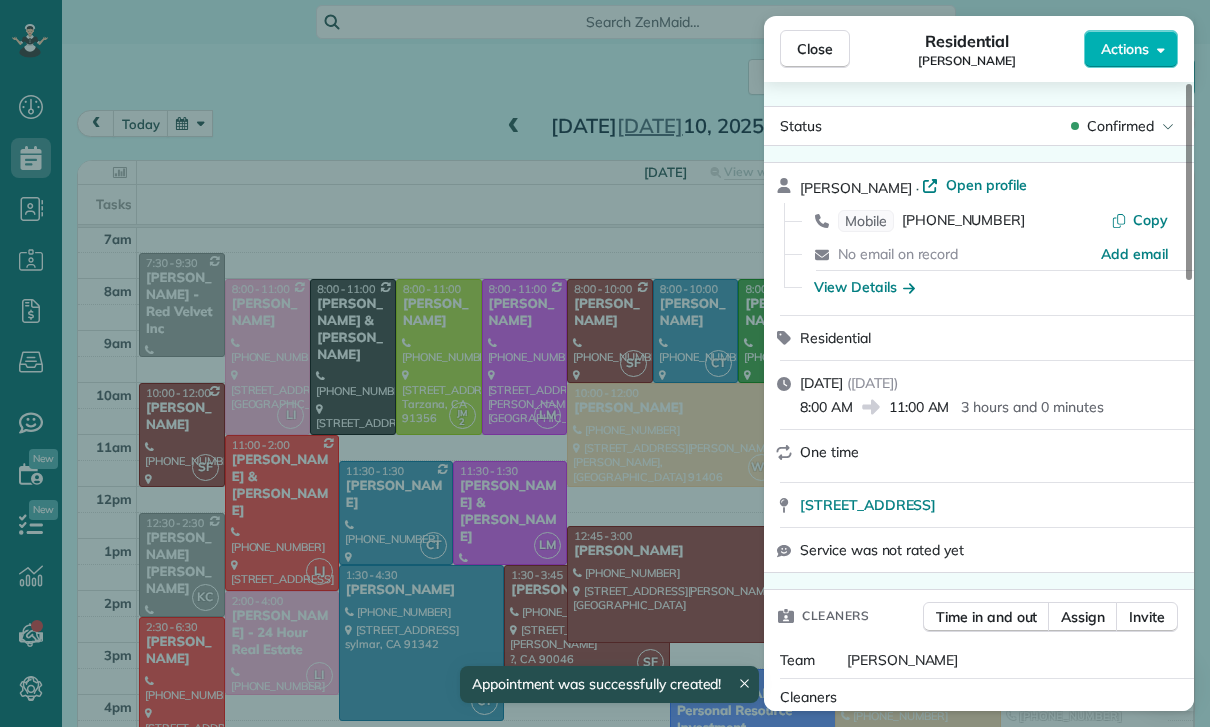 click on "Close Residential Ana Kesaryan Actions Status Confirmed Ana Kesaryan · Open profile Mobile (818) 523-0025 Copy No email on record Add email View Details Residential Thursday, July 10, 2025 ( tomorrow ) 8:00 AM 11:00 AM 3 hours and 0 minutes One time 4028 Coldstream Terrace Tarzana CA 91356 Service was not rated yet Cleaners Time in and out Assign Invite Team Jacqueline Cleaners Johanna   Martinez 8:00 AM 11:00 AM Checklist Try Now Keep this appointment up to your standards. Stay on top of every detail, keep your cleaners organised, and your client happy. Assign a checklist Watch a 5 min demo Billing Billing actions Price $0.00 Overcharge $0.00 Discount $0.00 Coupon discount - Primary tax - Secondary tax - Total appointment price $0.00 Tips collected New feature! $0.00 Mark as paid Total including tip $0.00 Get paid online in no-time! Send an invoice and reward your cleaners with tips Charge customer credit card Appointment custom fields Key # - Work items No work items to display Notes Appointment 0 Customer" at bounding box center [605, 363] 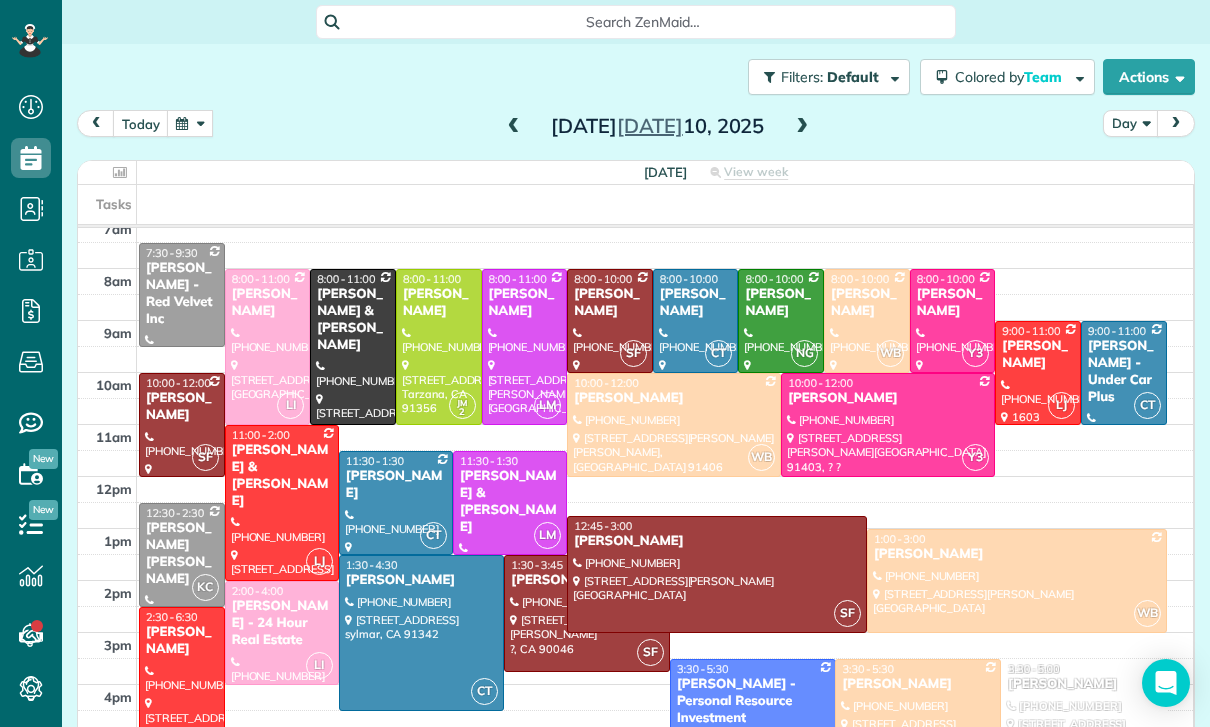 scroll, scrollTop: 203, scrollLeft: 0, axis: vertical 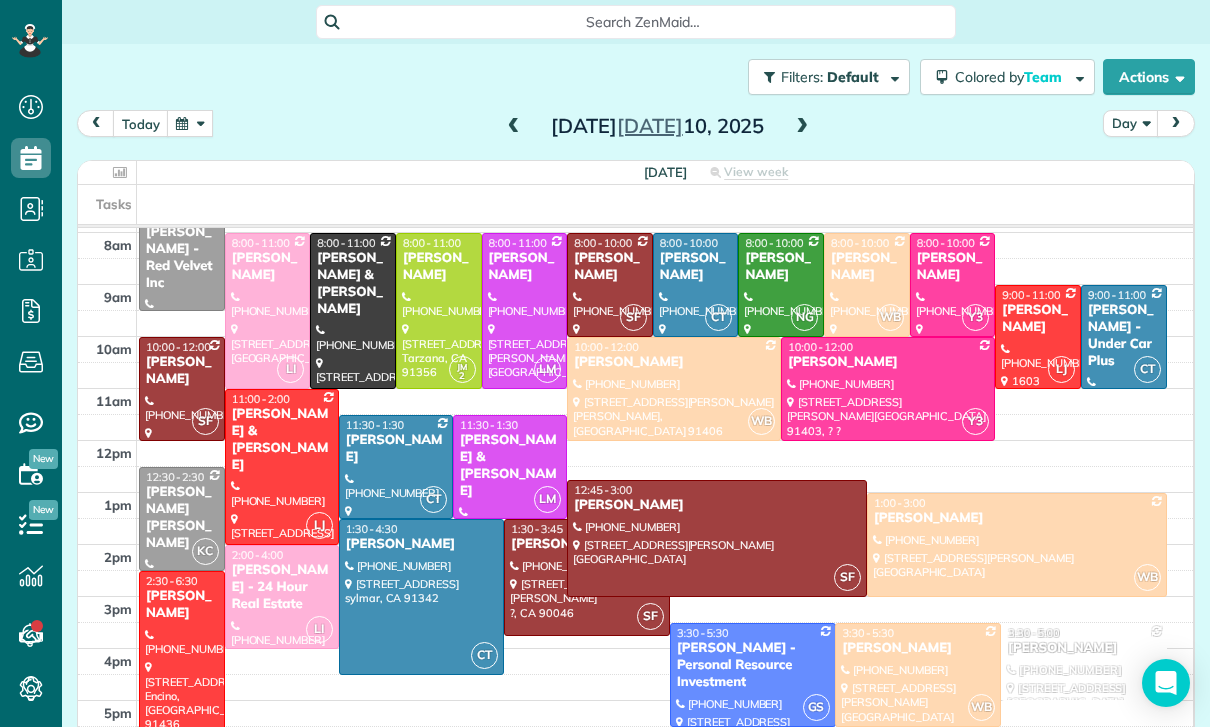 click at bounding box center (802, 127) 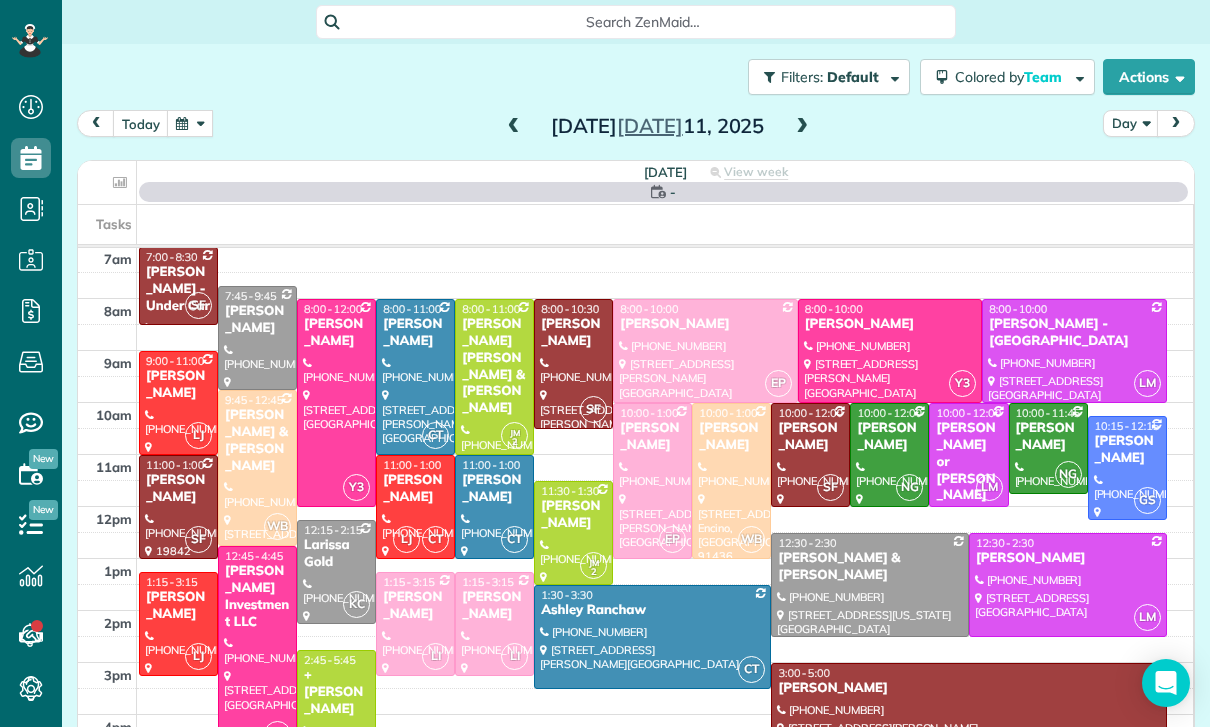 scroll, scrollTop: 157, scrollLeft: 0, axis: vertical 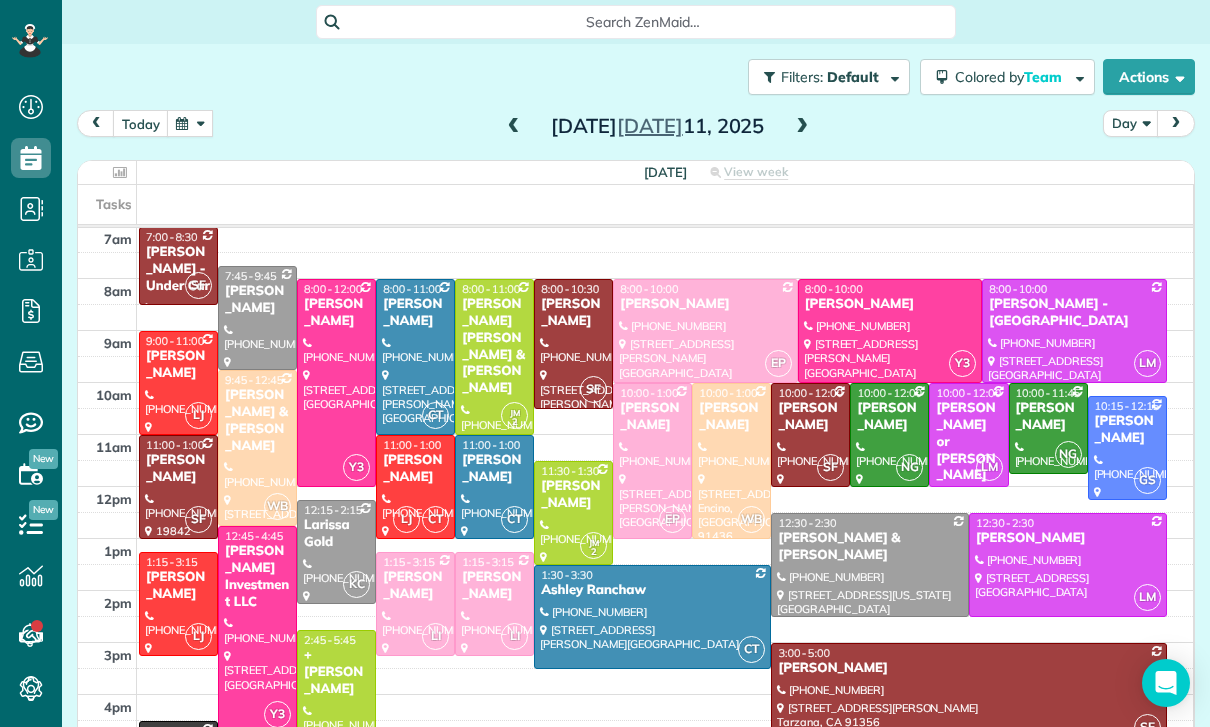 click at bounding box center (514, 127) 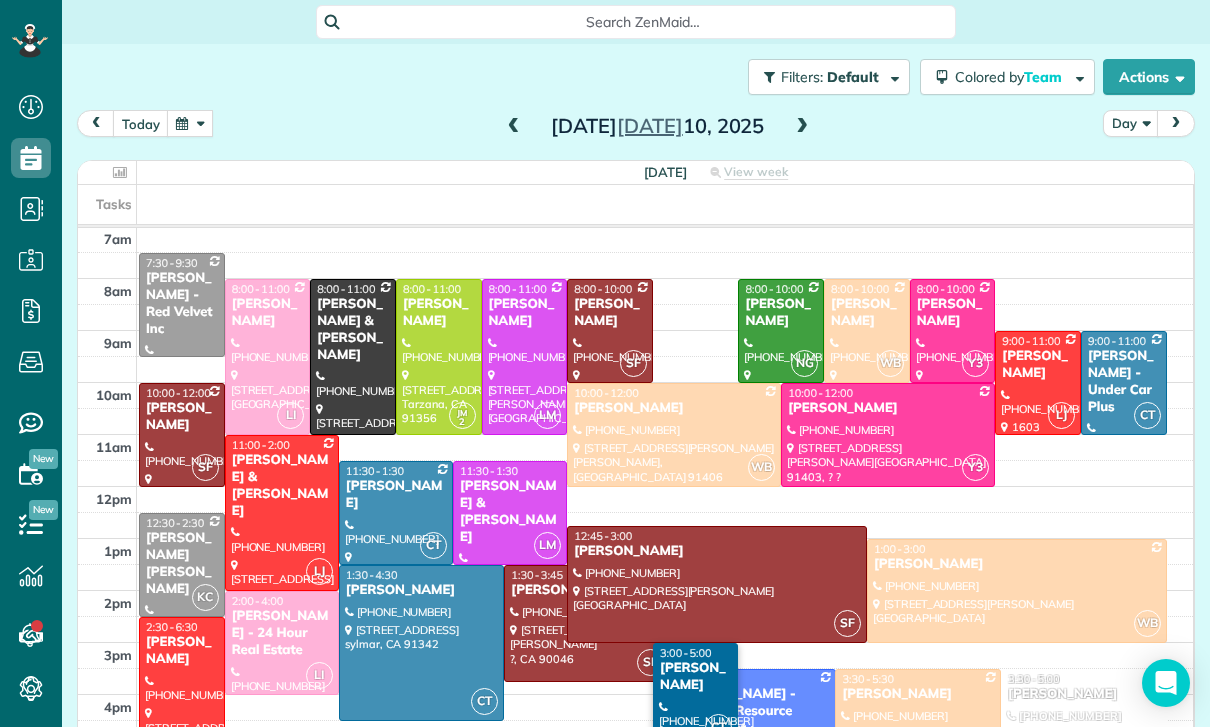 scroll, scrollTop: 157, scrollLeft: 0, axis: vertical 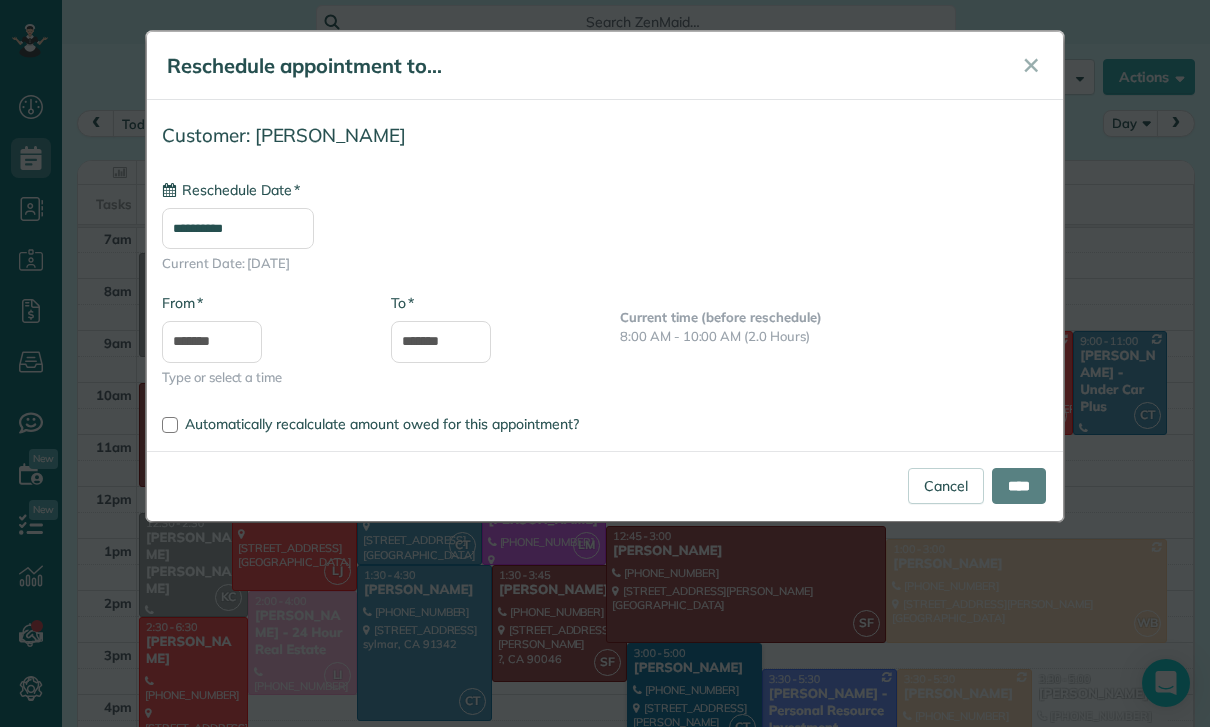 click on "**********" at bounding box center (238, 228) 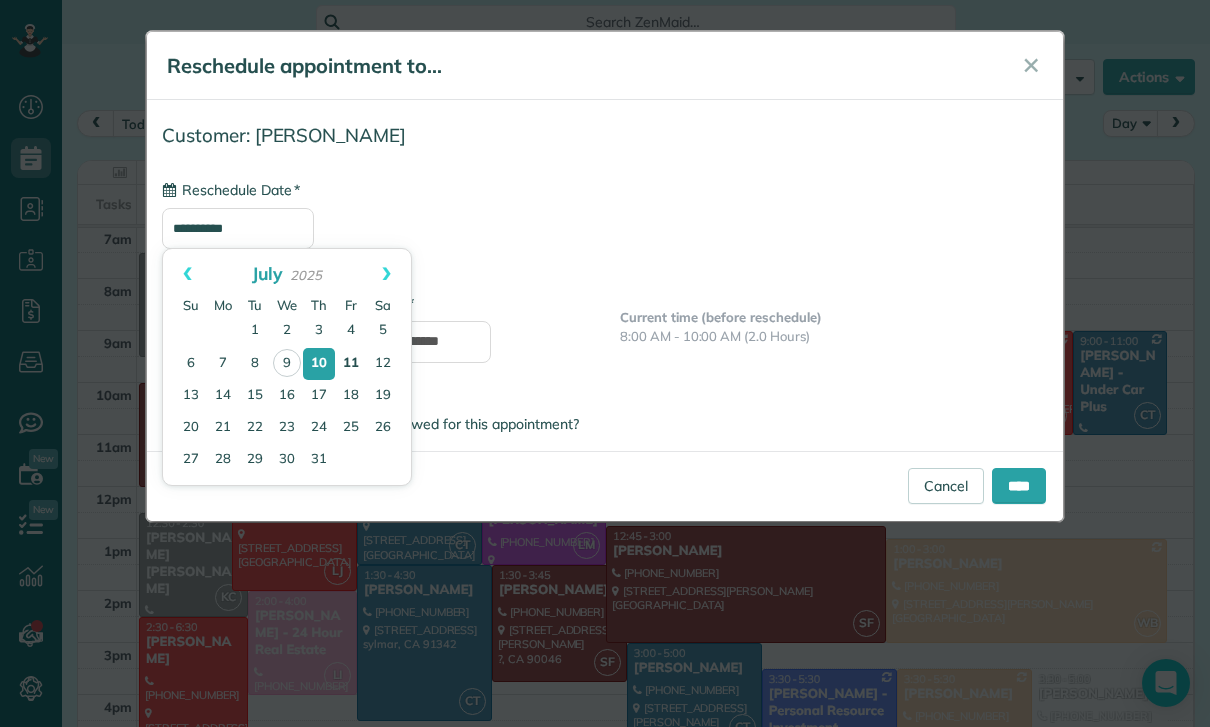 click on "11" at bounding box center (351, 364) 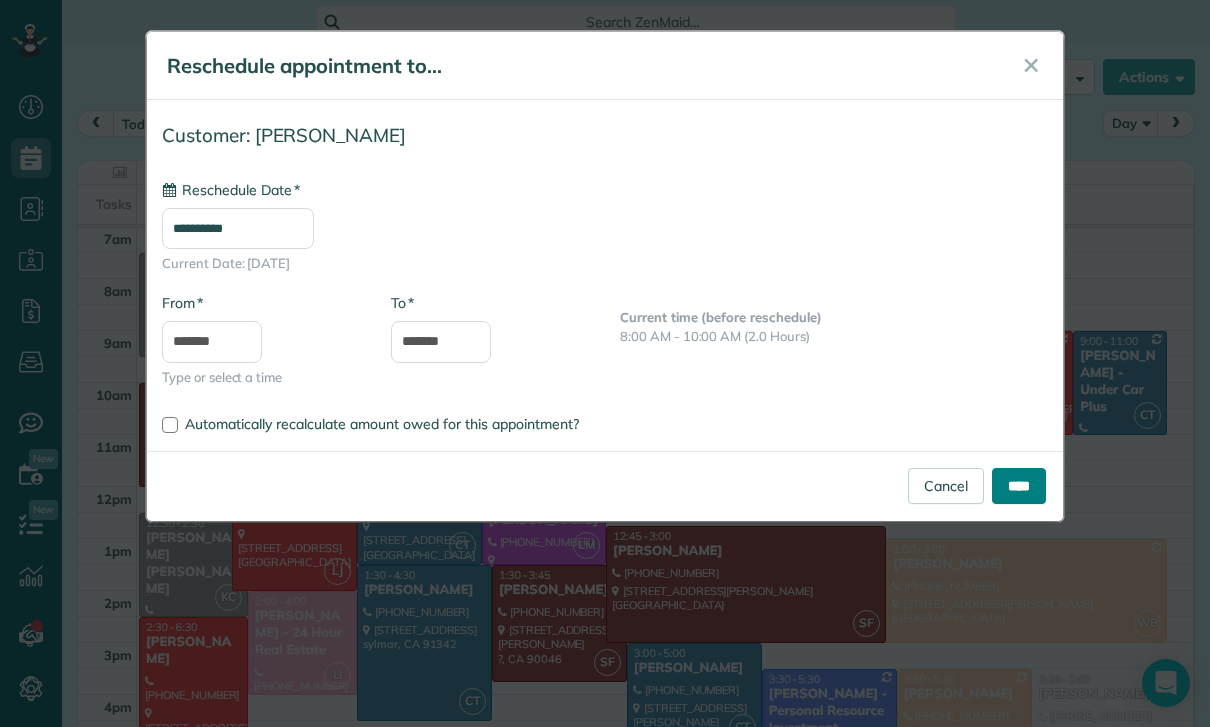 click on "****" at bounding box center [1019, 486] 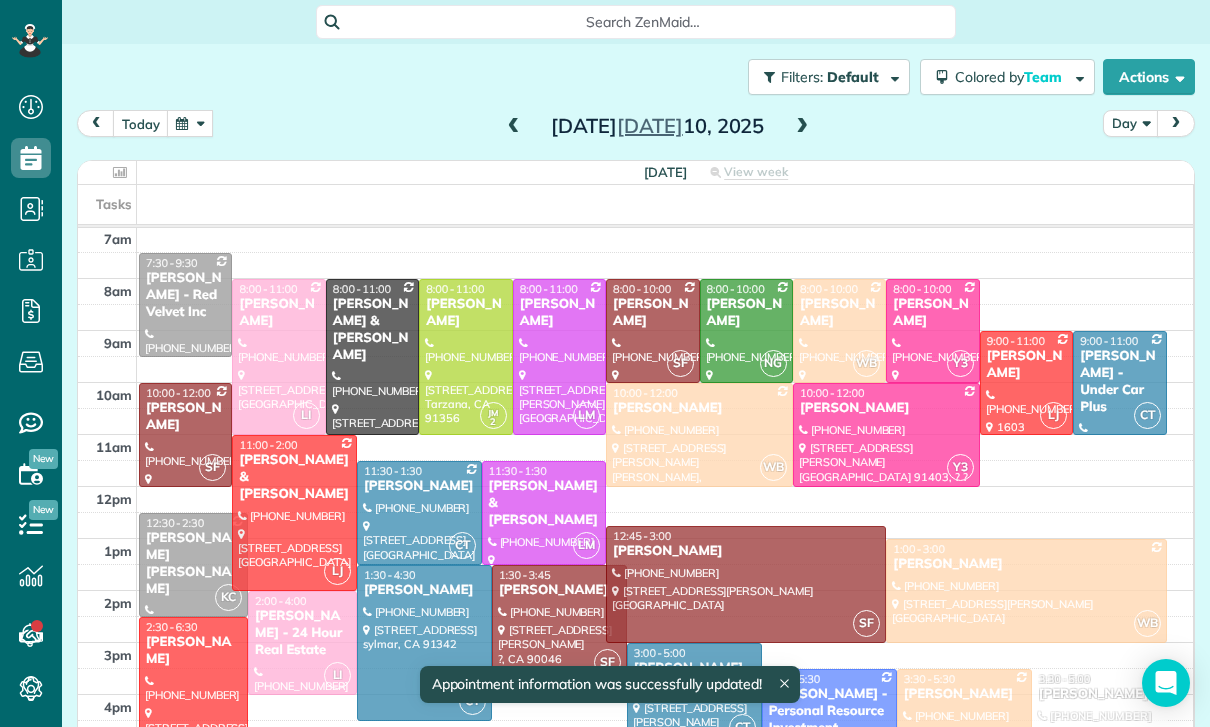 scroll, scrollTop: 157, scrollLeft: 0, axis: vertical 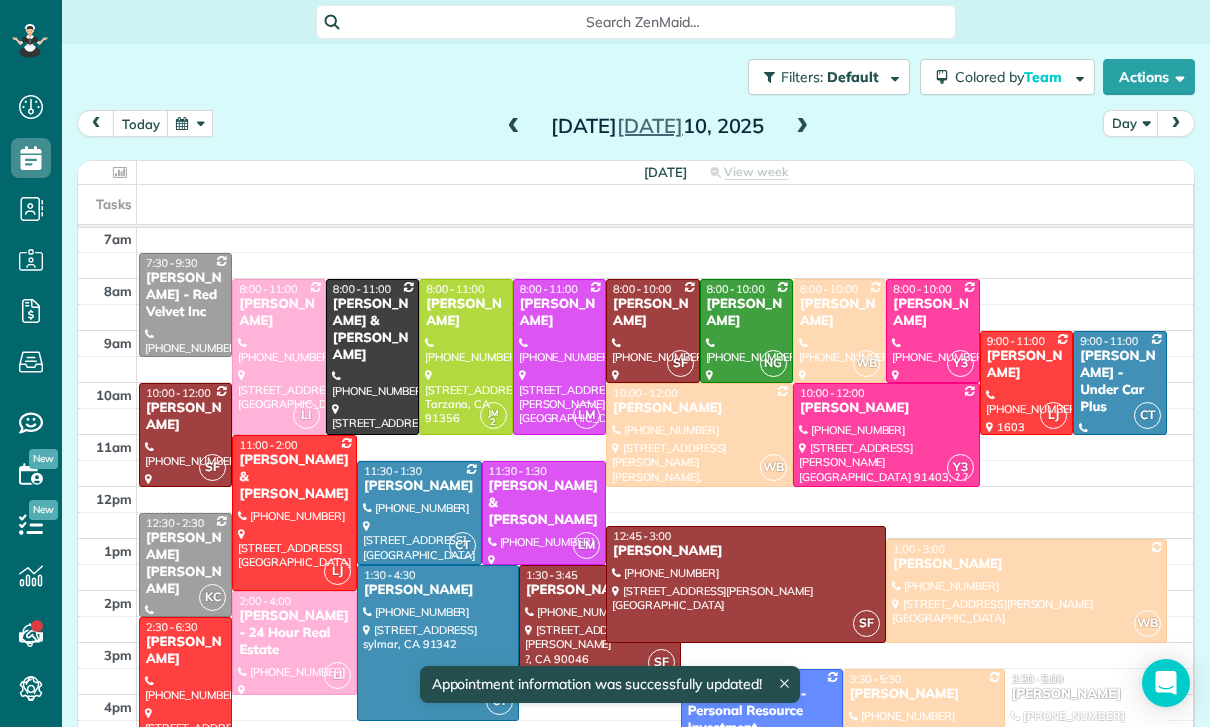 click at bounding box center (802, 127) 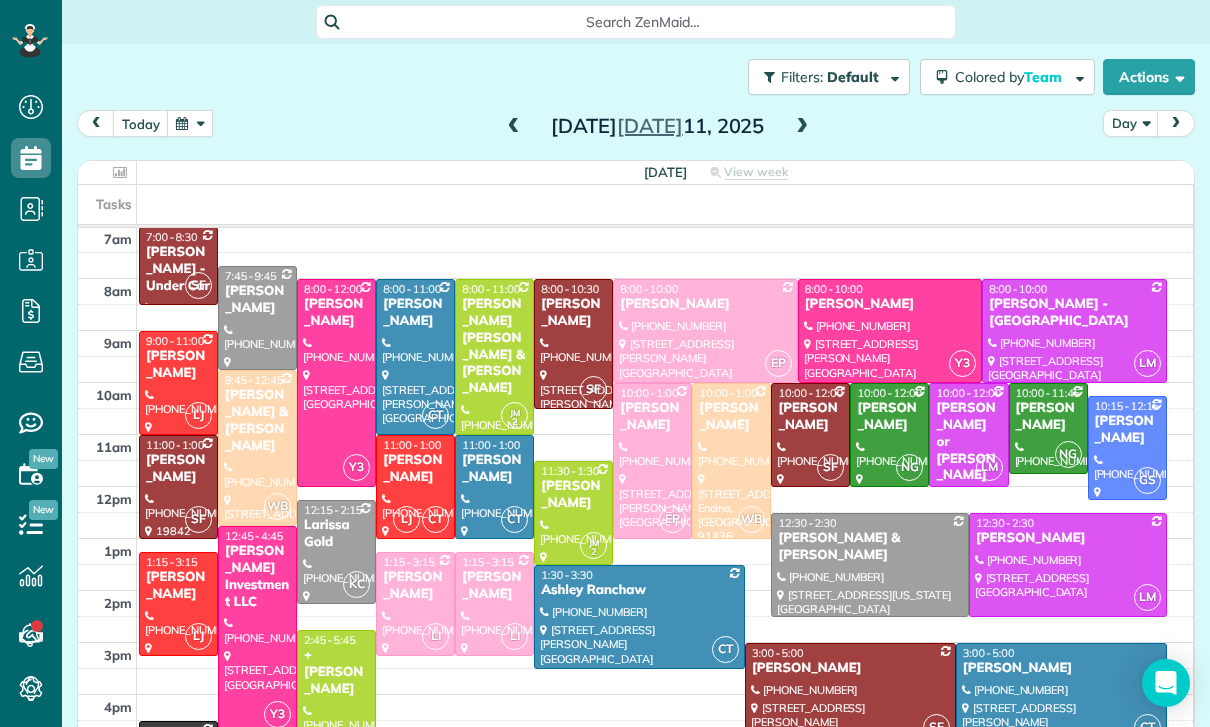scroll, scrollTop: 157, scrollLeft: 0, axis: vertical 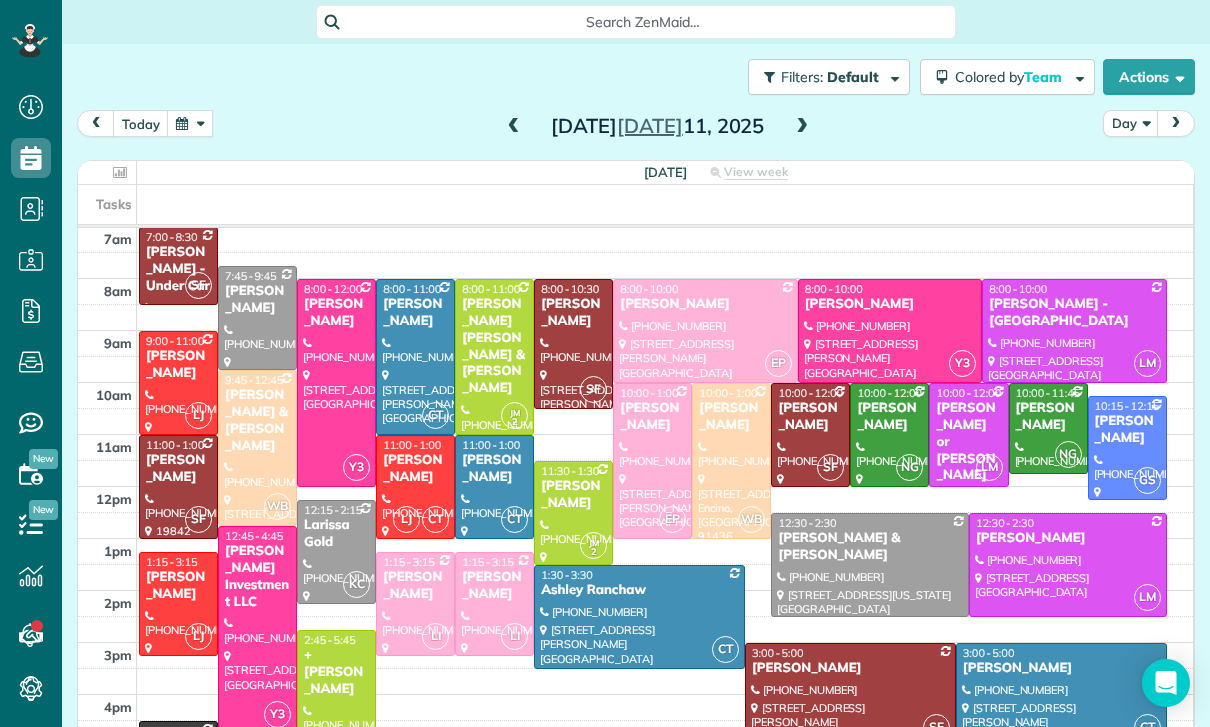click at bounding box center [190, 123] 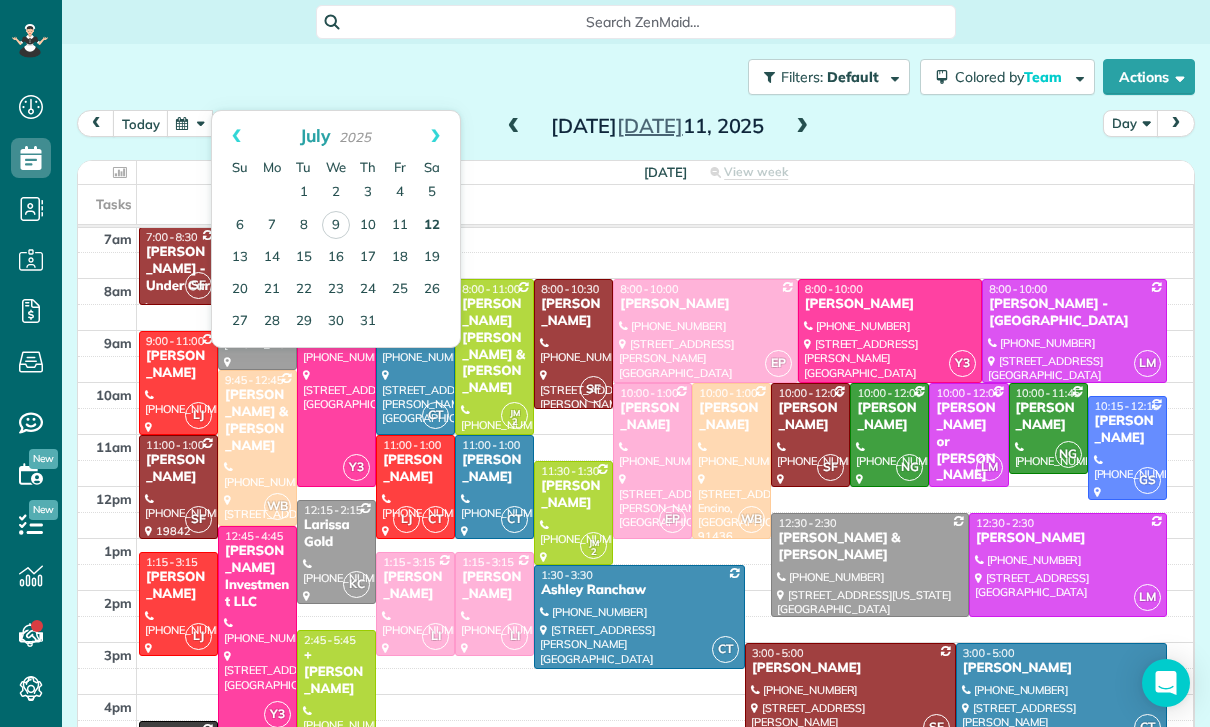 click on "12" at bounding box center (432, 226) 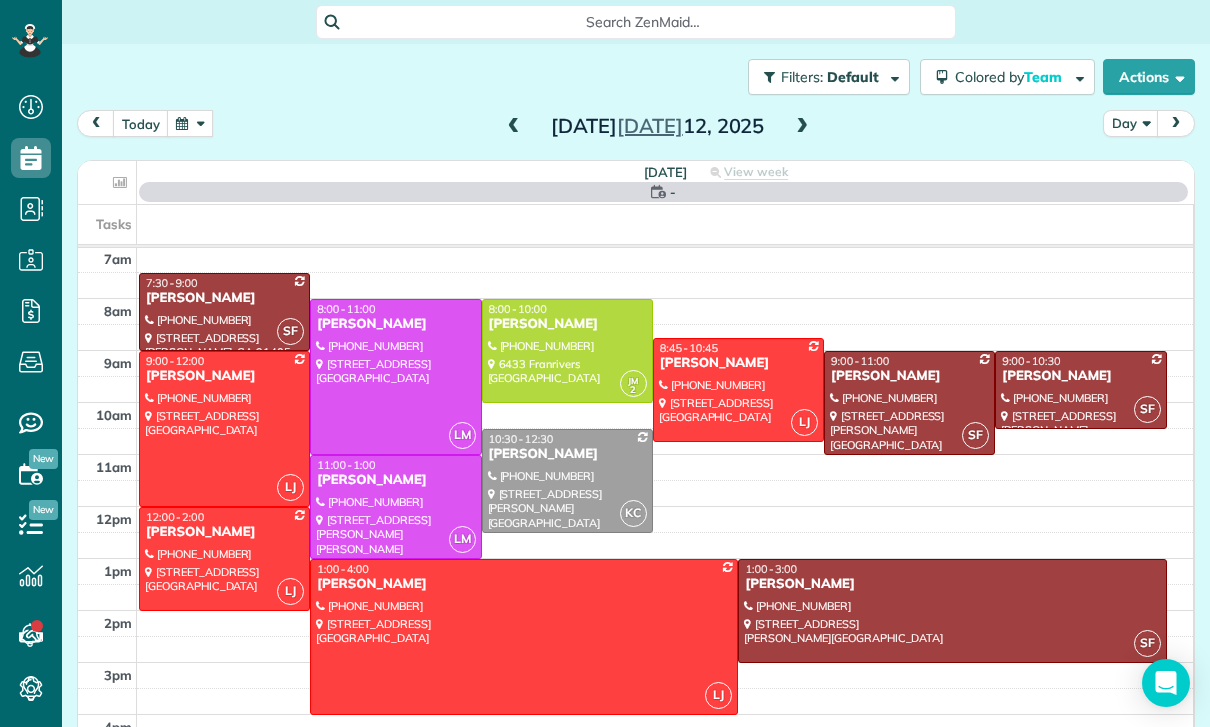 scroll, scrollTop: 157, scrollLeft: 0, axis: vertical 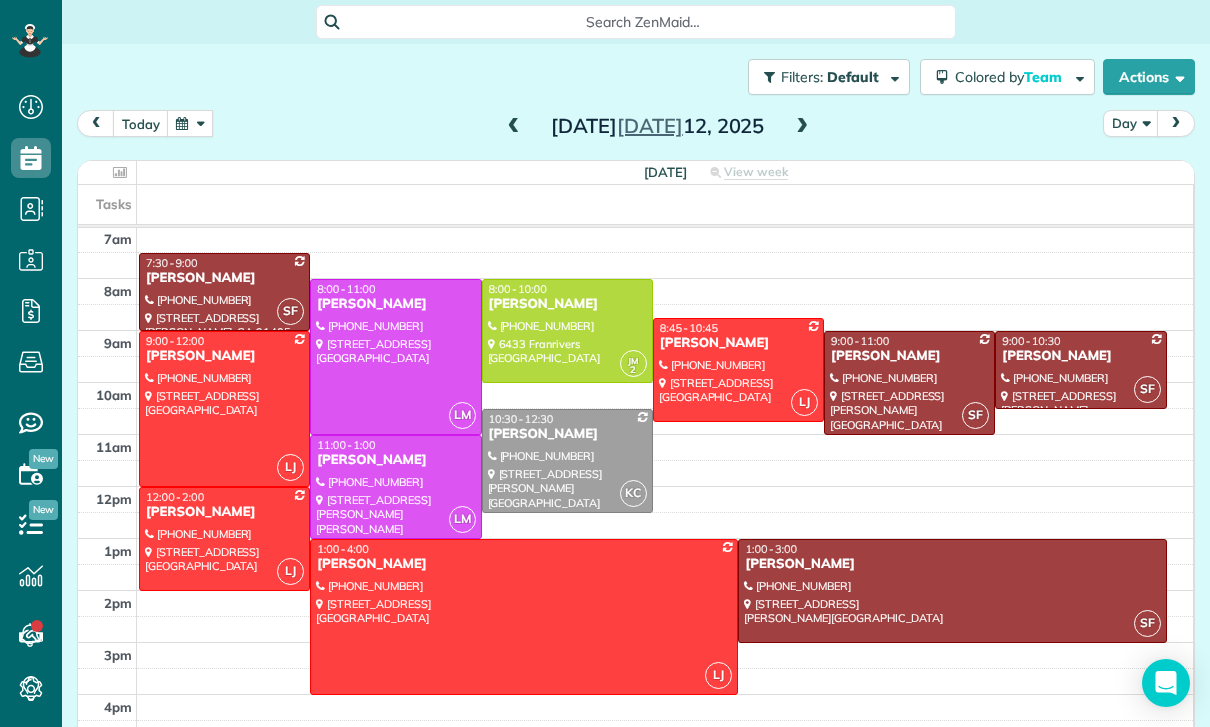 click at bounding box center (514, 127) 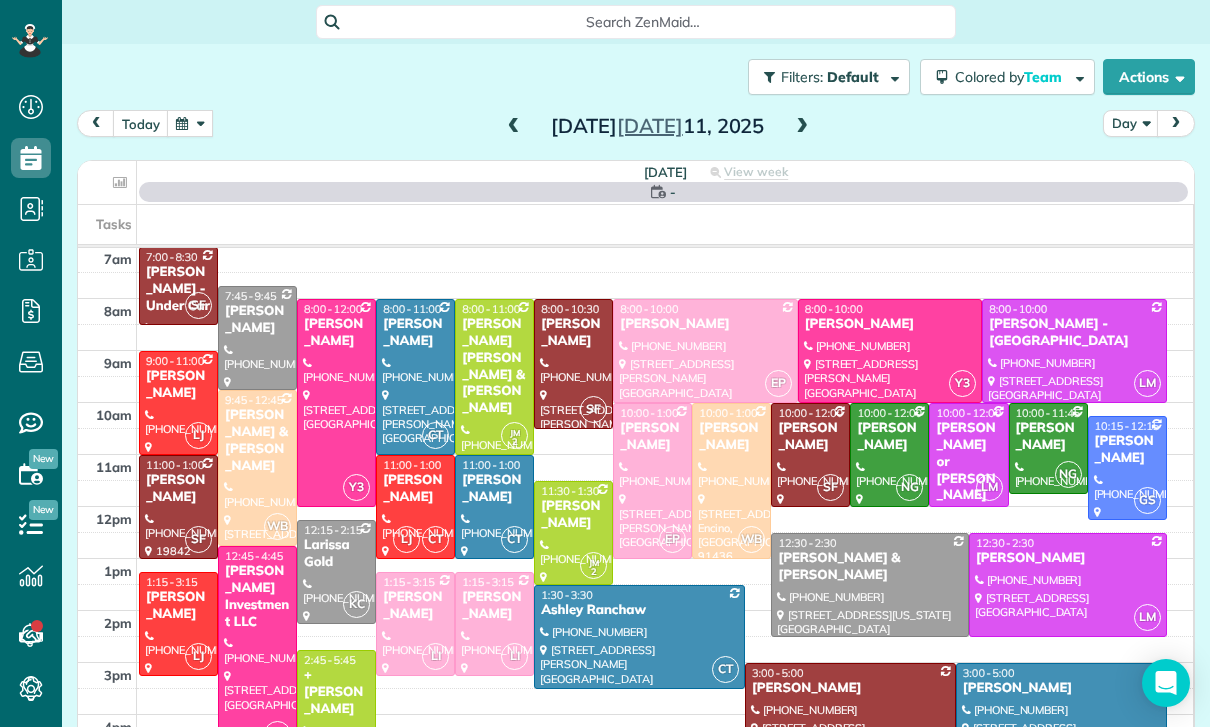 scroll, scrollTop: 157, scrollLeft: 0, axis: vertical 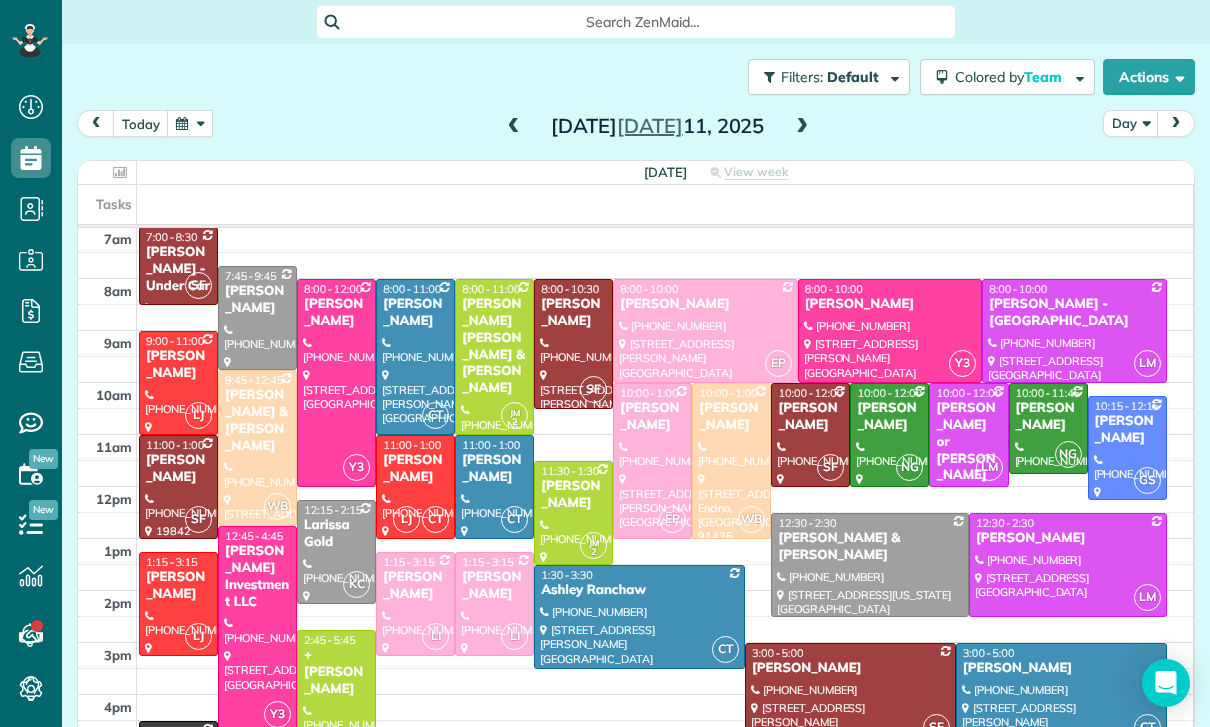 click on "Michelle Parris" at bounding box center (178, 586) 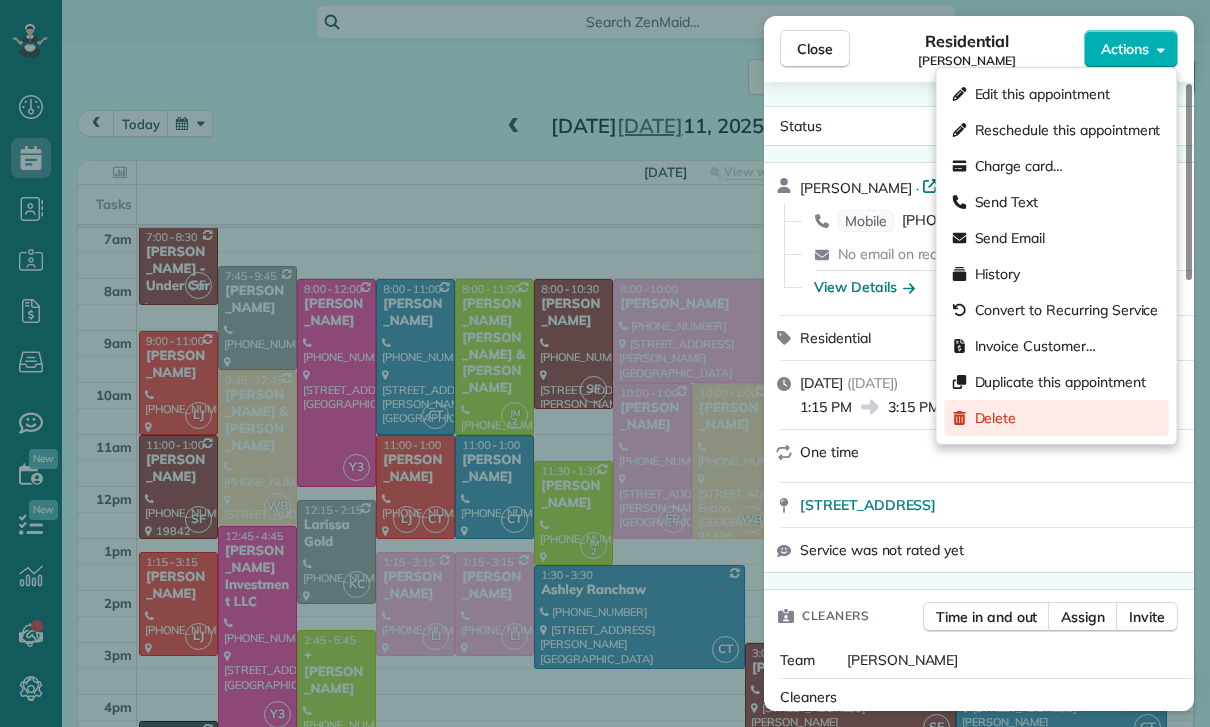 click on "Delete" at bounding box center [996, 418] 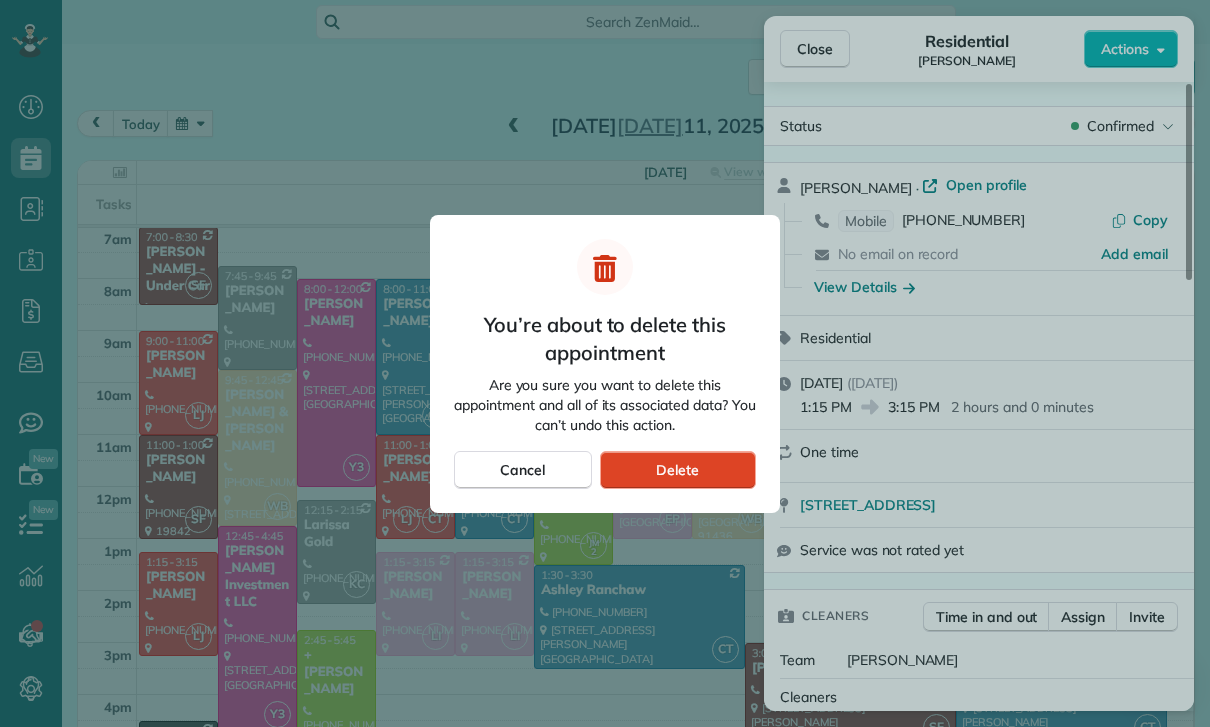 click on "Delete" at bounding box center [677, 470] 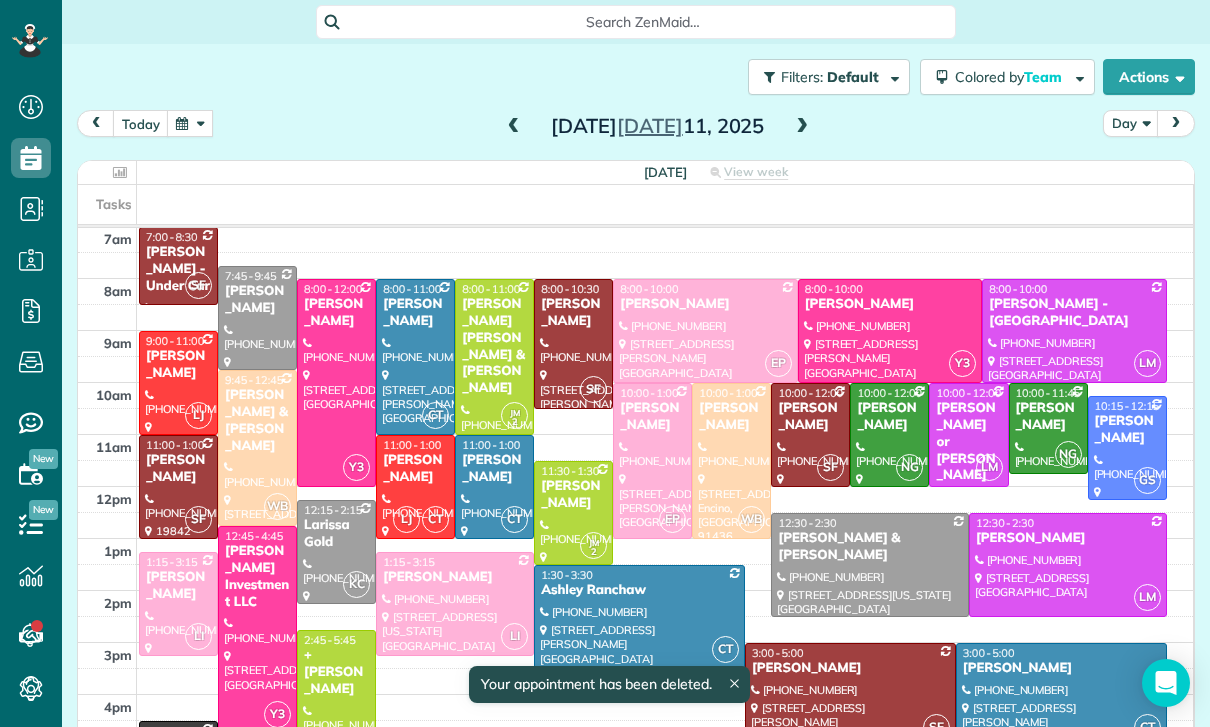 click at bounding box center [802, 127] 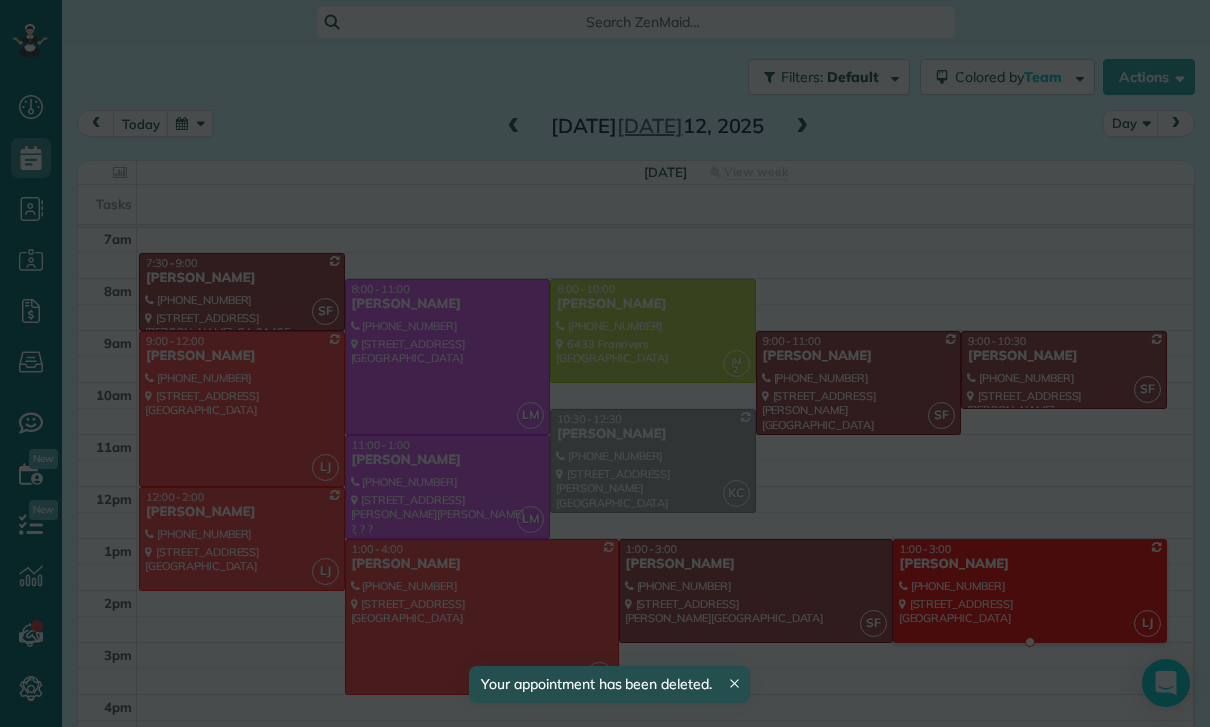 scroll, scrollTop: 157, scrollLeft: 0, axis: vertical 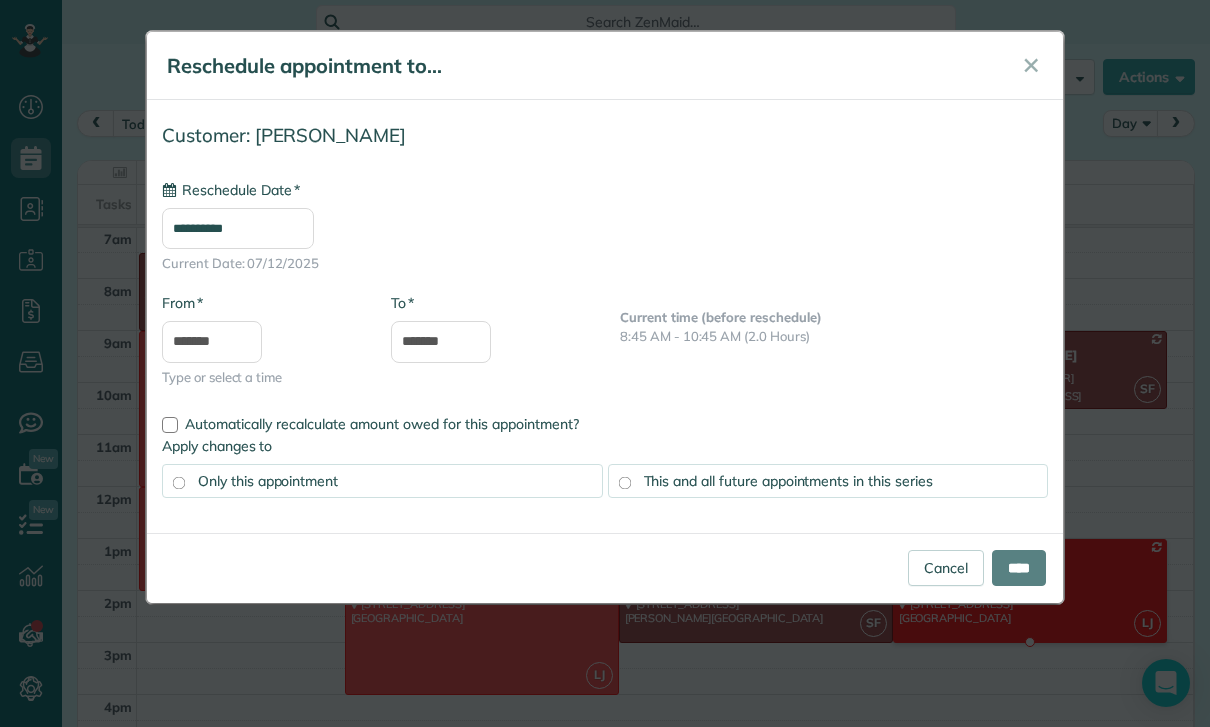 click on "**********" at bounding box center (238, 228) 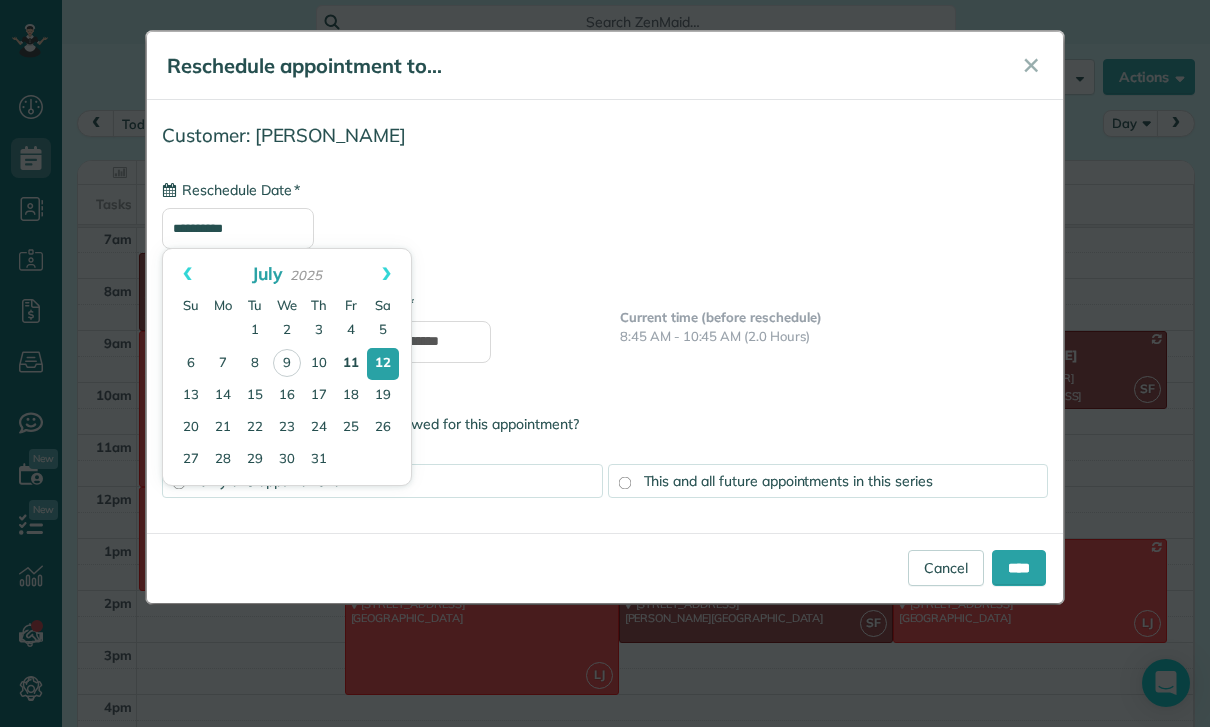 click on "11" at bounding box center (351, 364) 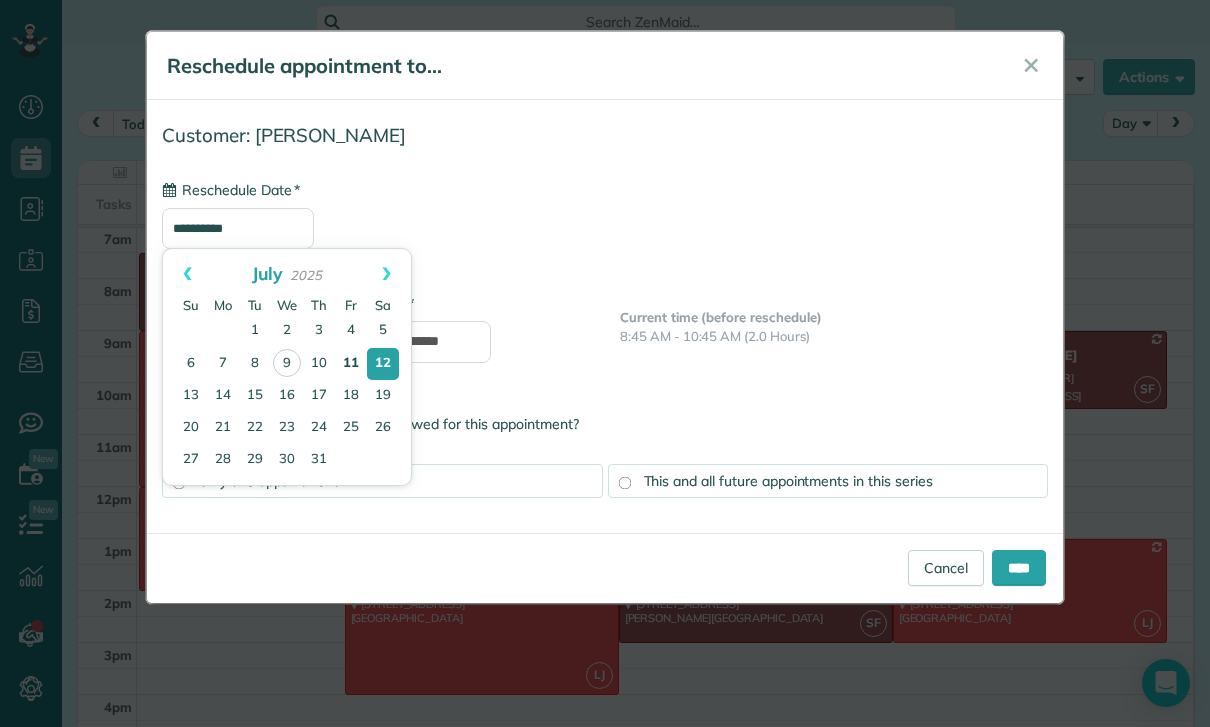 type on "**********" 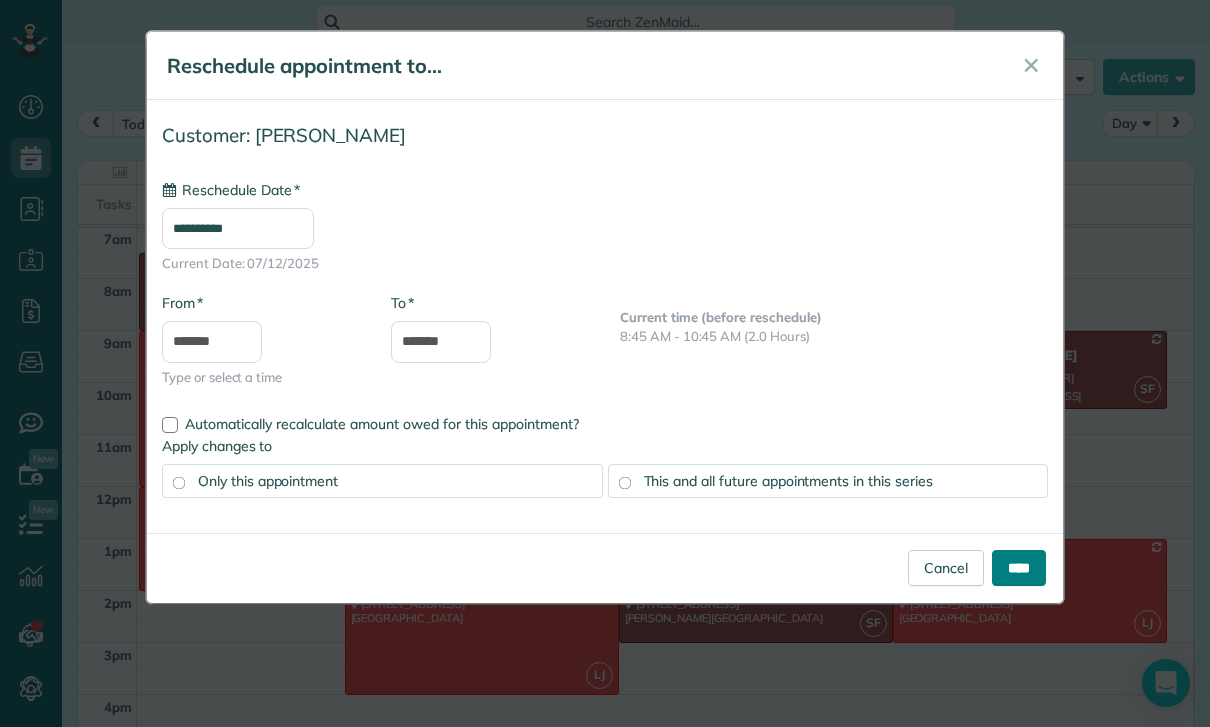 click on "****" at bounding box center [1019, 568] 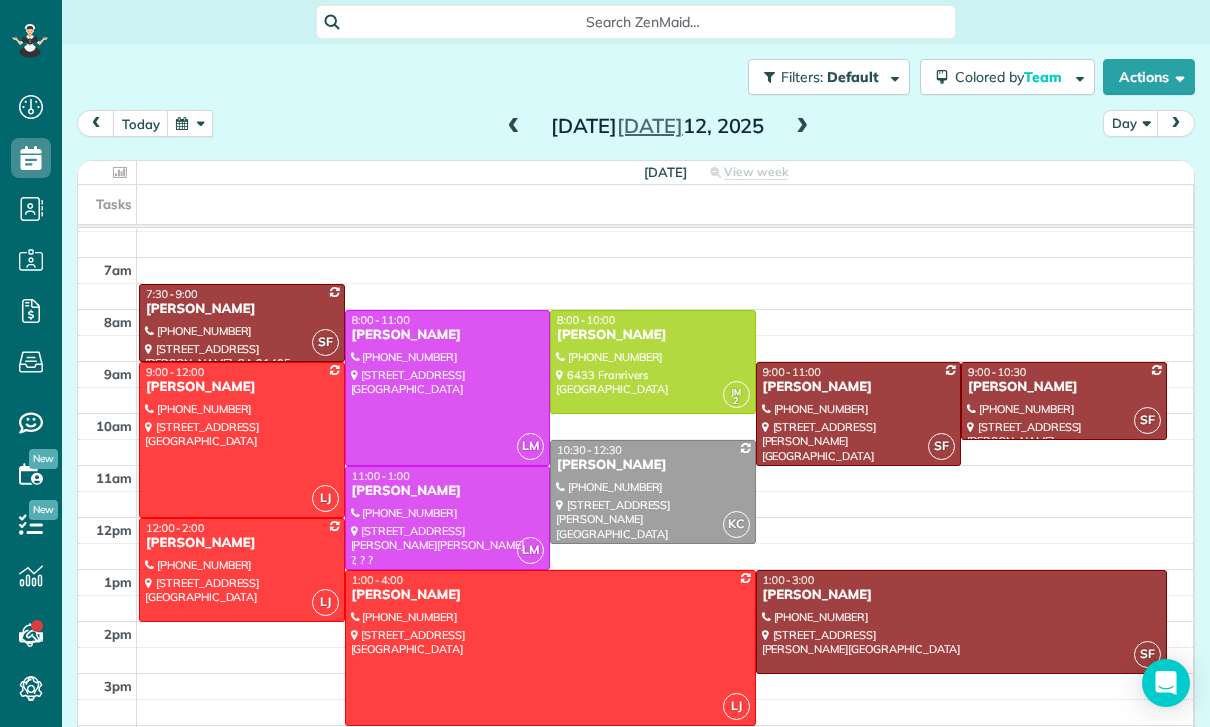 scroll, scrollTop: 157, scrollLeft: 0, axis: vertical 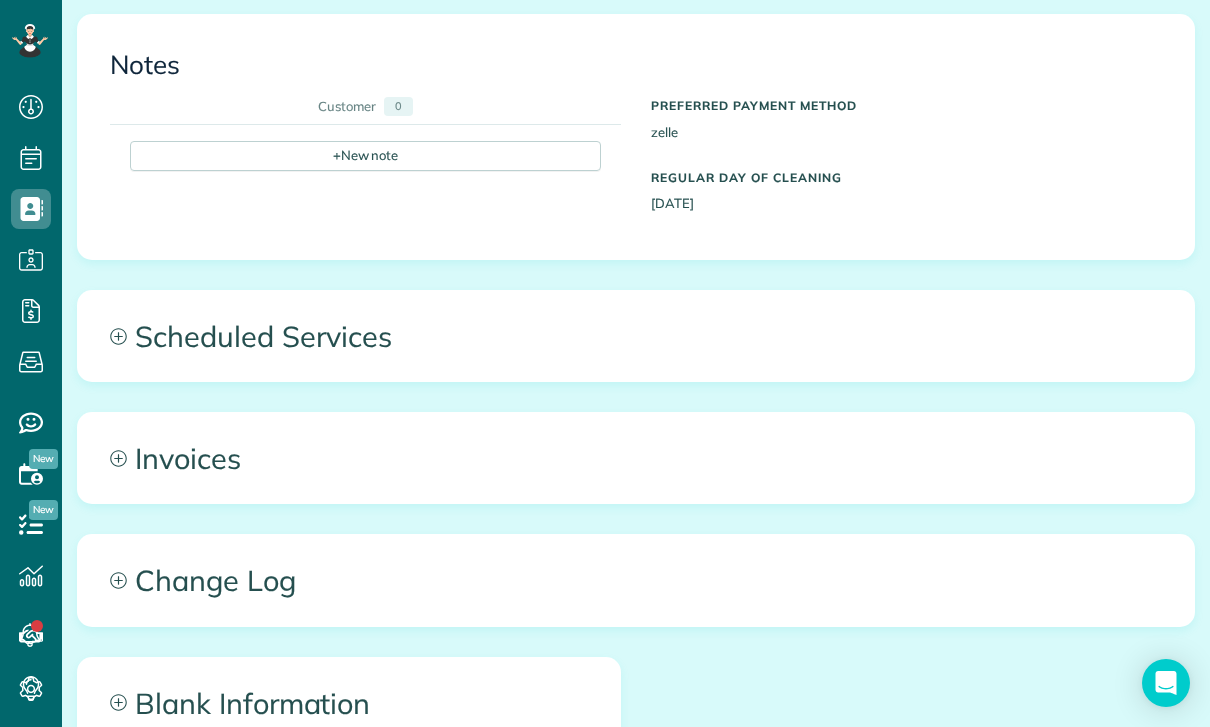 click on "Scheduled Services" at bounding box center [636, 336] 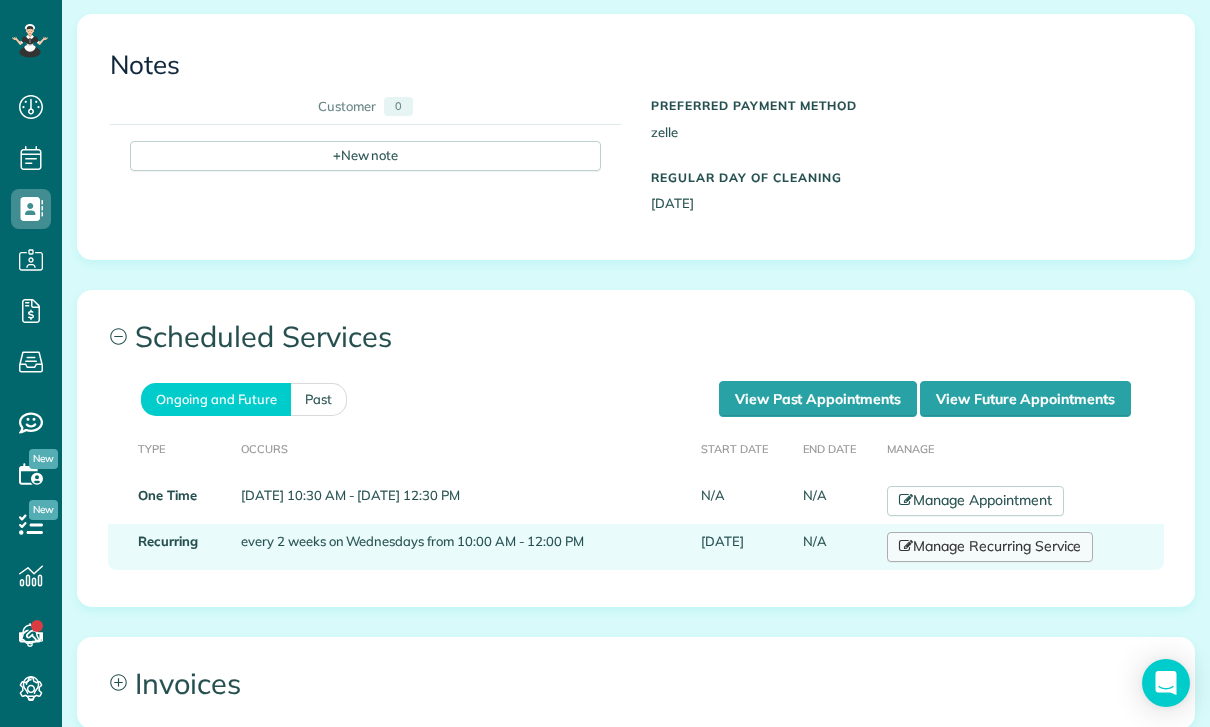 click on "Manage Recurring Service" at bounding box center [990, 547] 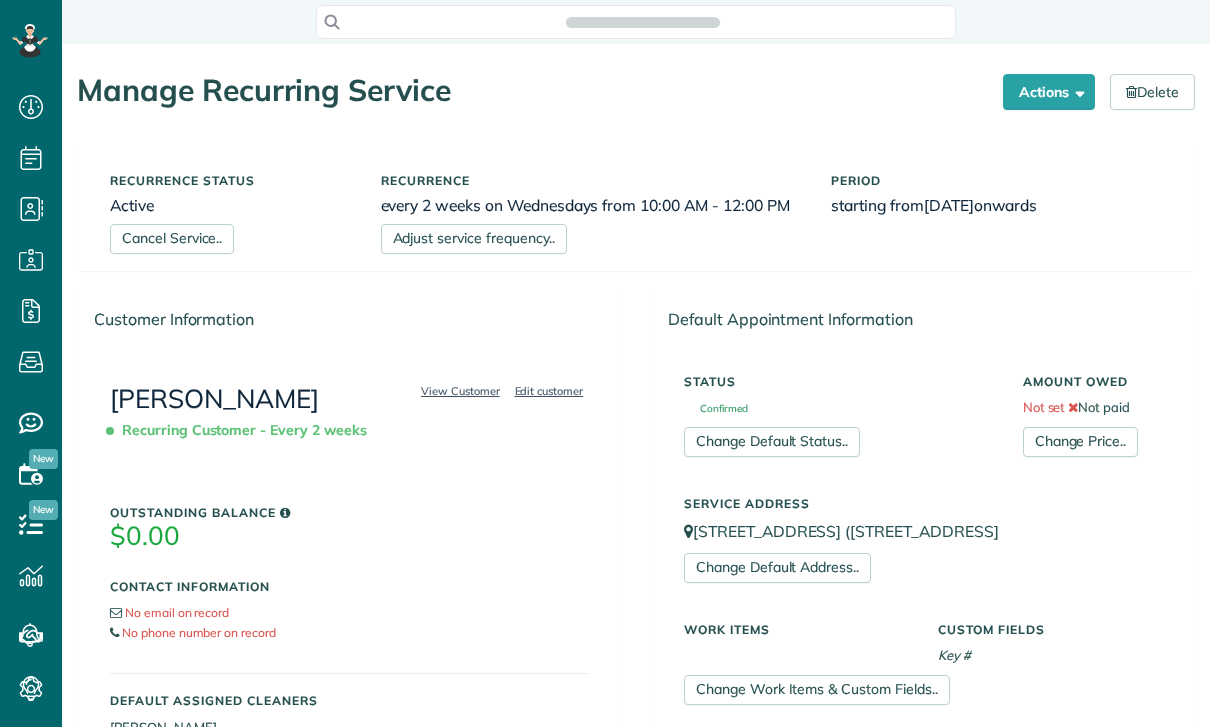 scroll, scrollTop: 0, scrollLeft: 0, axis: both 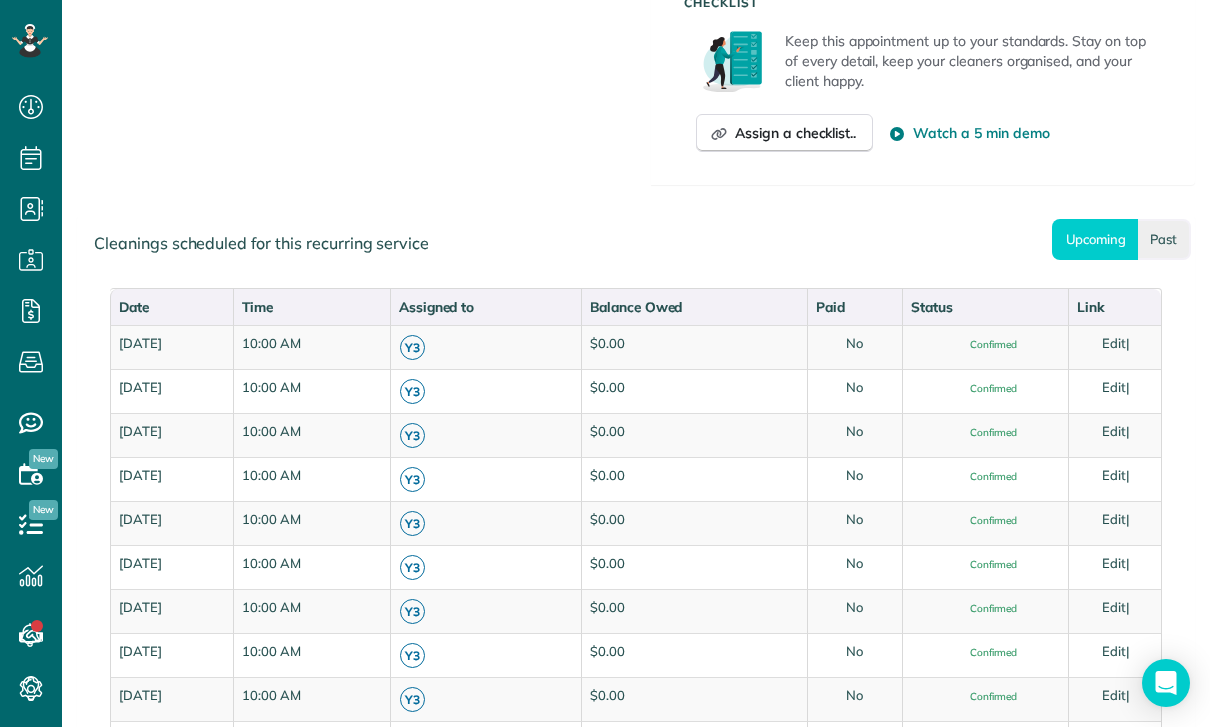 click on "Past" at bounding box center (1164, 239) 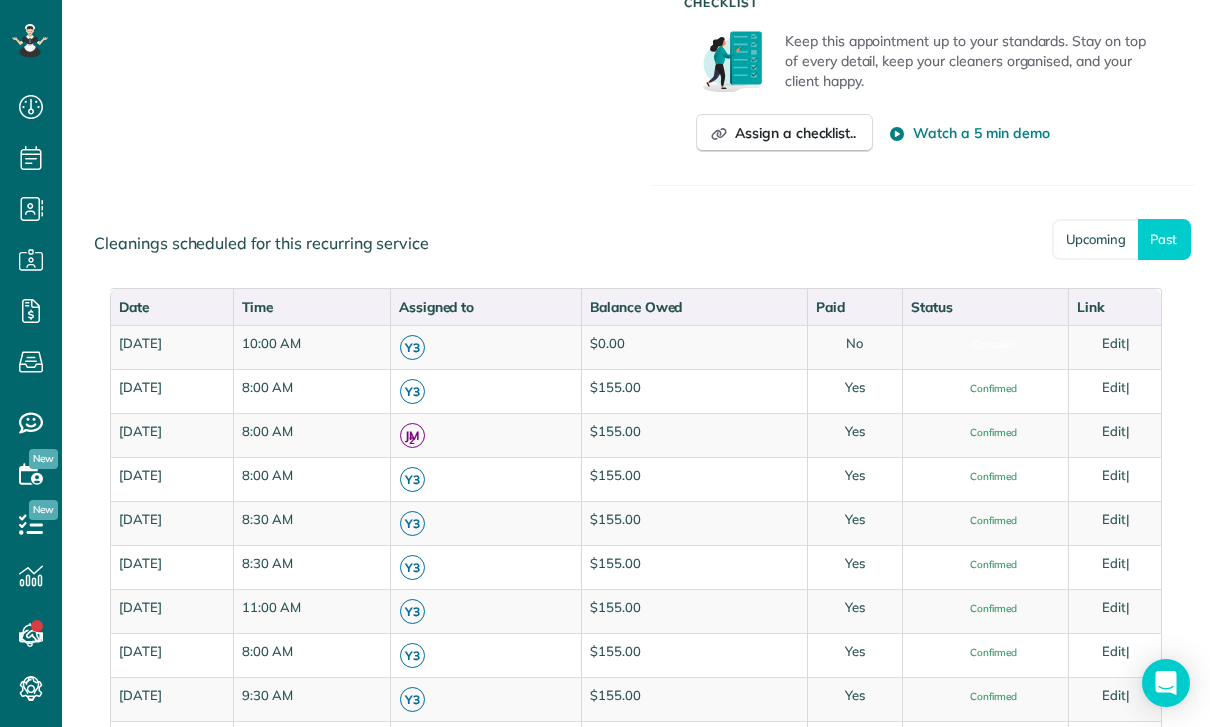 click on "Past" at bounding box center (1164, 239) 